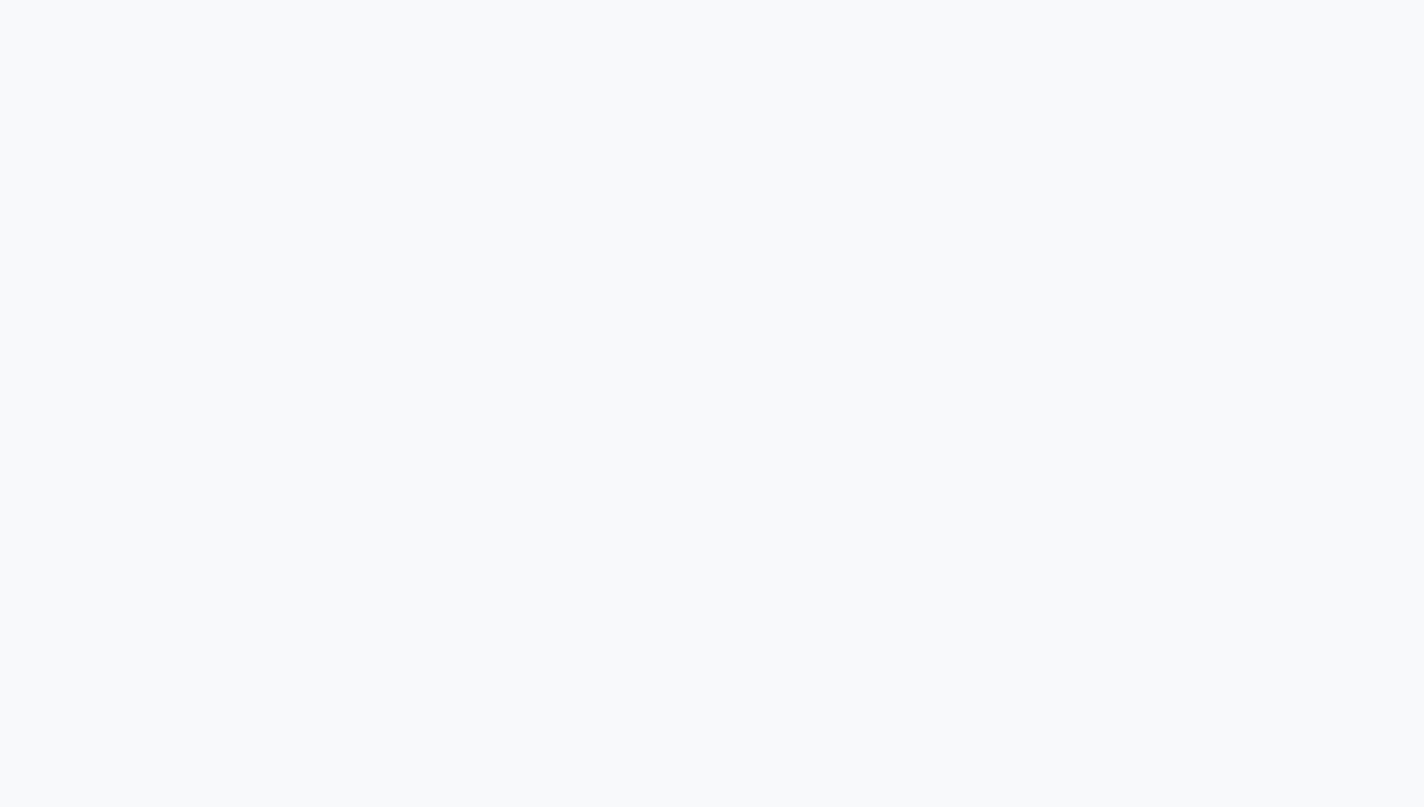 scroll, scrollTop: 0, scrollLeft: 0, axis: both 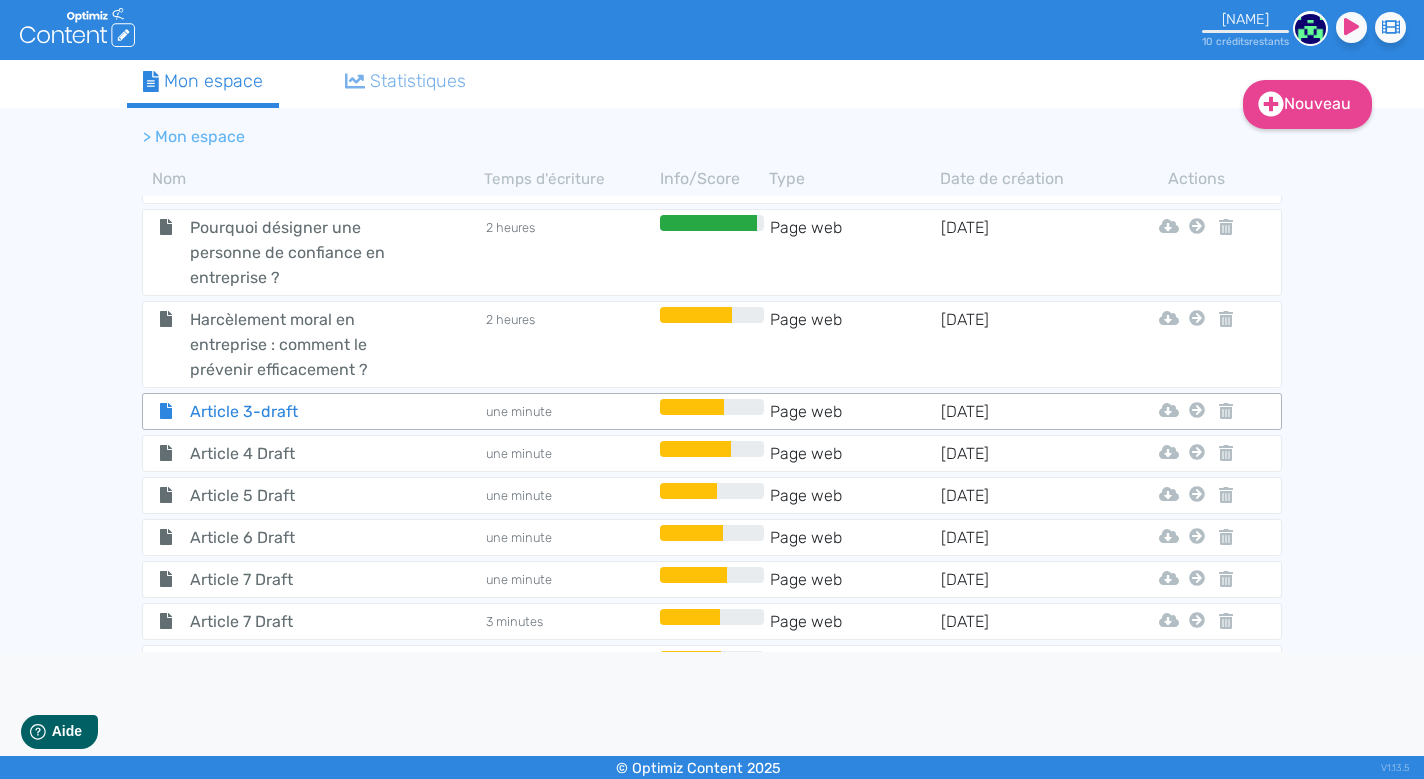 click on "Article 3-draft" at bounding box center [287, 185] 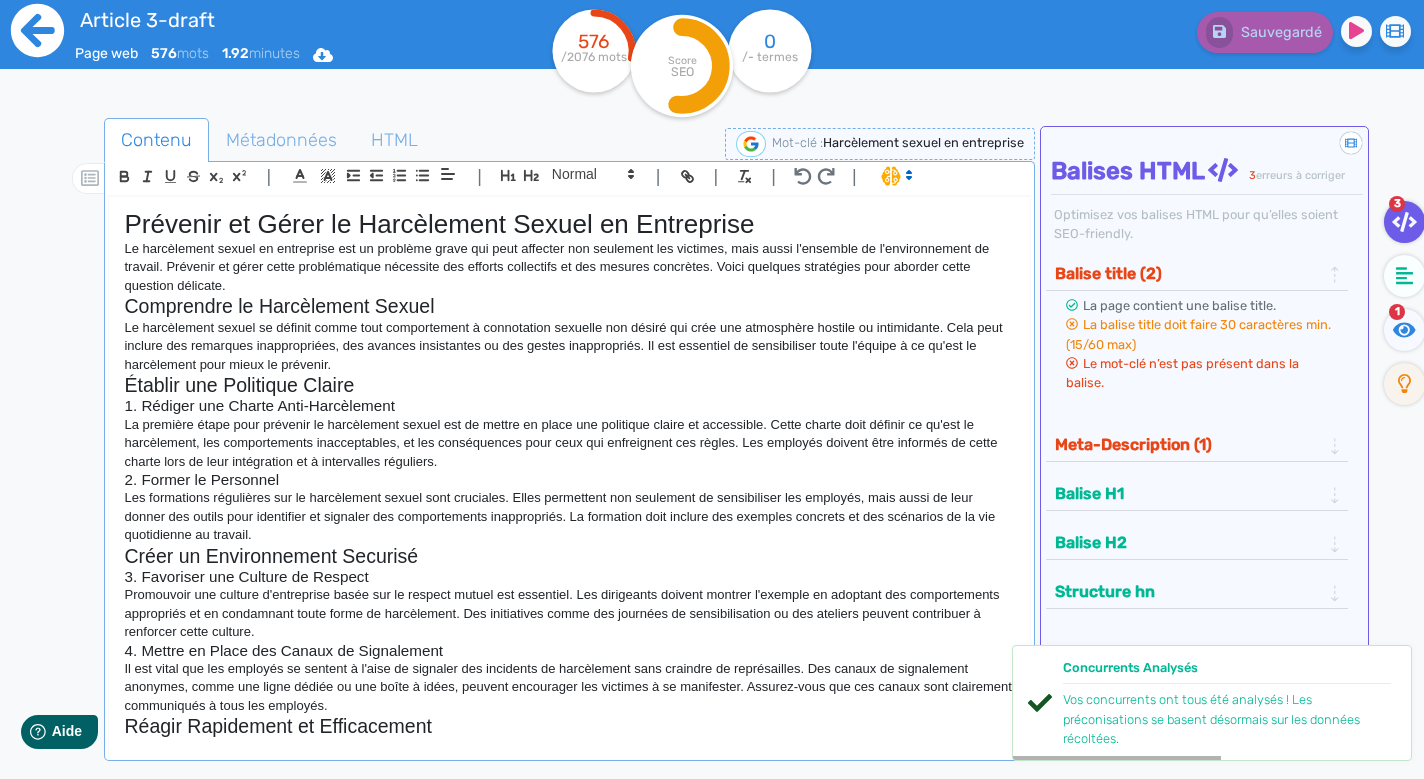 click at bounding box center [37, 30] 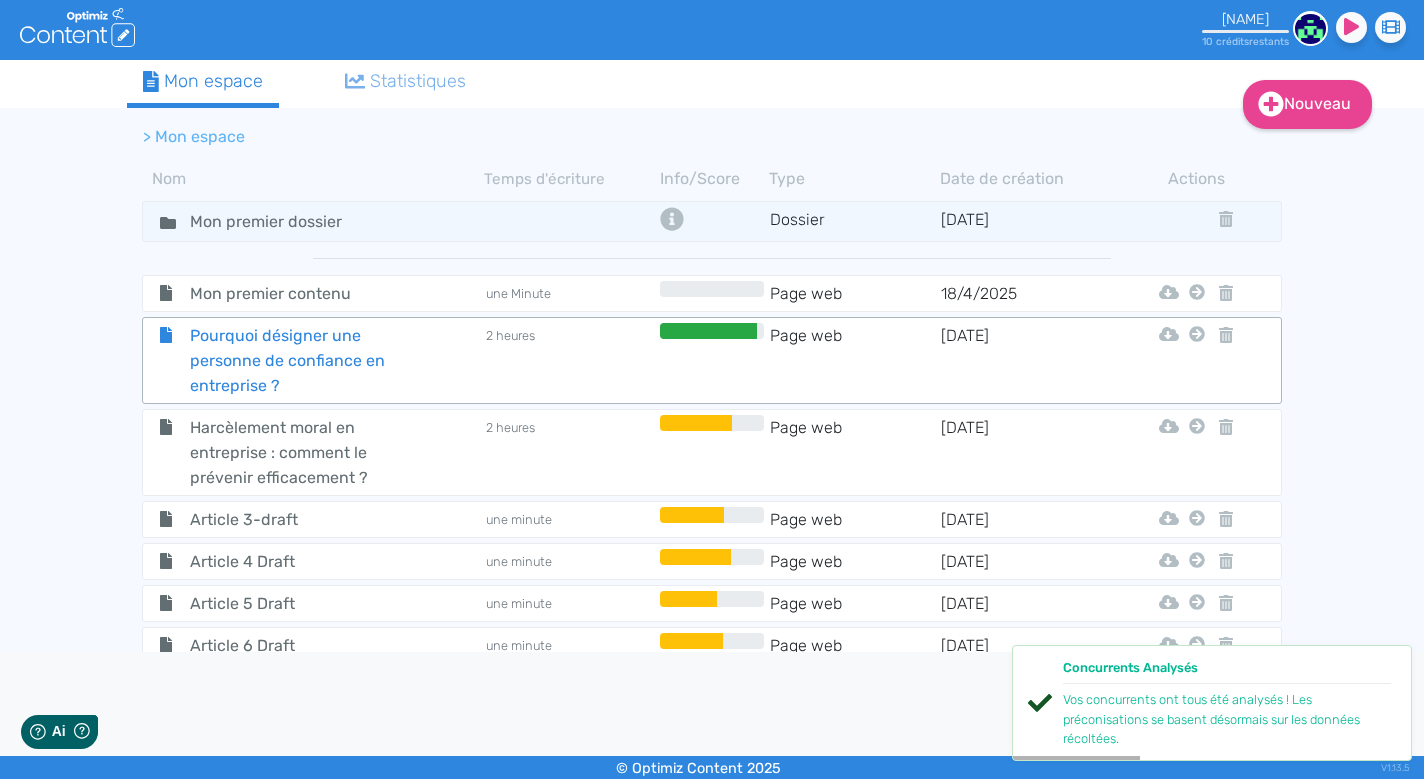 scroll, scrollTop: 0, scrollLeft: 0, axis: both 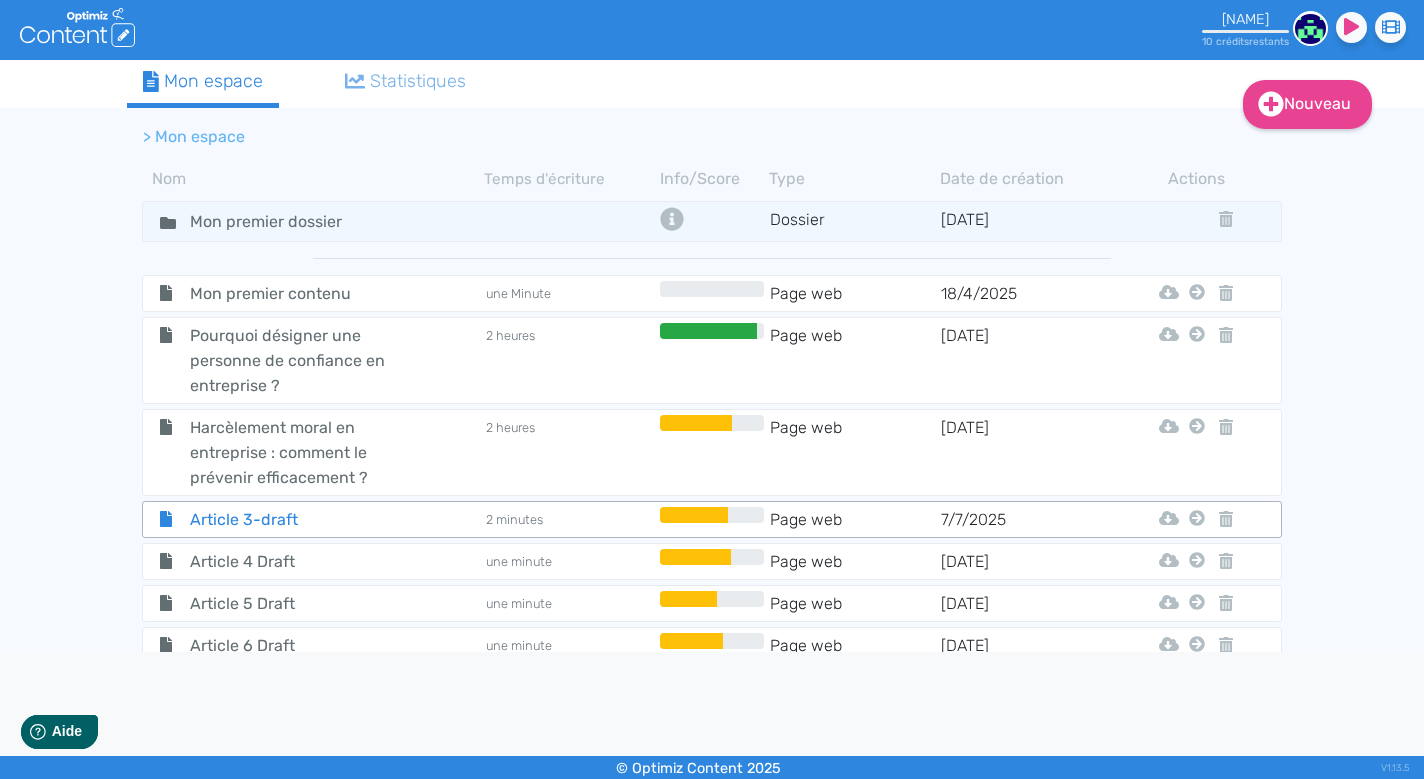click on "Article 3-draft" at bounding box center (287, 293) 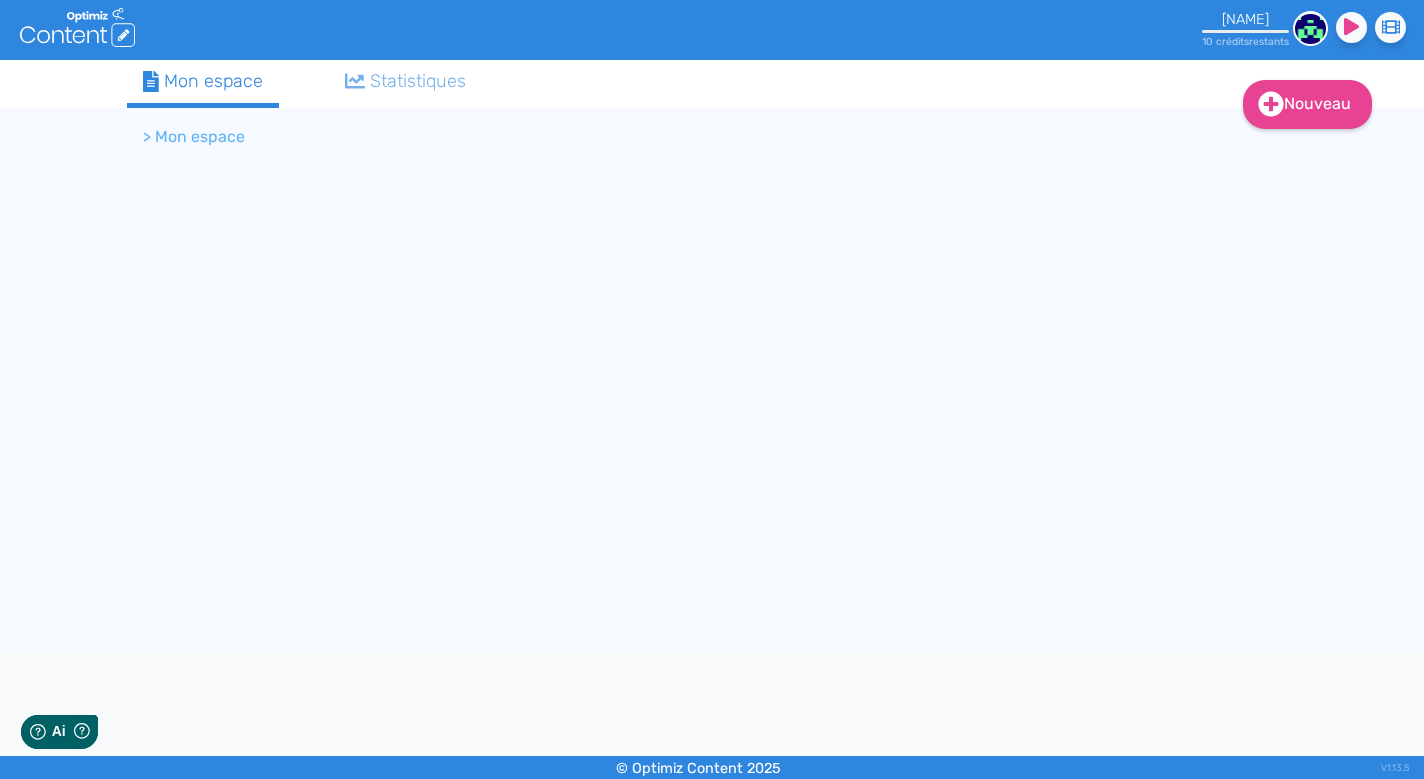 scroll, scrollTop: 0, scrollLeft: 0, axis: both 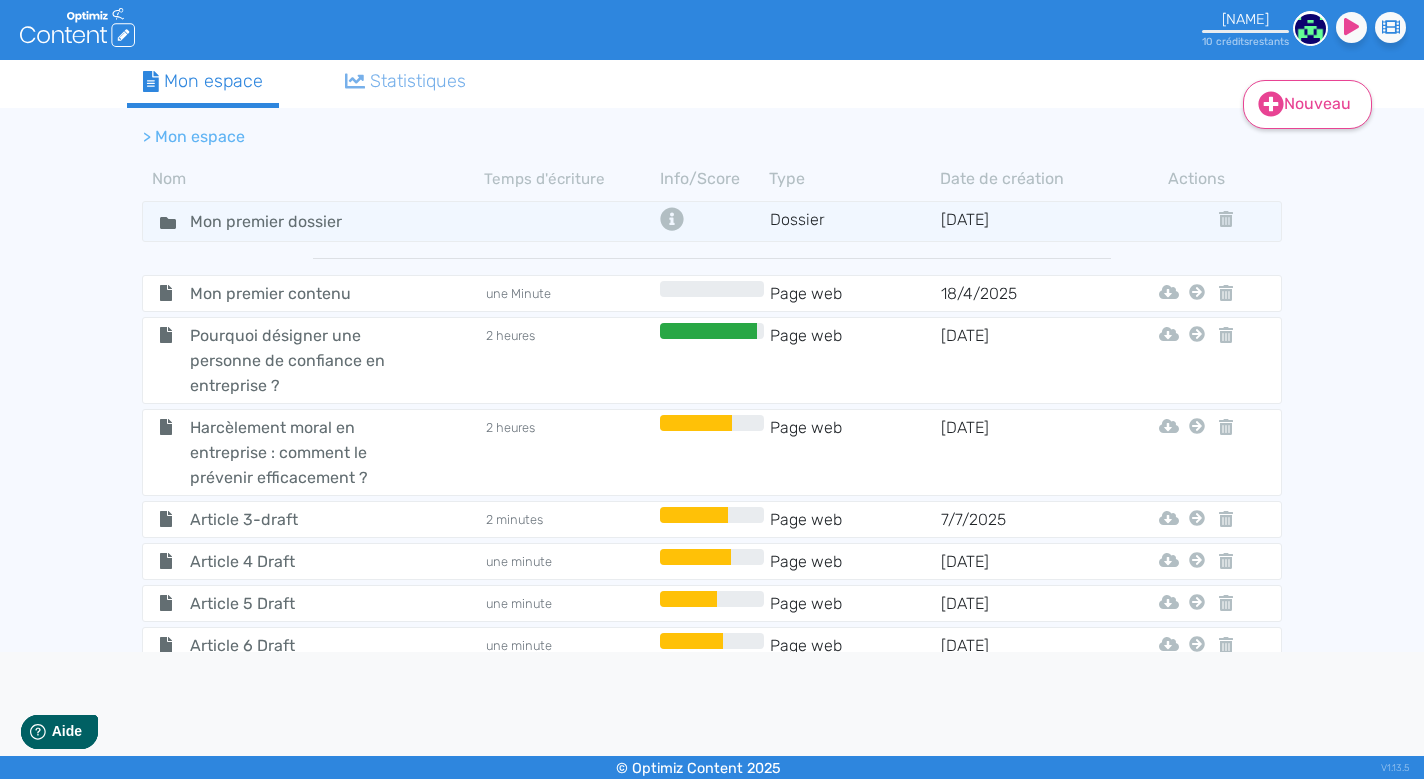 click on "Nouveau" at bounding box center [1307, 104] 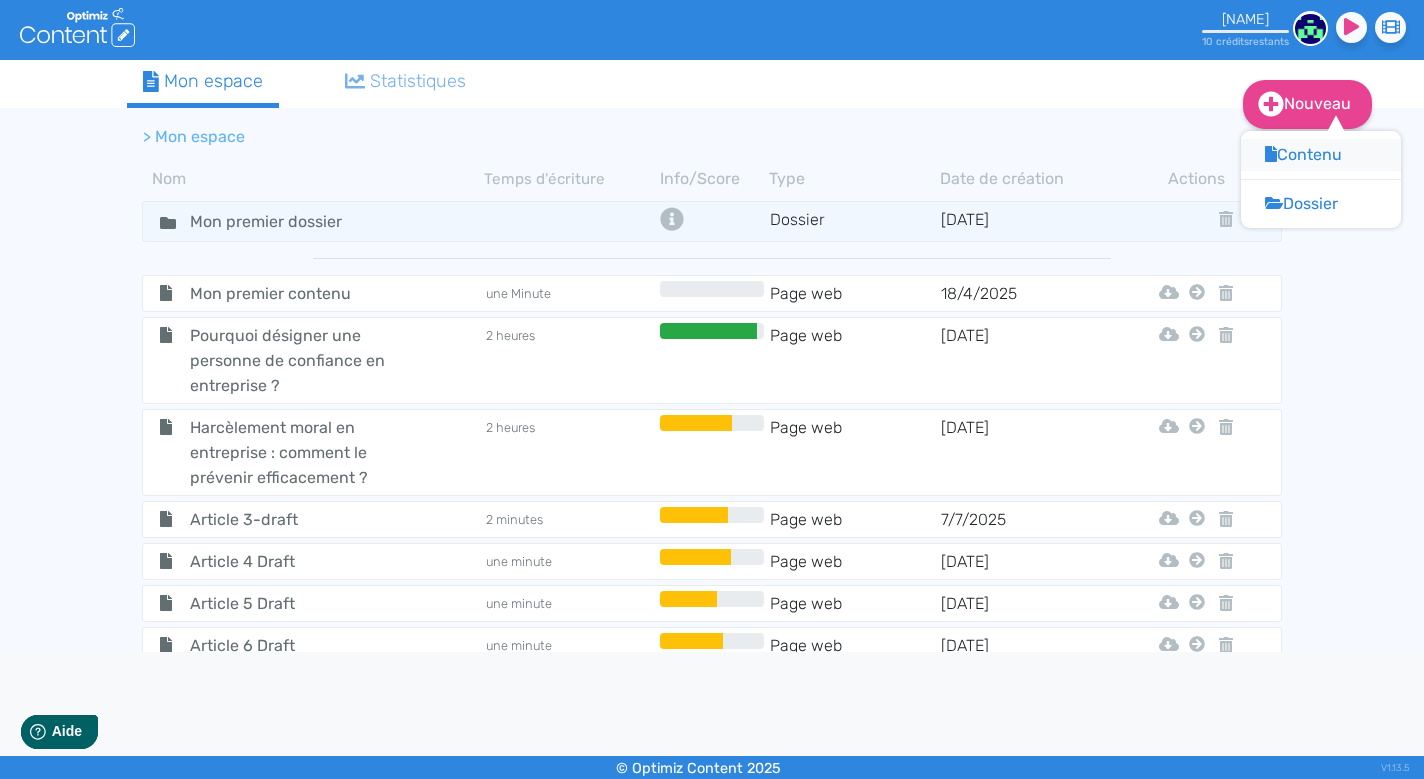 click on "Contenu" at bounding box center (1321, 155) 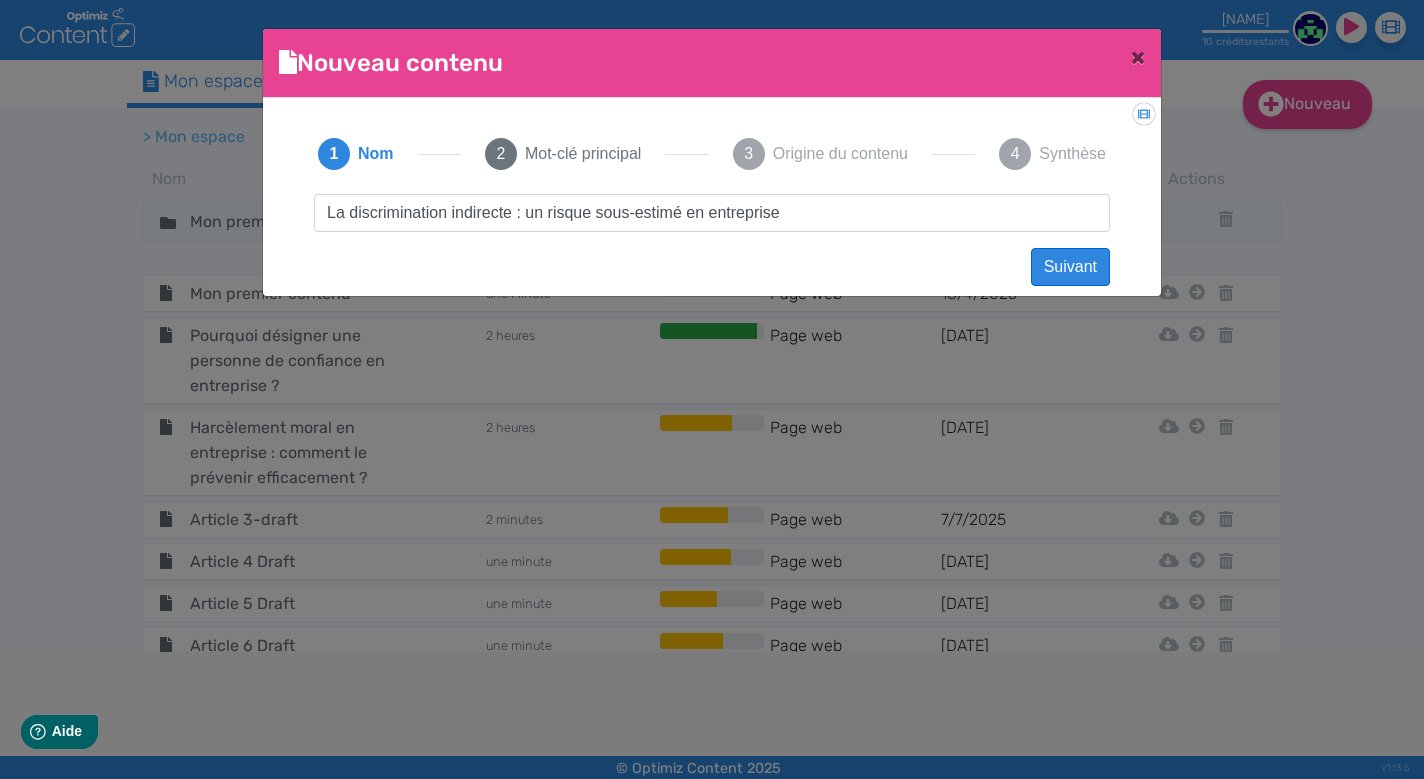 type on "La discrimination indirecte : un risque sous-estimé en entreprise" 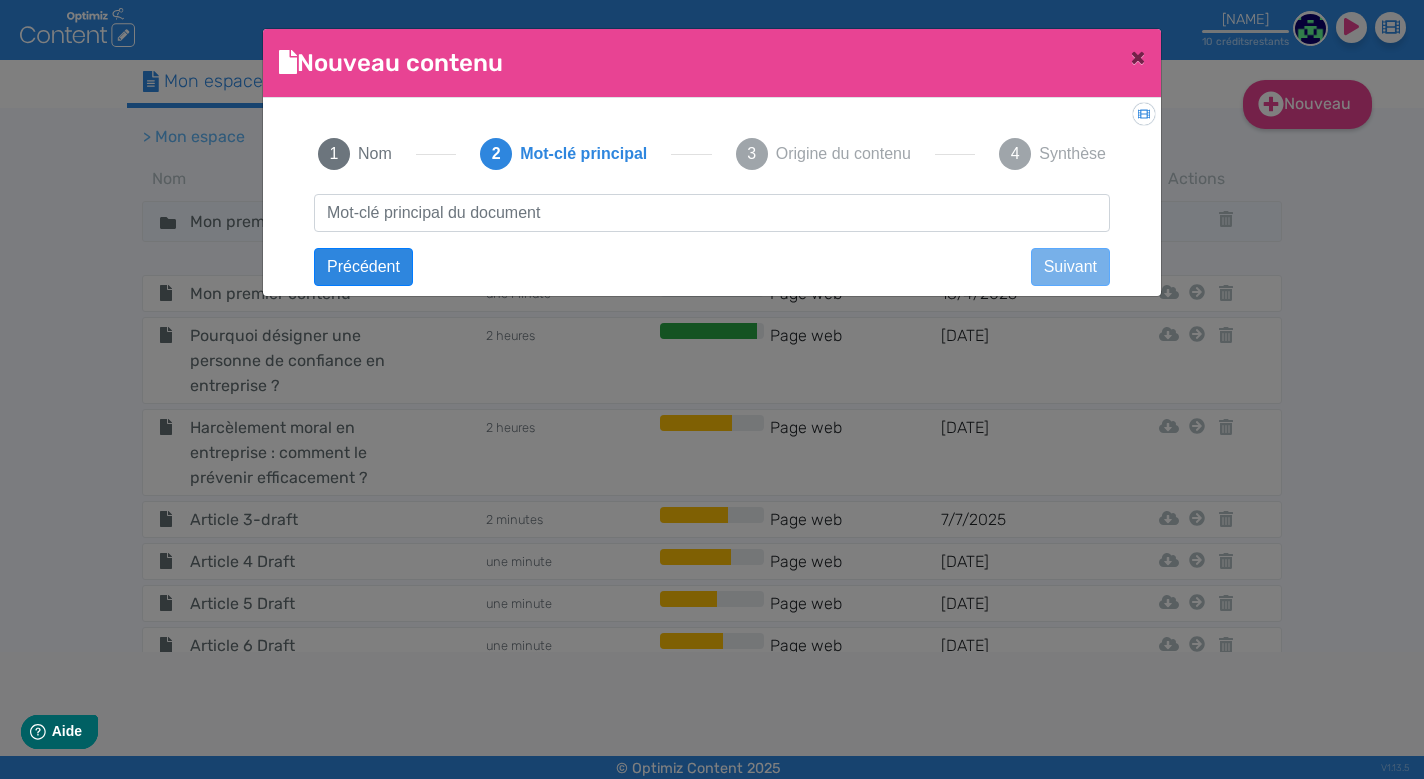 drag, startPoint x: 746, startPoint y: 49, endPoint x: 931, endPoint y: 127, distance: 200.77101 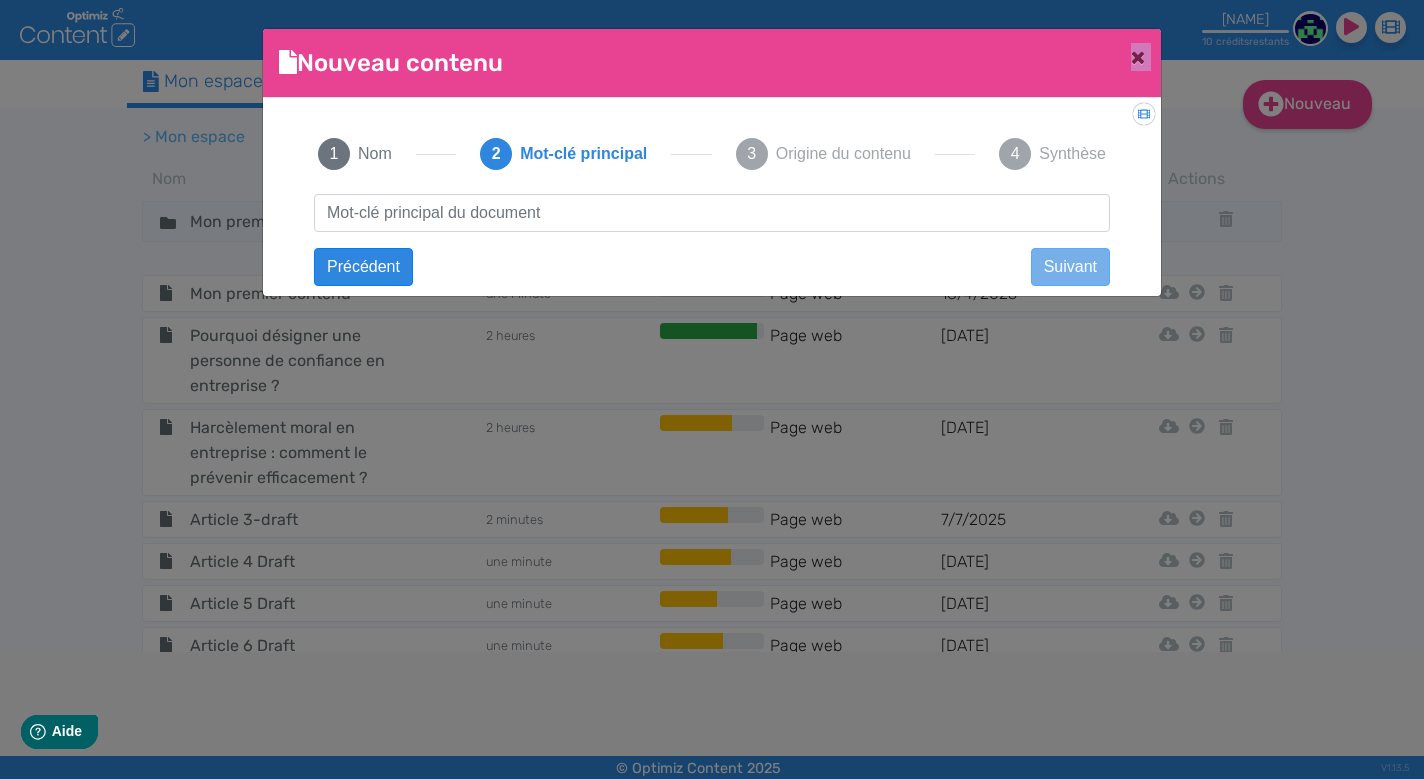 drag, startPoint x: 853, startPoint y: 60, endPoint x: 853, endPoint y: 121, distance: 61 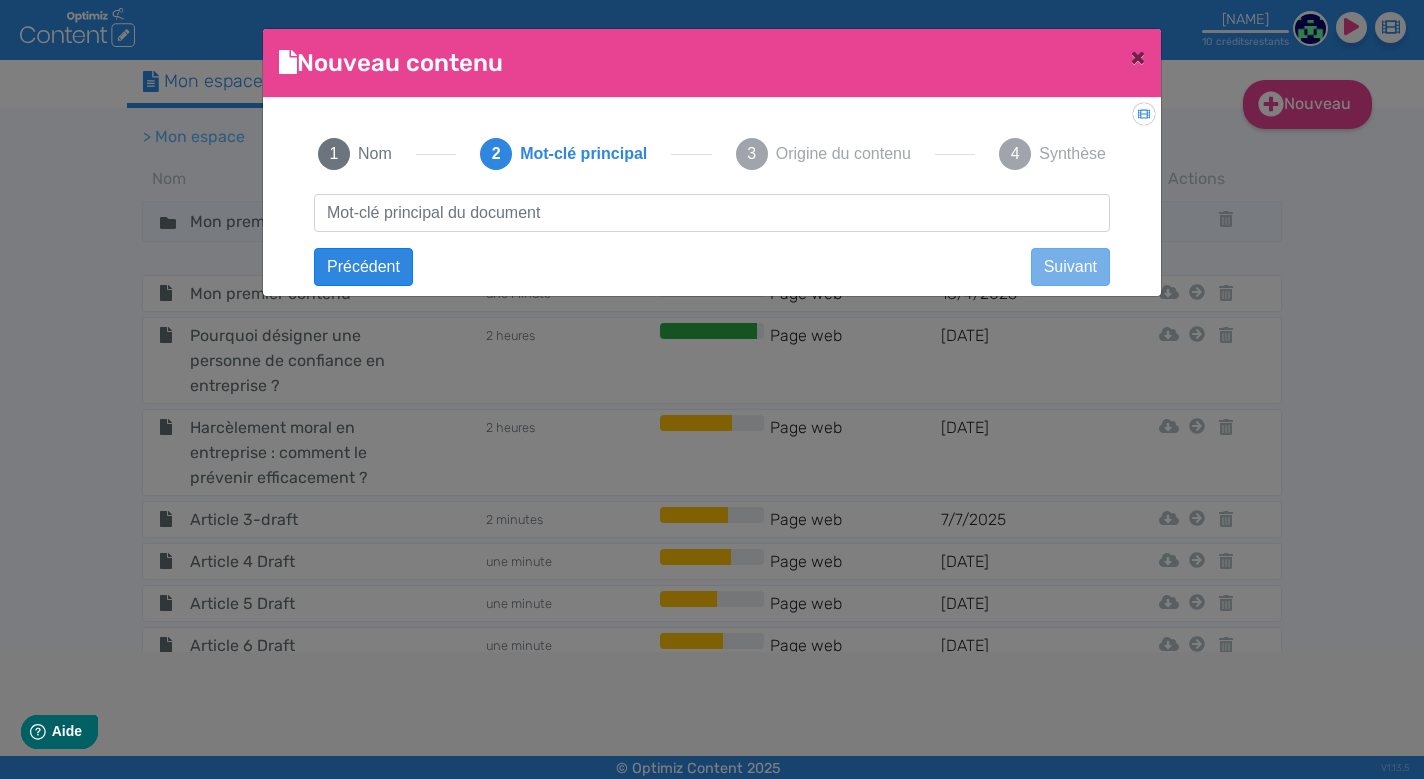 click on "4 Synthèse" at bounding box center (1052, 154) 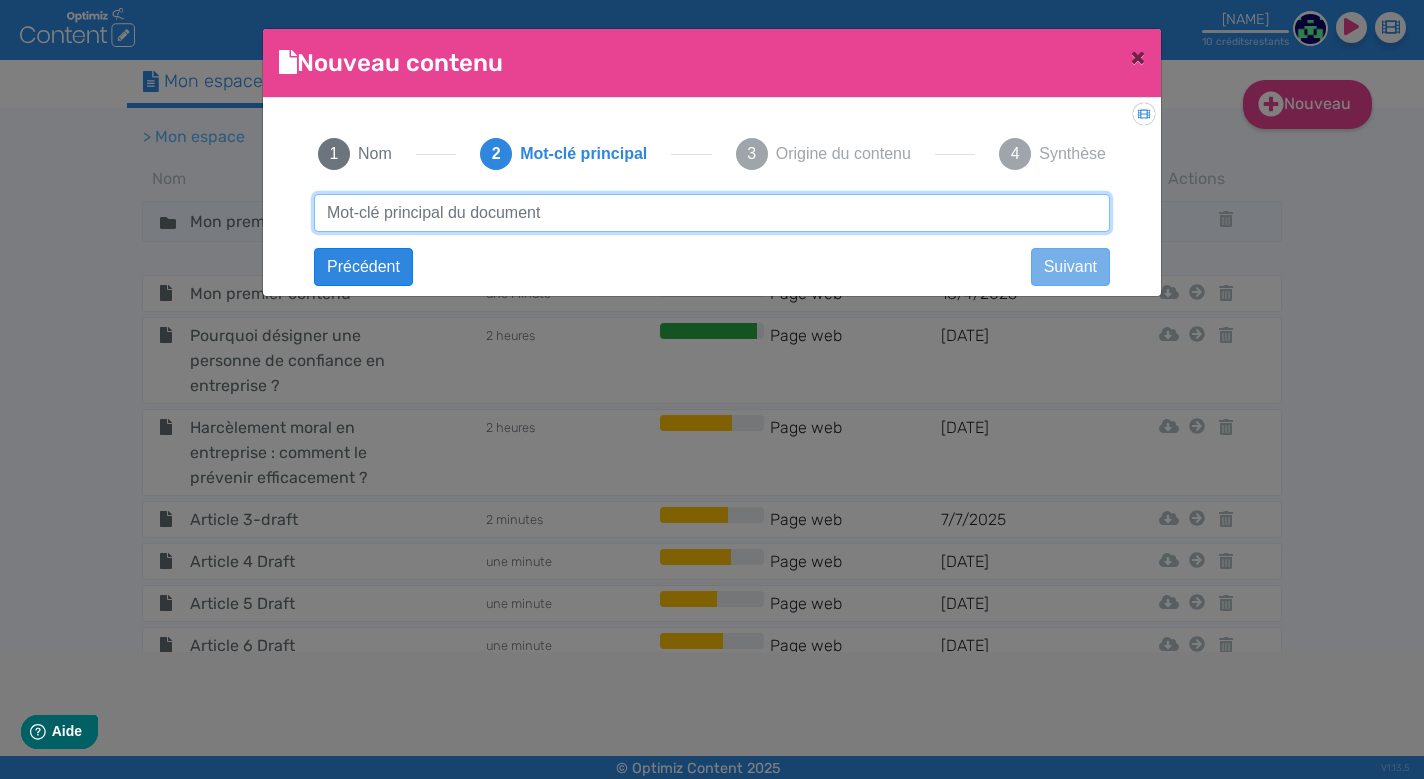 click at bounding box center (712, 213) 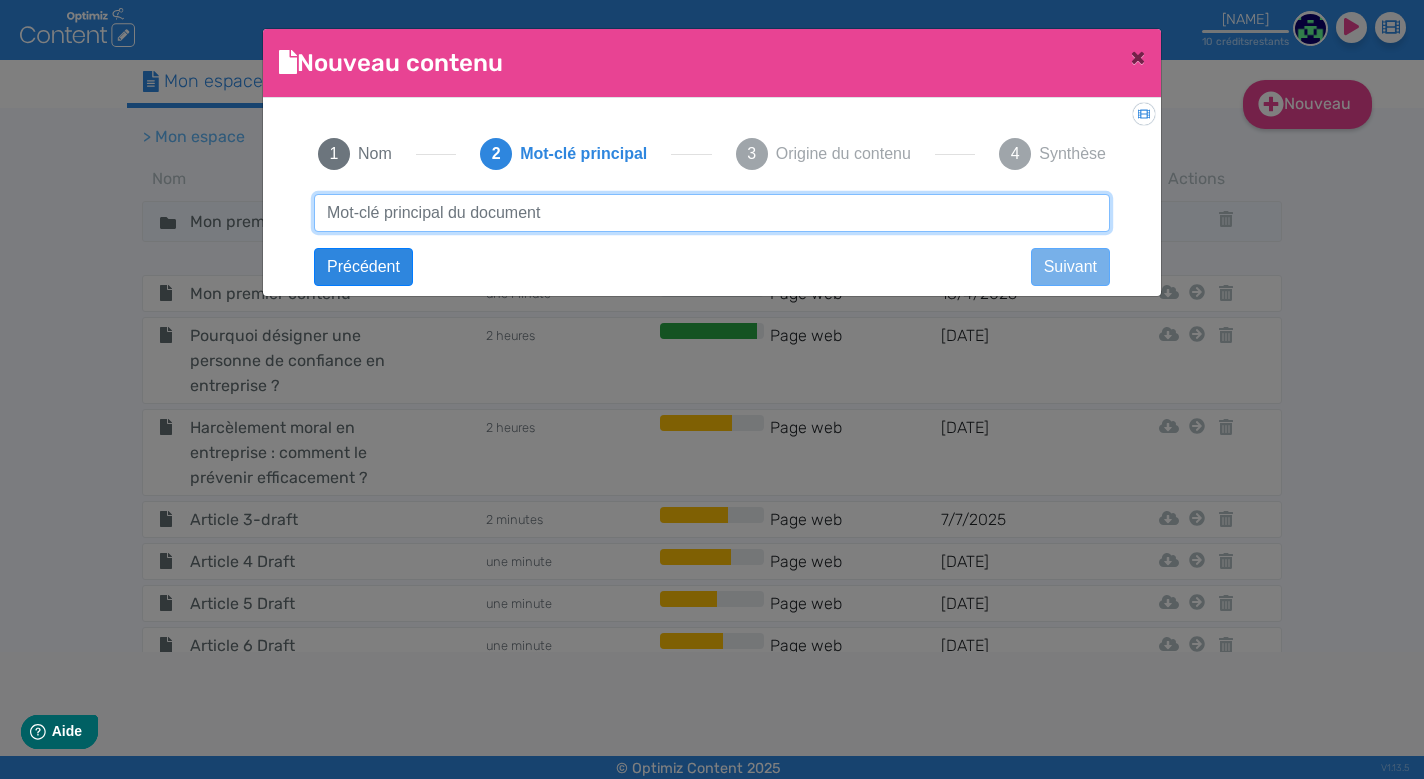 paste on "discrimination indirecte en entreprise" 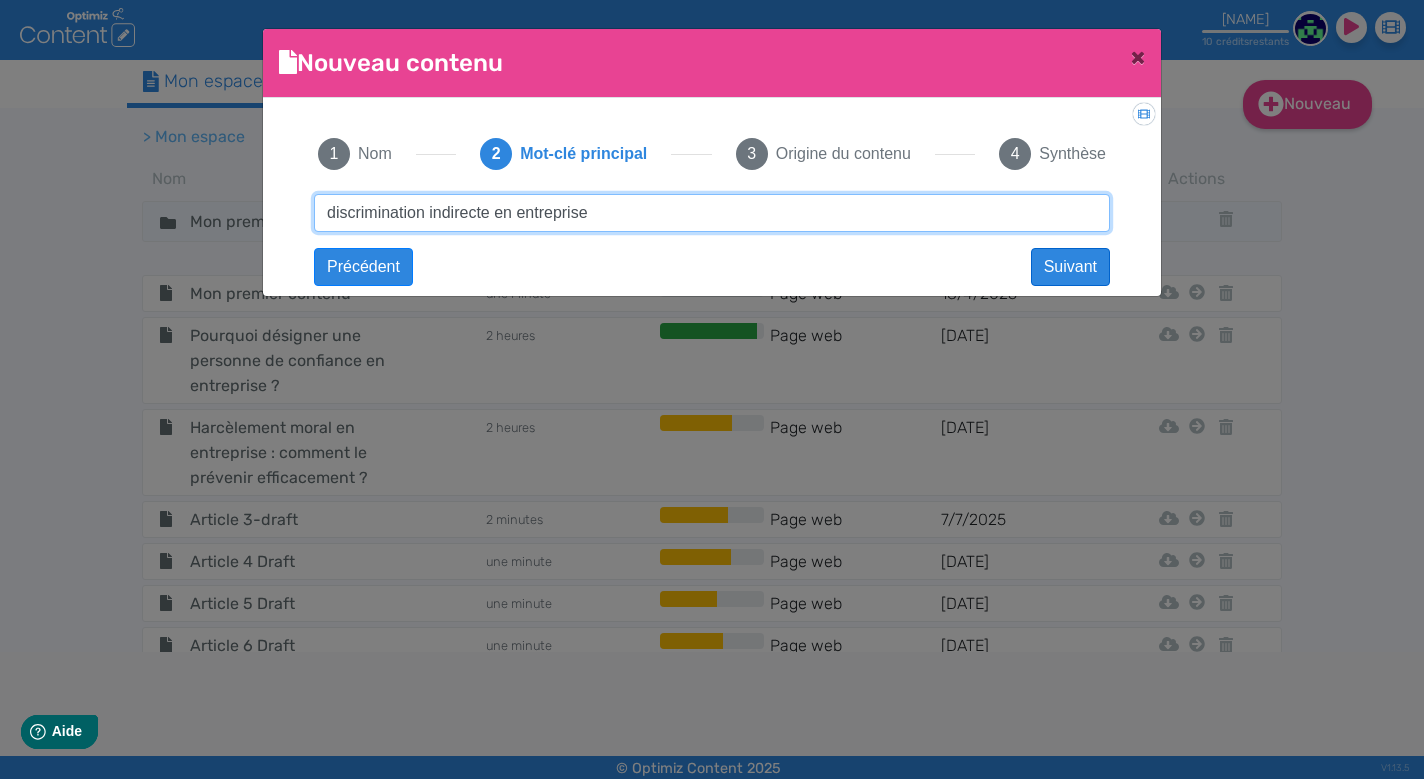 type on "discrimination indirecte en entreprise" 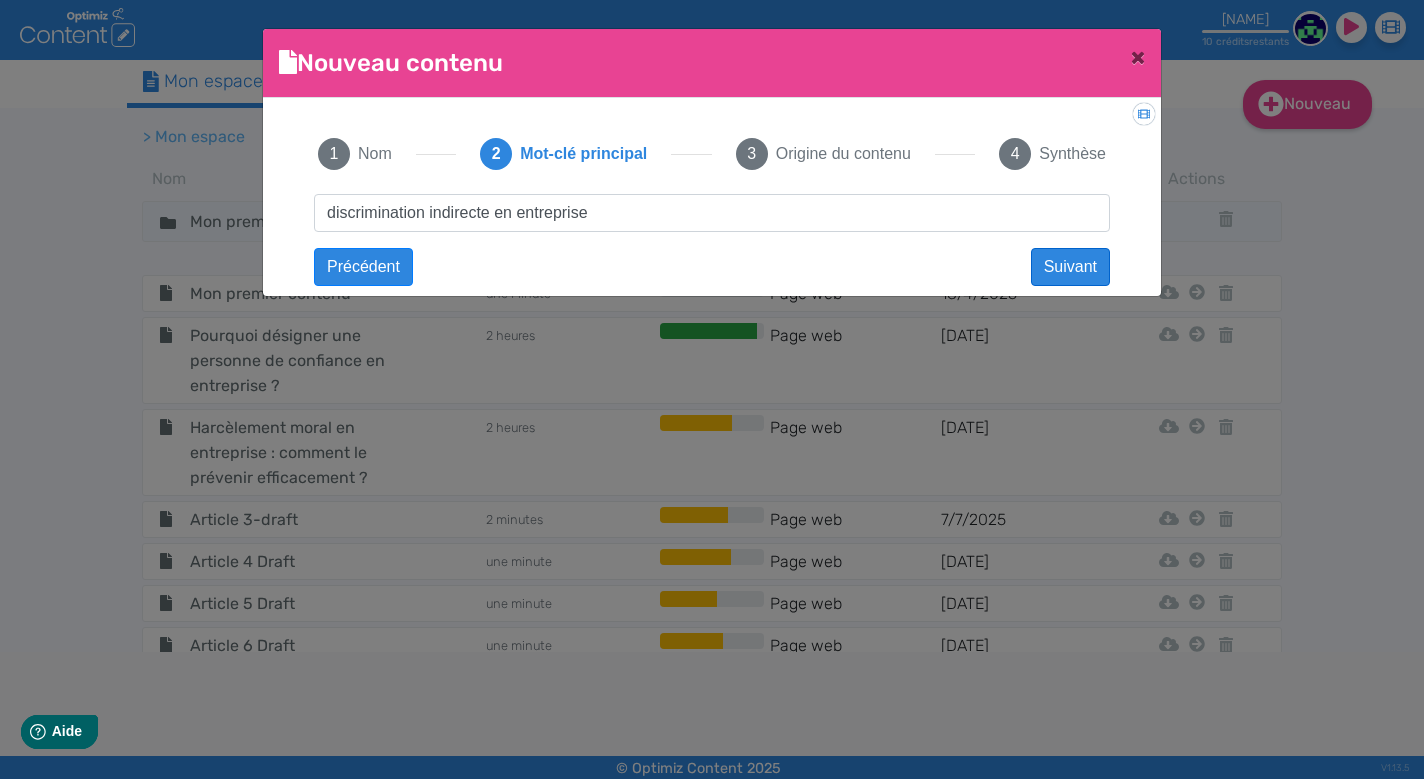 click on "Suivant" at bounding box center [1070, 267] 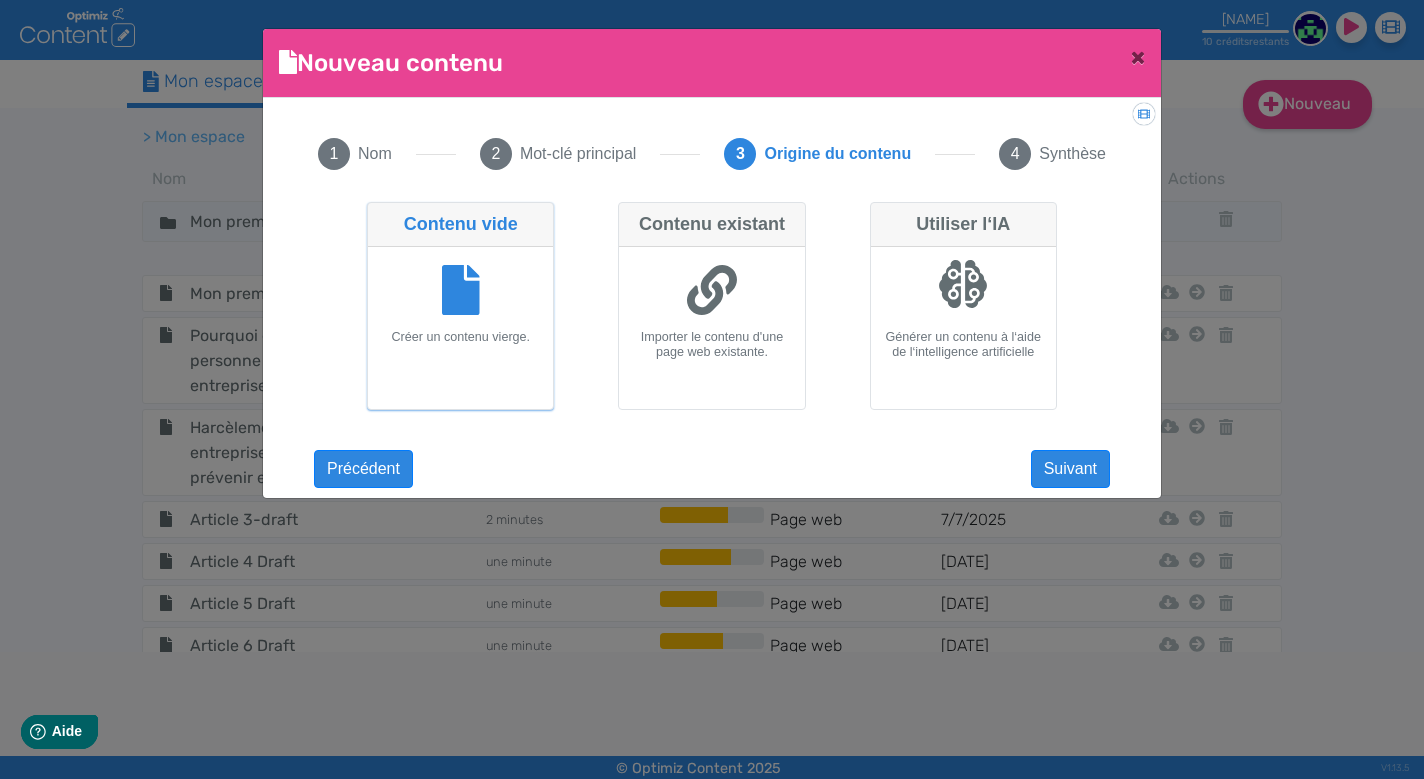 click at bounding box center (963, 292) 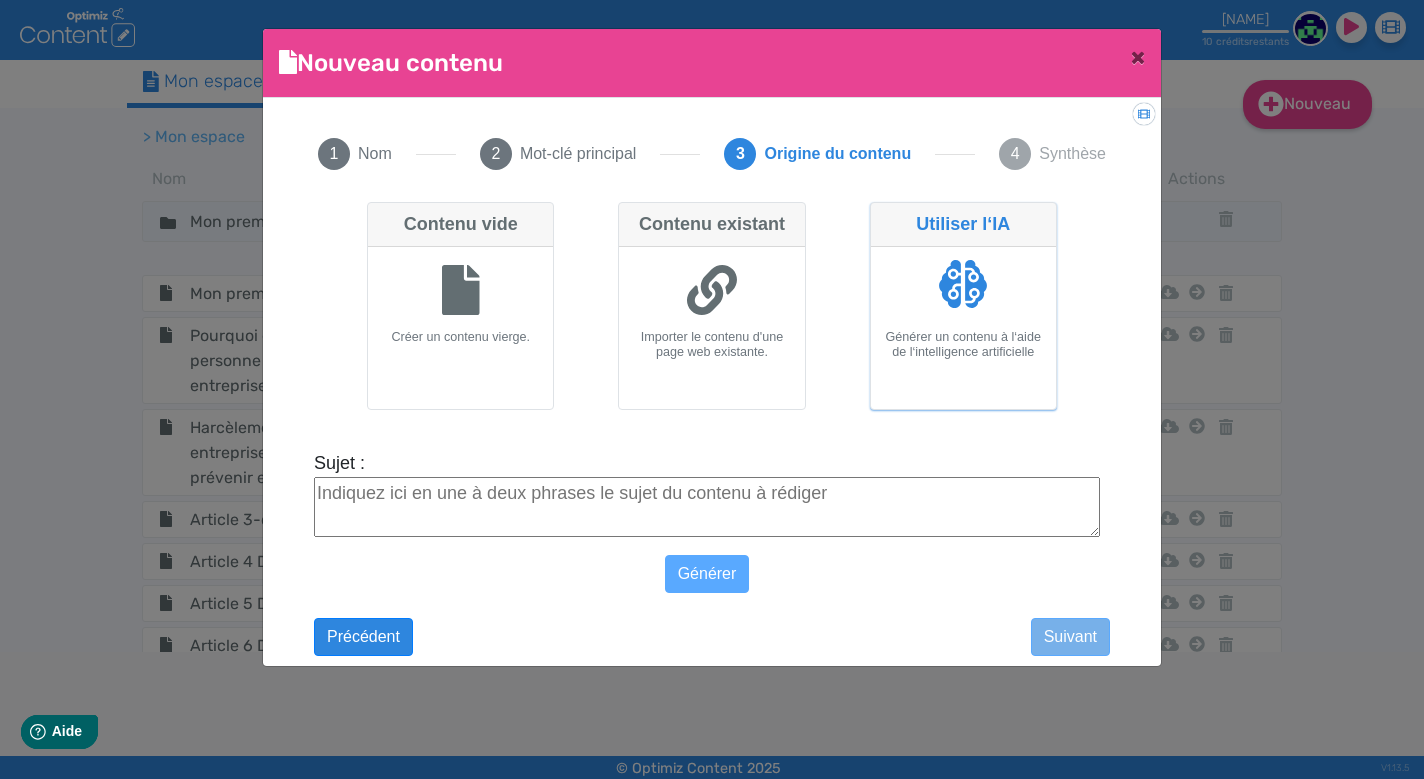 click on "Sujet :" at bounding box center (707, 507) 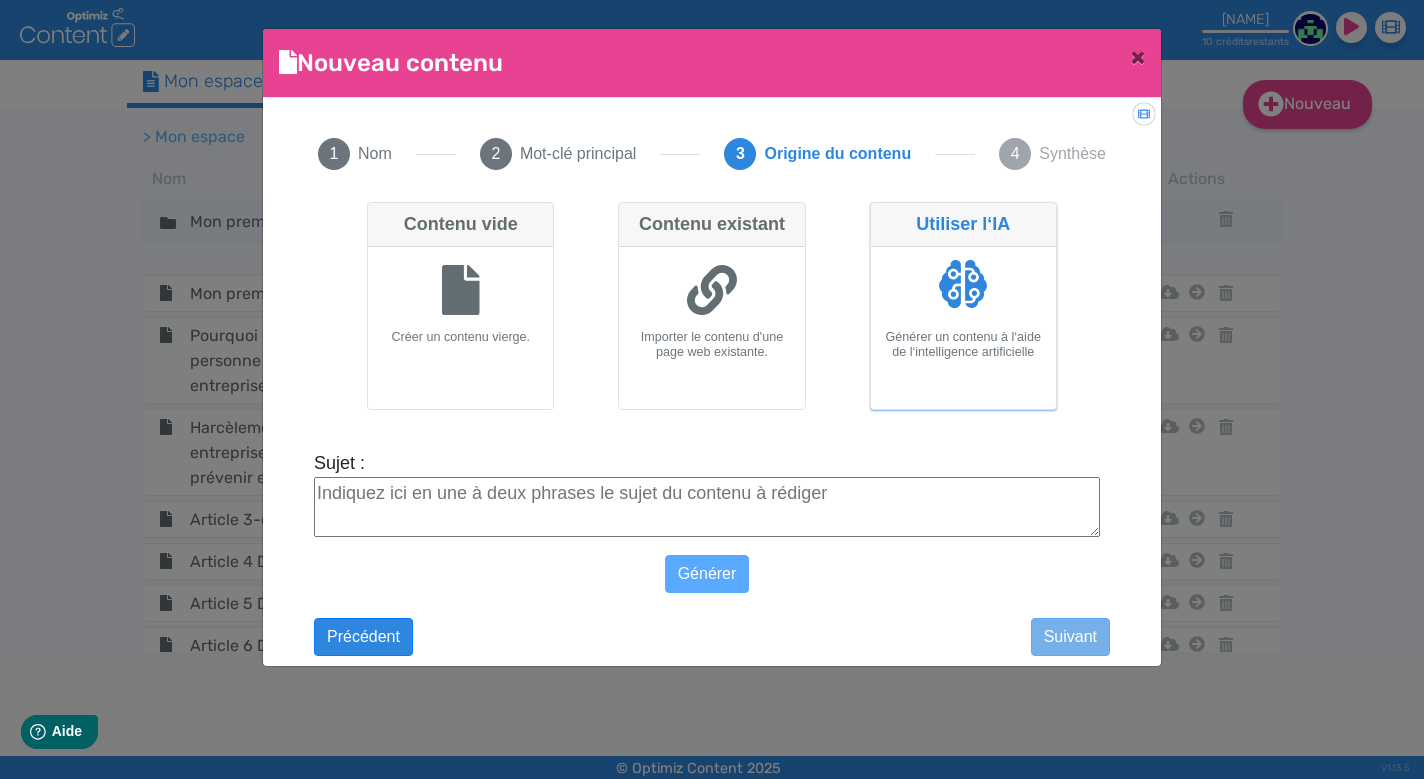 click on "Sujet :" at bounding box center [707, 507] 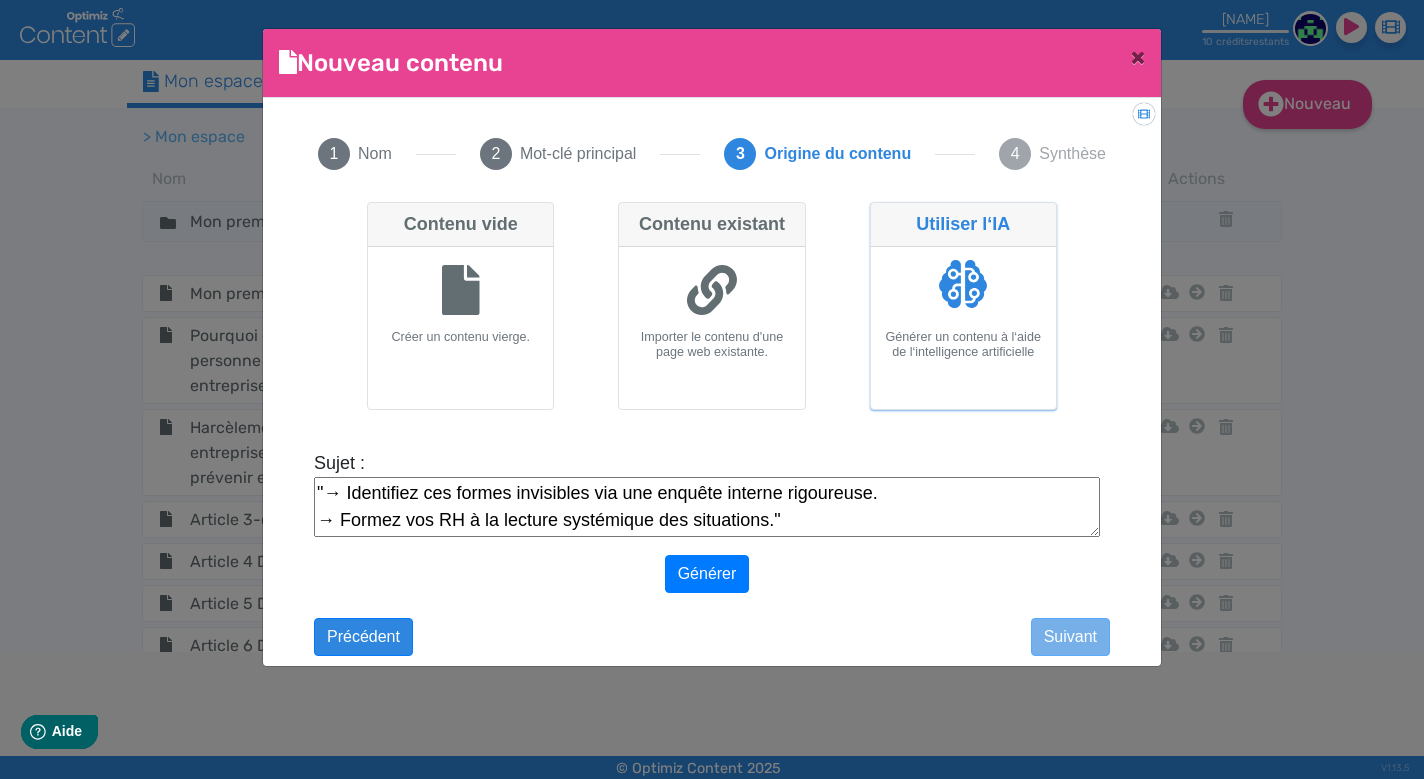 click on ""→ Identifiez ces formes invisibles via une enquête interne rigoureuse.
→ Formez vos RH à la lecture systémique des situations."" at bounding box center (707, 507) 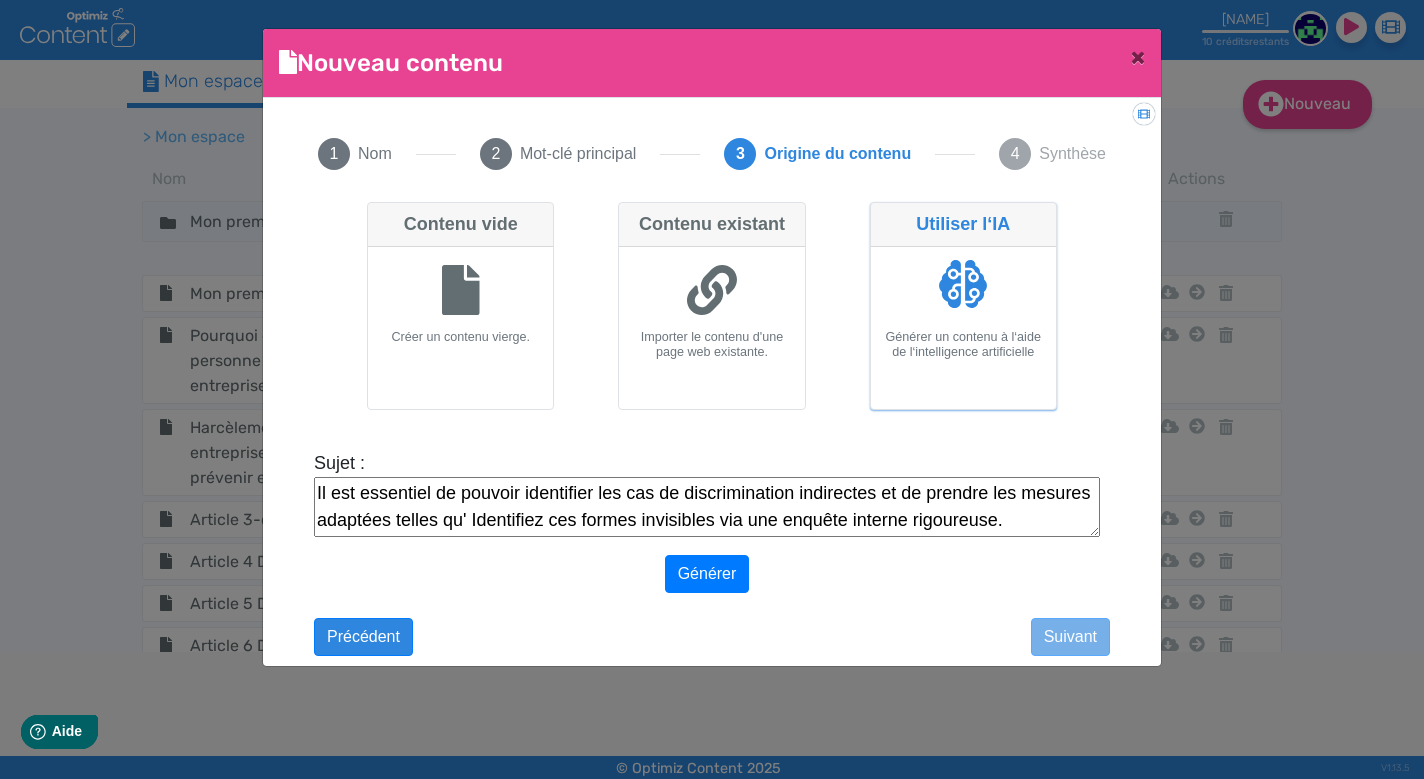 drag, startPoint x: 474, startPoint y: 523, endPoint x: 748, endPoint y: 528, distance: 274.04562 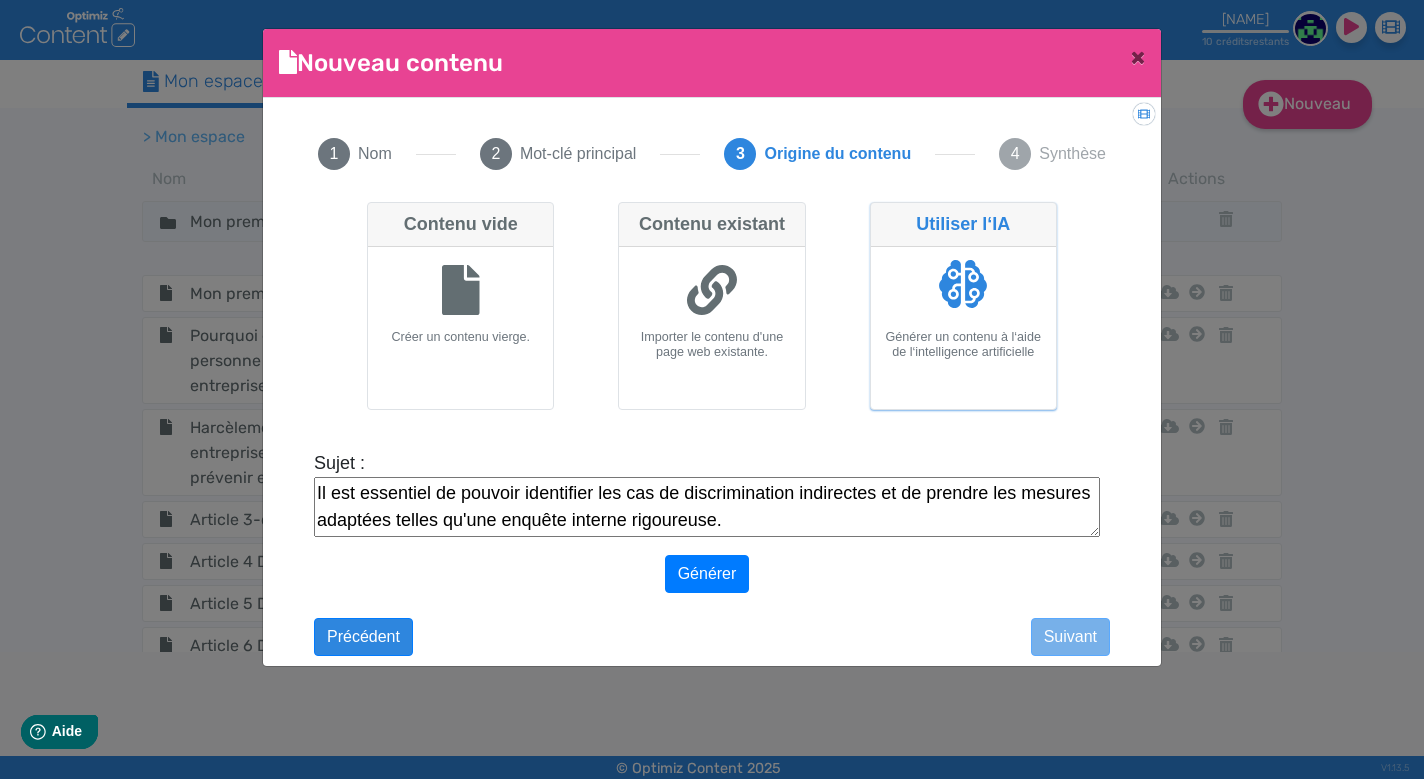 click on "Il est essentiel de pouvoir identifier les cas de discrimination indirectes et de prendre les mesures adaptées telles qu'une enquête interne rigoureuse.
→ Formez vos RH à la lecture systémique des situations."" at bounding box center (707, 507) 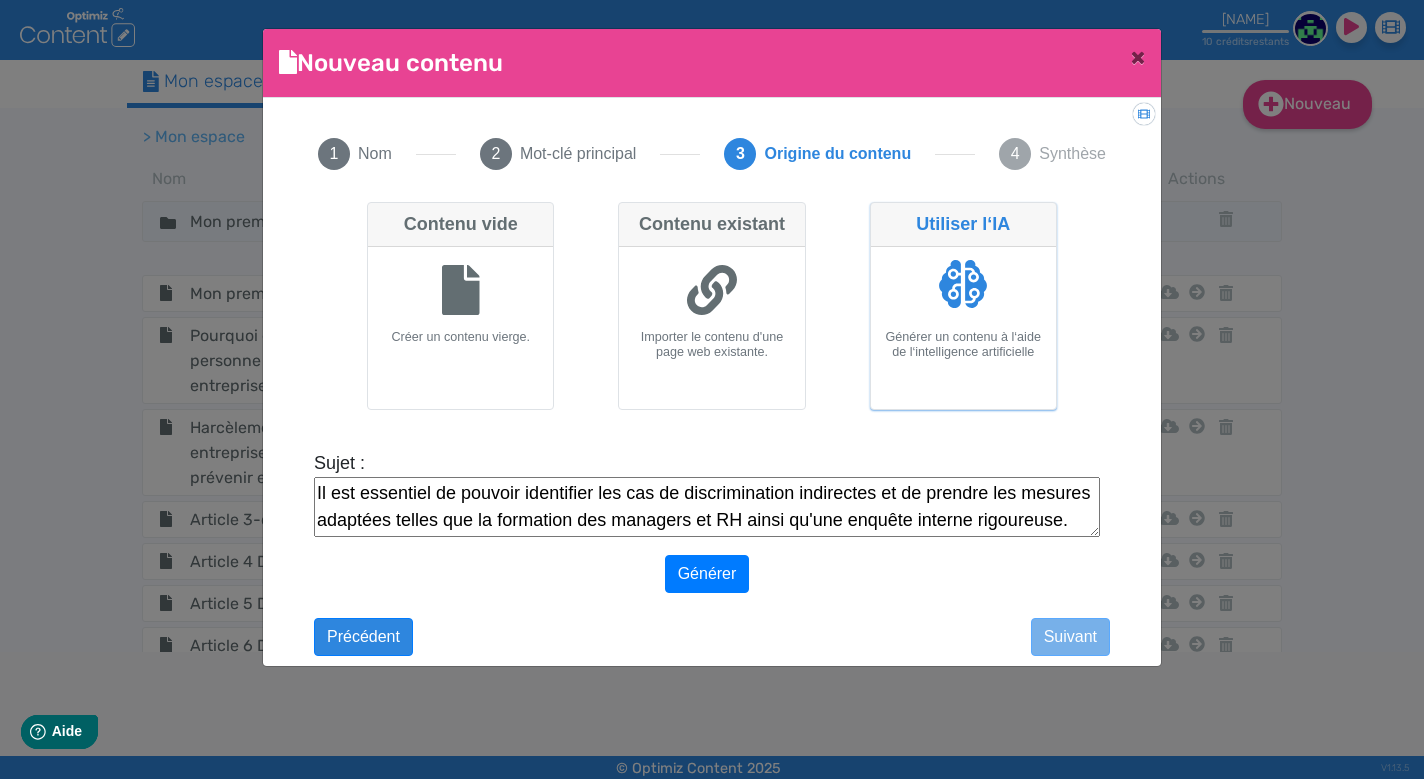 click on "Il est essentiel de pouvoir identifier les cas de discrimination indirectes et de prendre les mesures adaptées telles que la formation des managers et RH ainsi qu'une enquête interne rigoureuse.
→ Formez vos RH à la lecture systémique des situations."" at bounding box center [707, 507] 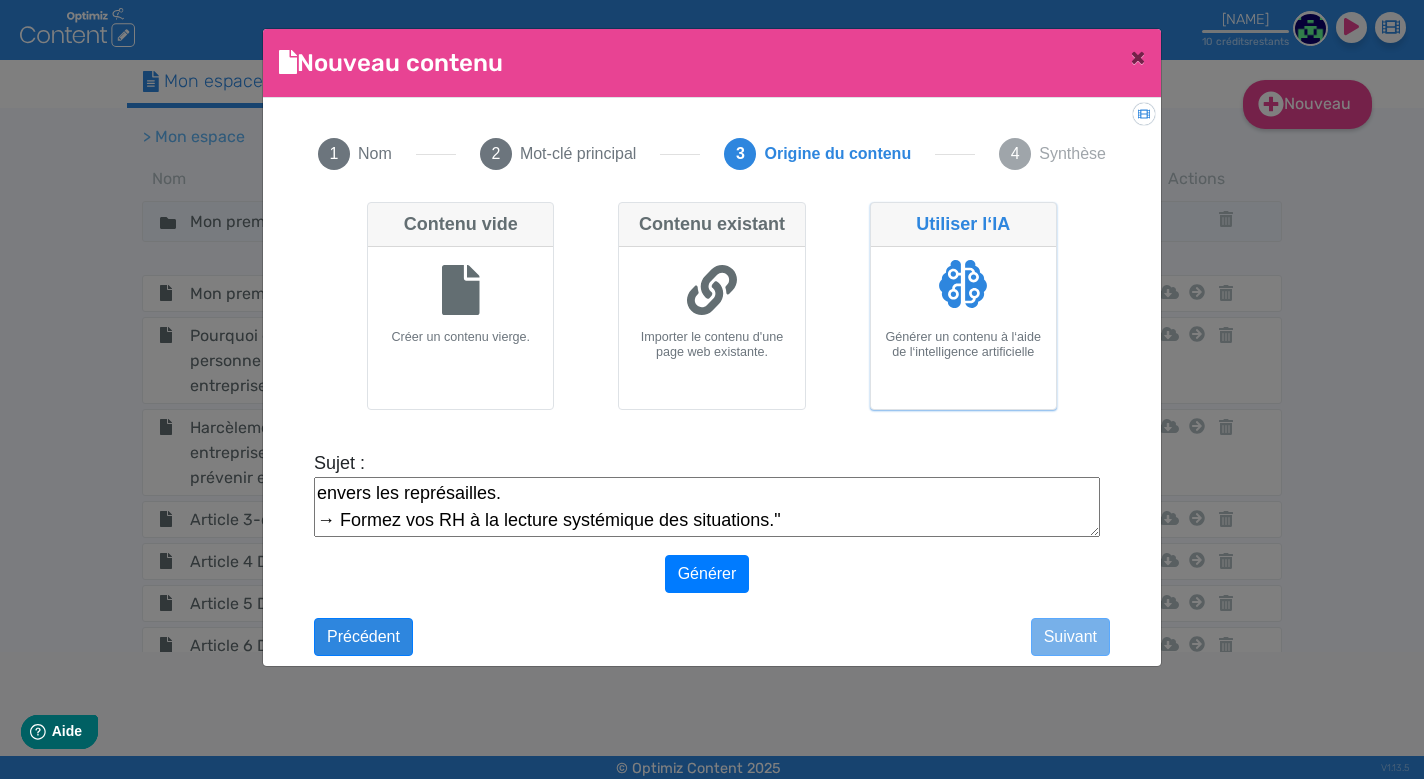 scroll, scrollTop: 81, scrollLeft: 0, axis: vertical 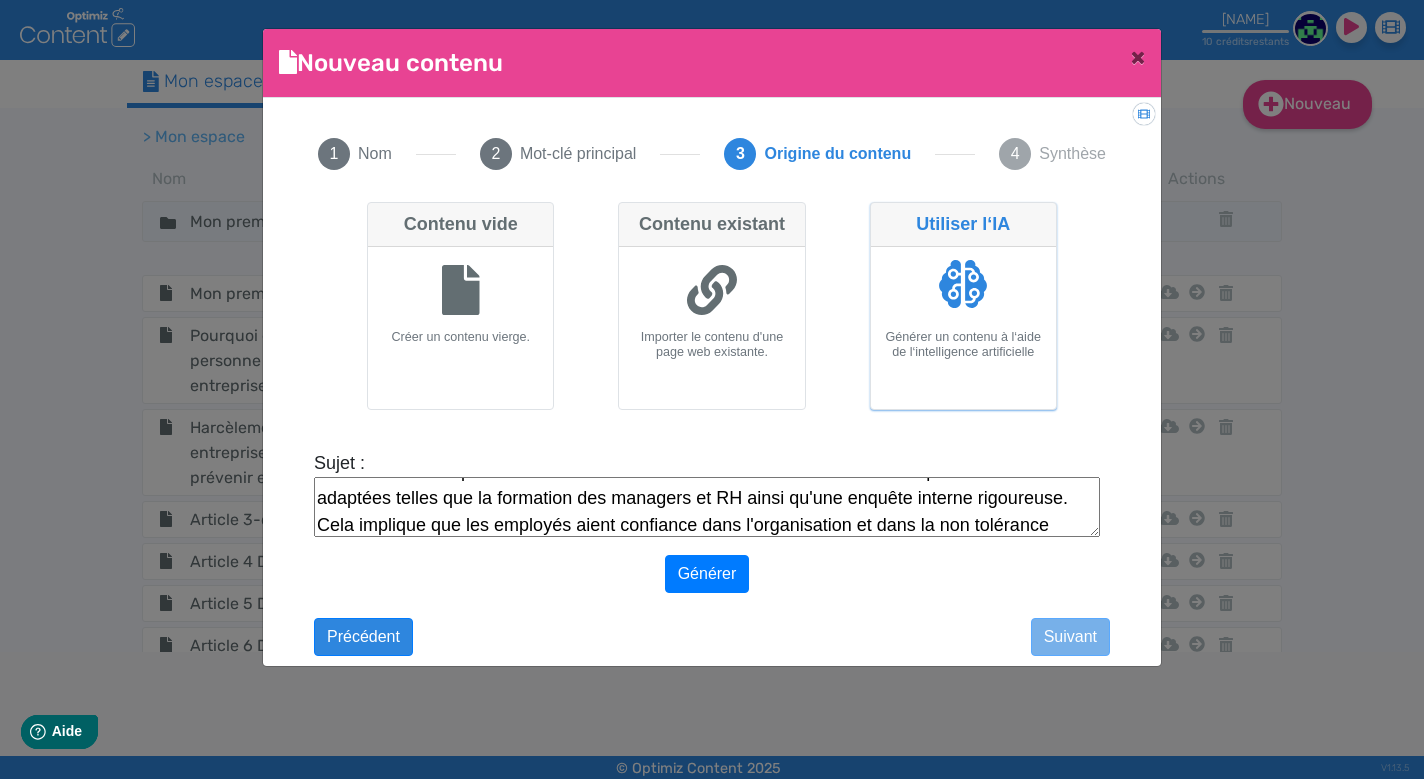 click on "Il est essentiel de pouvoir identifier les cas de discrimination indirectes et de prendre les mesures adaptées telles que la formation des managers et RH ainsi qu'une enquête interne rigoureuse. Cela implique que les employés aient confiance dans l'organisation et dans la non tolérance envers les représailles." at bounding box center [707, 507] 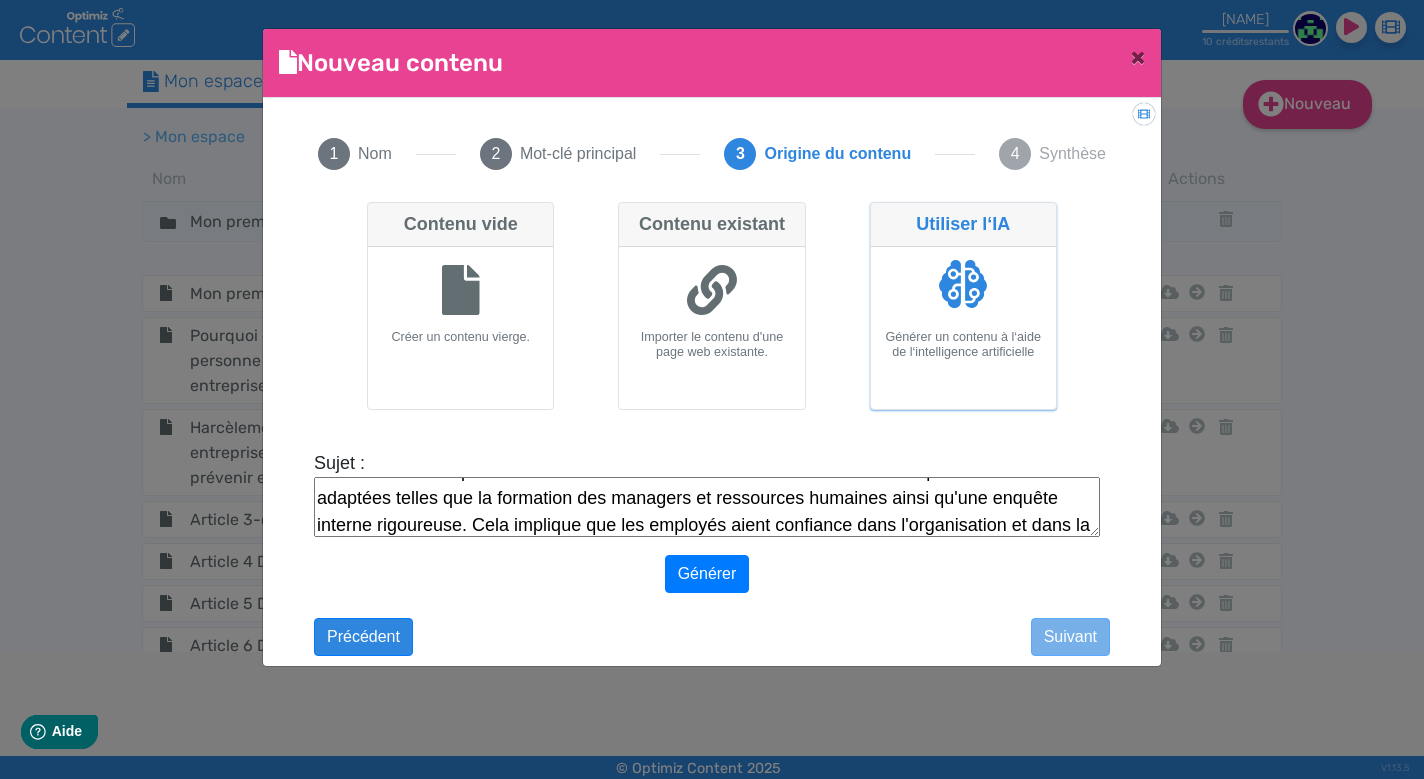 click on "Il est essentiel de pouvoir identifier les cas de discrimination indirectes et de prendre les mesures adaptées telles que la formation des managers et ressources humaines ainsi qu'une enquête interne rigoureuse. Cela implique que les employés aient confiance dans l'organisation et dans la non tolérance envers les représailles." at bounding box center [707, 507] 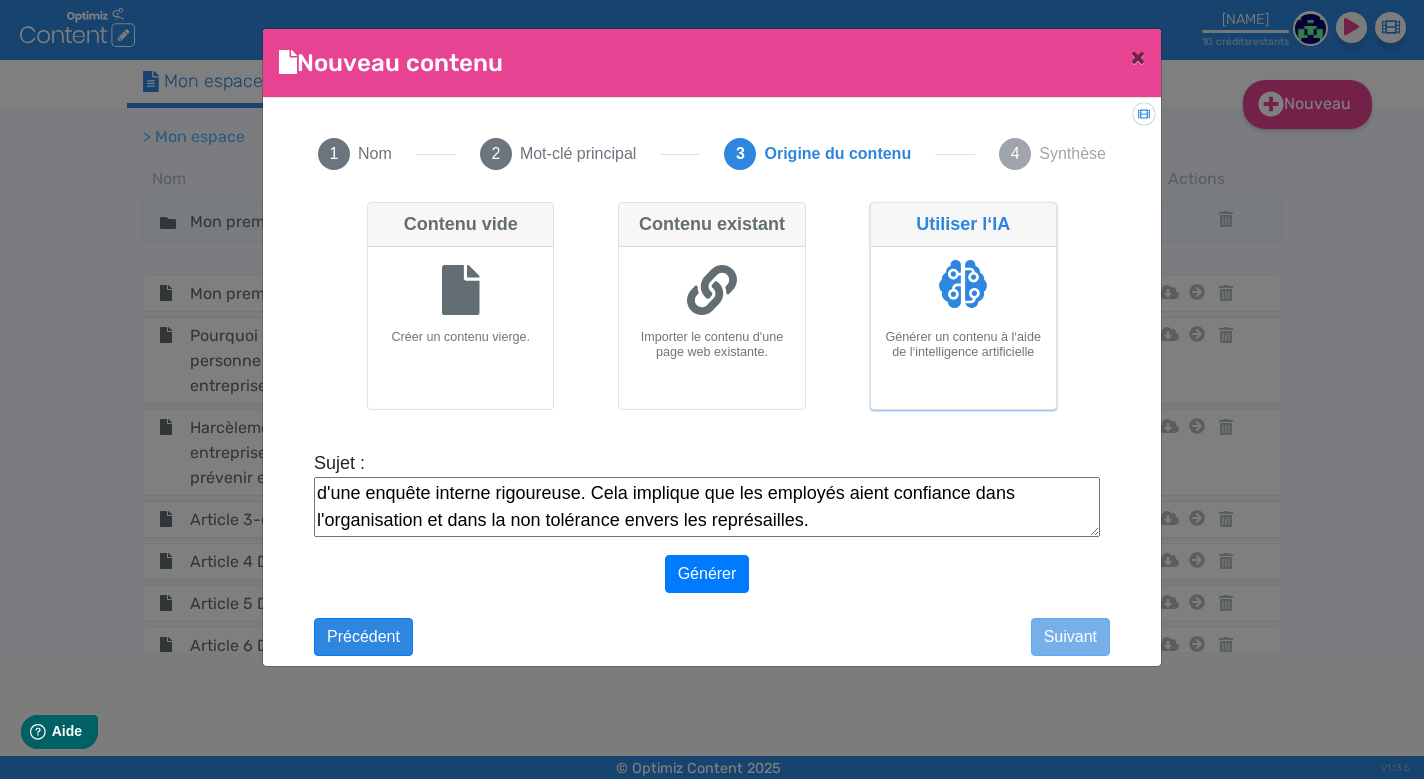 scroll, scrollTop: 54, scrollLeft: 0, axis: vertical 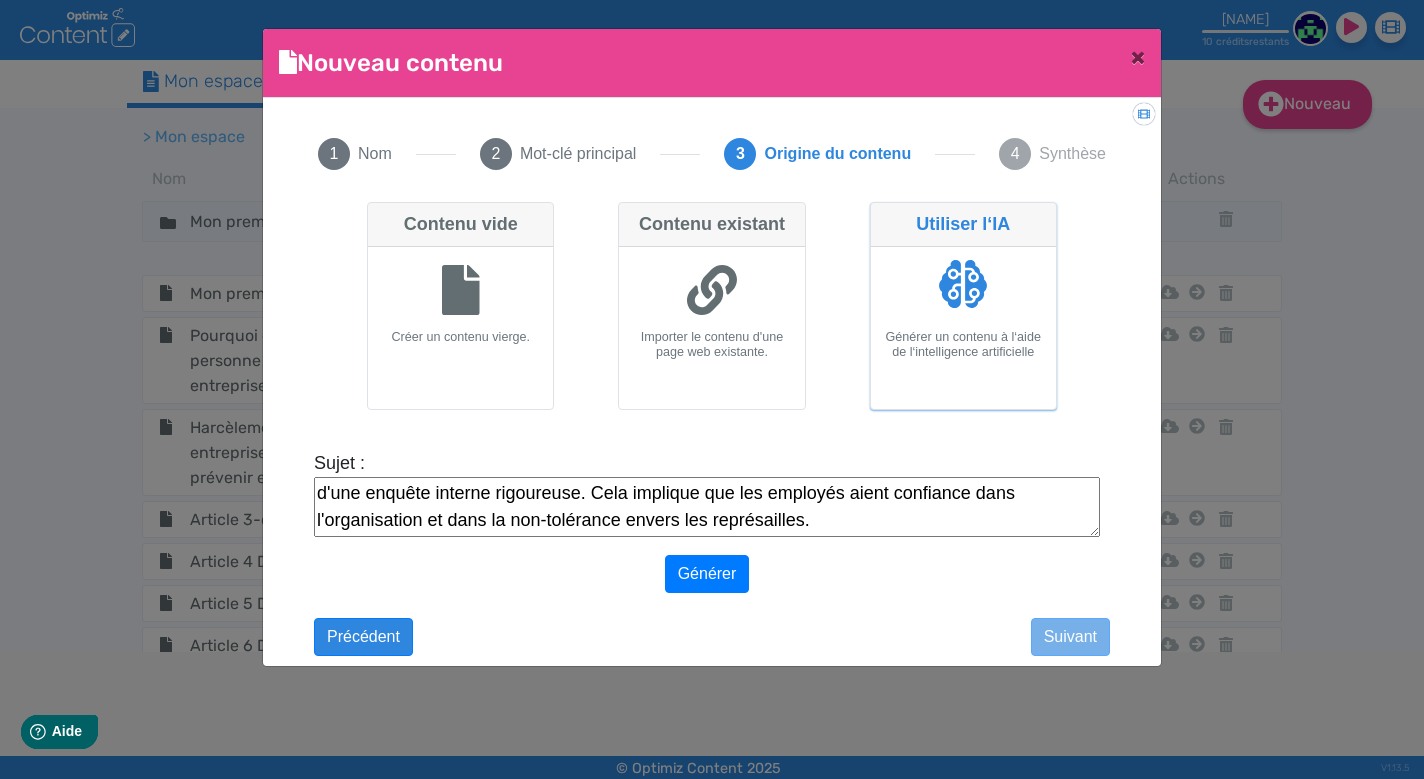 click on "Il est essentiel de pouvoir identifier les cas de discrimination indirectes et de prendre les mesures adaptées telles que la formation des managers et ressources humaines ou la mise en oeuvre d'une enquête interne rigoureuse. Cela implique que les employés aient confiance dans l'organisation et dans la non-tolérance envers les représailles." at bounding box center [707, 507] 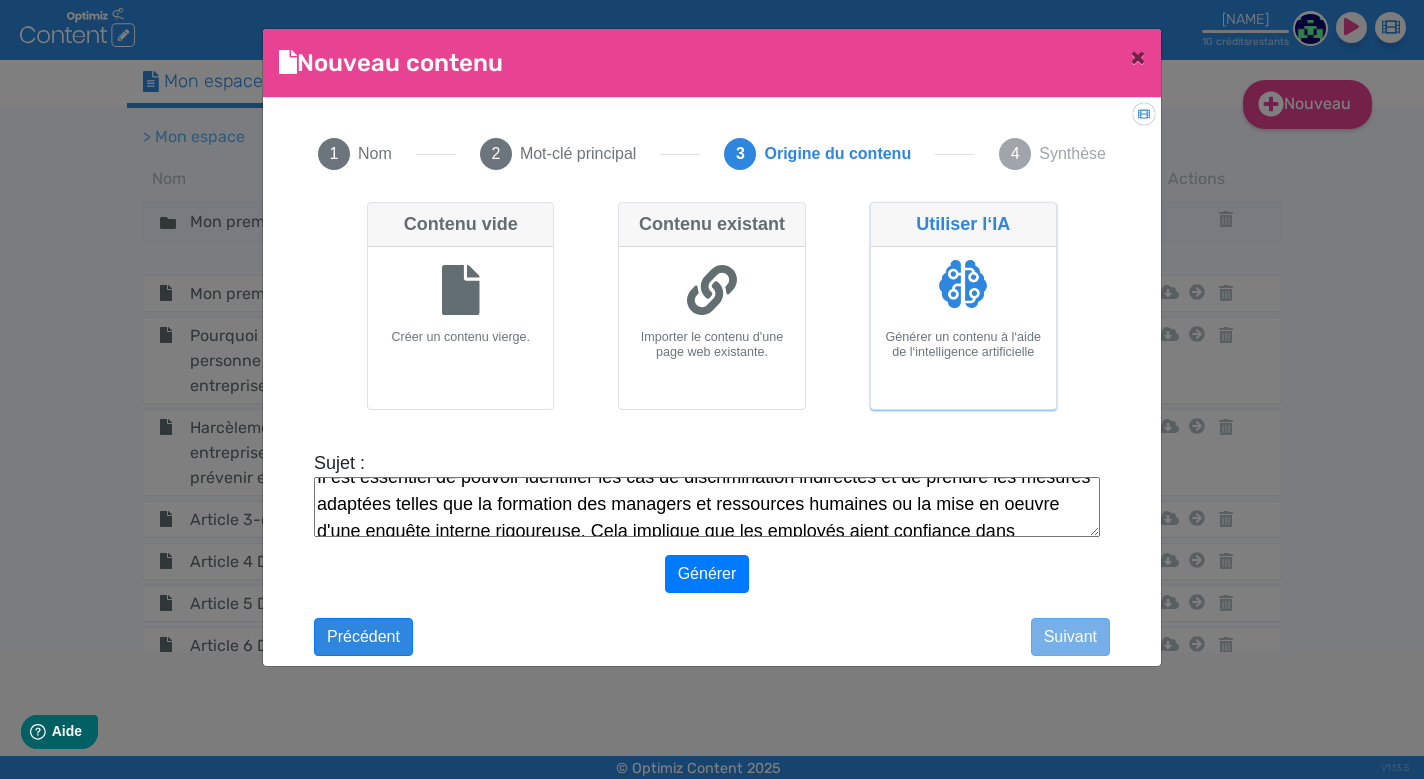 scroll, scrollTop: 18, scrollLeft: 0, axis: vertical 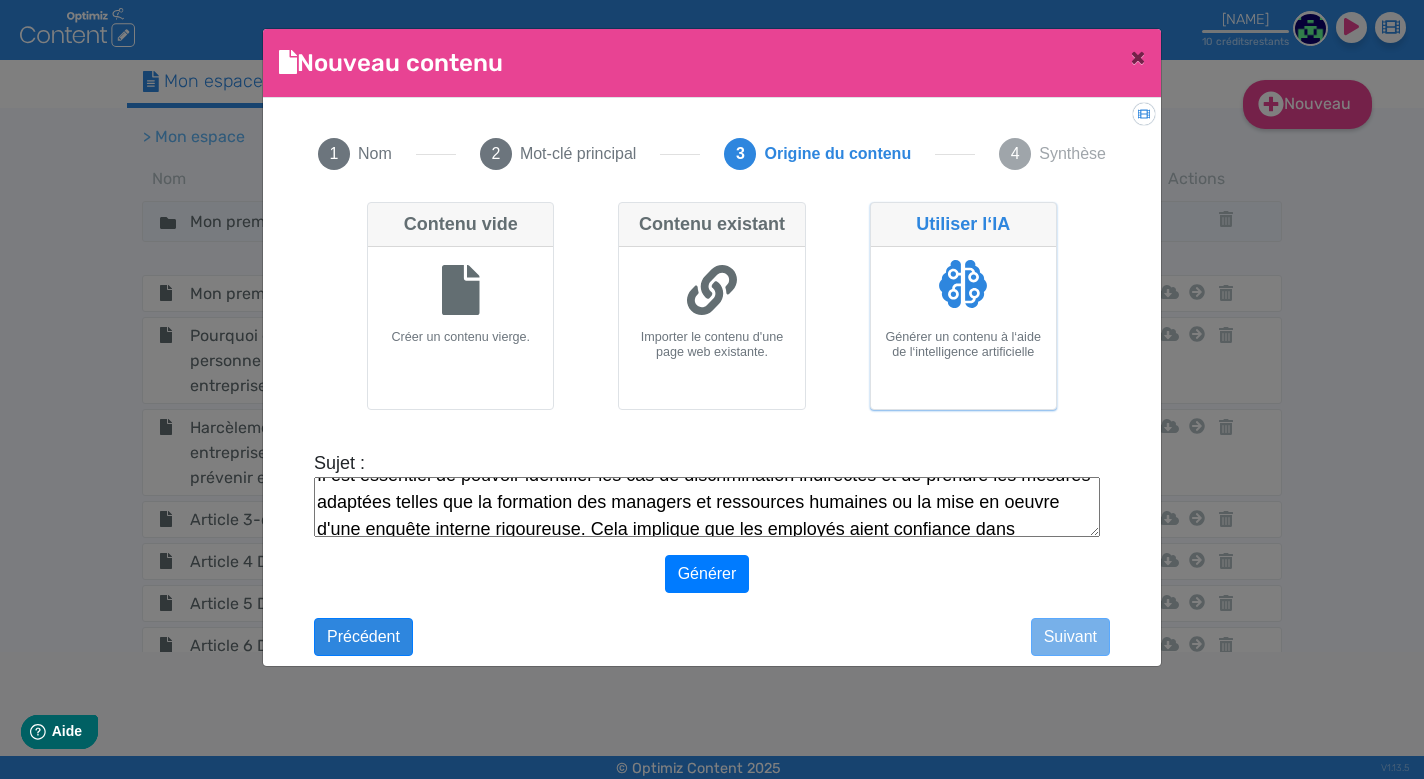 click on "Il est essentiel de pouvoir identifier les cas de discrimination indirectes et de prendre les mesures adaptées telles que la formation des managers et ressources humaines ou la mise en oeuvre d'une enquête interne rigoureuse. Cela implique que les employés aient confiance dans l'organisation et dans sa non-tolérance envers les représailles." at bounding box center (707, 507) 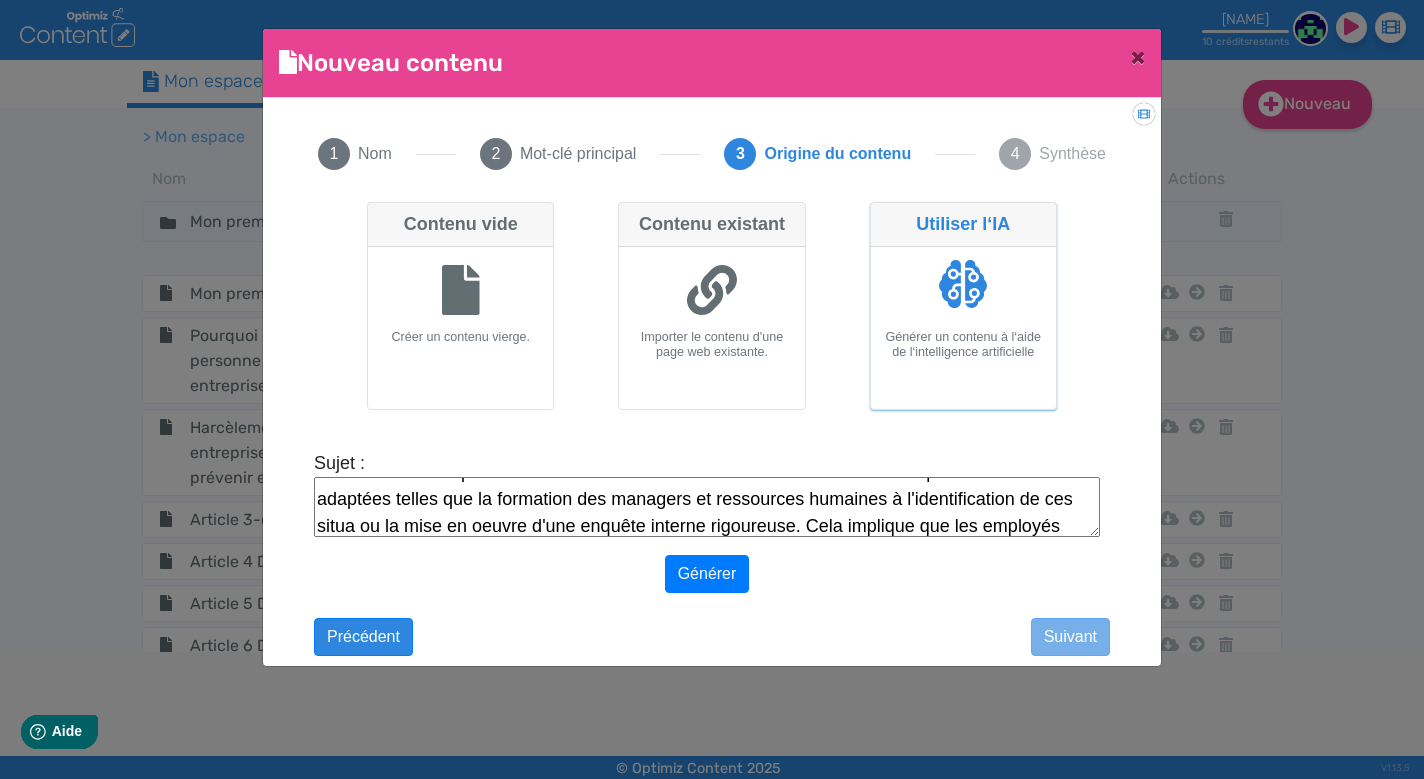 scroll, scrollTop: 22, scrollLeft: 0, axis: vertical 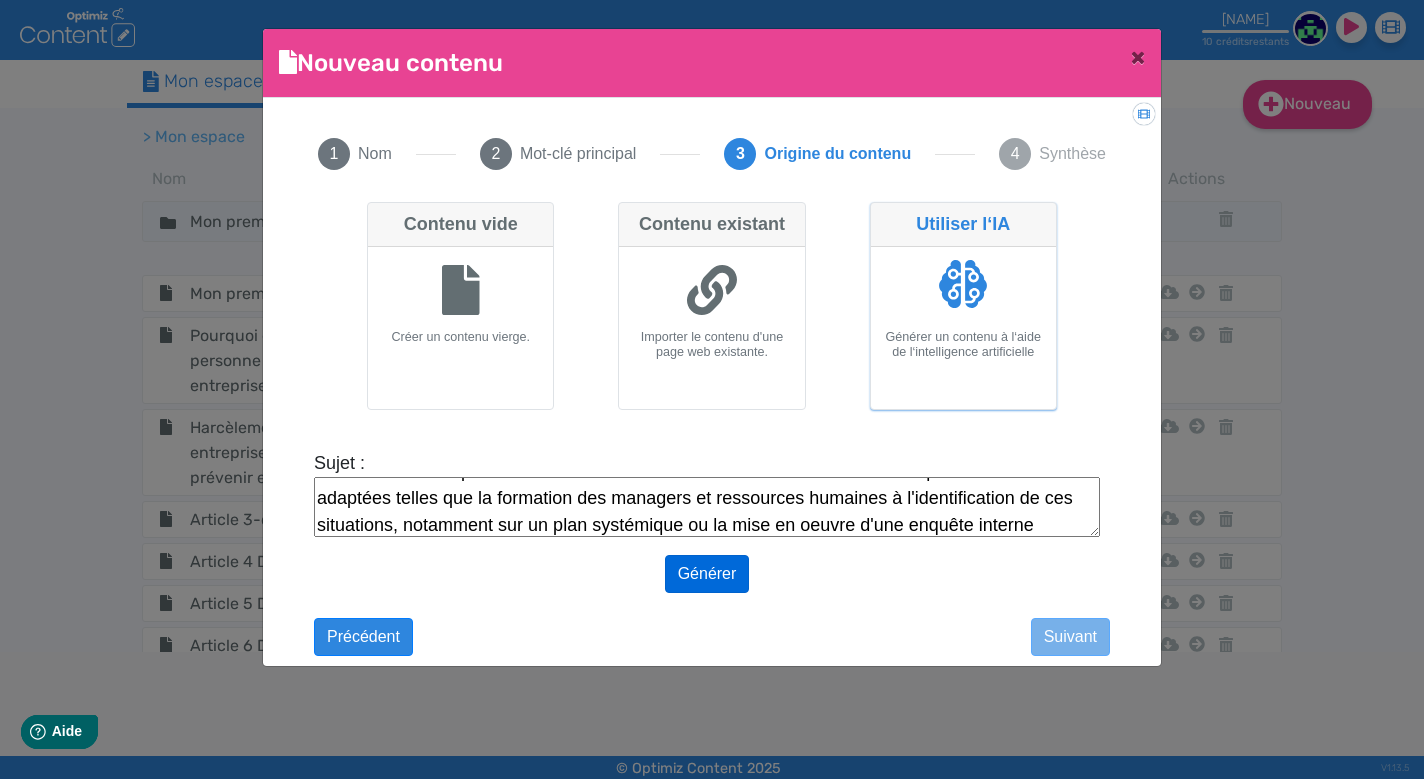 type on "Il est essentiel de pouvoir identifier les cas de discrimination indirectes et de prendre les mesures adaptées telles que la formation des managers et ressources humaines à l'identification de ces situations, notamment sur un plan systémique ou la mise en oeuvre d'une enquête interne rigoureuse. Cela implique que les employés aient confiance dans l'organisation et dans sa non-tolérance envers les représailles." 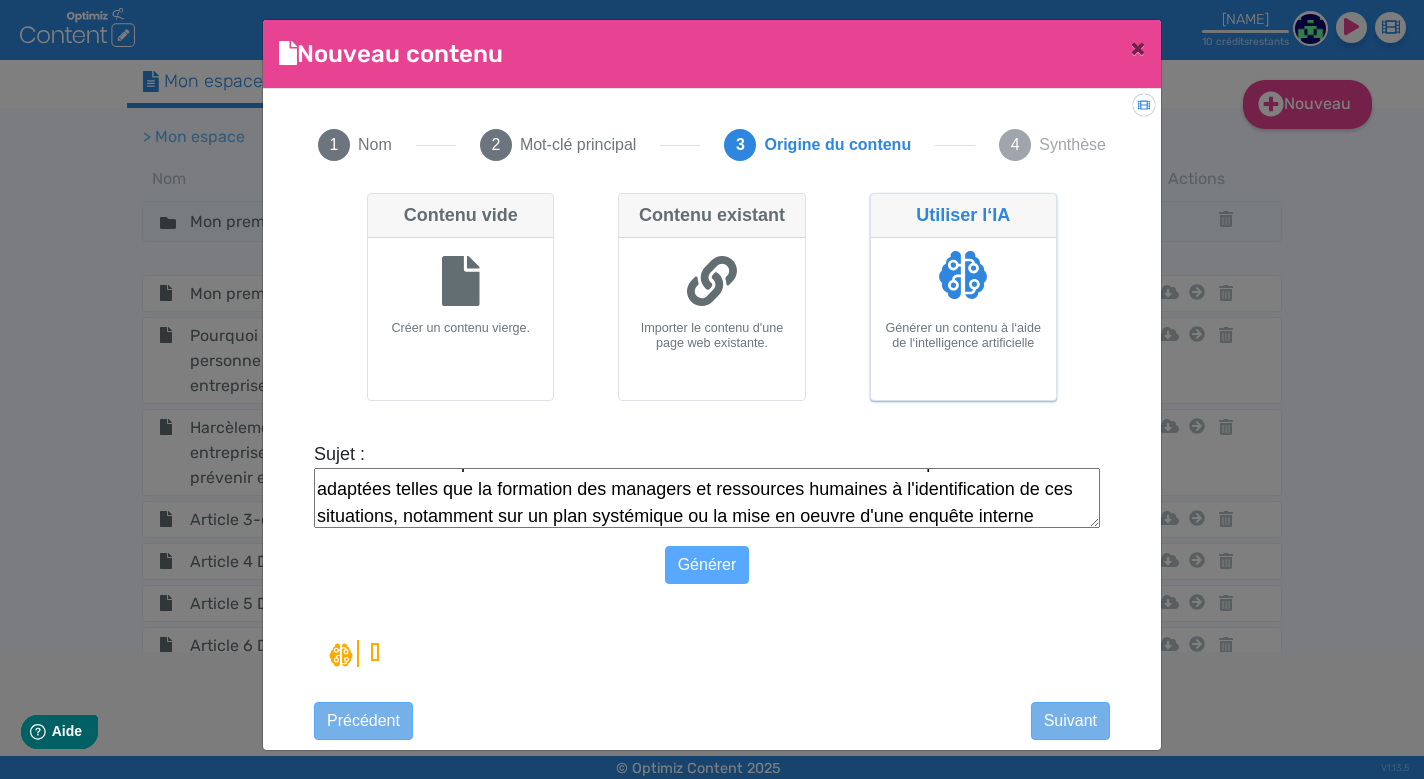 scroll, scrollTop: 8, scrollLeft: 0, axis: vertical 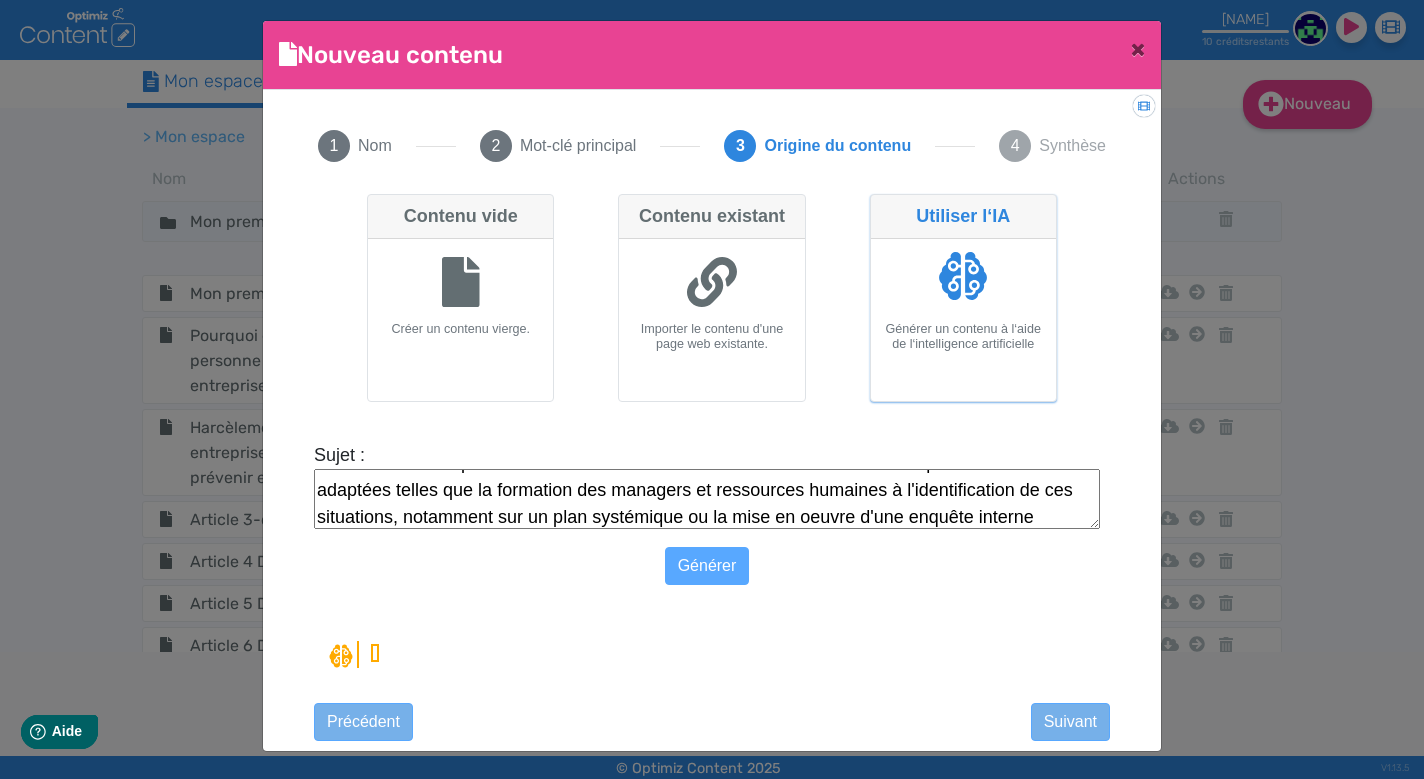 click at bounding box center (714, 646) 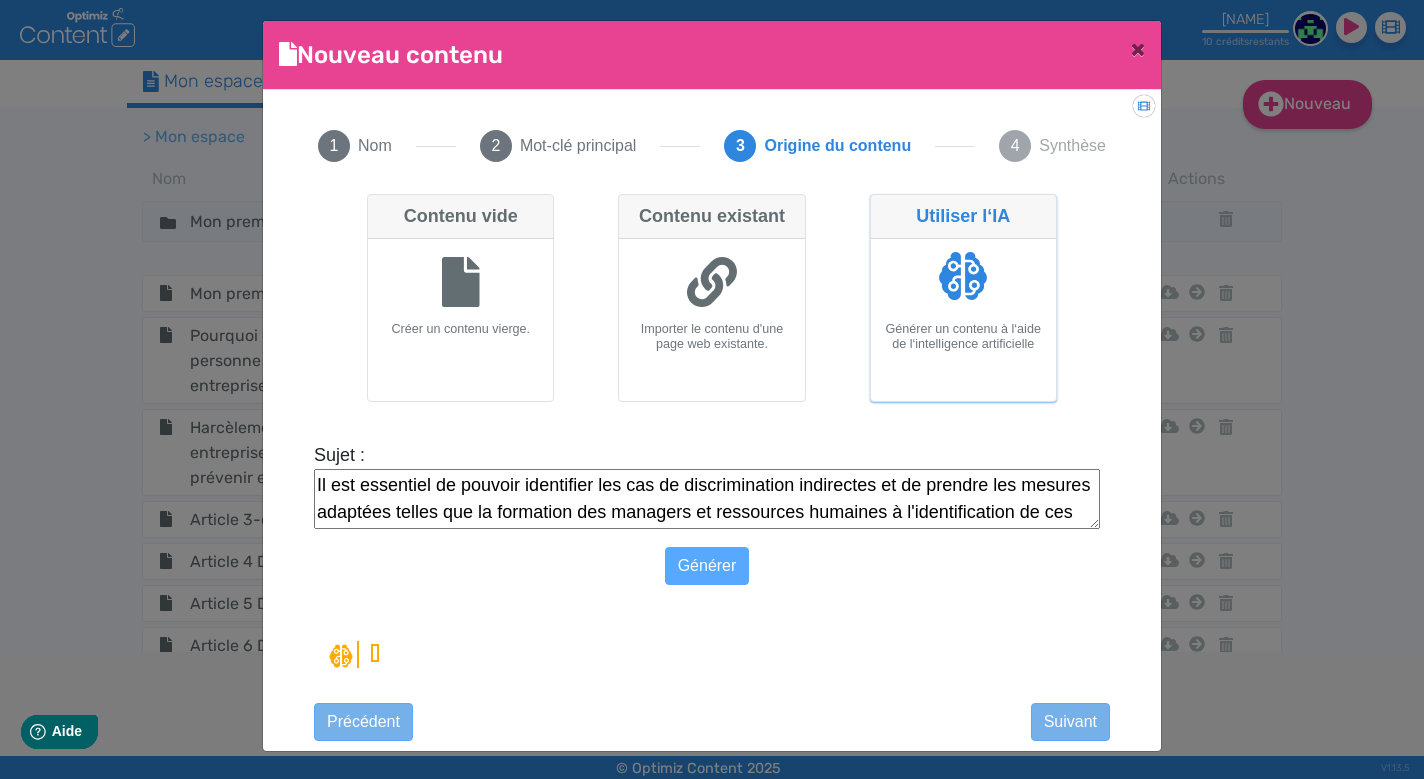 scroll, scrollTop: 0, scrollLeft: 0, axis: both 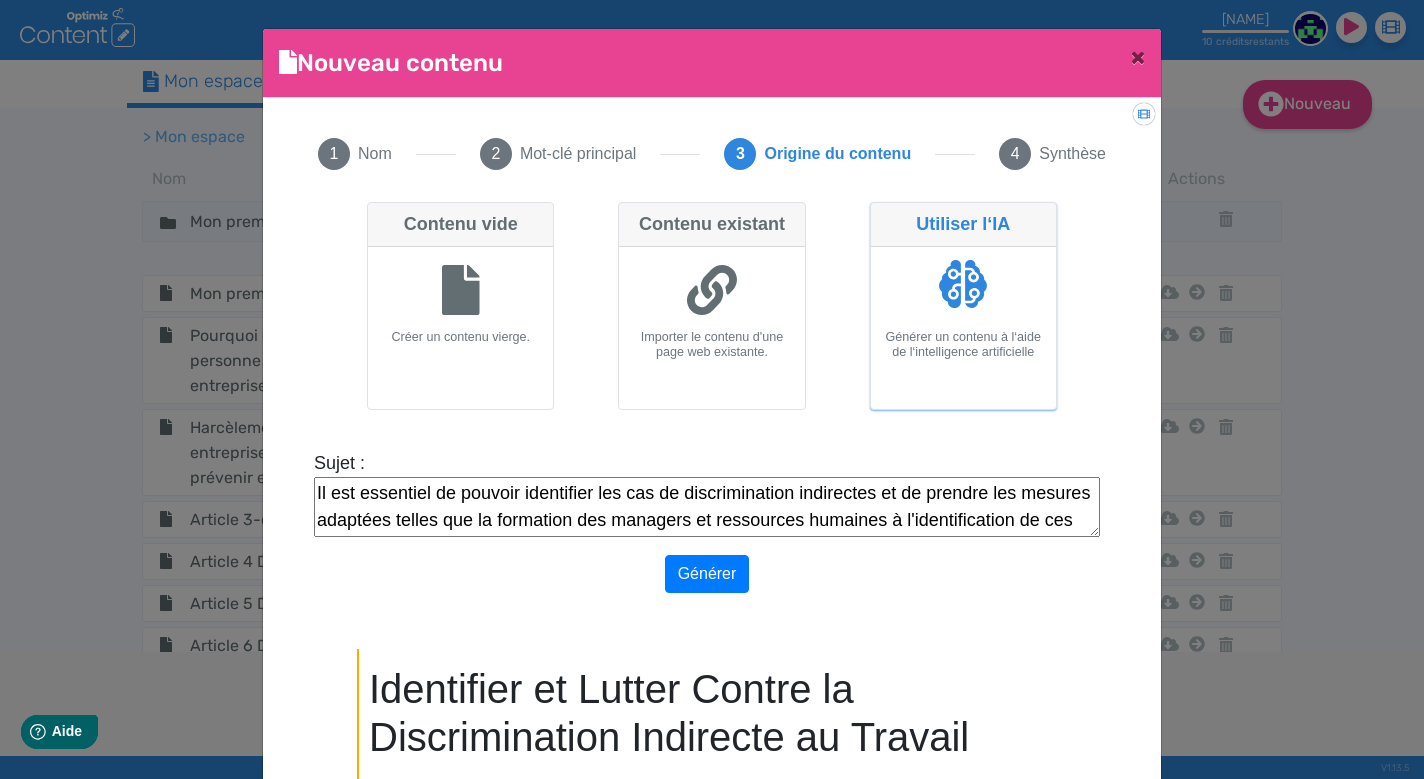 click on "Identifier et Lutter Contre la Discrimination Indirecte au Travail" at bounding box center [733, 713] 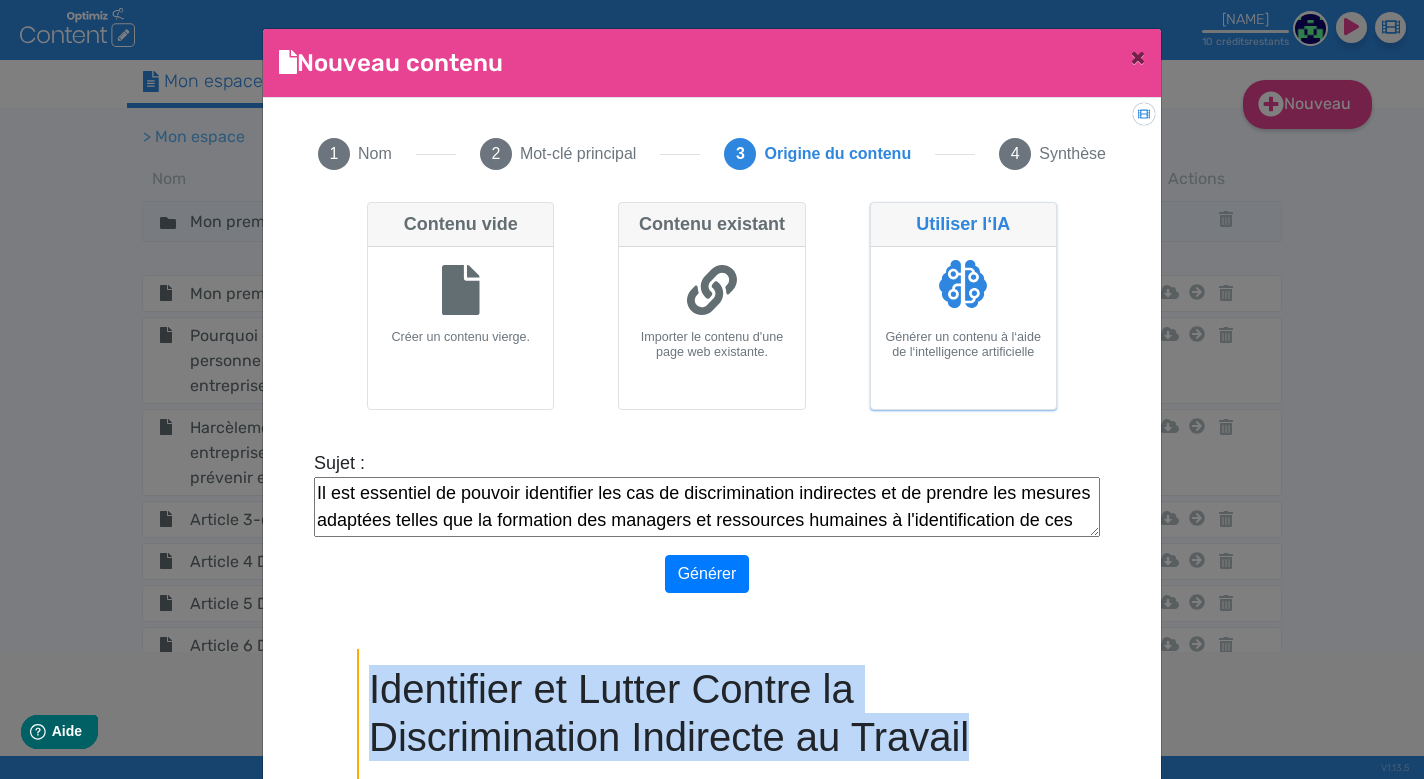 drag, startPoint x: 373, startPoint y: 685, endPoint x: 989, endPoint y: 733, distance: 617.8673 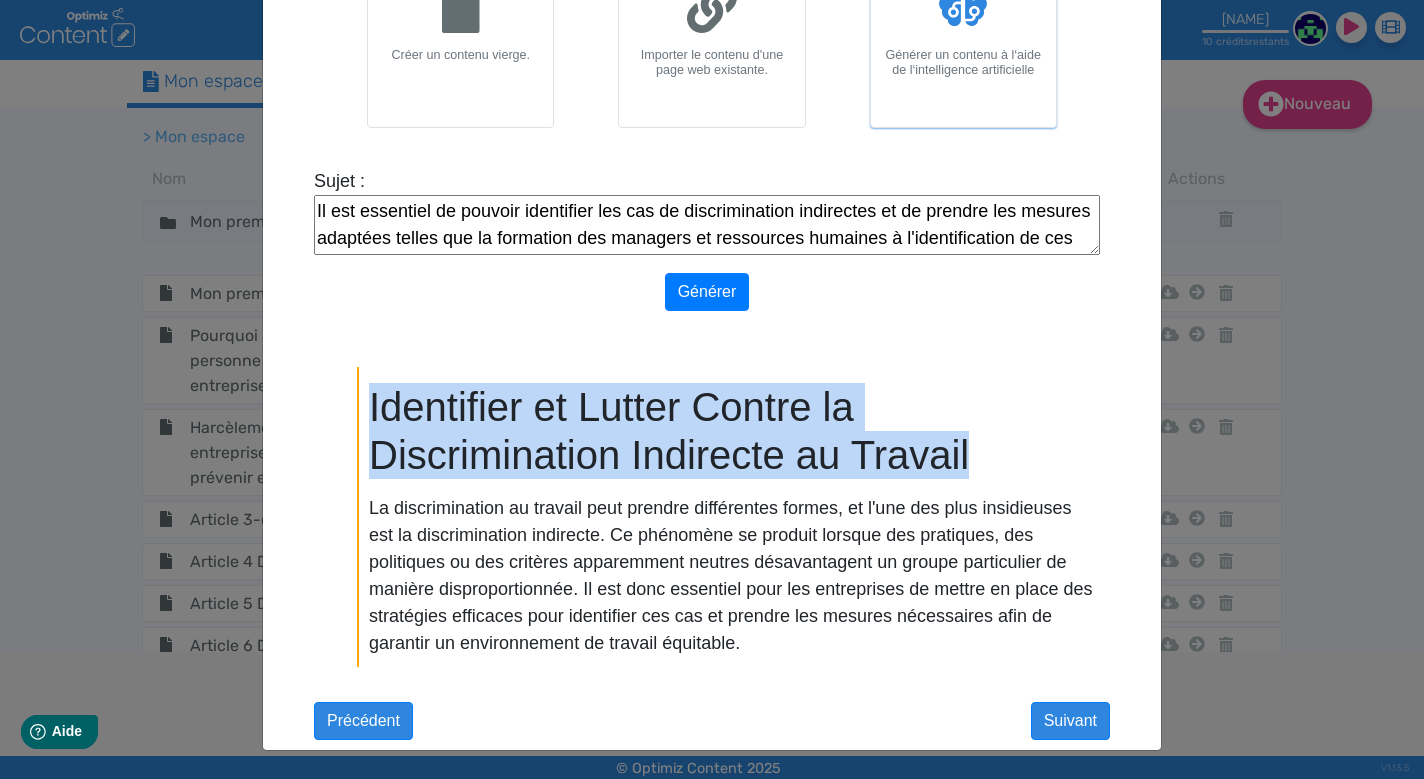 scroll, scrollTop: 281, scrollLeft: 0, axis: vertical 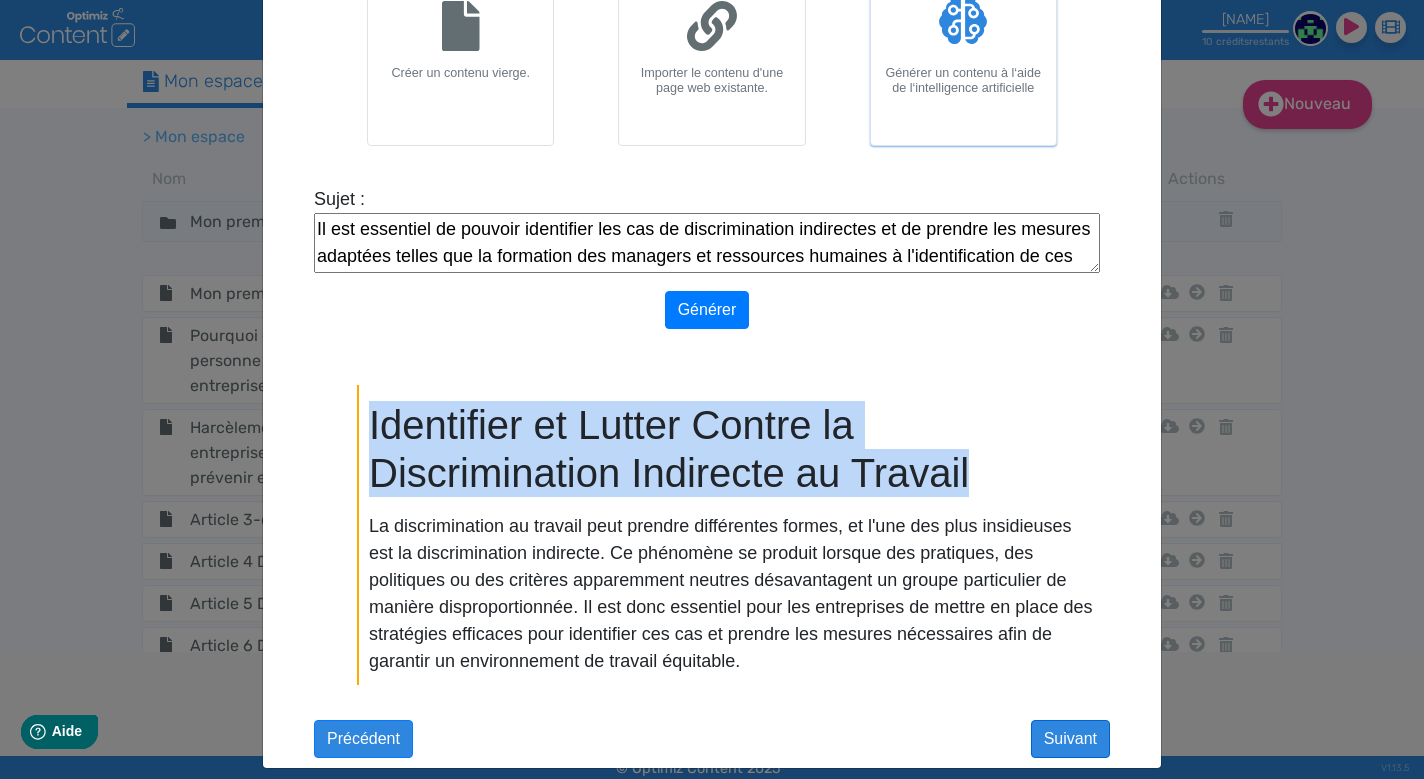 click on "Suivant" at bounding box center (1070, 739) 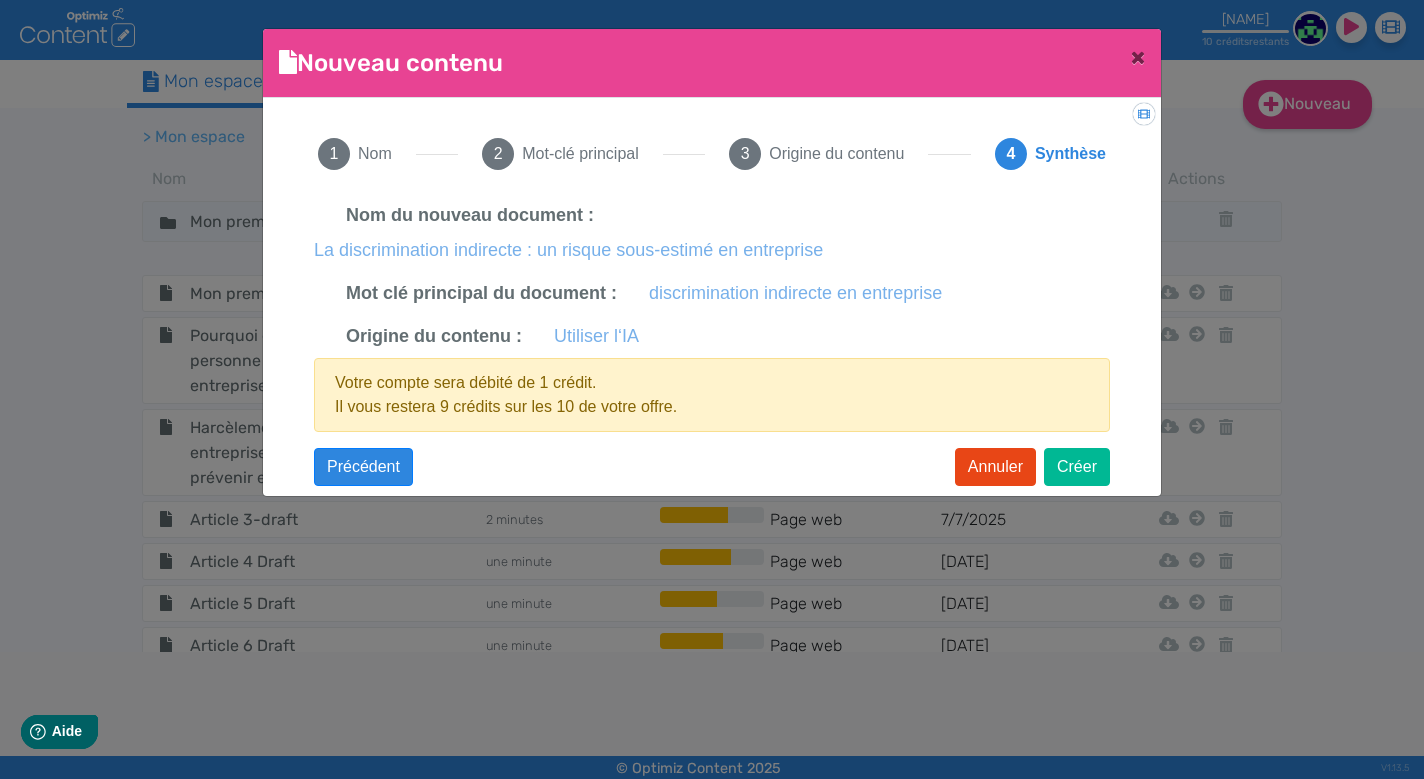 scroll, scrollTop: 0, scrollLeft: 0, axis: both 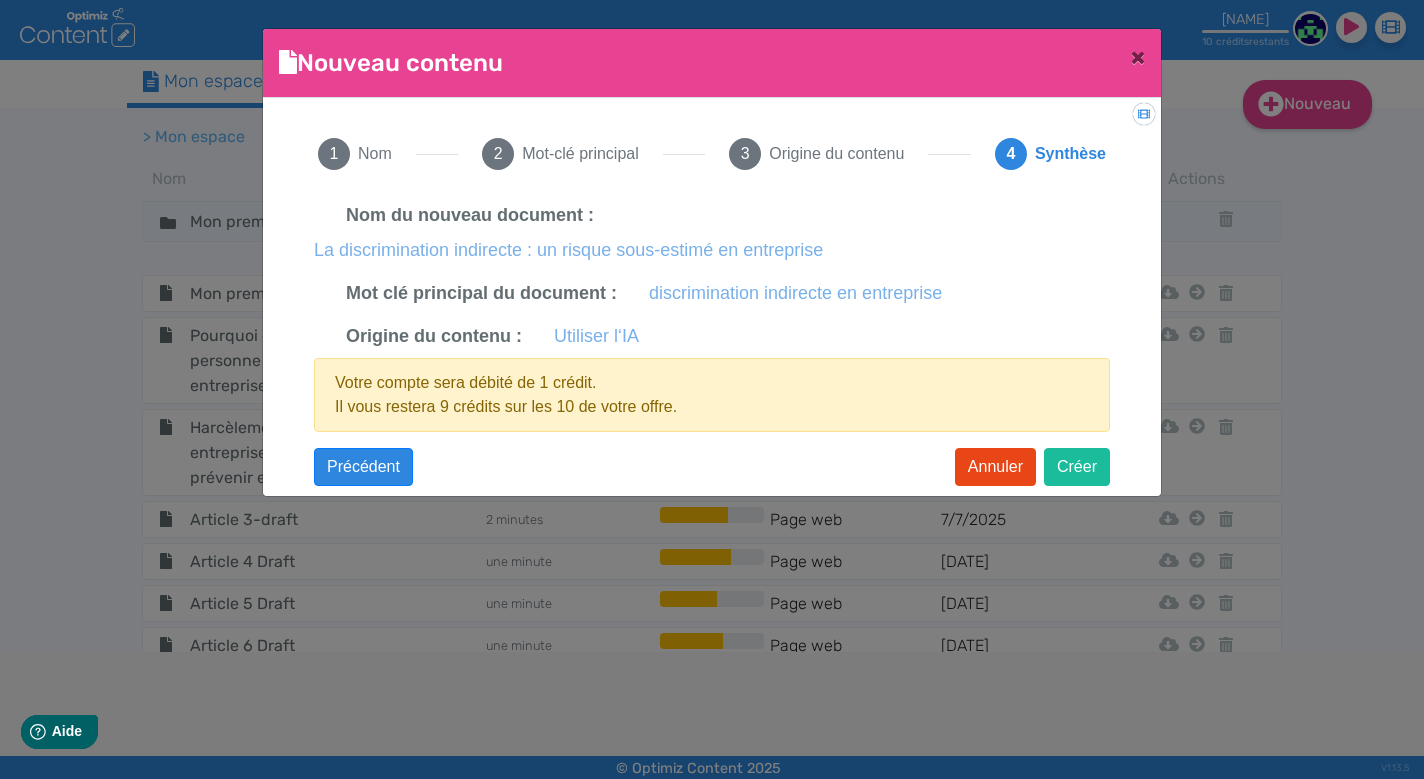click on "Créer" at bounding box center (1077, 467) 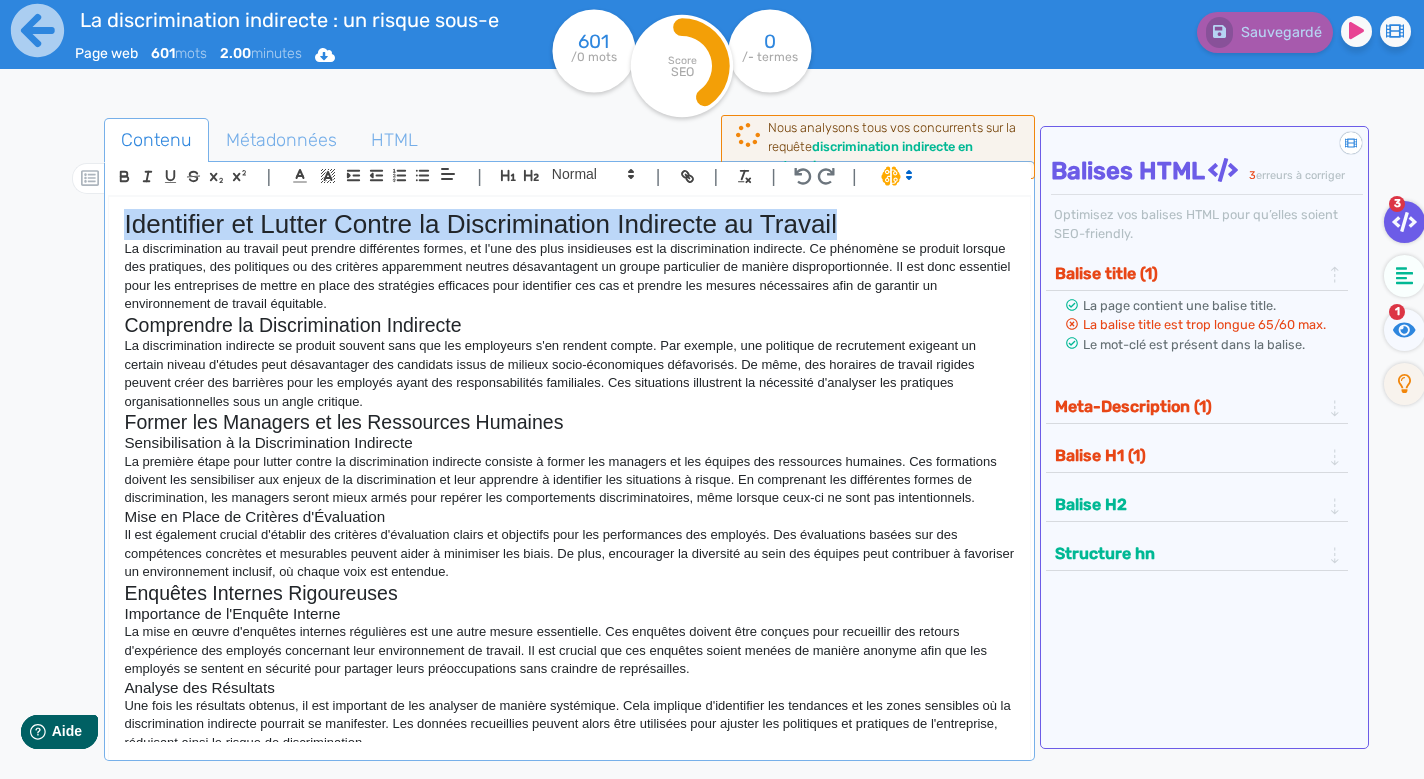 drag, startPoint x: 124, startPoint y: 225, endPoint x: 840, endPoint y: 234, distance: 716.0566 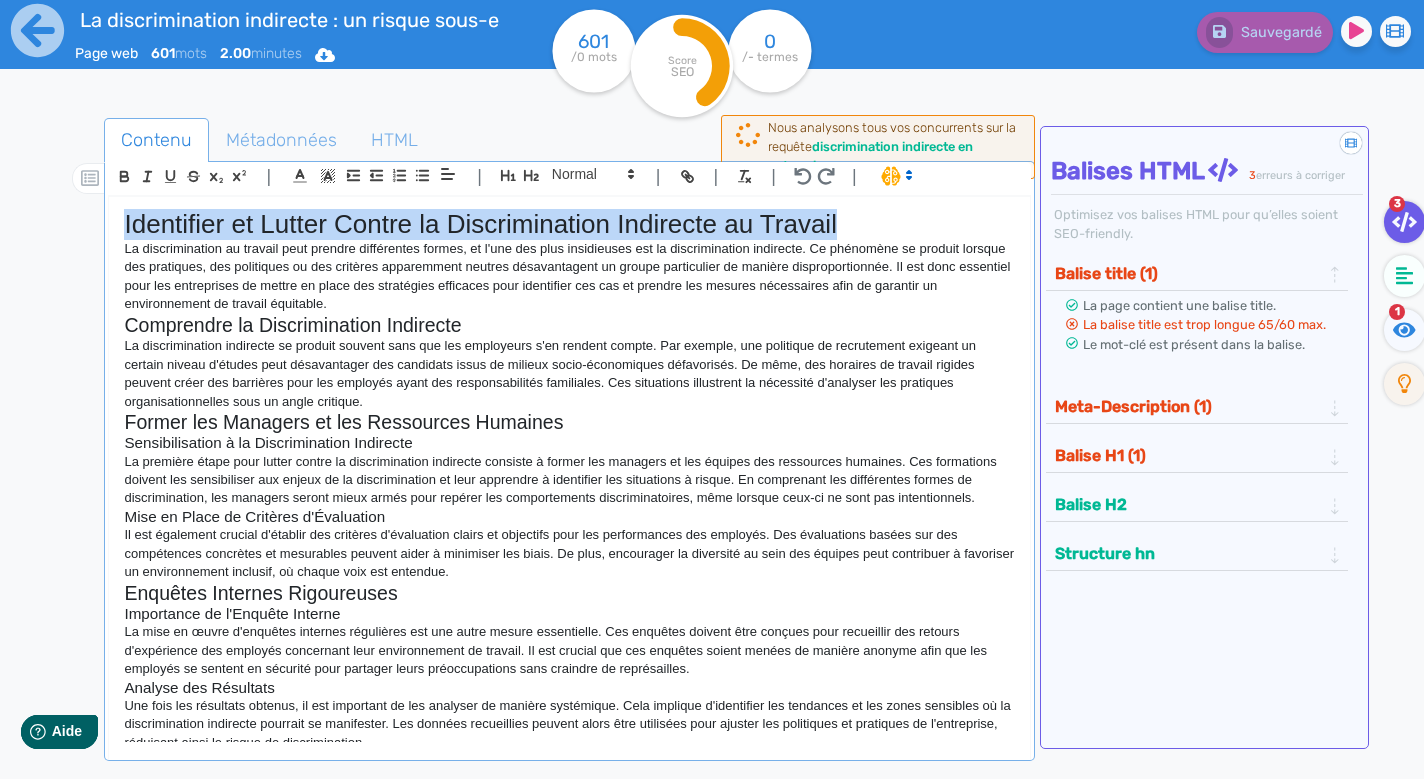 click on "Identifier et Lutter Contre la Discrimination Indirecte au Travail" at bounding box center (569, 224) 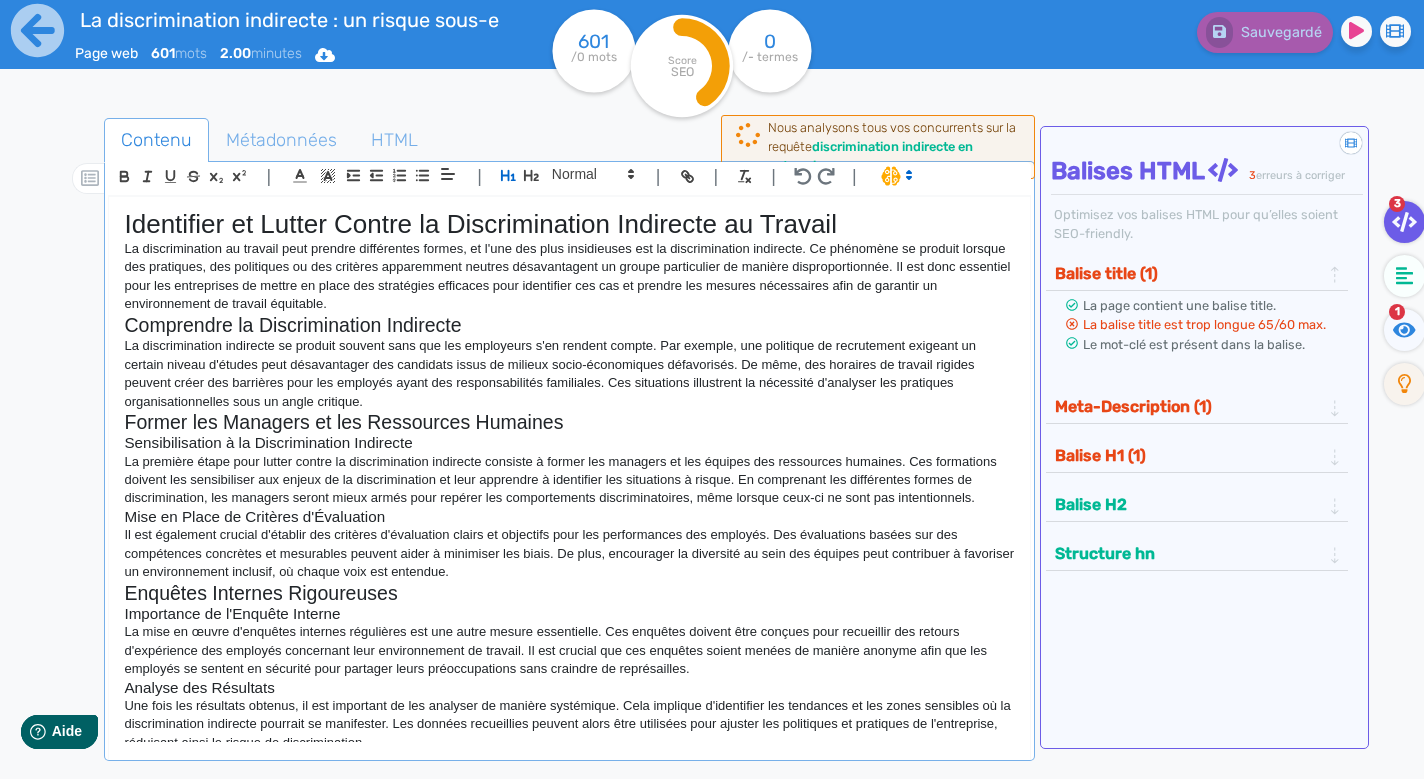 scroll, scrollTop: 10, scrollLeft: 1, axis: both 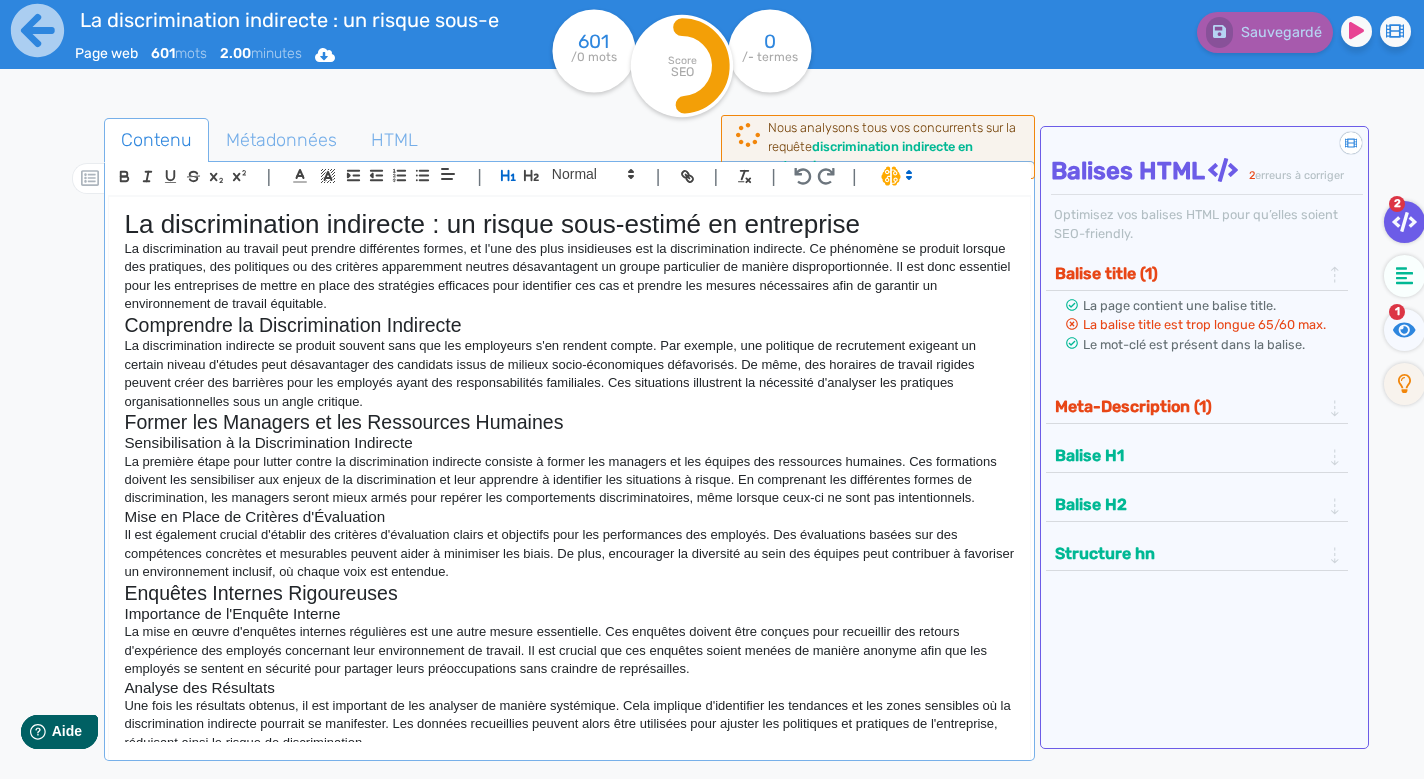 click on "La discrimination indirecte se produit souvent sans que les employeurs s'en rendent compte. Par exemple, une politique de recrutement exigeant un certain niveau d'études peut désavantager des candidats issus de milieux socio-économiques défavorisés. De même, des horaires de travail rigides peuvent créer des barrières pour les employés ayant des responsabilités familiales. Ces situations illustrent la nécessité d'analyser les pratiques organisationnelles sous un angle critique." at bounding box center [569, 374] 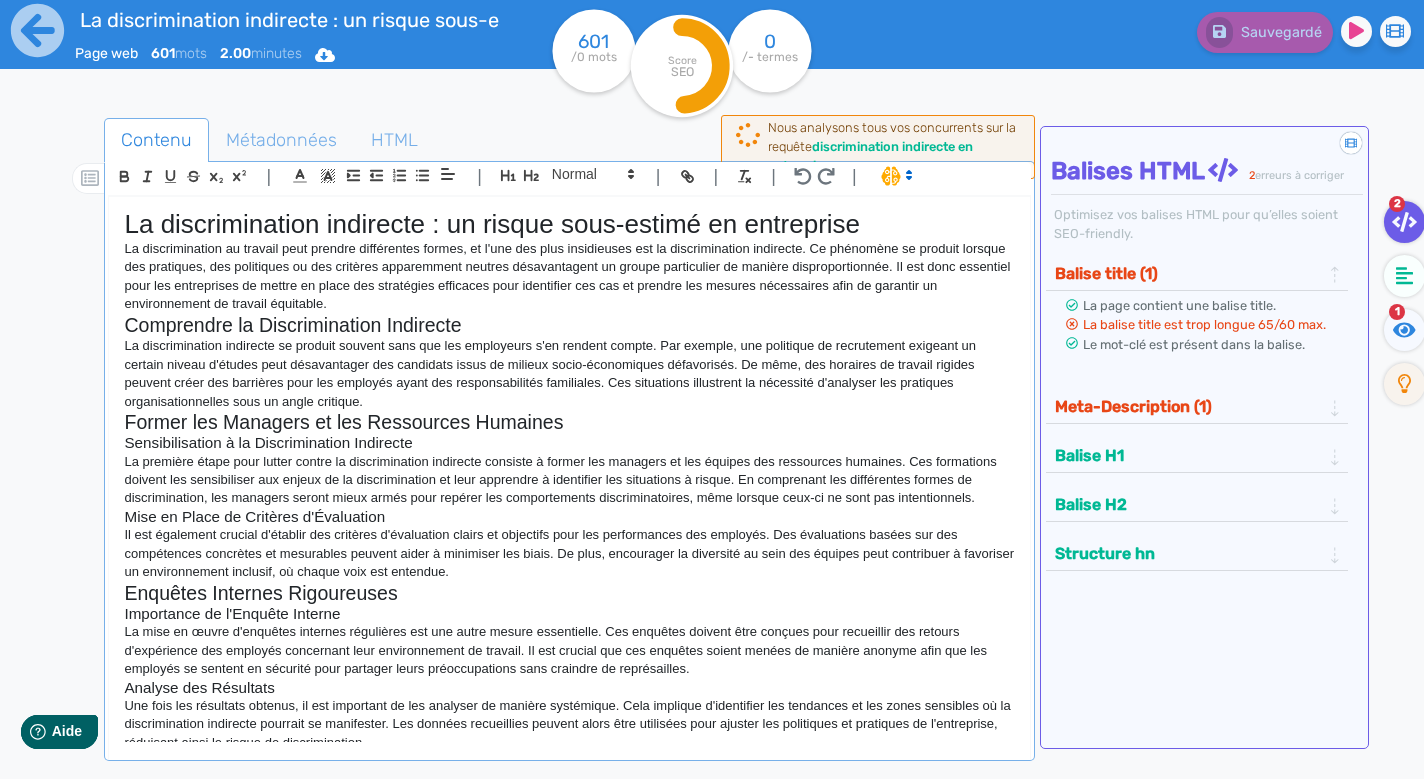 scroll, scrollTop: 0, scrollLeft: 0, axis: both 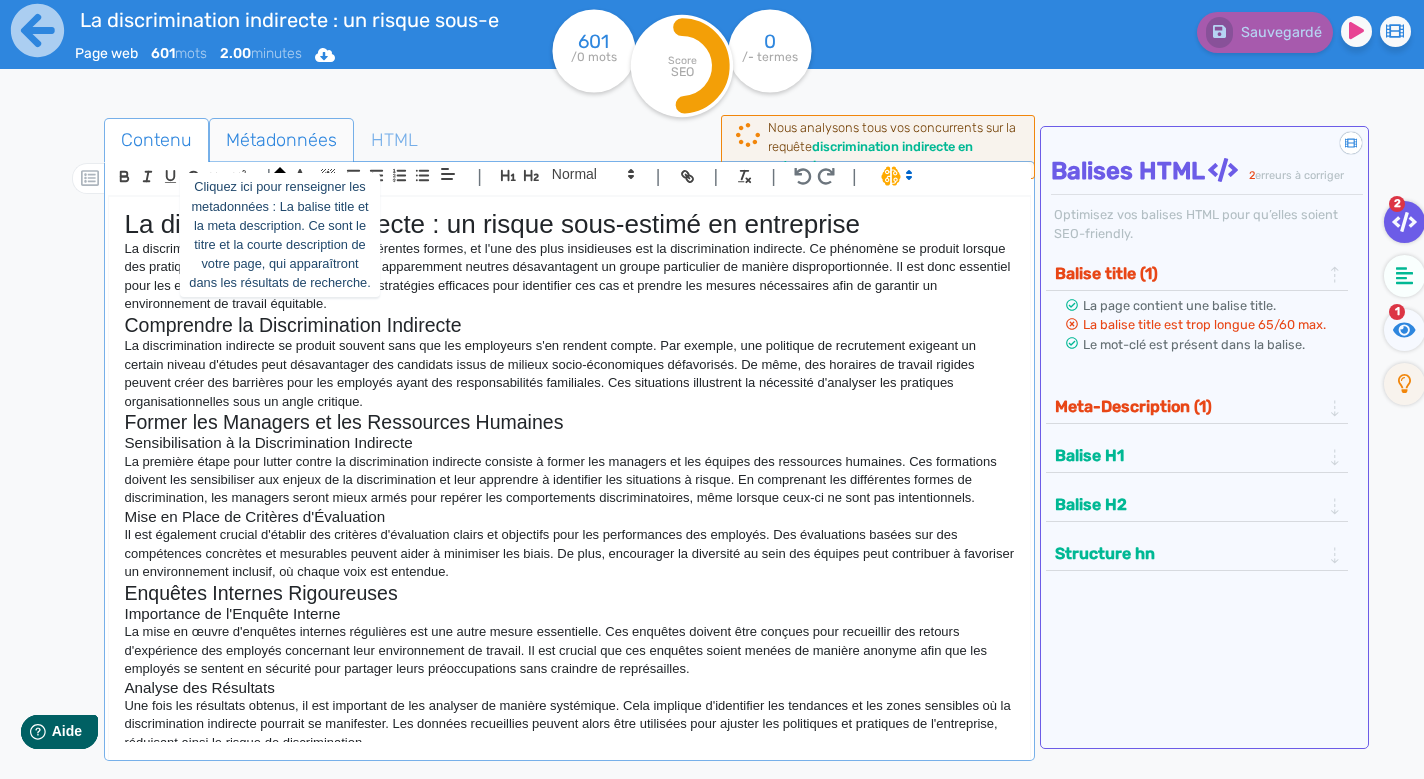 click on "Métadonnées" at bounding box center [281, 140] 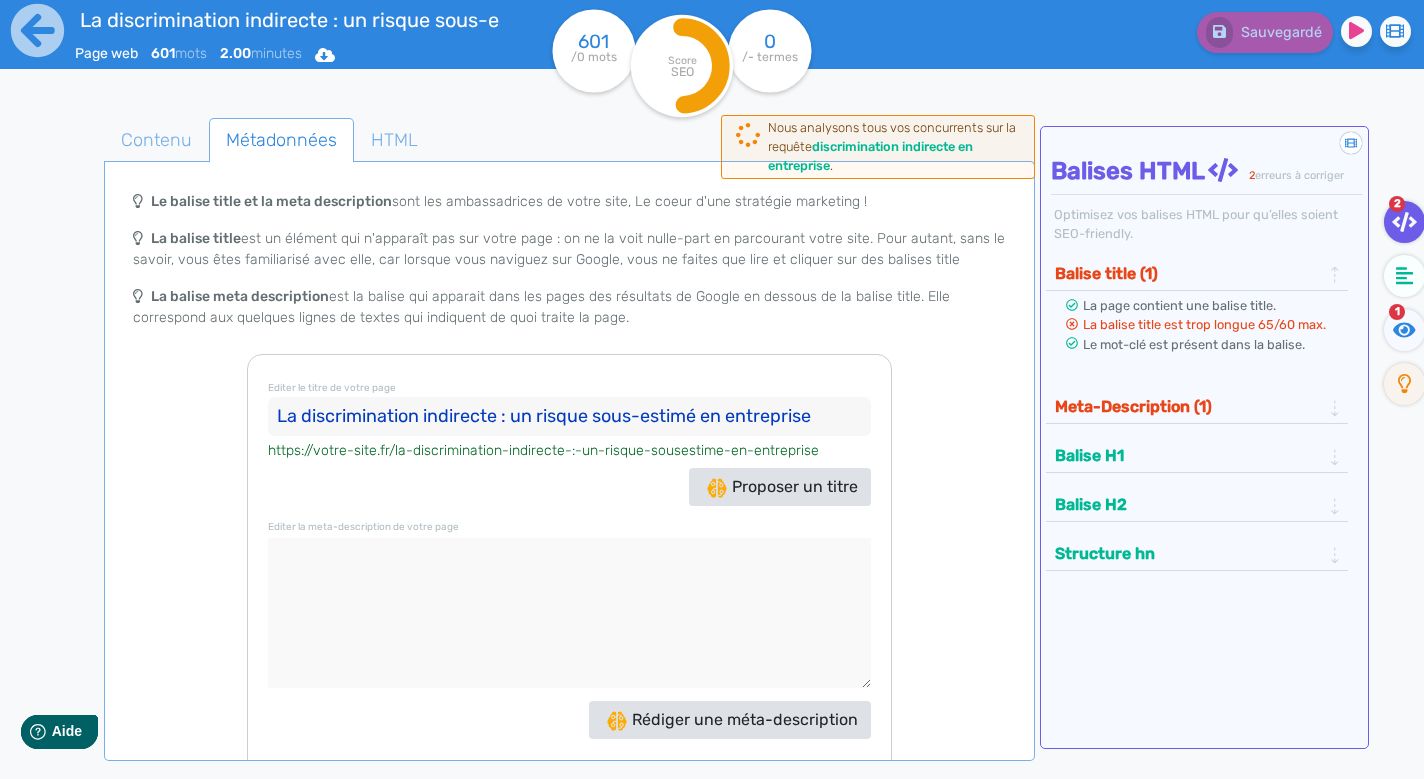scroll, scrollTop: 8, scrollLeft: 0, axis: vertical 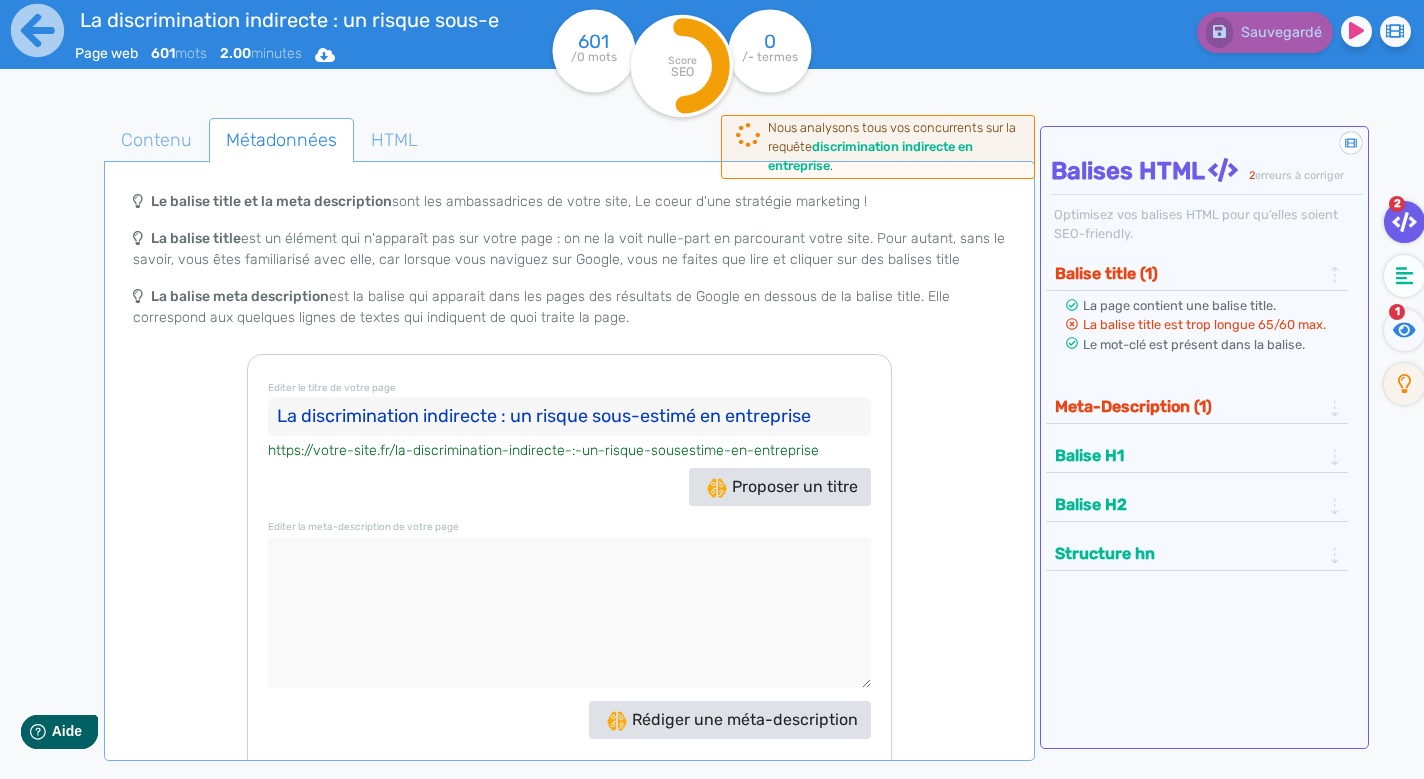click at bounding box center [569, 613] 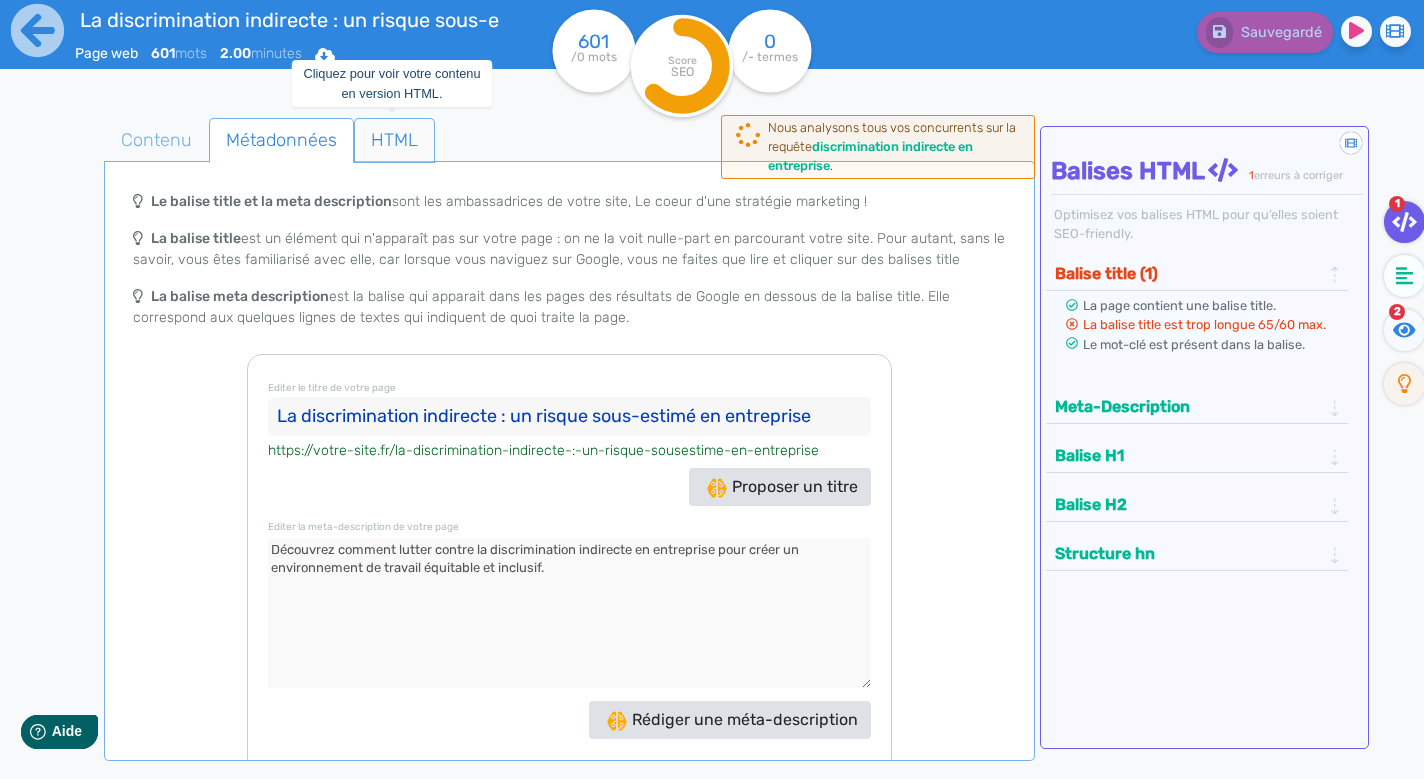 click on "HTML" at bounding box center (394, 140) 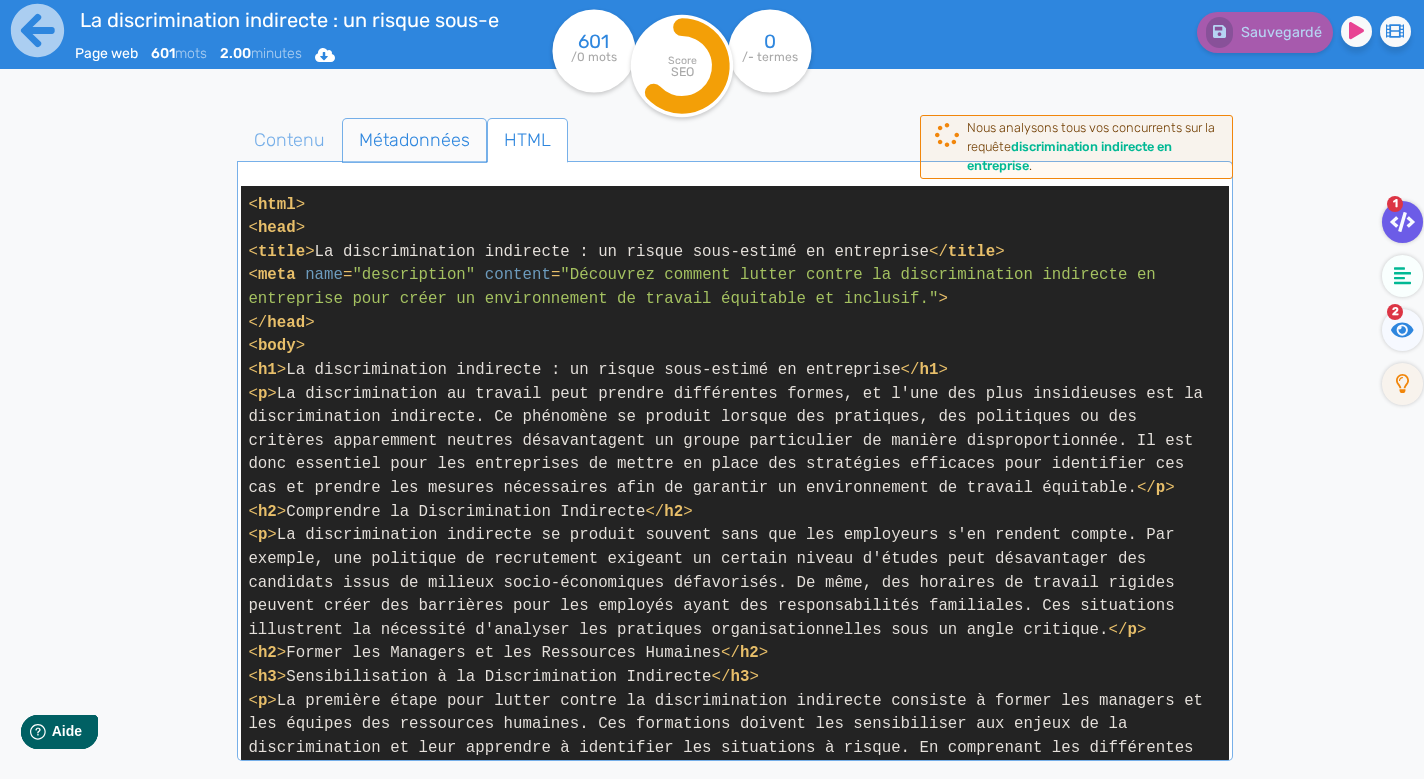 click on "Métadonnées" at bounding box center (414, 140) 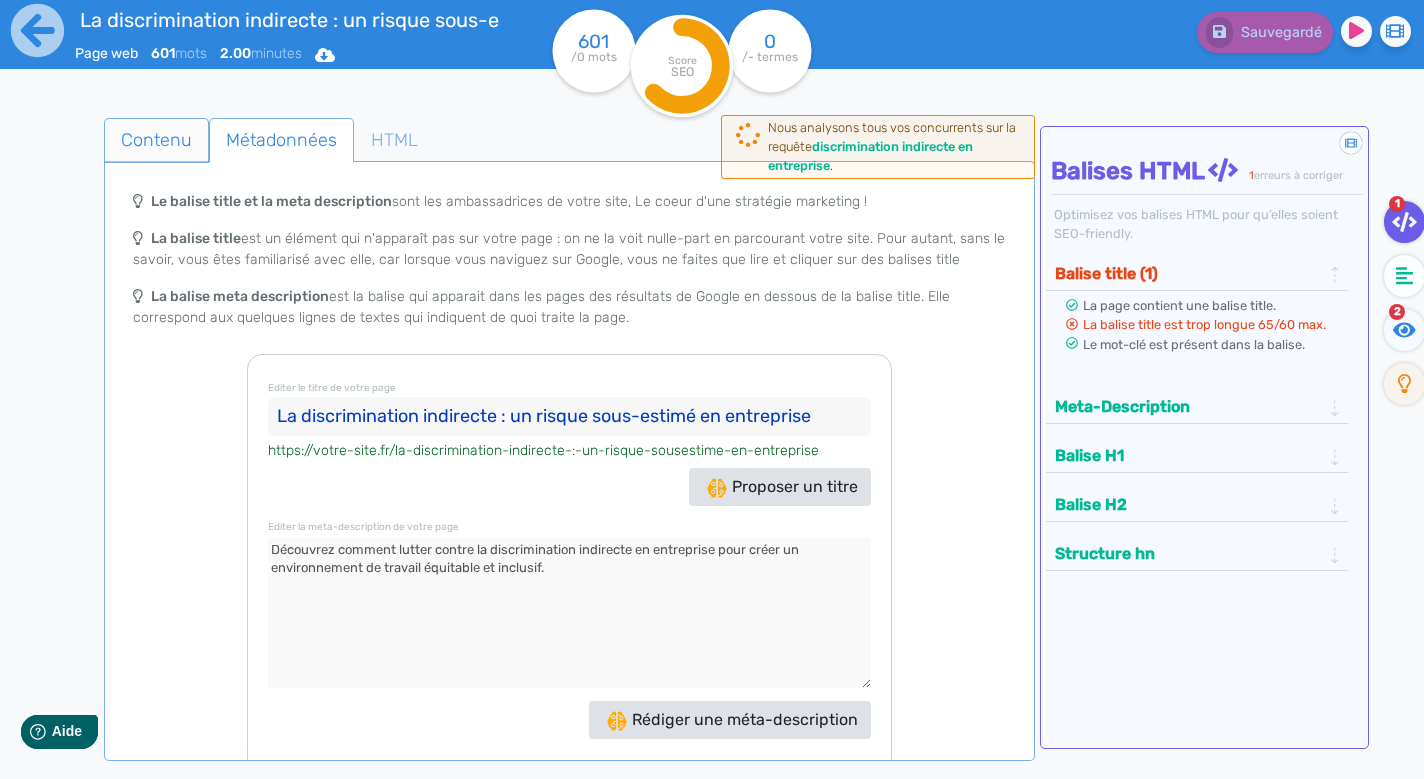 click on "Contenu" at bounding box center [156, 140] 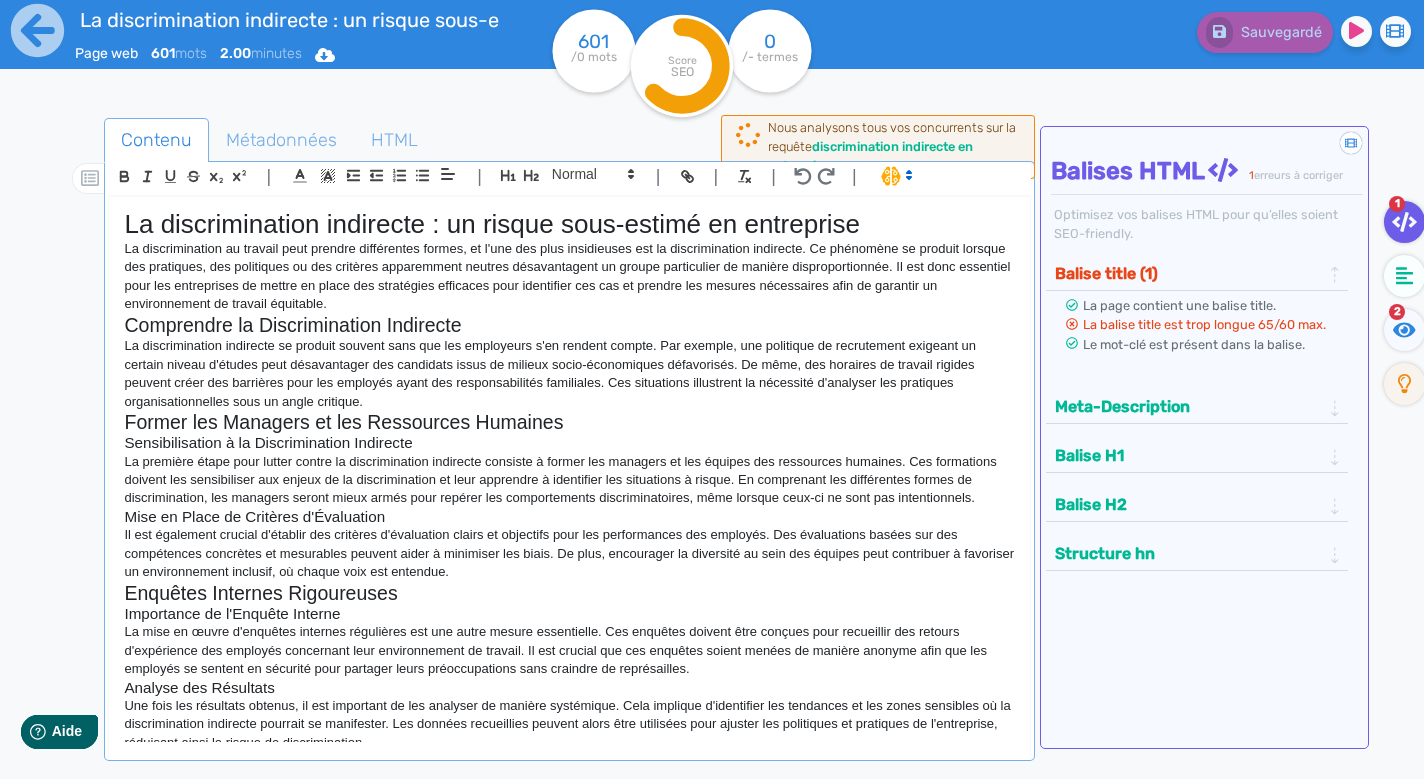 scroll, scrollTop: 0, scrollLeft: 0, axis: both 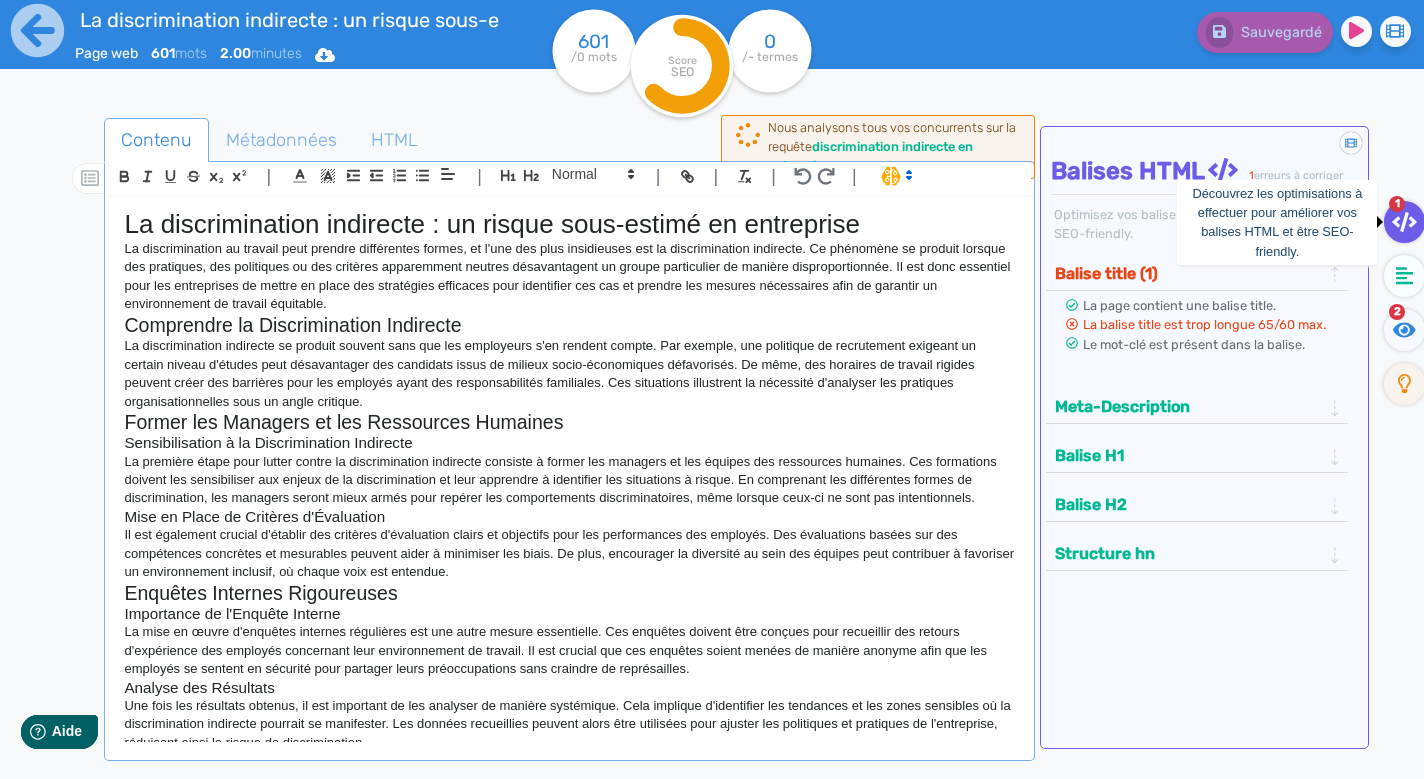 click at bounding box center [1404, 222] 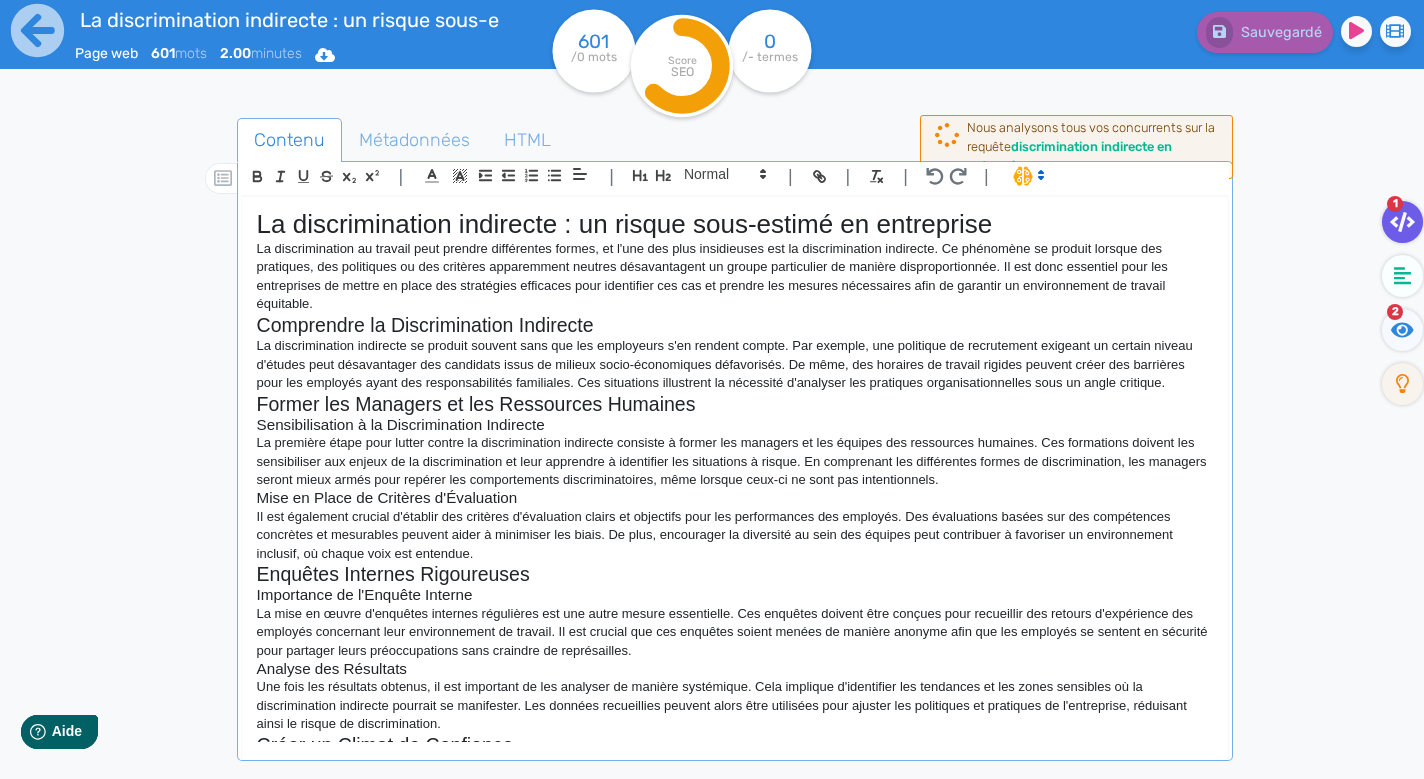 click on "Sensibilisation à la Discrimination Indirecte" at bounding box center (735, 425) 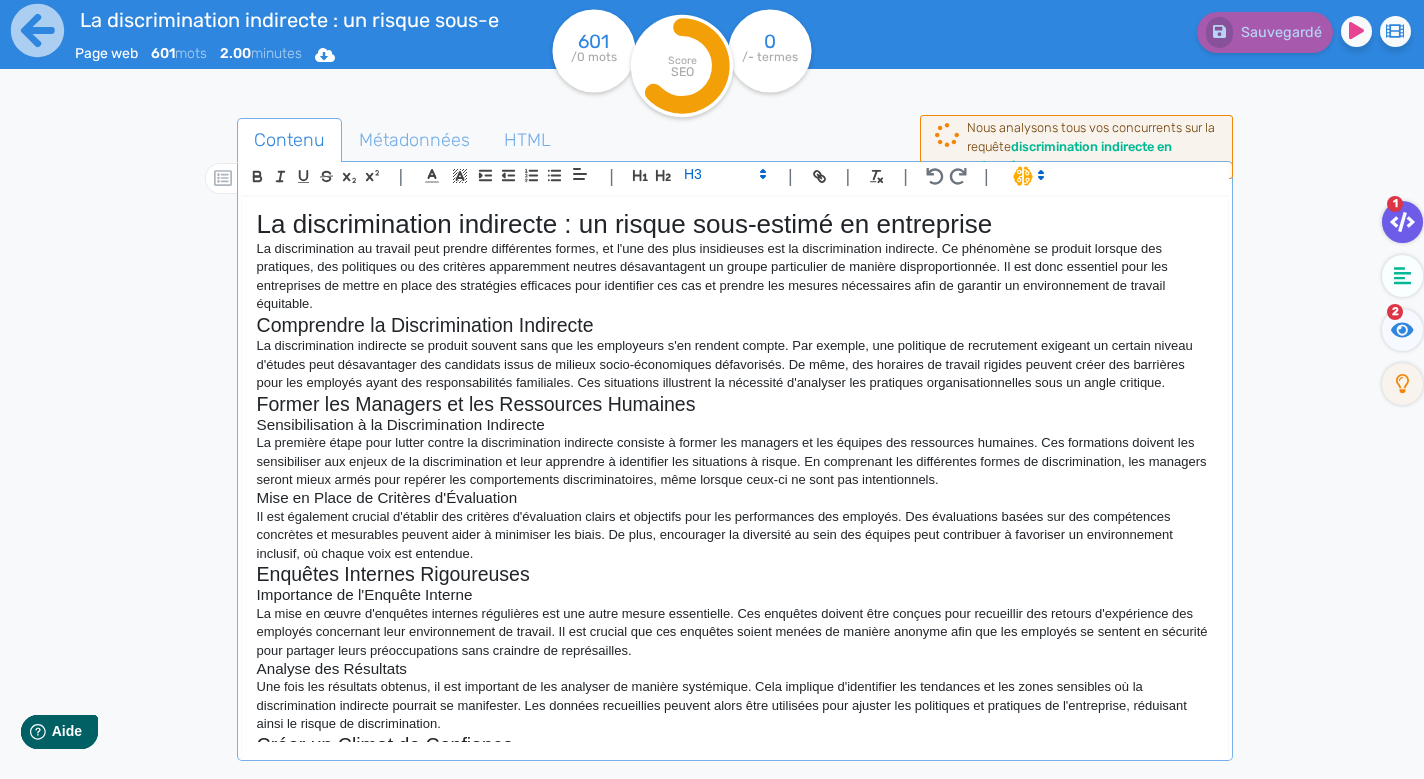 scroll, scrollTop: 0, scrollLeft: 0, axis: both 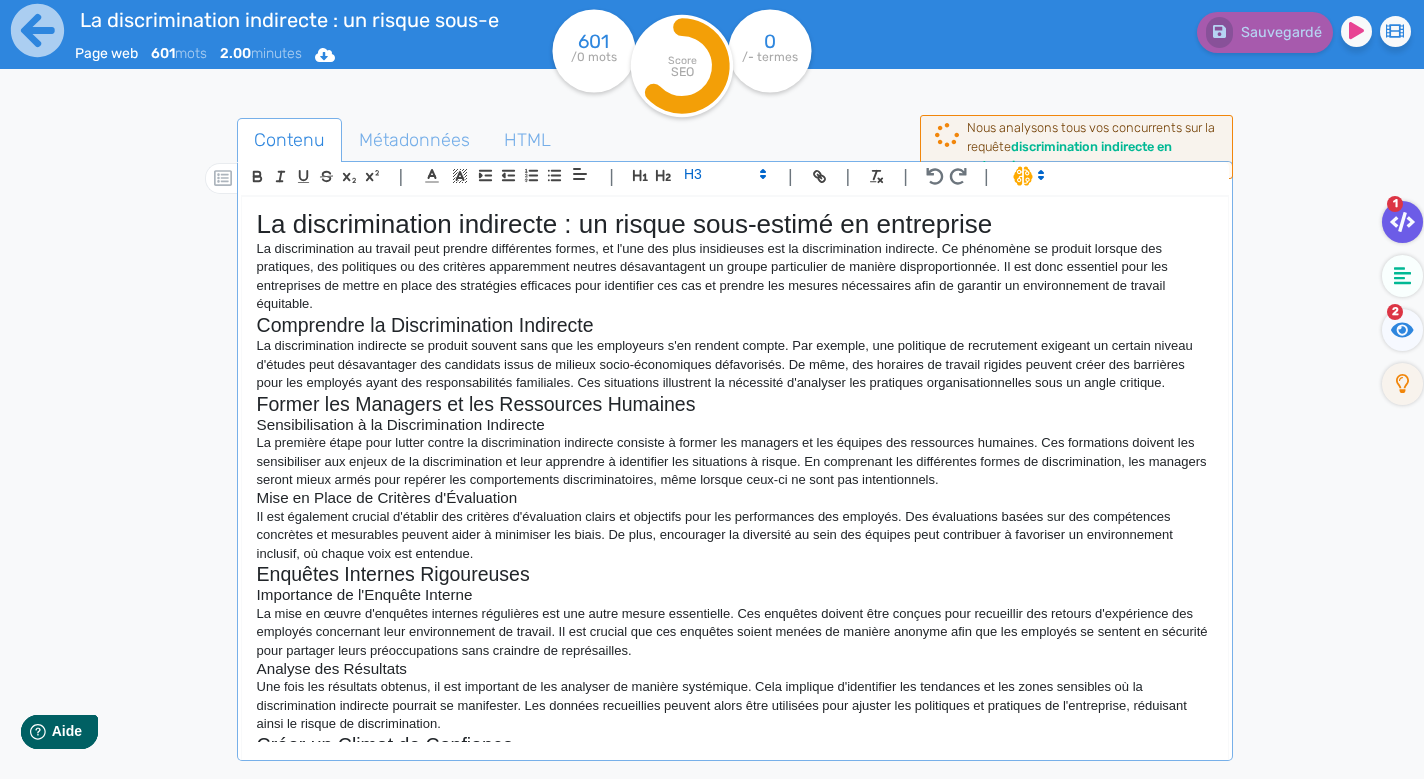 click on "La discrimination indirecte : un risque sous-estimé en entreprise" at bounding box center [735, 224] 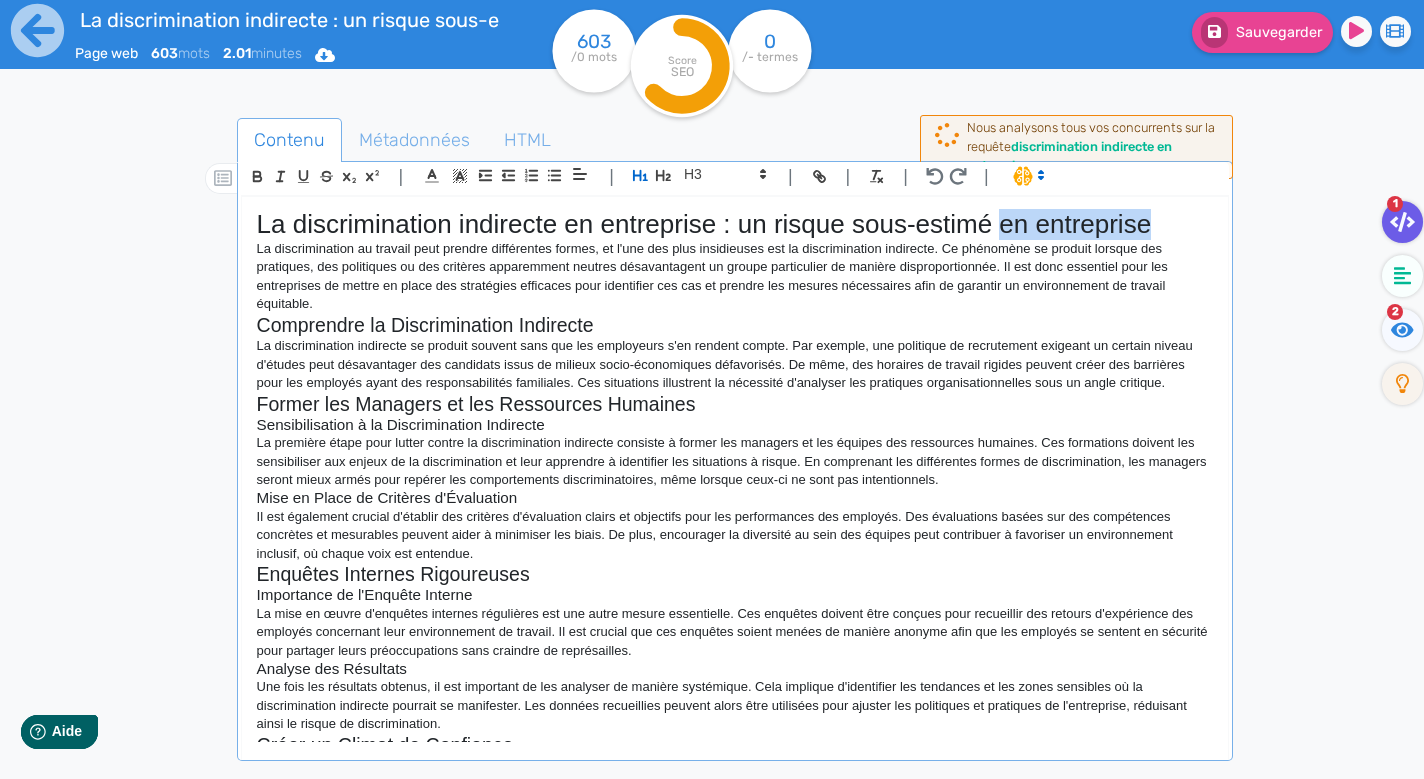 drag, startPoint x: 1003, startPoint y: 228, endPoint x: 1147, endPoint y: 228, distance: 144 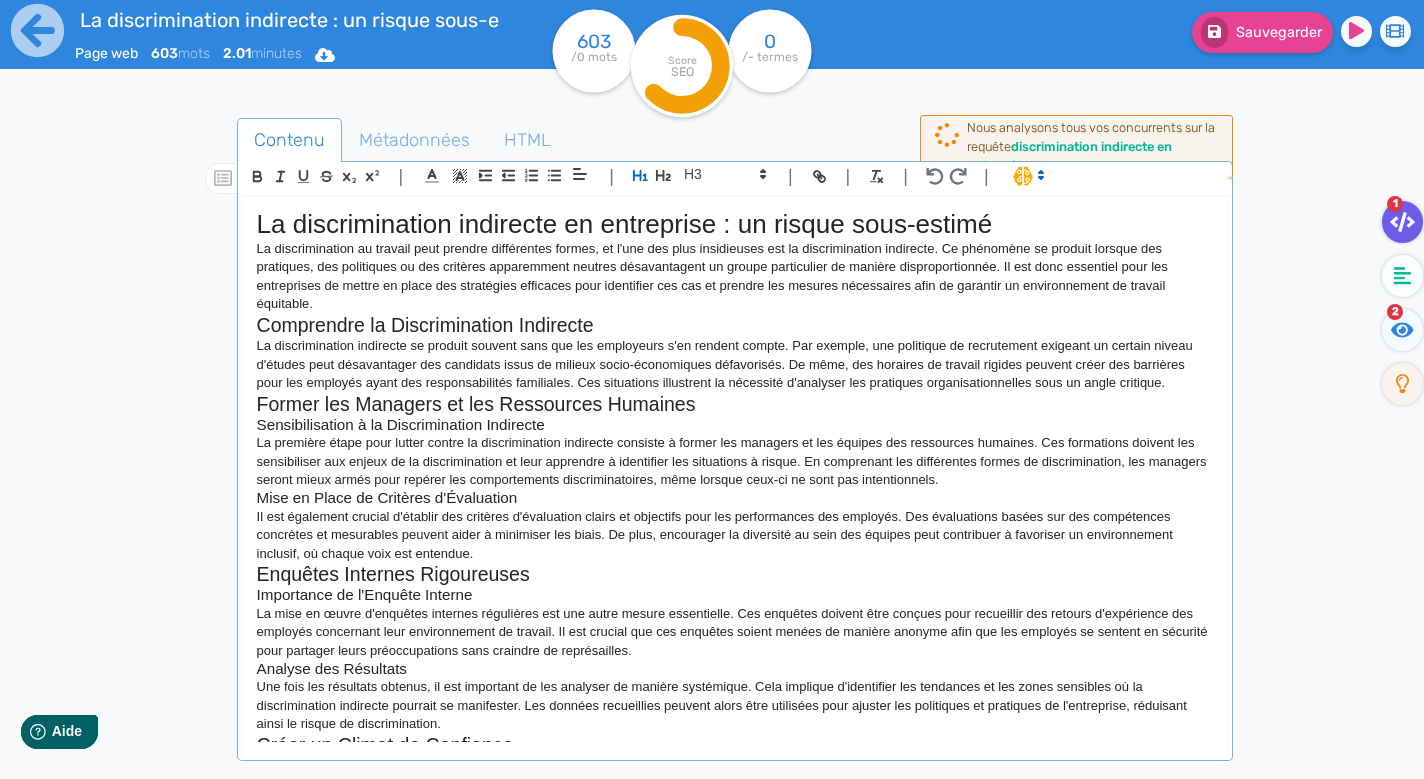 click on "La discrimination indirecte se produit souvent sans que les employeurs s'en rendent compte. Par exemple, une politique de recrutement exigeant un certain niveau d'études peut désavantager des candidats issus de milieux socio-économiques défavorisés. De même, des horaires de travail rigides peuvent créer des barrières pour les employés ayant des responsabilités familiales. Ces situations illustrent la nécessité d'analyser les pratiques organisationnelles sous un angle critique." at bounding box center (735, 364) 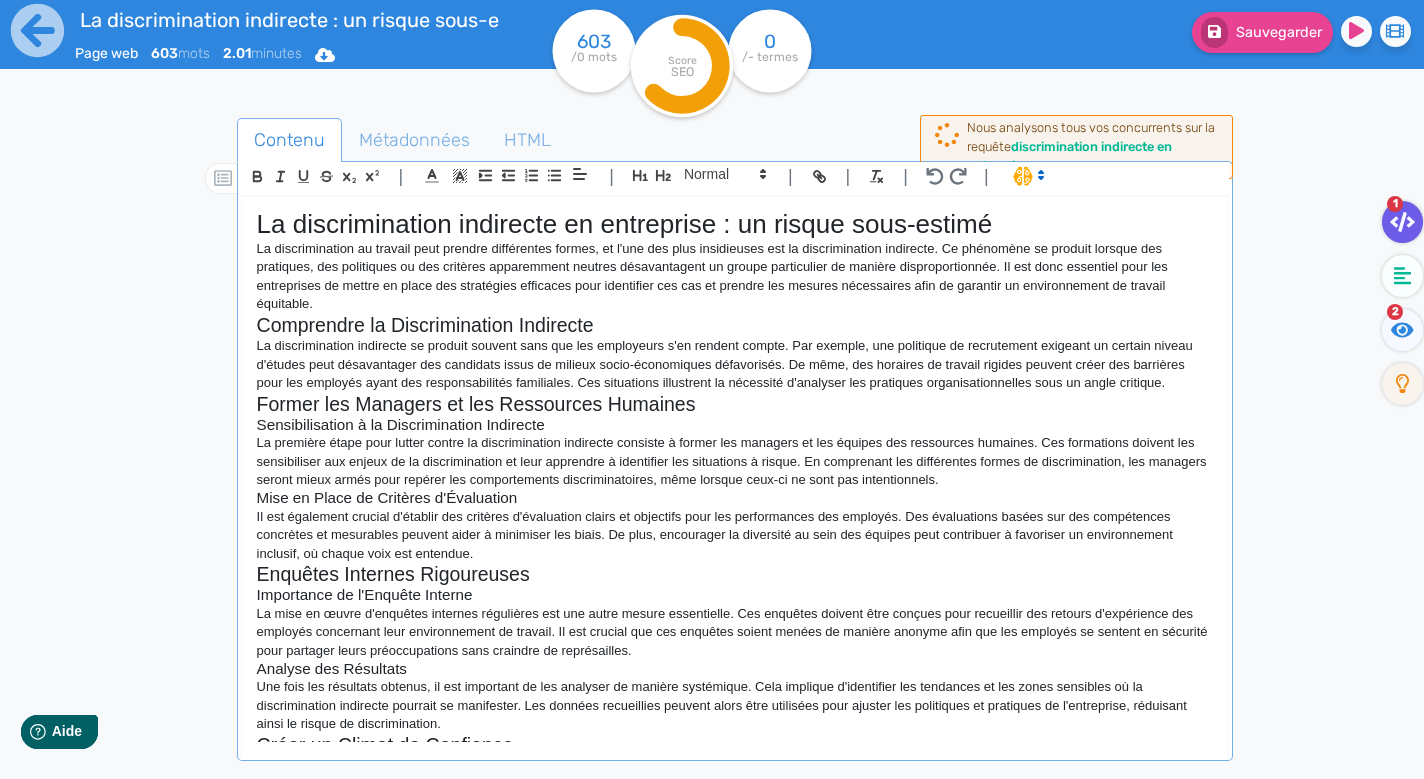 click on "La discrimination au travail peut prendre différentes formes, et l'une des plus insidieuses est la discrimination indirecte. Ce phénomène se produit lorsque des pratiques, des politiques ou des critères apparemment neutres désavantagent un groupe particulier de manière disproportionnée. Il est donc essentiel pour les entreprises de mettre en place des stratégies efficaces pour identifier ces cas et prendre les mesures nécessaires afin de garantir un environnement de travail équitable." at bounding box center (735, 277) 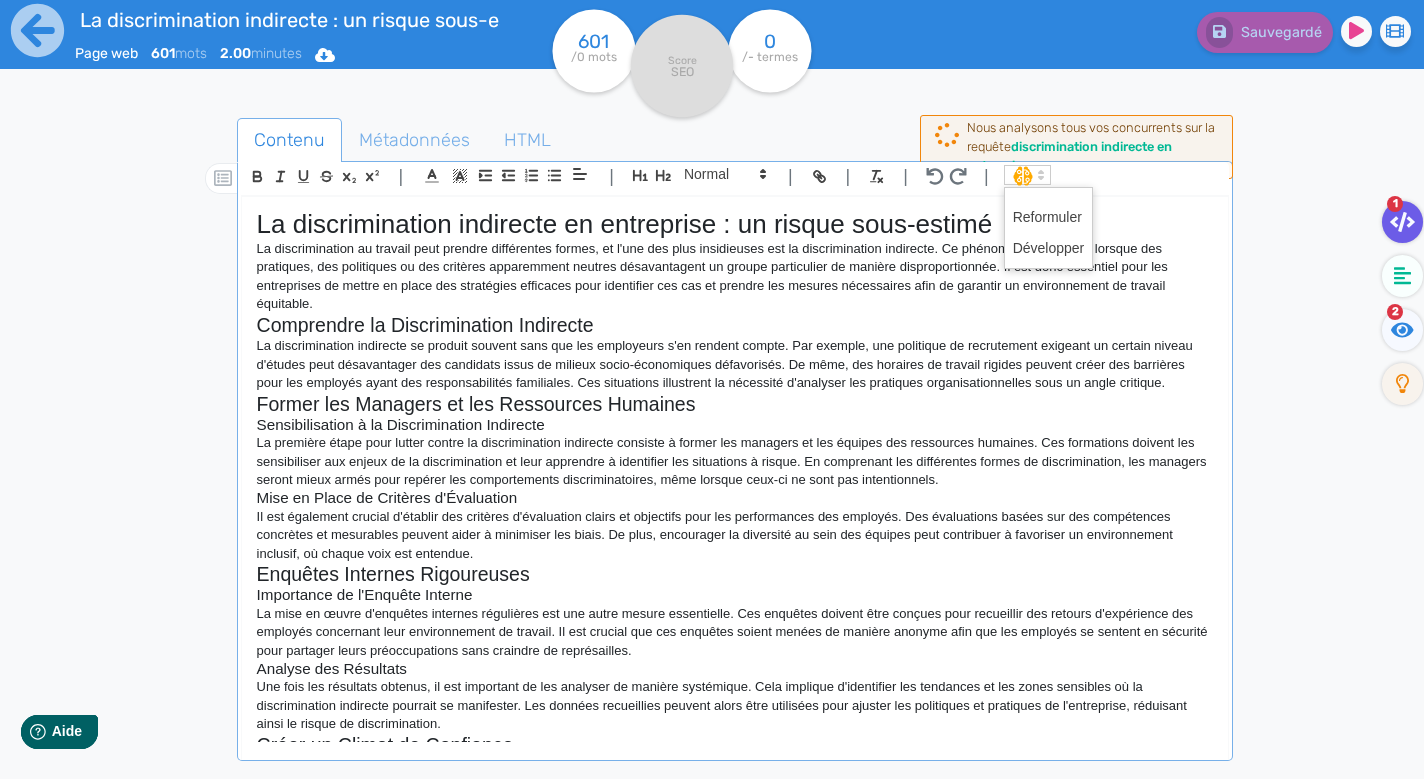 click at bounding box center [1041, 175] 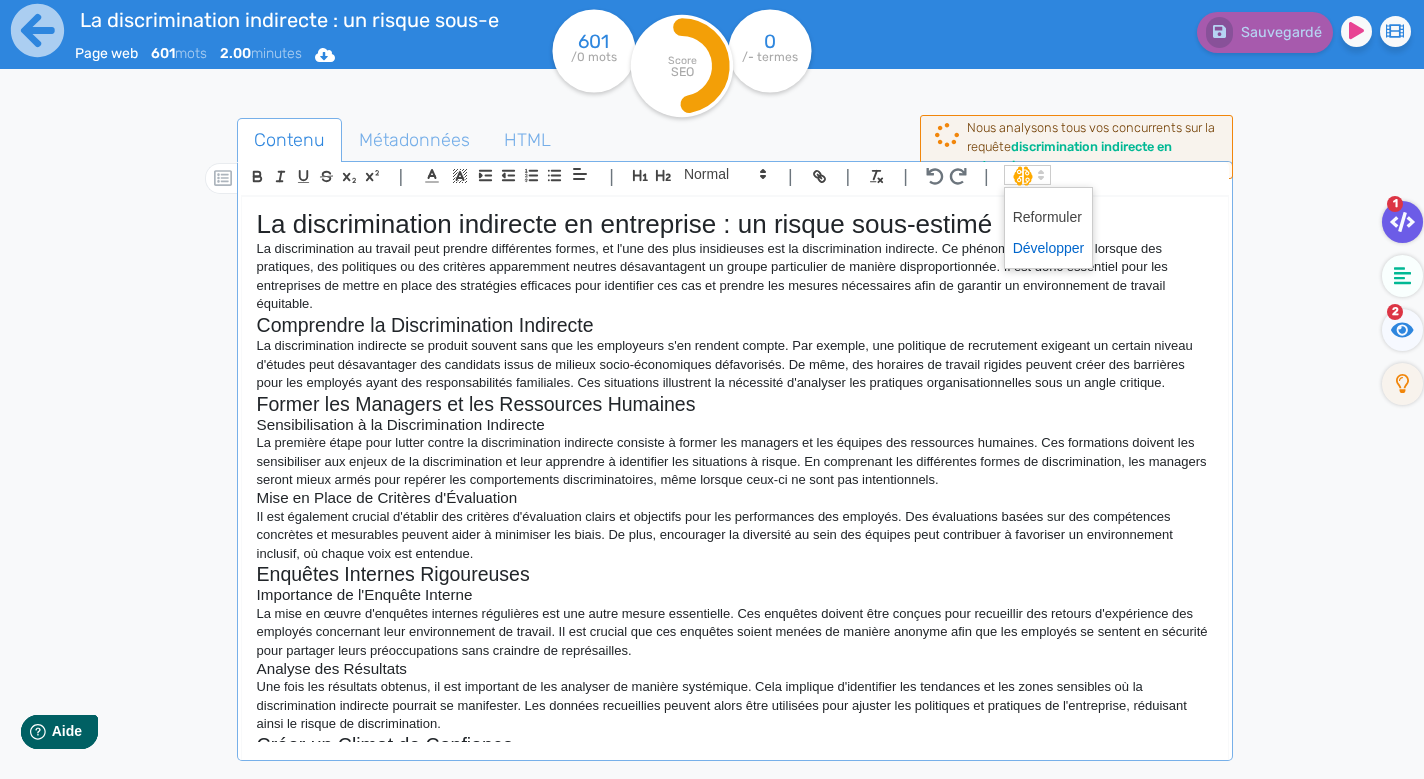 click at bounding box center (1049, 248) 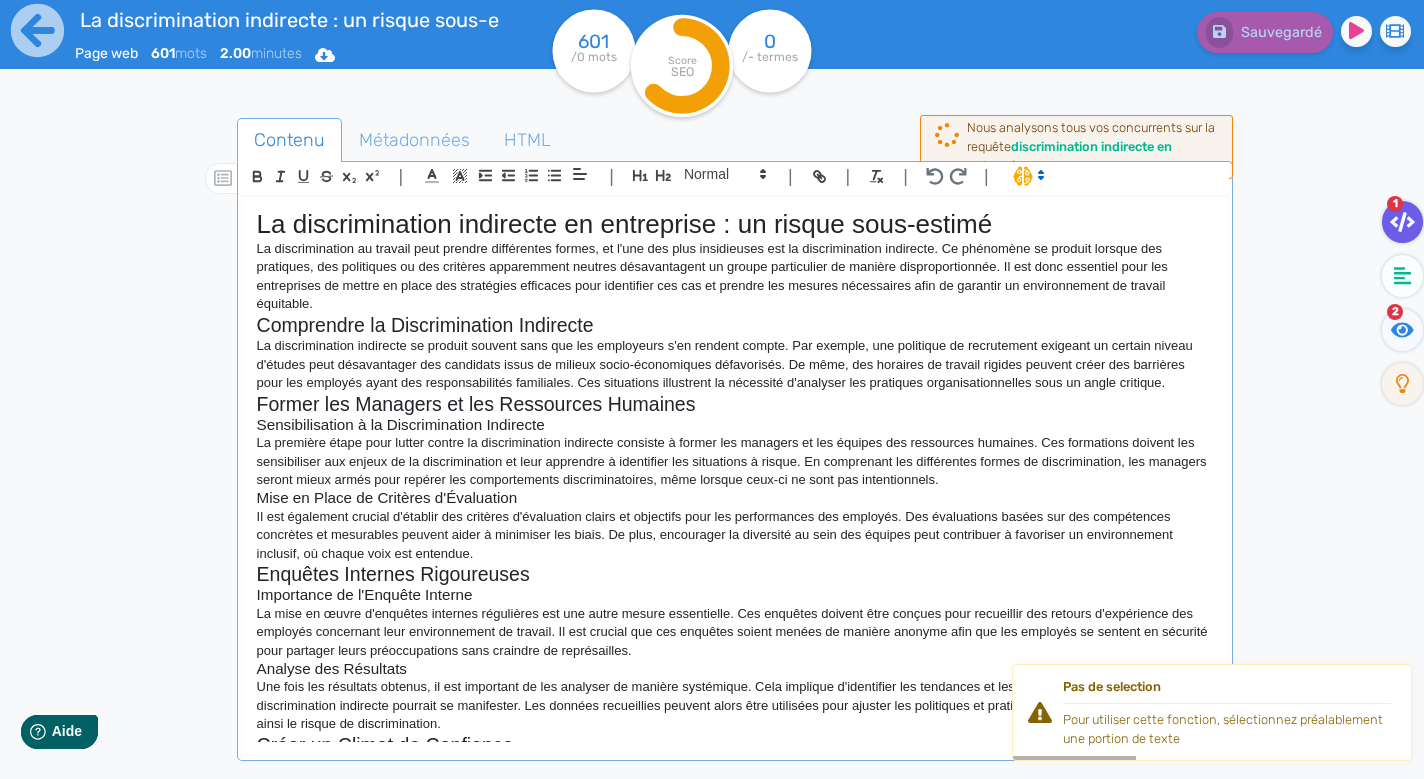 scroll, scrollTop: 0, scrollLeft: 0, axis: both 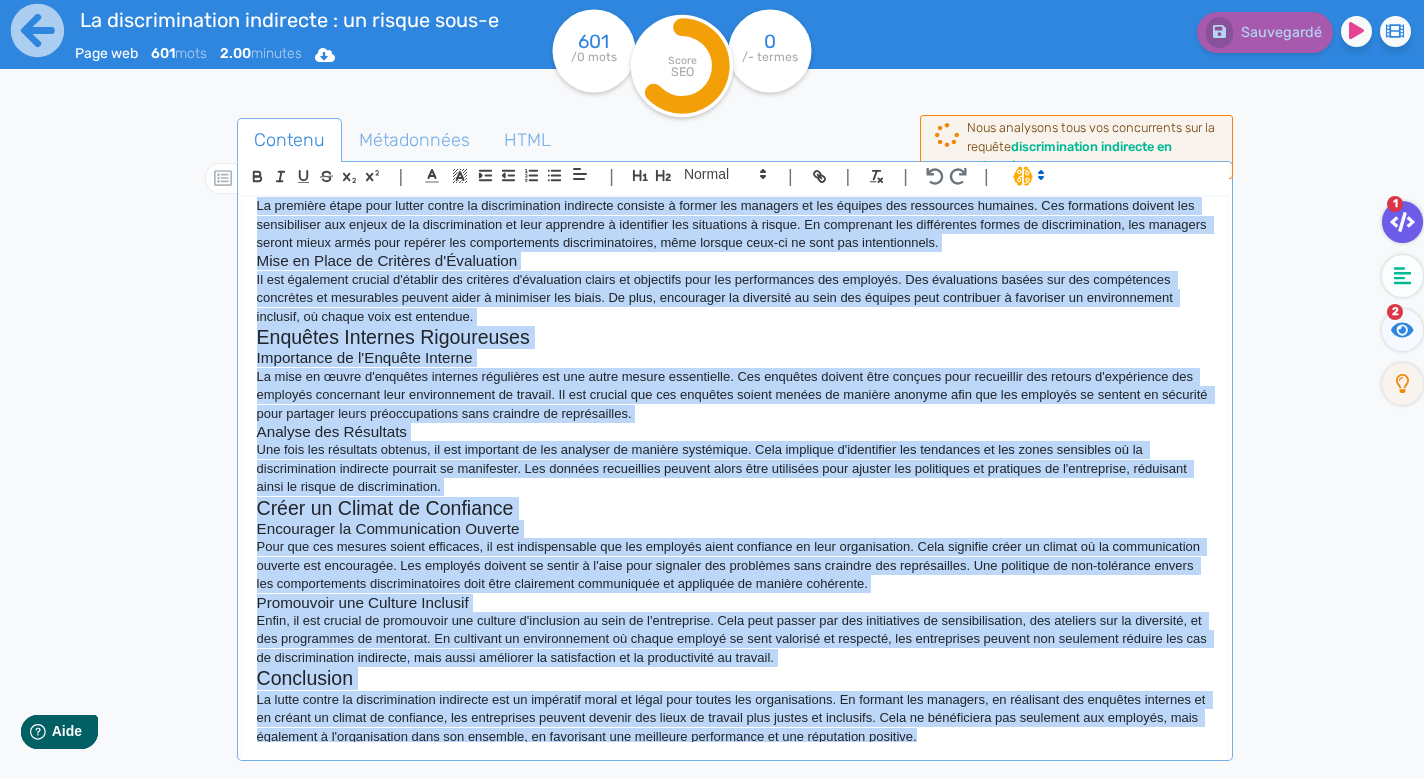 drag, startPoint x: 261, startPoint y: 222, endPoint x: 449, endPoint y: 768, distance: 577.45996 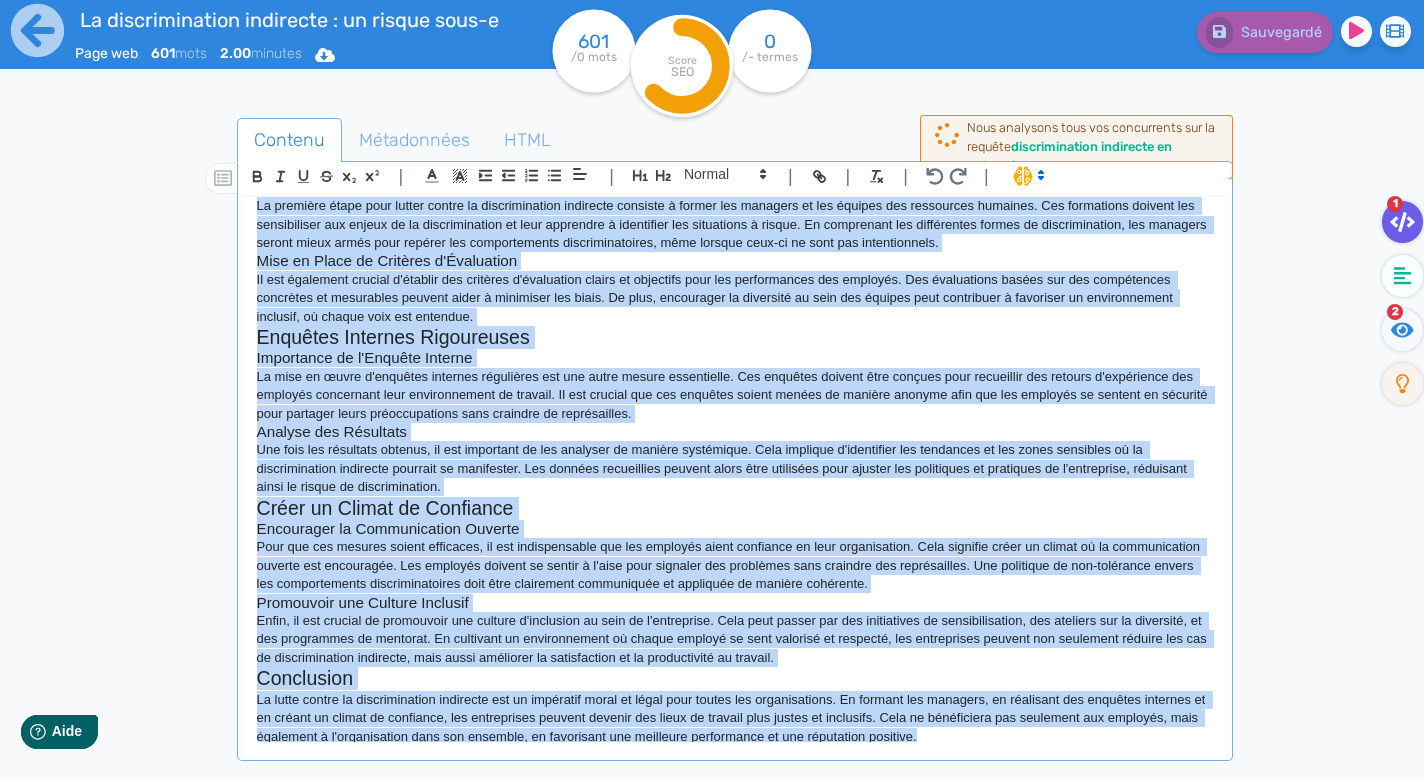 click on "Contenu Métadonnées HTML | | | H3 H4 H5 H6 Normal | | | | La discrimination indirecte en entreprise : un risque sous-estimé La discrimination au travail peut prendre différentes formes, et l'une des plus insidieuses est la discrimination indirecte. Ce phénomène se produit lorsque des pratiques, des politiques ou des critères apparemment neutres désavantagent un groupe particulier de manière disproportionnée. Il est donc essentiel pour les entreprises de mettre en place des stratégies efficaces pour identifier ces cas et prendre les mesures nécessaires afin de garantir un environnement de travail équitable. Comprendre la Discrimination Indirecte Former les Managers et les Ressources Humaines Analyse des Résultats < >" at bounding box center (735, 511) 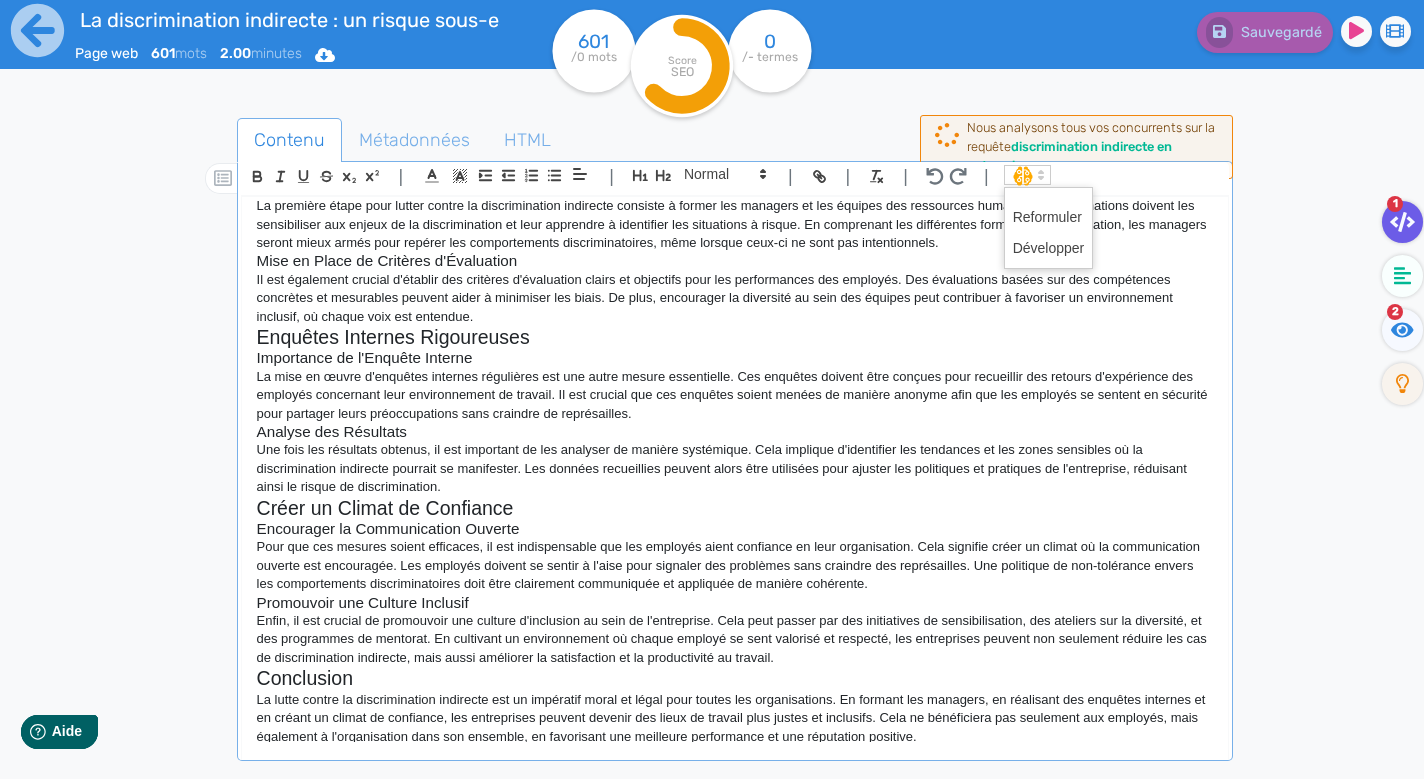 click at bounding box center (1041, 175) 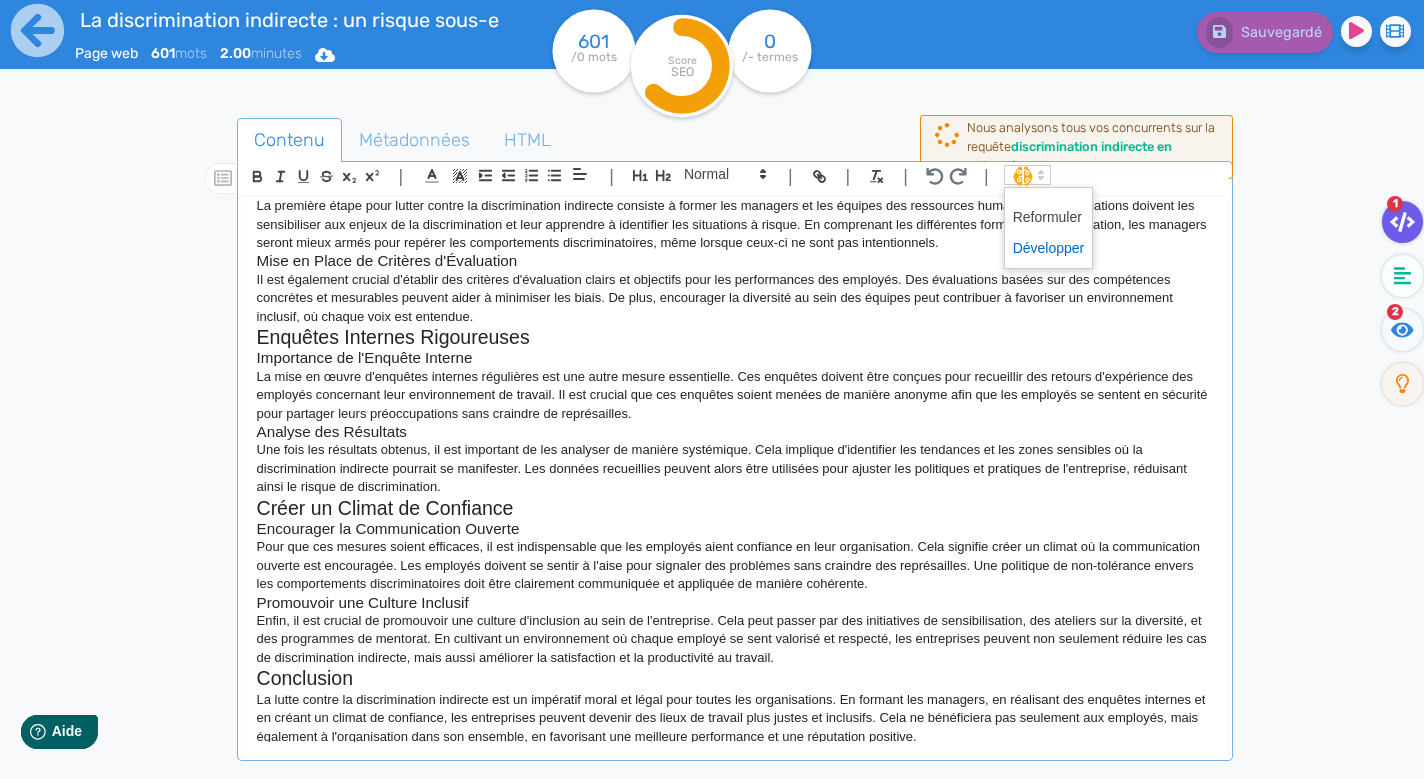 click at bounding box center (1049, 248) 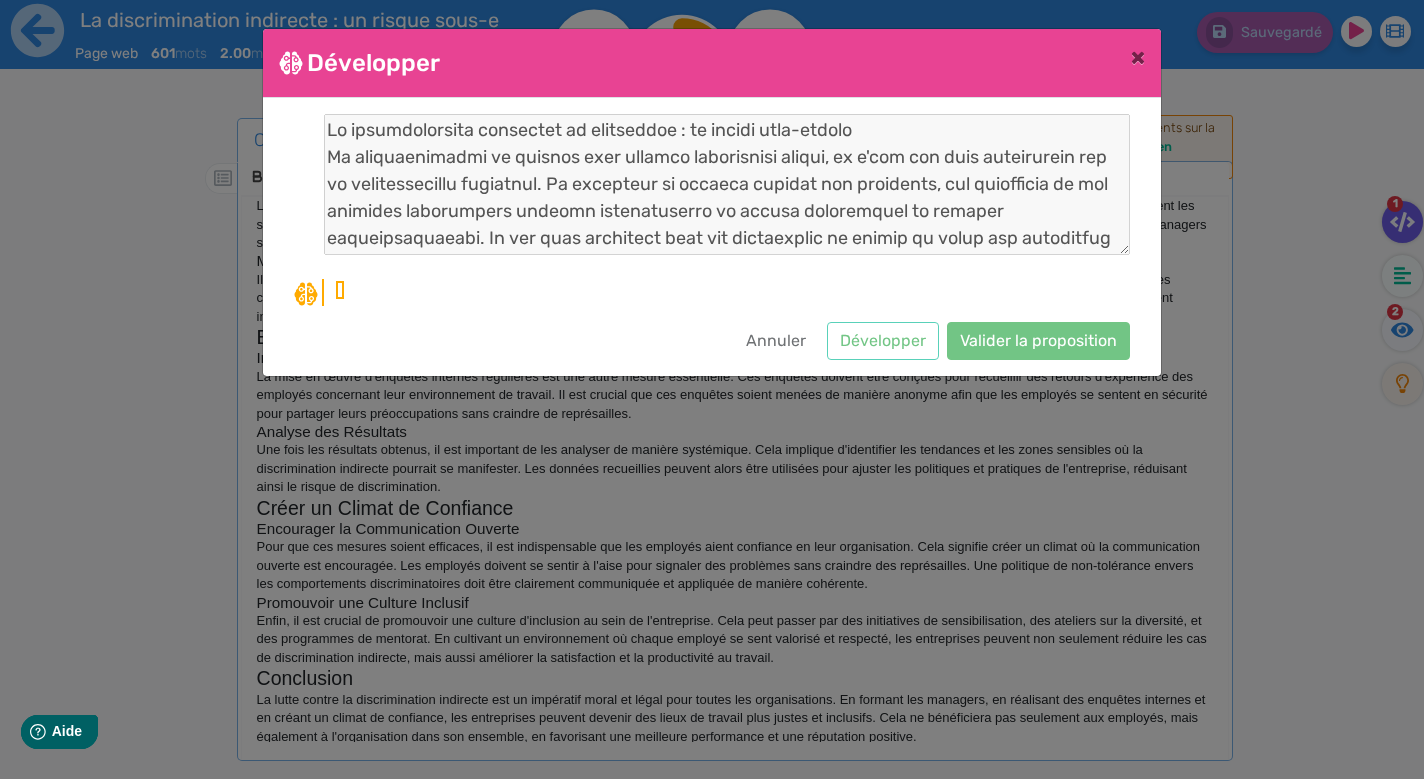 scroll, scrollTop: 12, scrollLeft: 0, axis: vertical 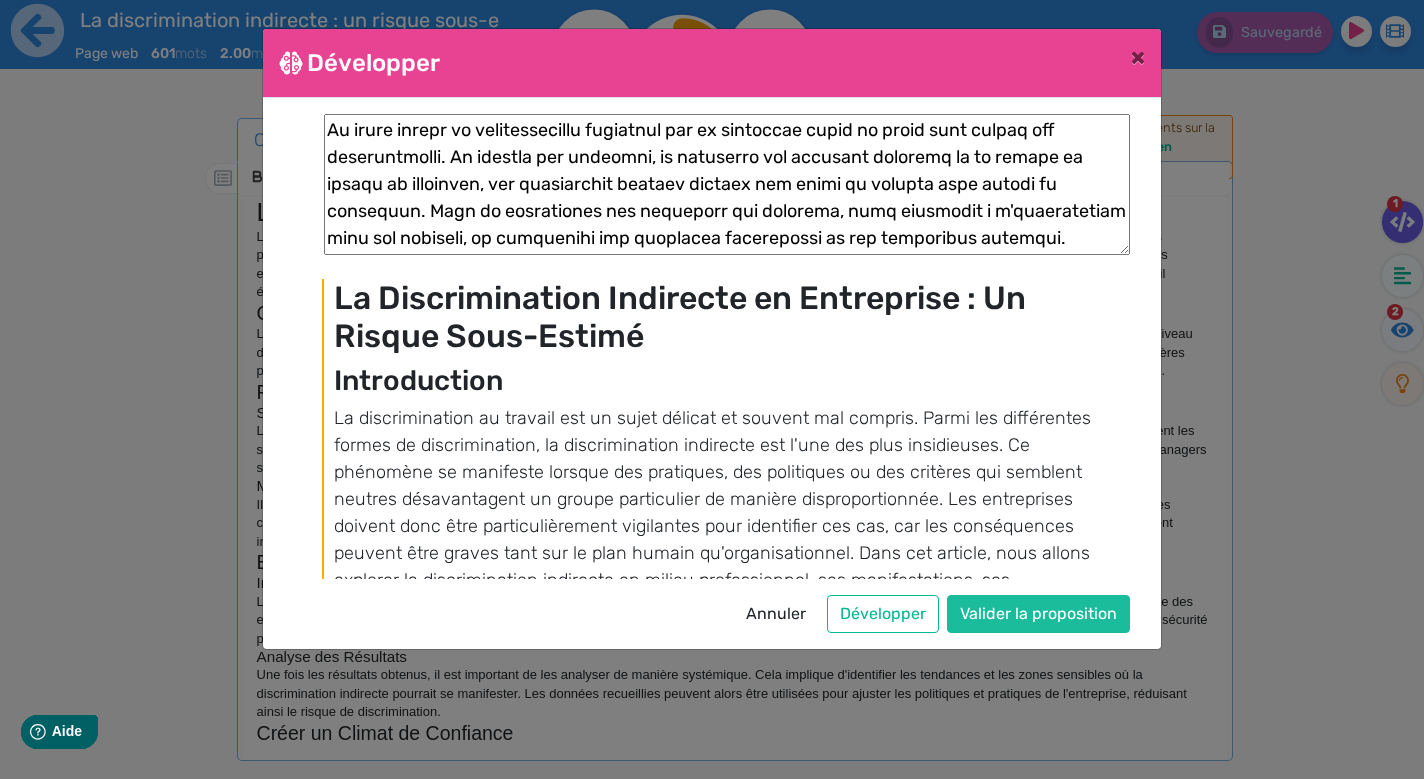 click on "Valider la proposition" at bounding box center (1038, 614) 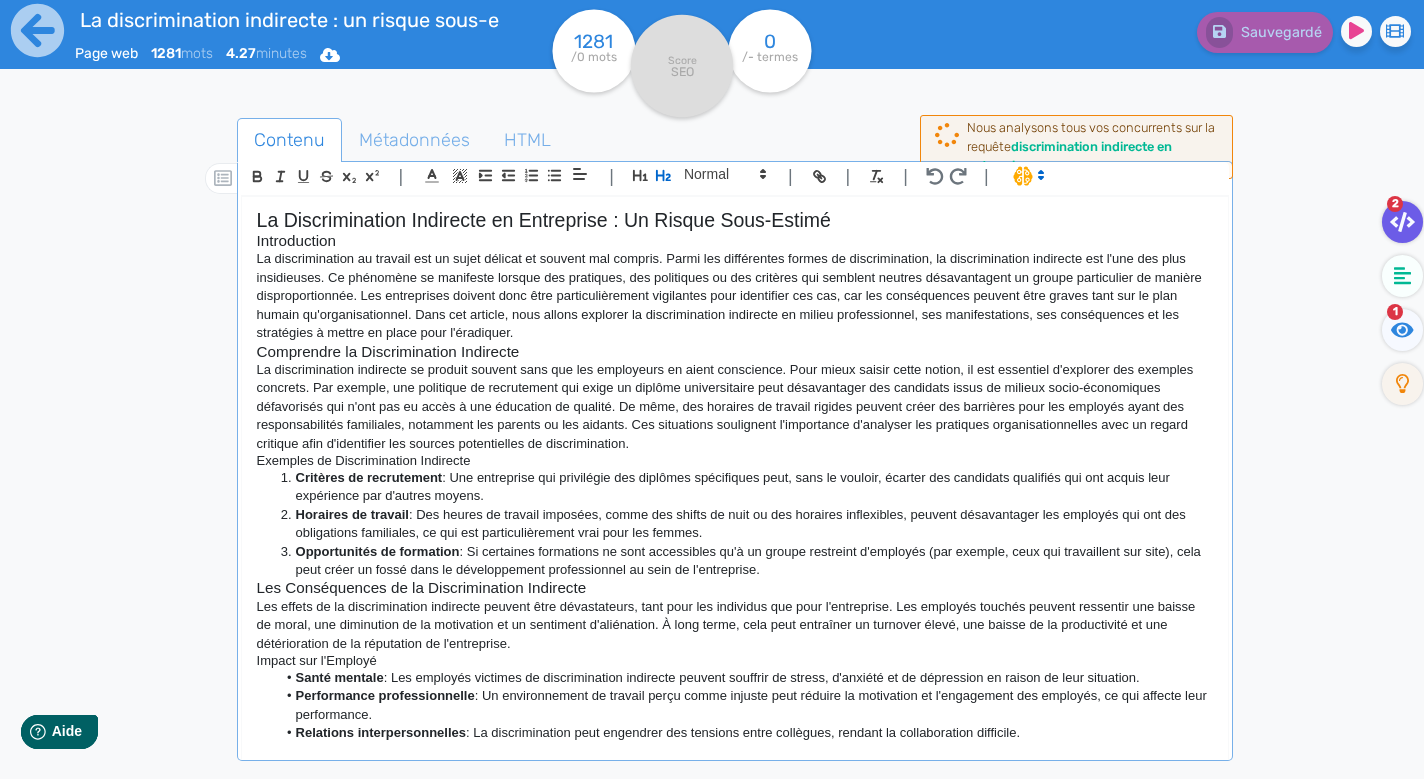 scroll, scrollTop: 0, scrollLeft: 0, axis: both 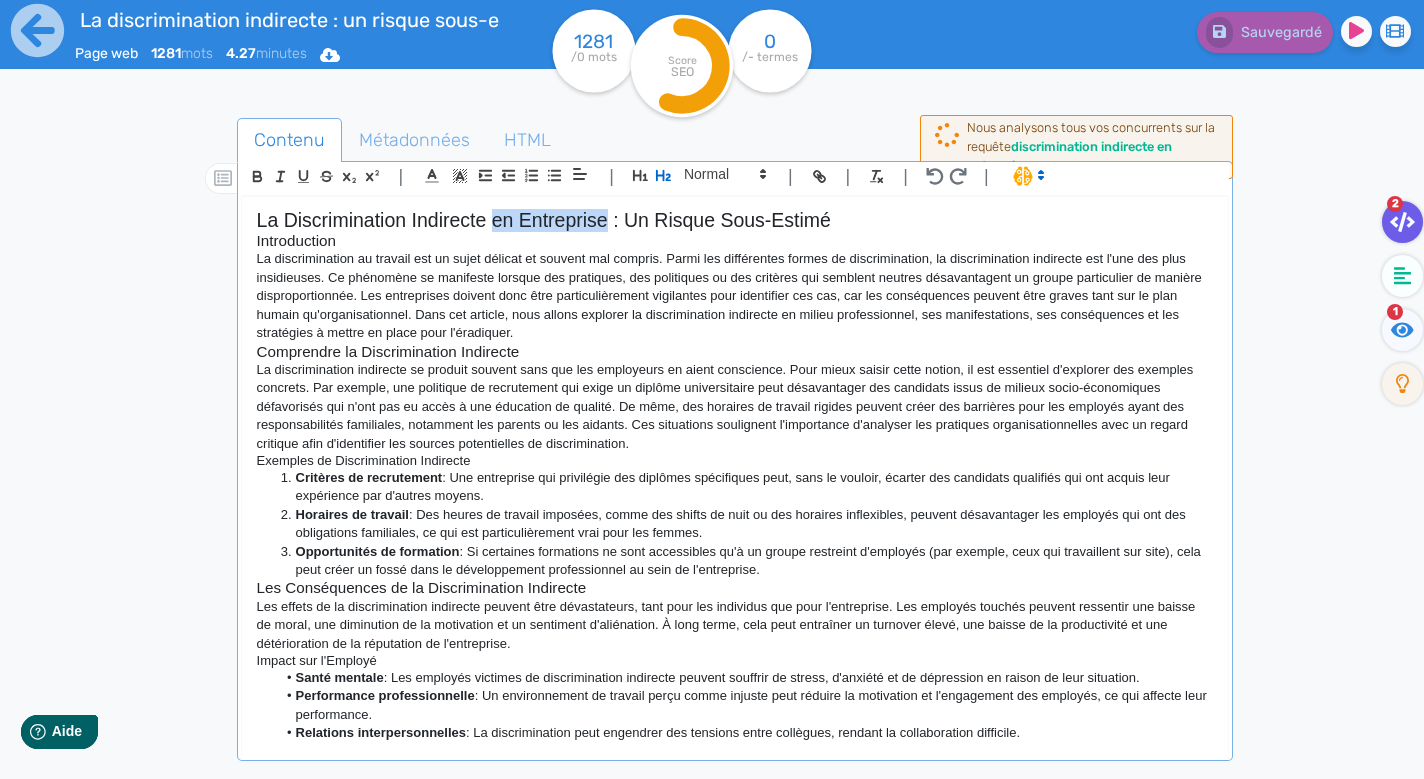 drag, startPoint x: 494, startPoint y: 221, endPoint x: 606, endPoint y: 222, distance: 112.00446 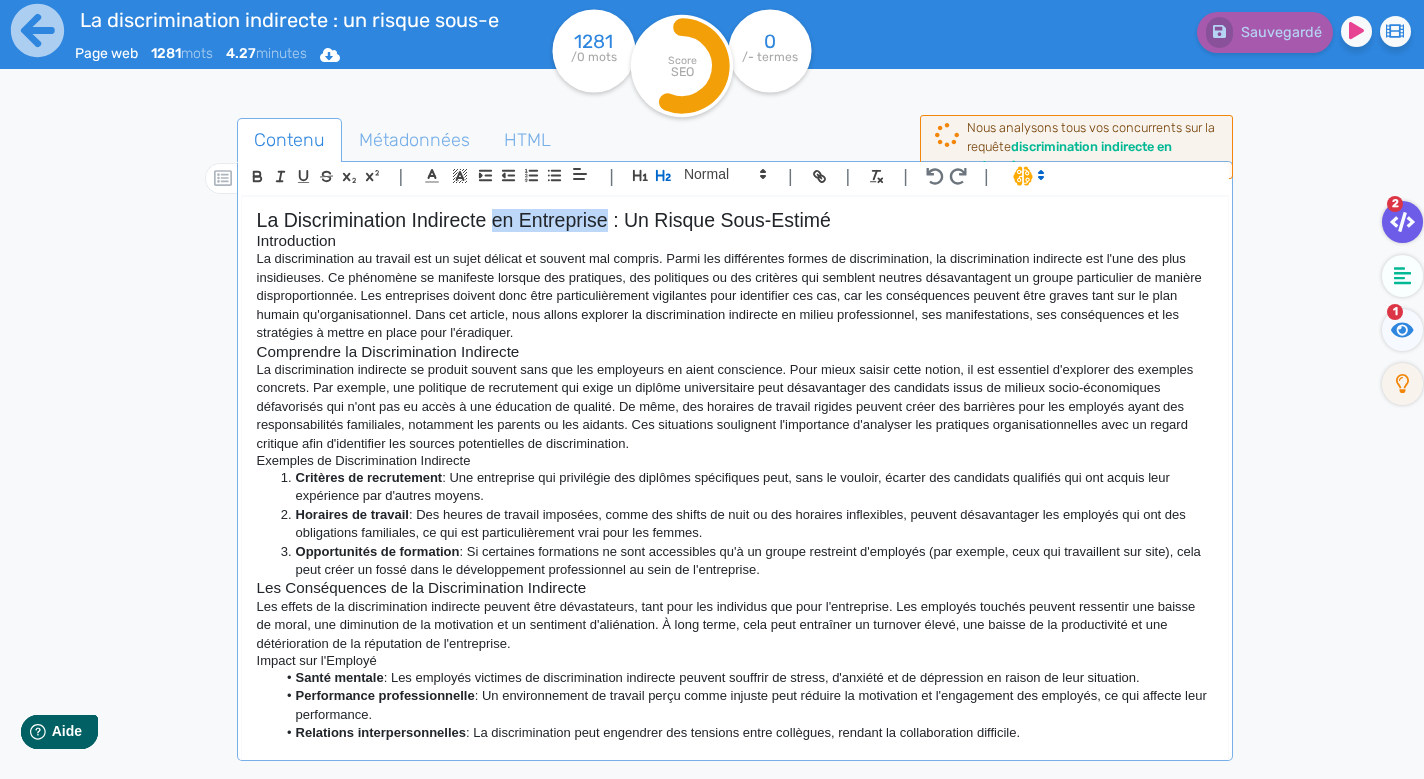 click on "La Discrimination Indirecte en Entreprise : Un Risque Sous-Estimé" at bounding box center (735, 220) 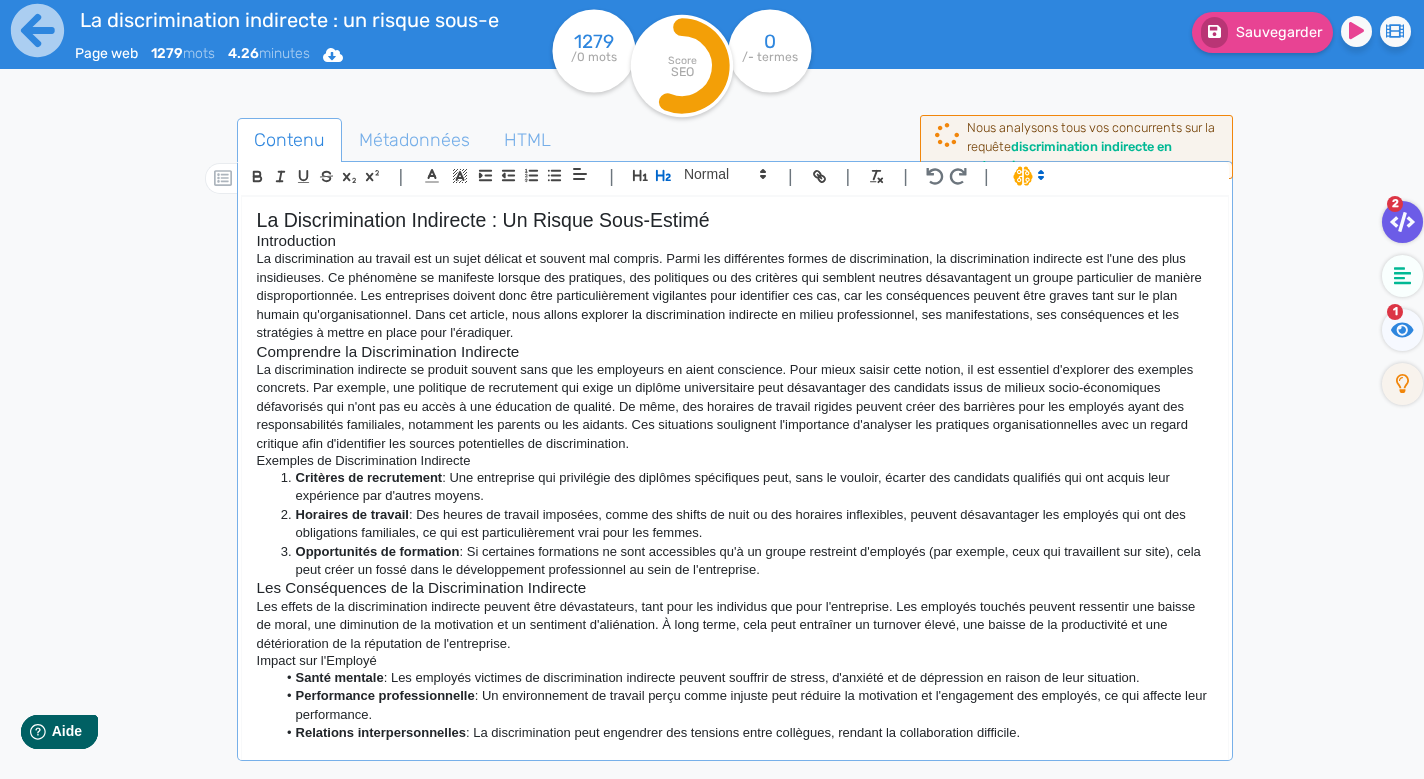 click on "La Discrimination Indirecte : Un Risque Sous-Estimé" at bounding box center [735, 220] 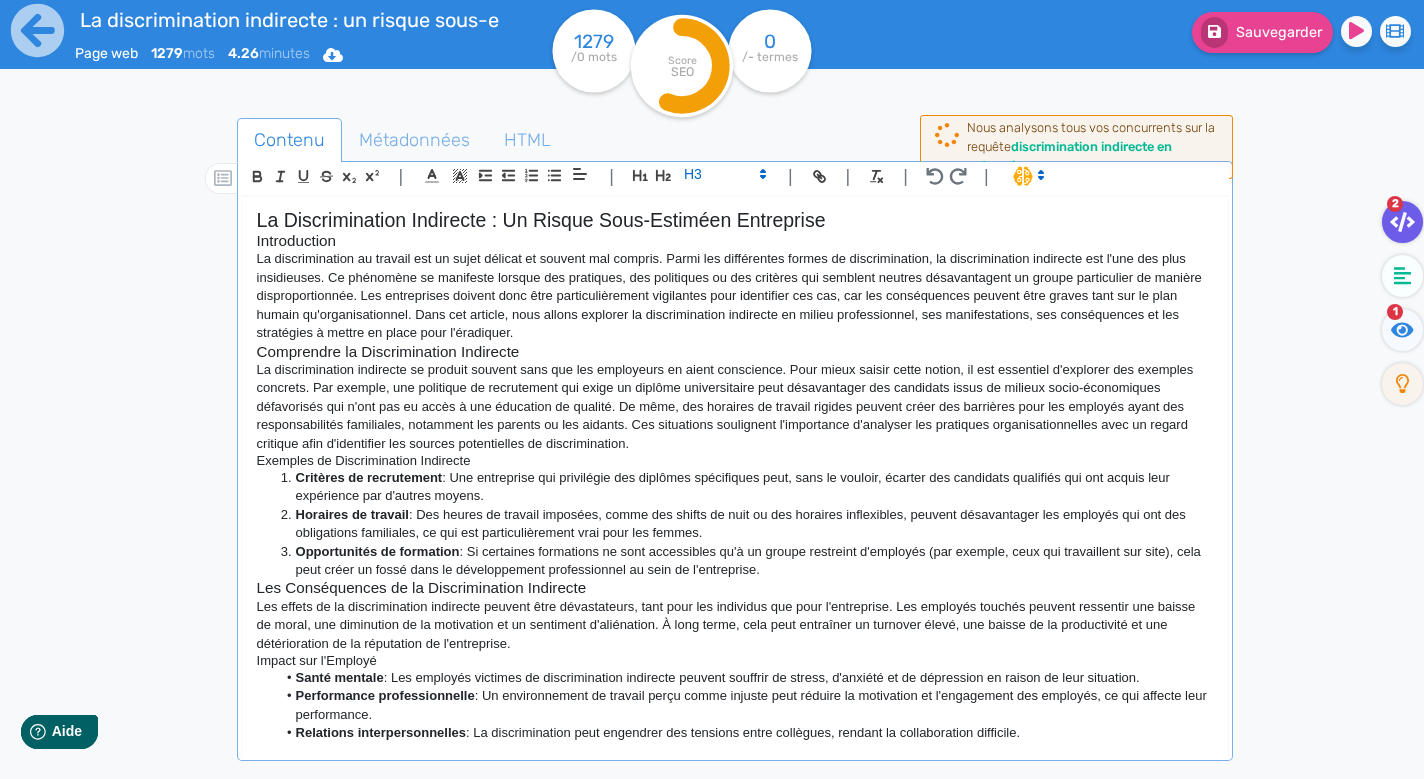 click on "La Discrimination Indirecte : Un Risque Sous-Estiméen Entreprise" at bounding box center (735, 220) 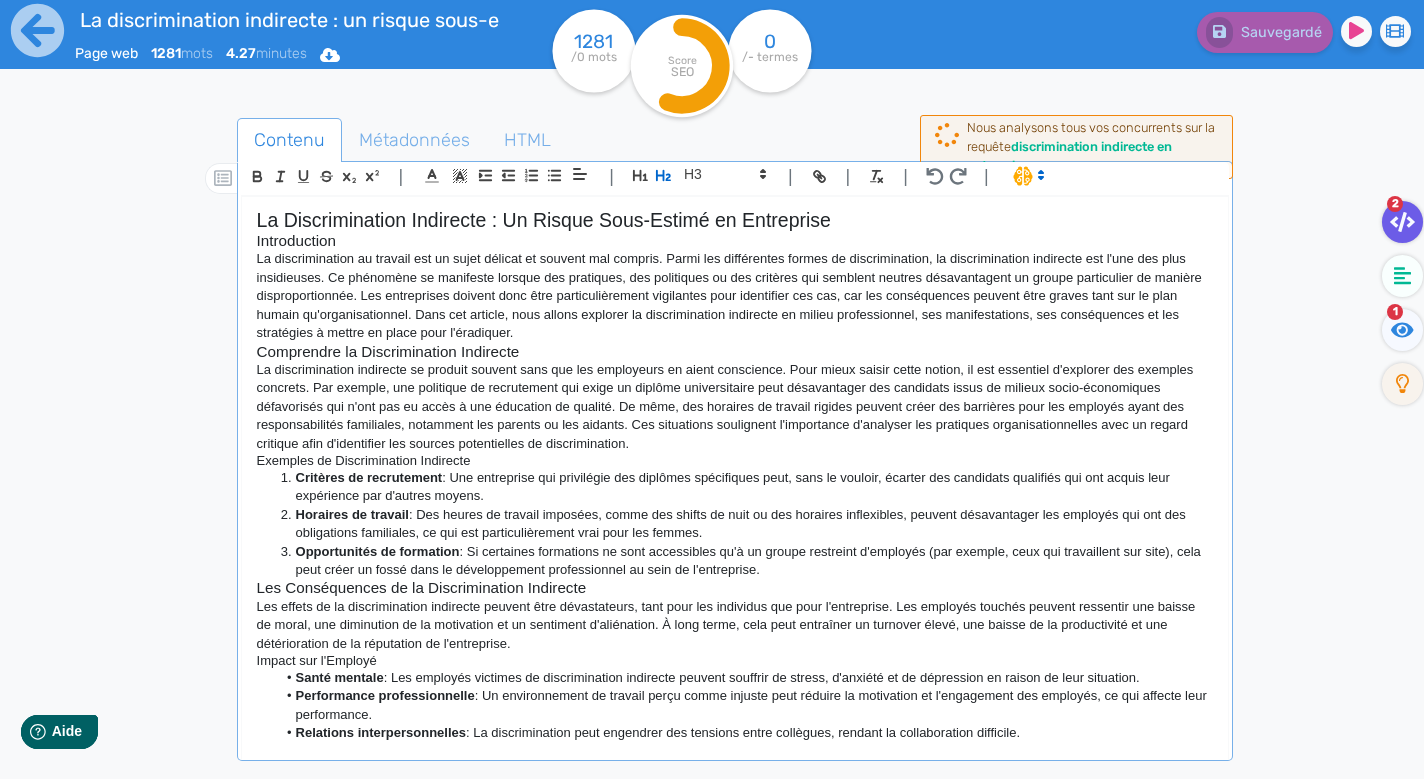 scroll, scrollTop: 0, scrollLeft: 0, axis: both 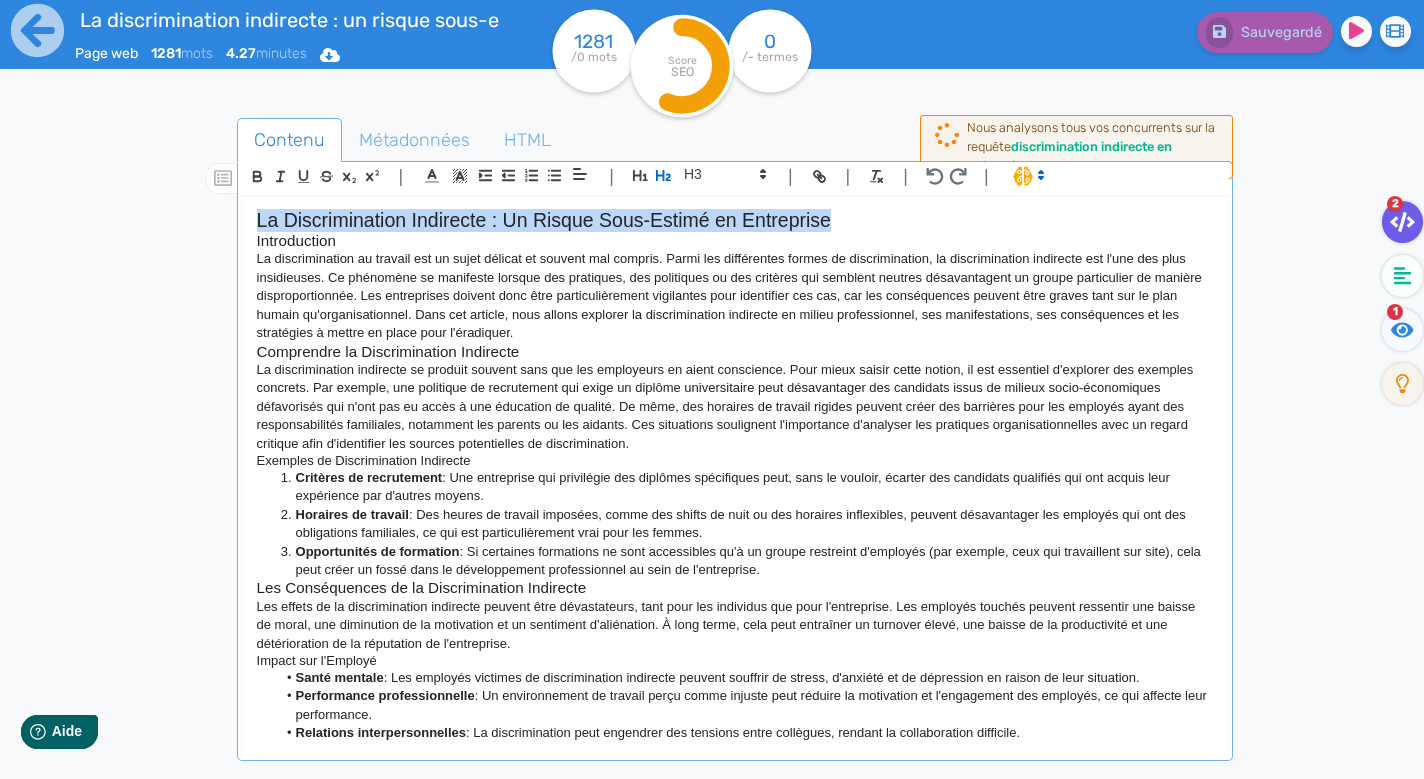 drag, startPoint x: 257, startPoint y: 222, endPoint x: 833, endPoint y: 221, distance: 576.00085 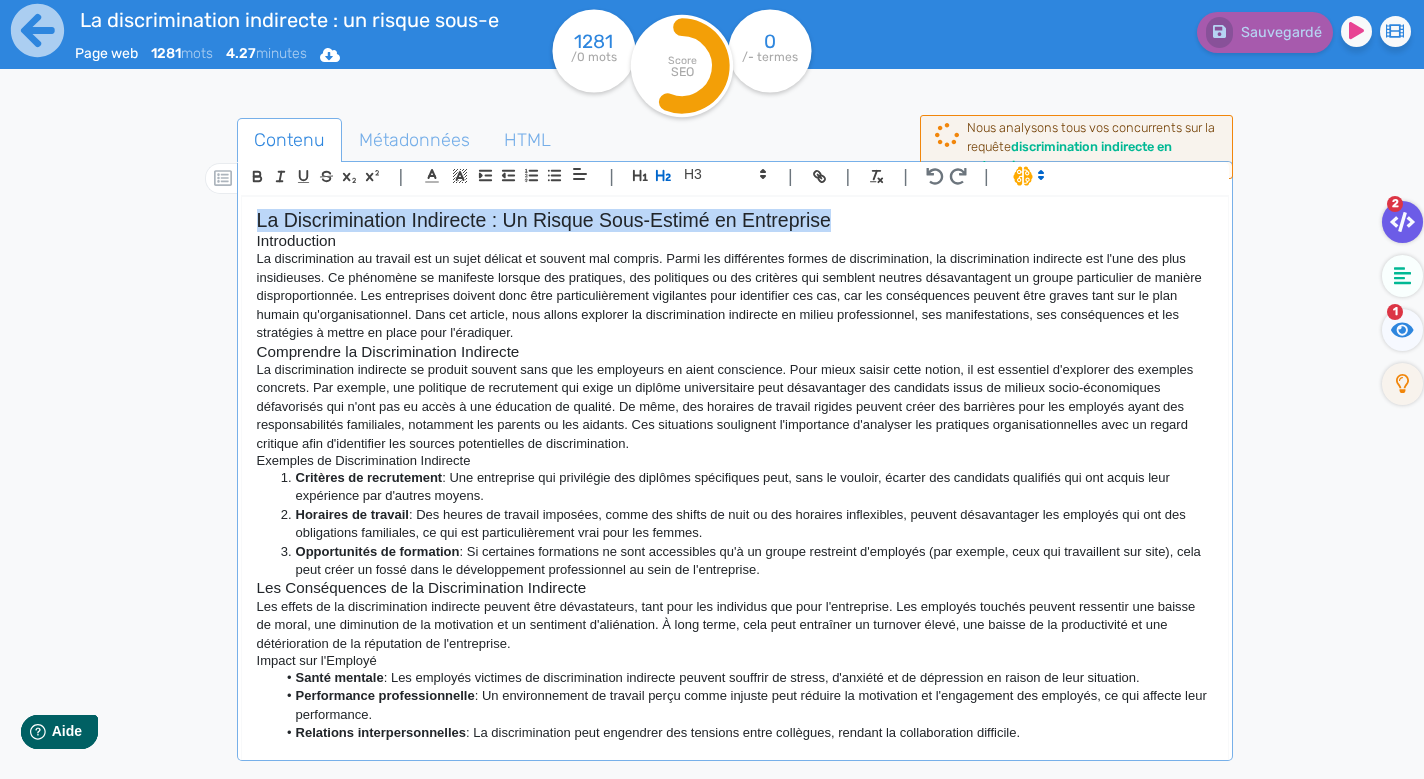 click on "La Discrimination Indirecte : Un Risque Sous-Estimé en Entreprise" at bounding box center [735, 220] 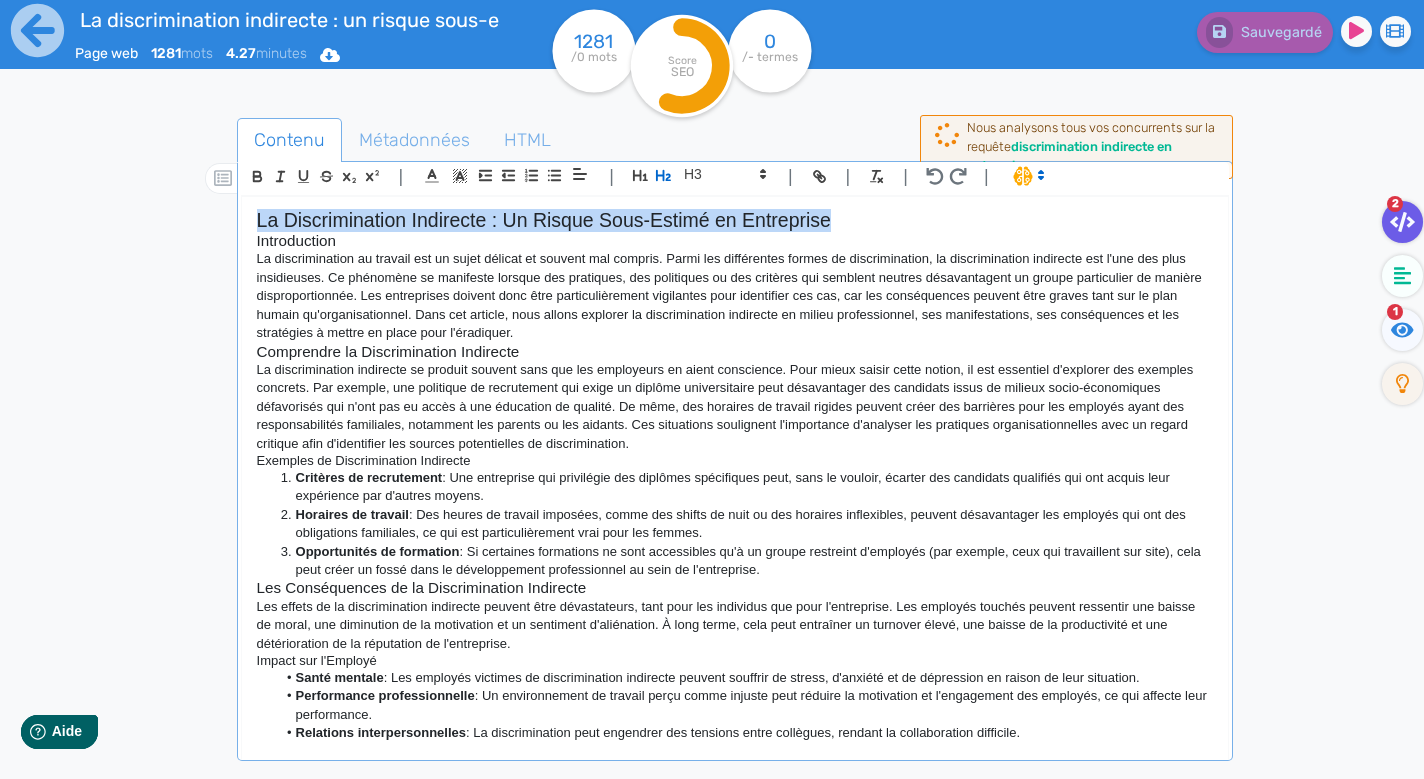 copy on "La Discrimination Indirecte : Un Risque Sous-Estimé en Entreprise" 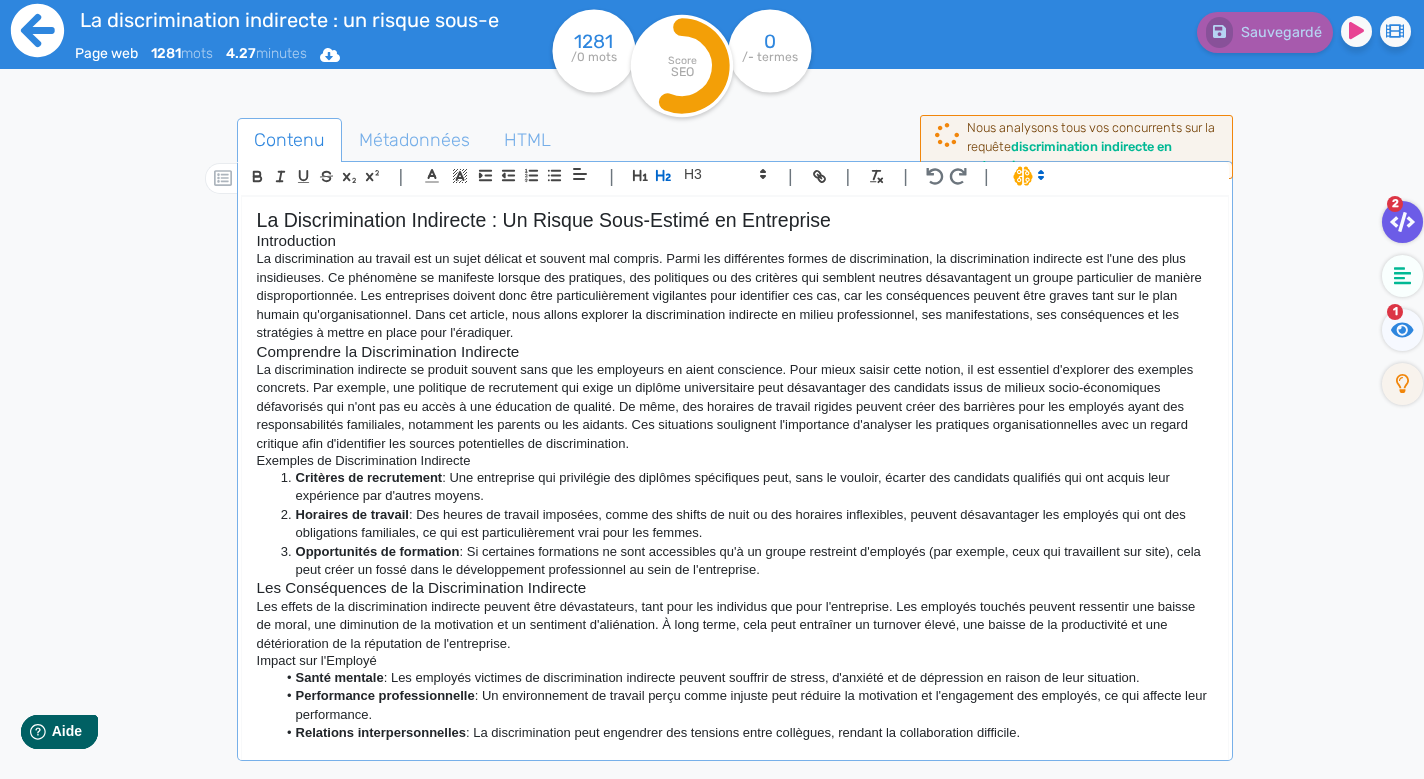 click at bounding box center (37, 30) 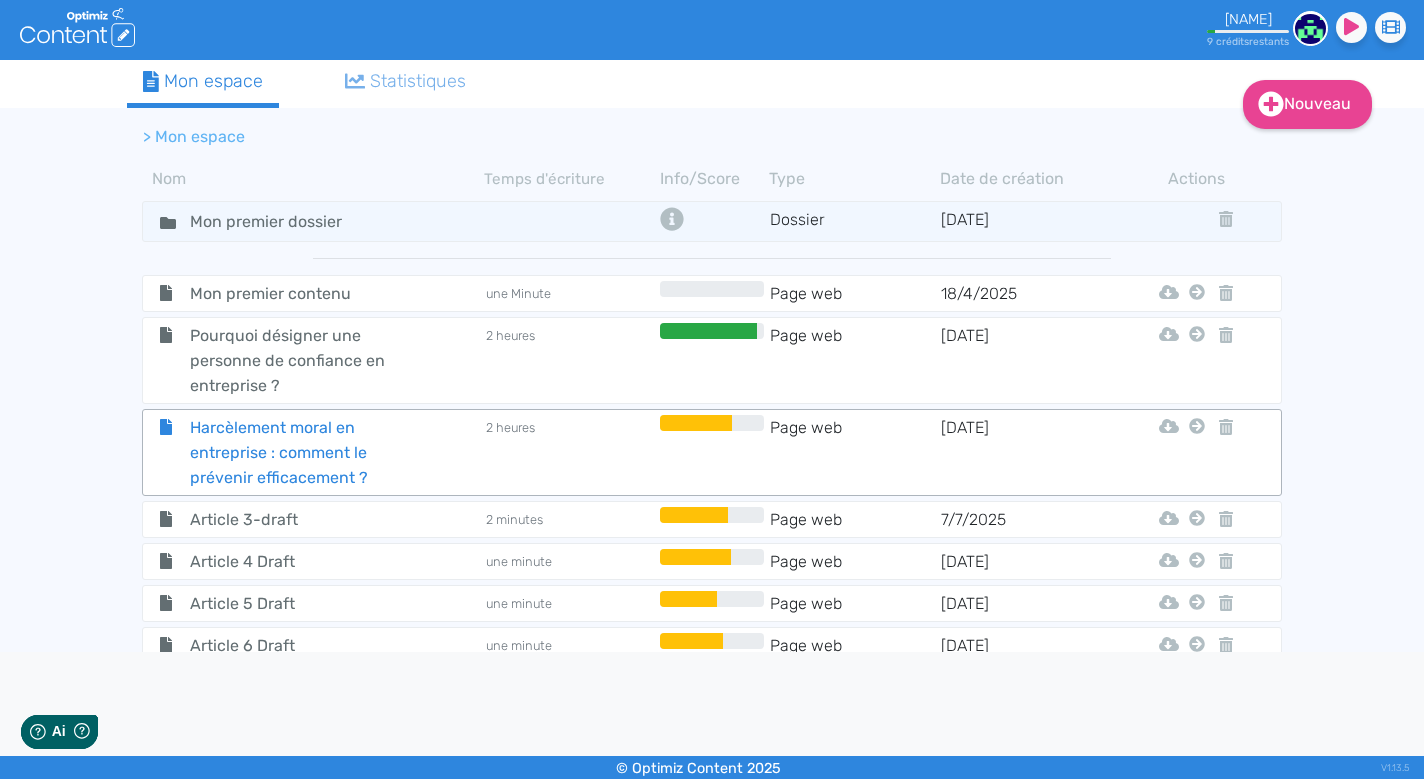 scroll, scrollTop: 0, scrollLeft: 0, axis: both 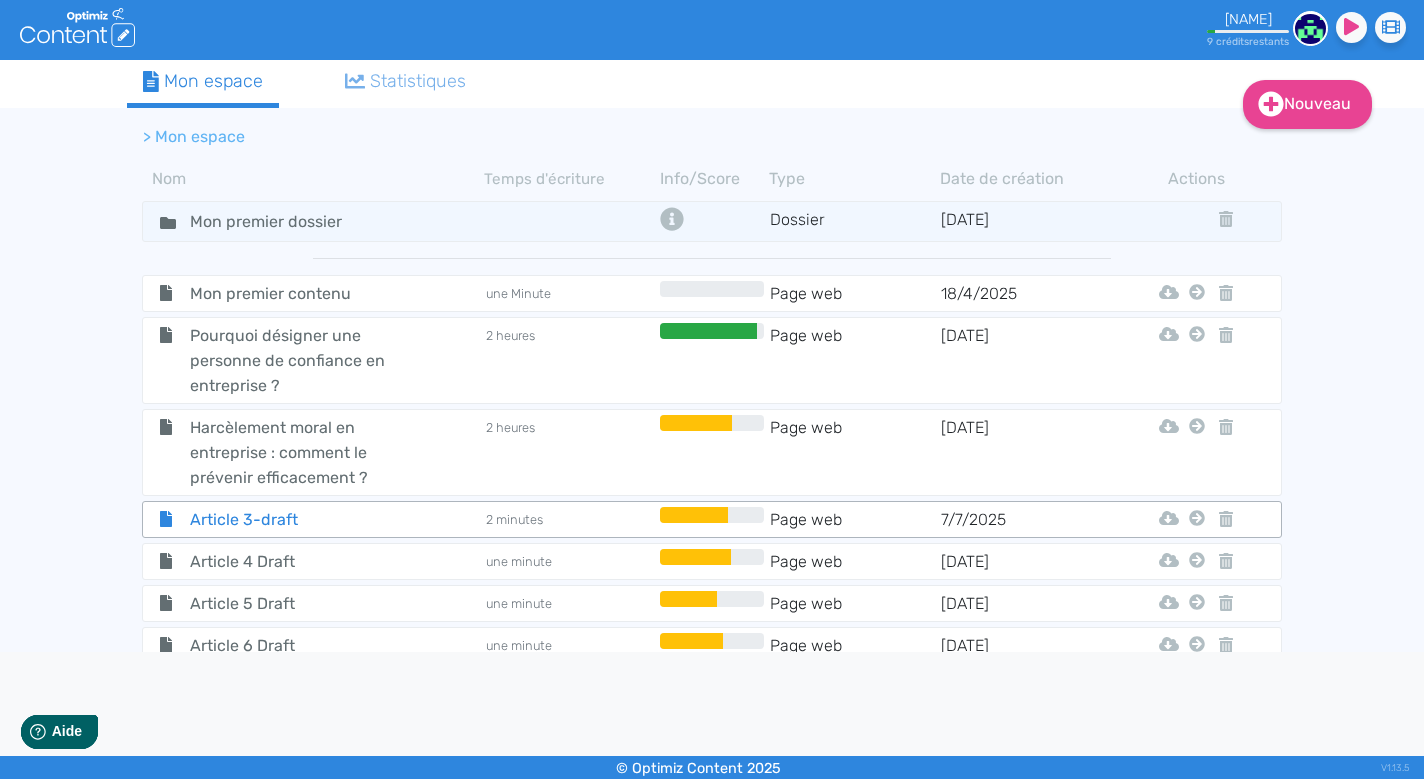 click on "Article 3-draft" at bounding box center (287, 293) 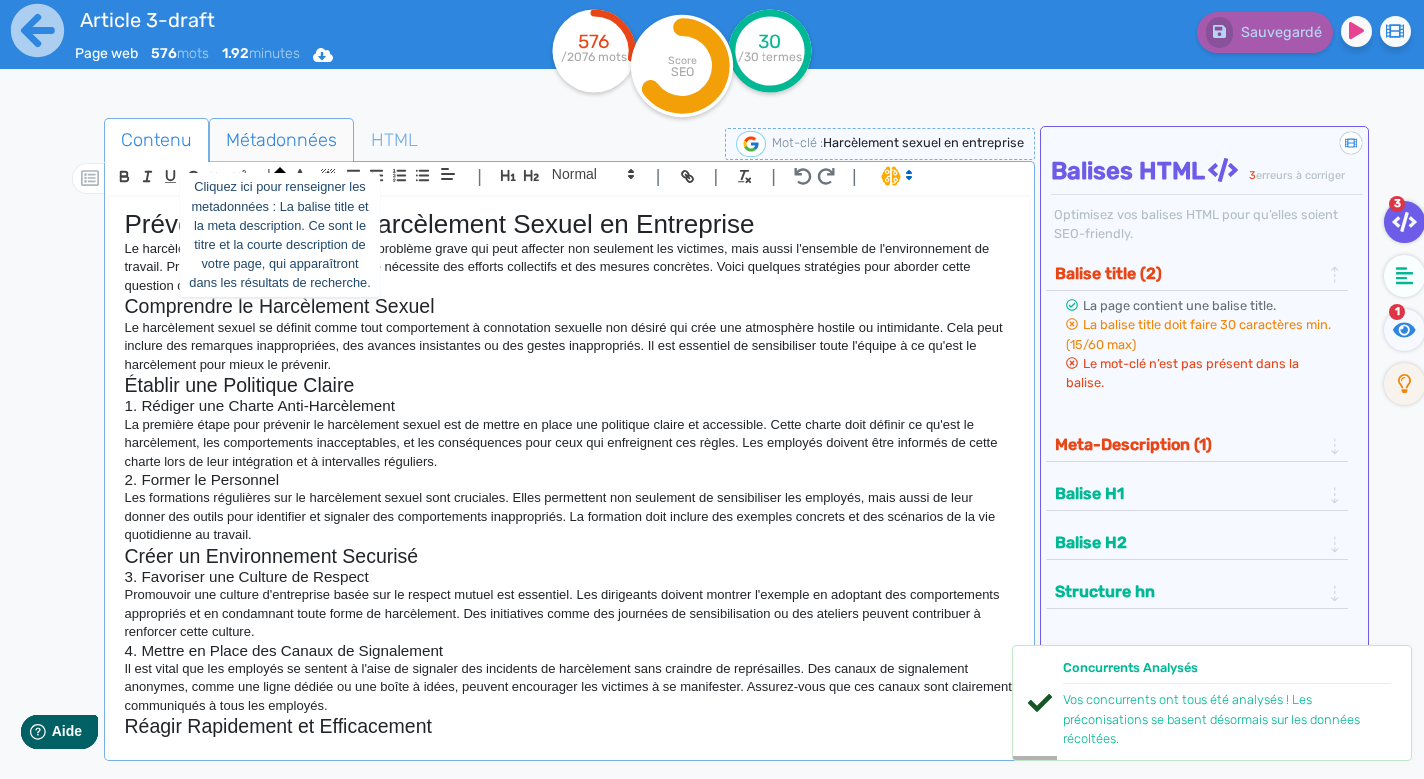 click on "Métadonnées" at bounding box center (281, 140) 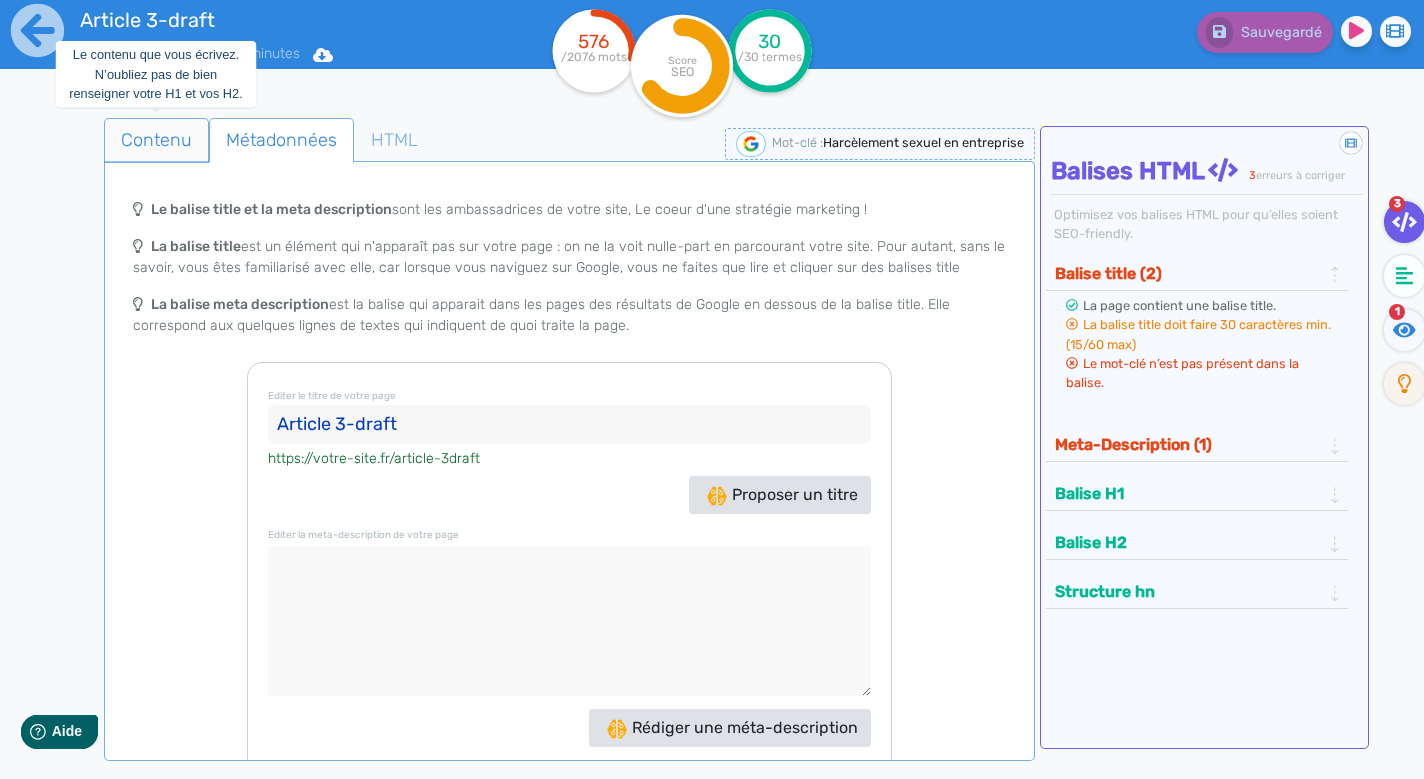 click on "Contenu" at bounding box center (156, 140) 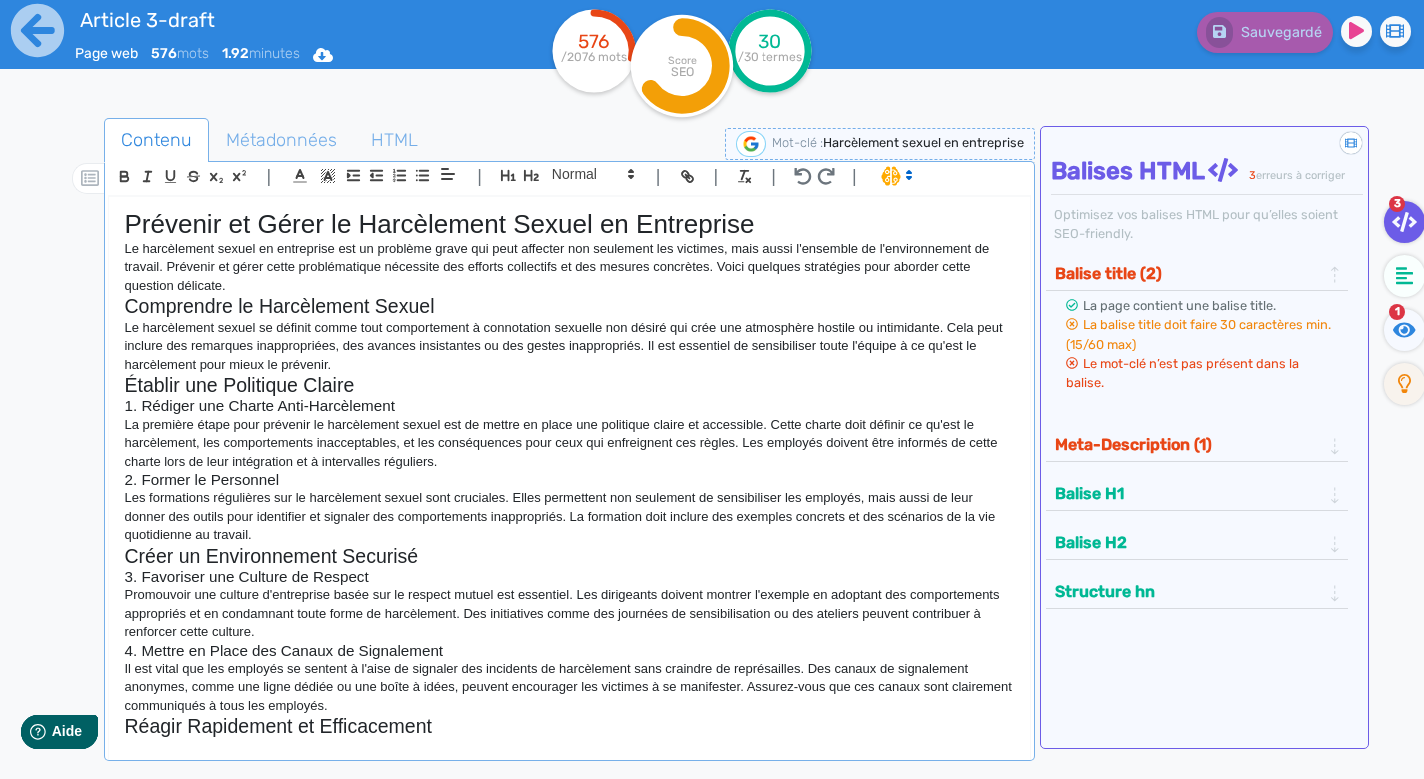 scroll, scrollTop: 0, scrollLeft: 0, axis: both 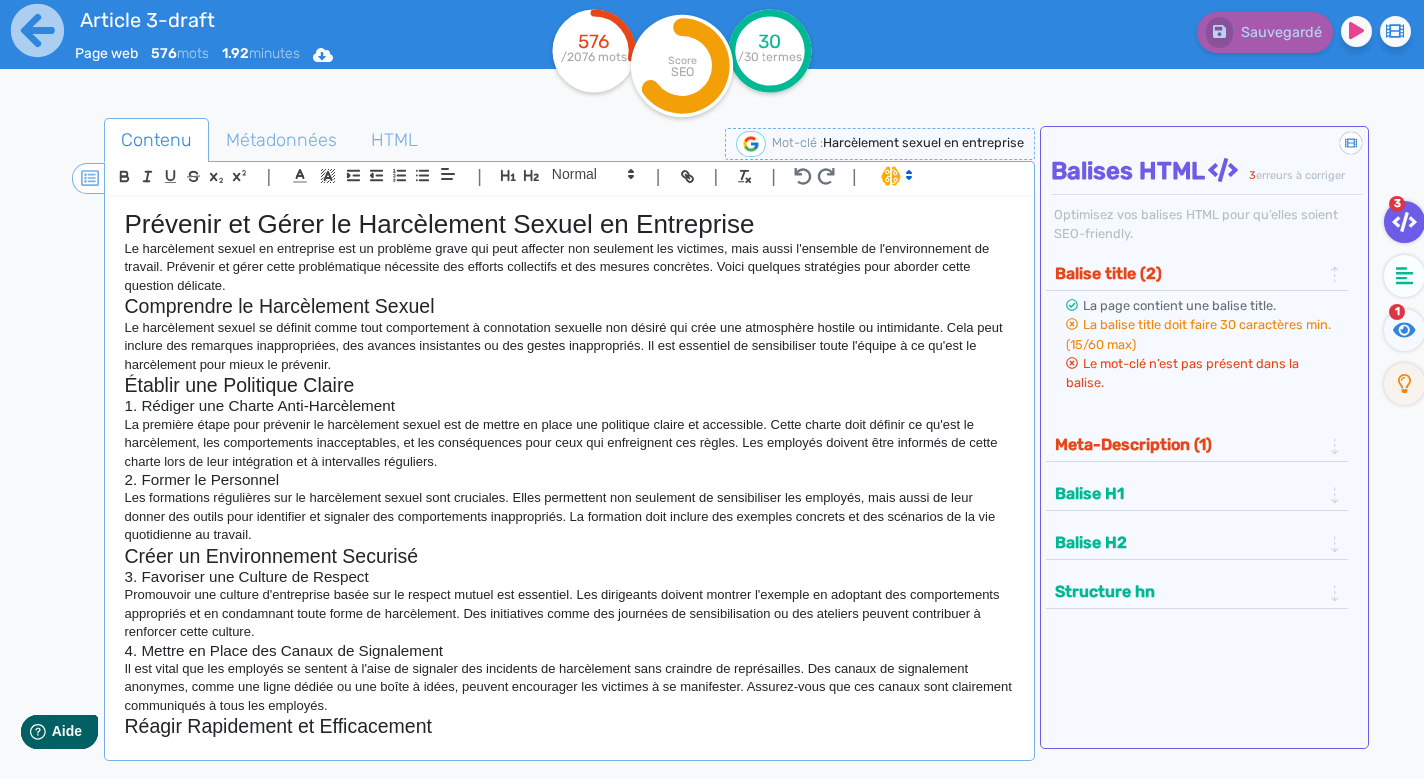 click at bounding box center (90, 178) 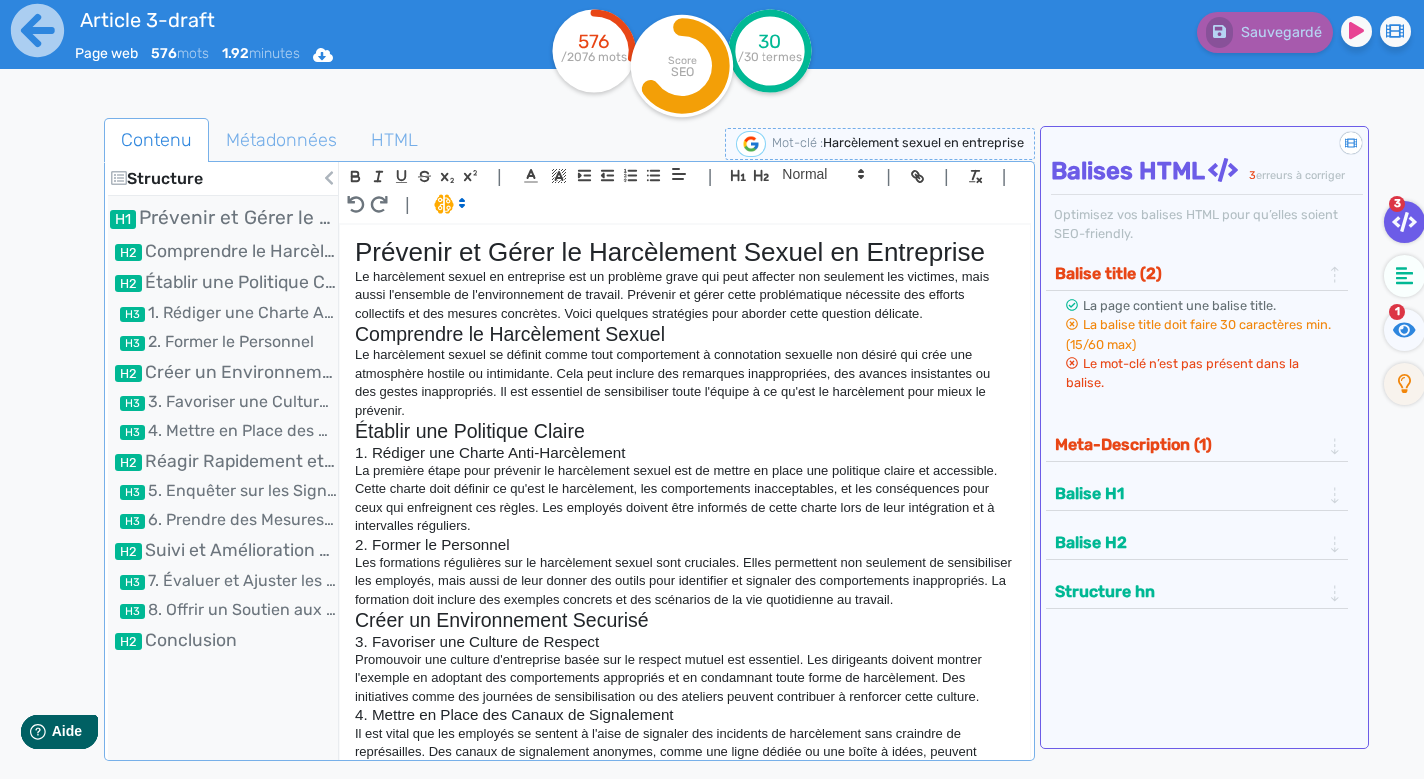click at bounding box center [81, 509] 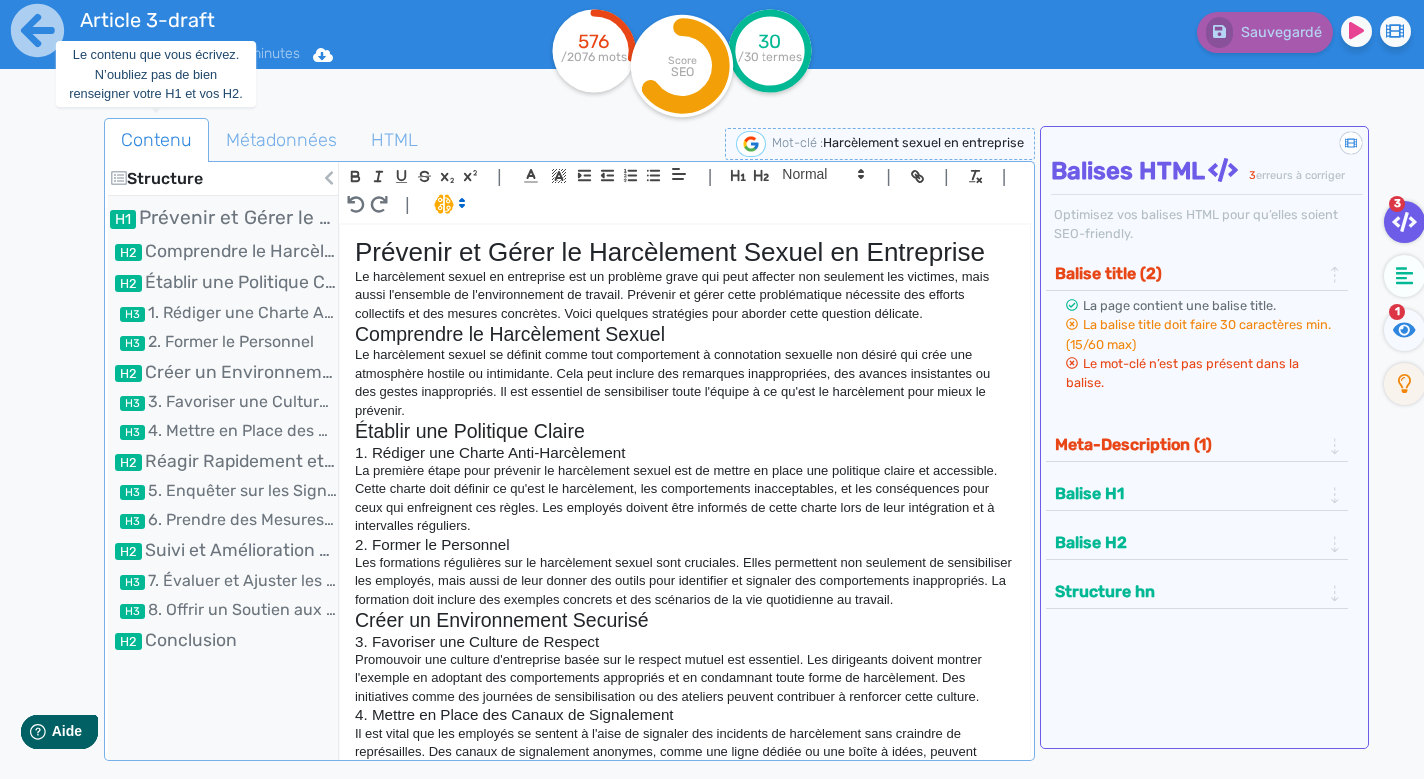 click on "Contenu" at bounding box center [156, 140] 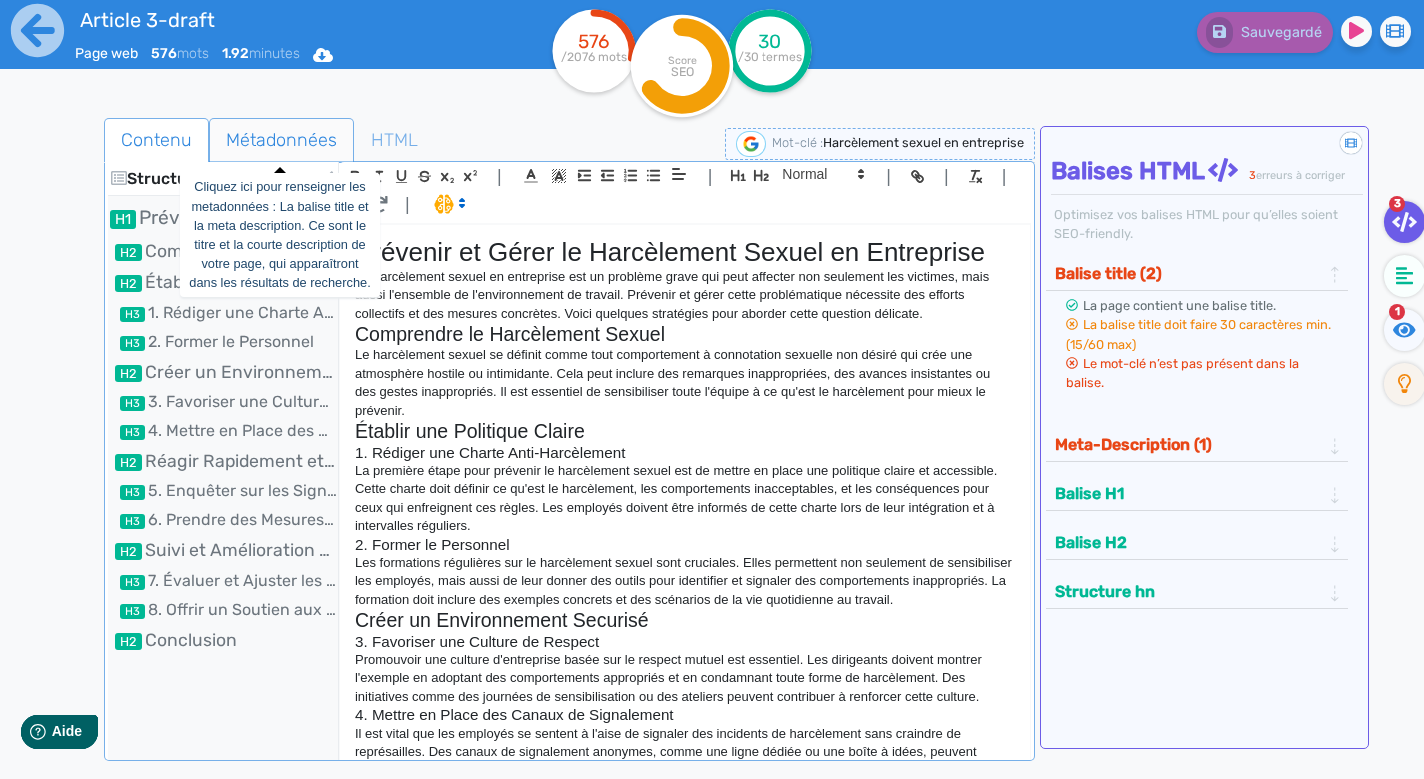 click on "Métadonnées" at bounding box center (281, 140) 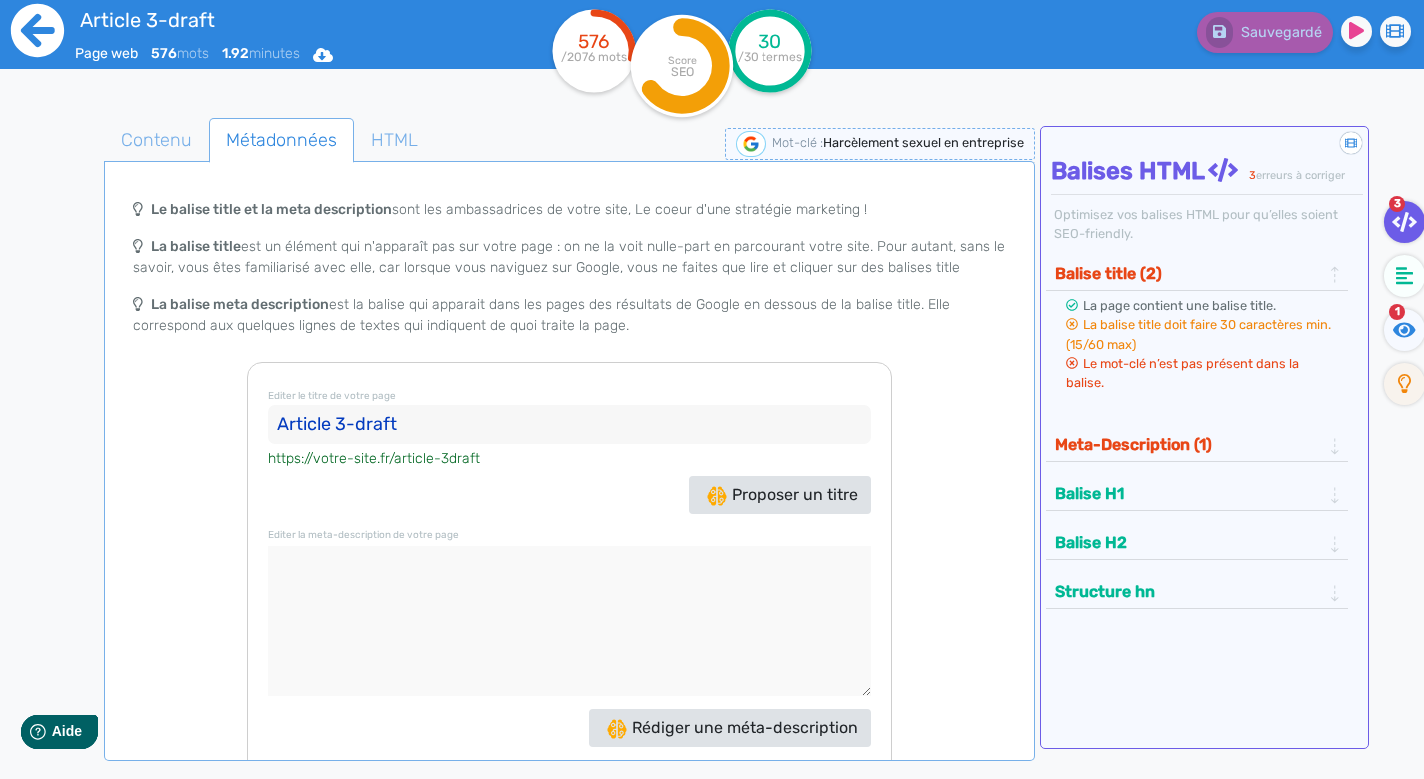 click at bounding box center (37, 30) 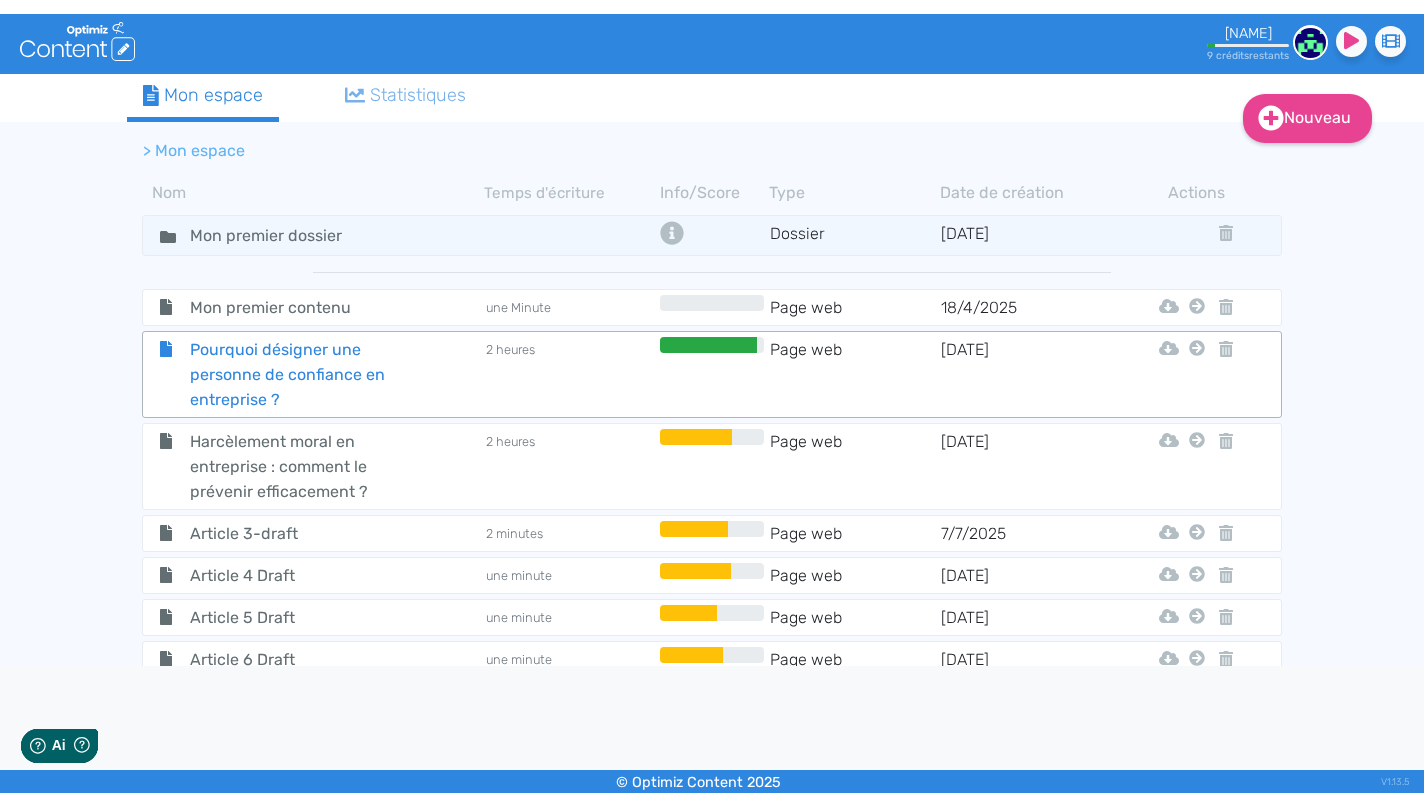 scroll, scrollTop: 0, scrollLeft: 0, axis: both 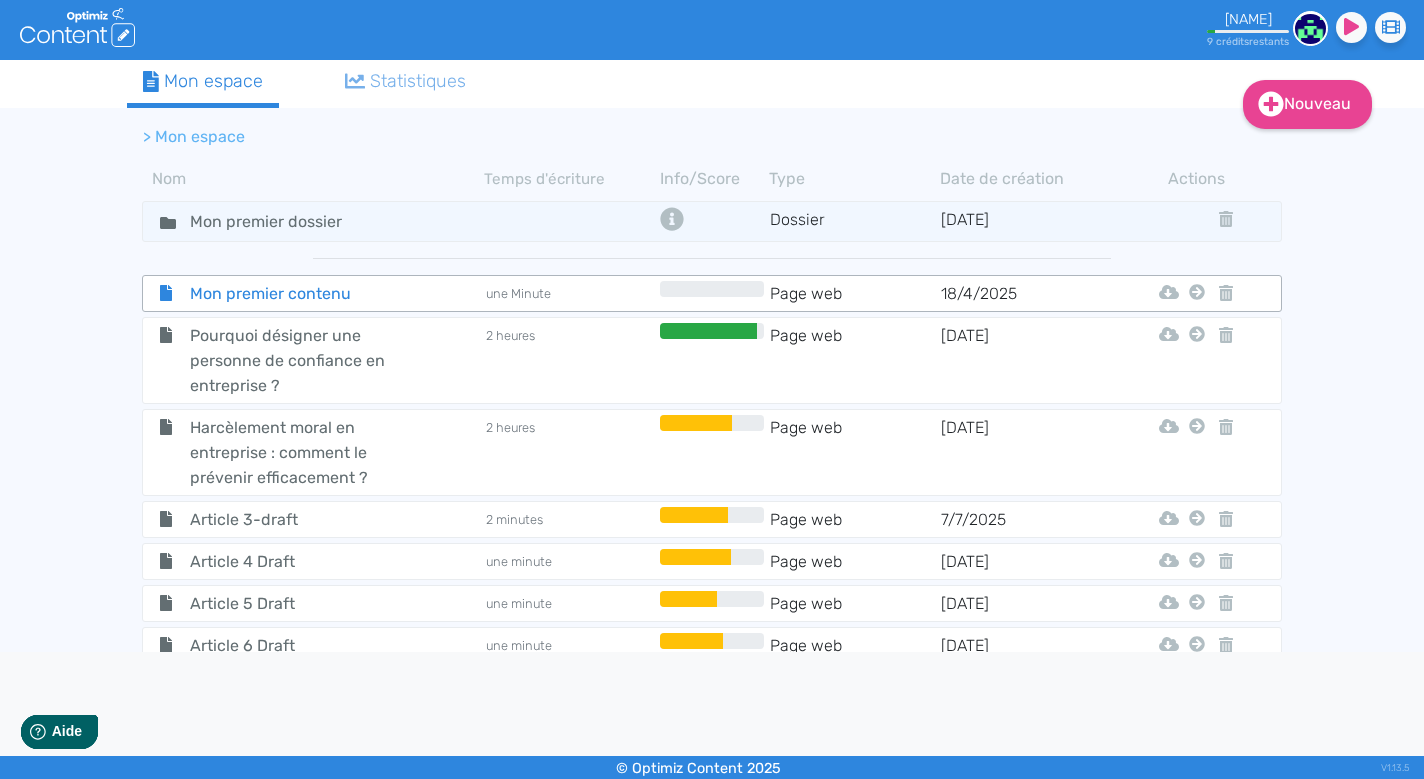 click on "Mon premier contenu" at bounding box center (287, 293) 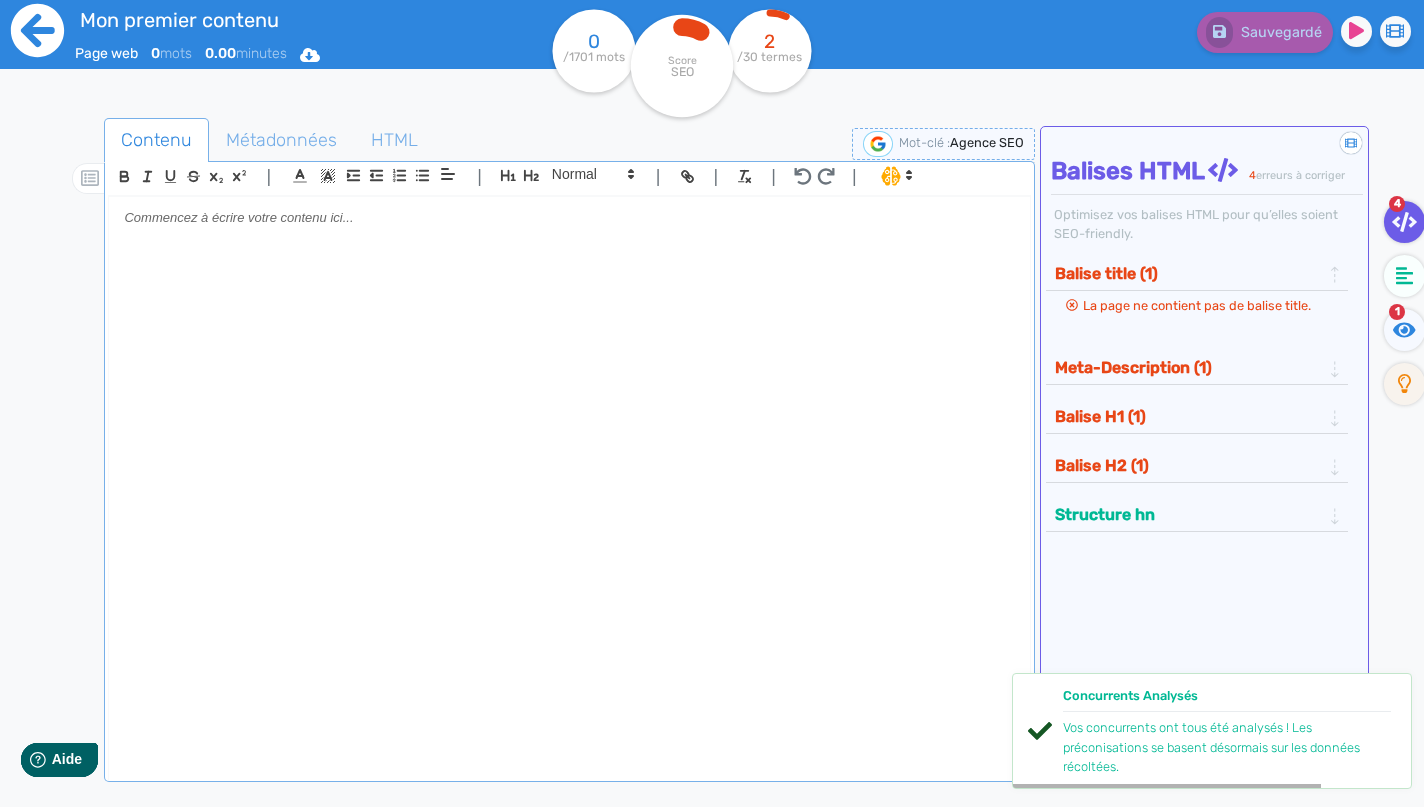 click at bounding box center [37, 30] 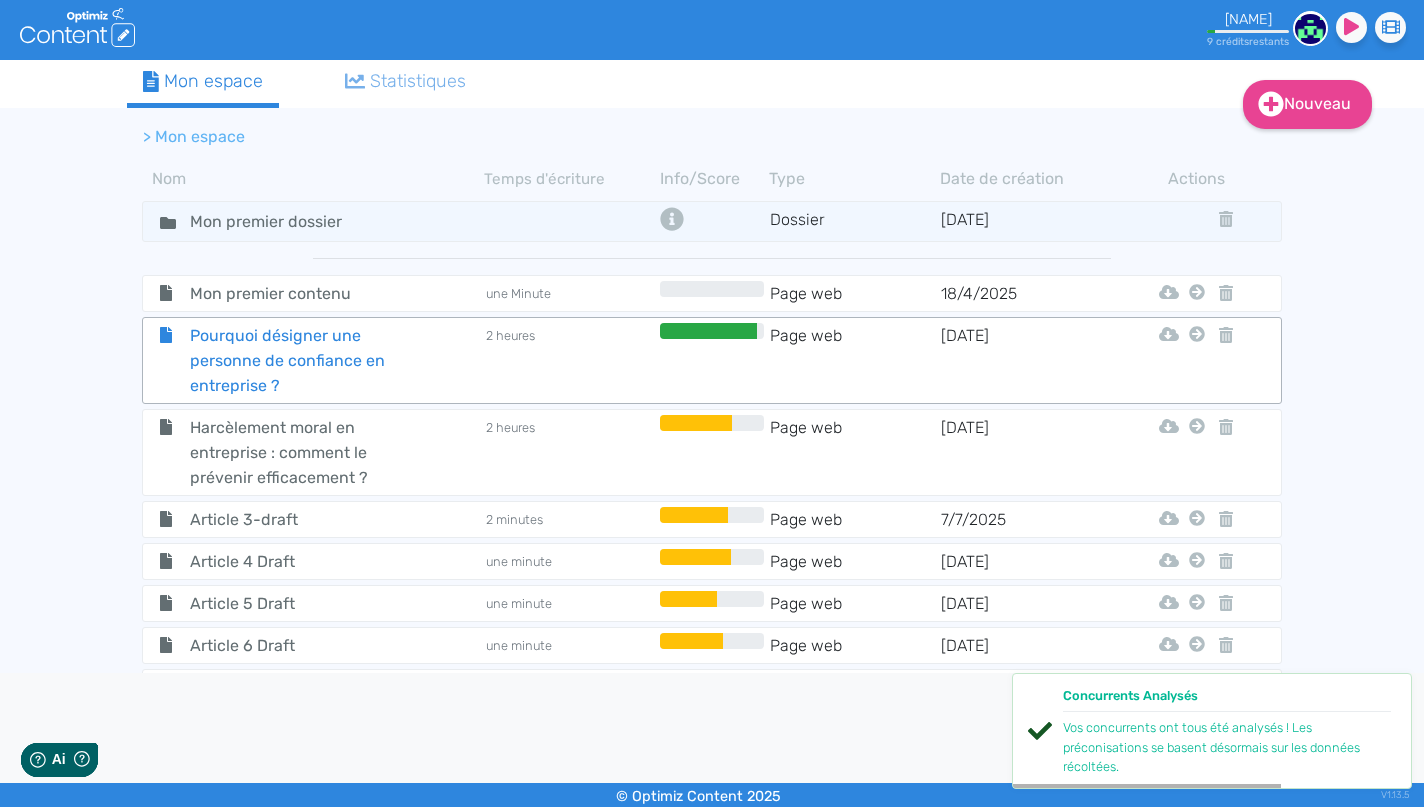 scroll, scrollTop: 0, scrollLeft: 0, axis: both 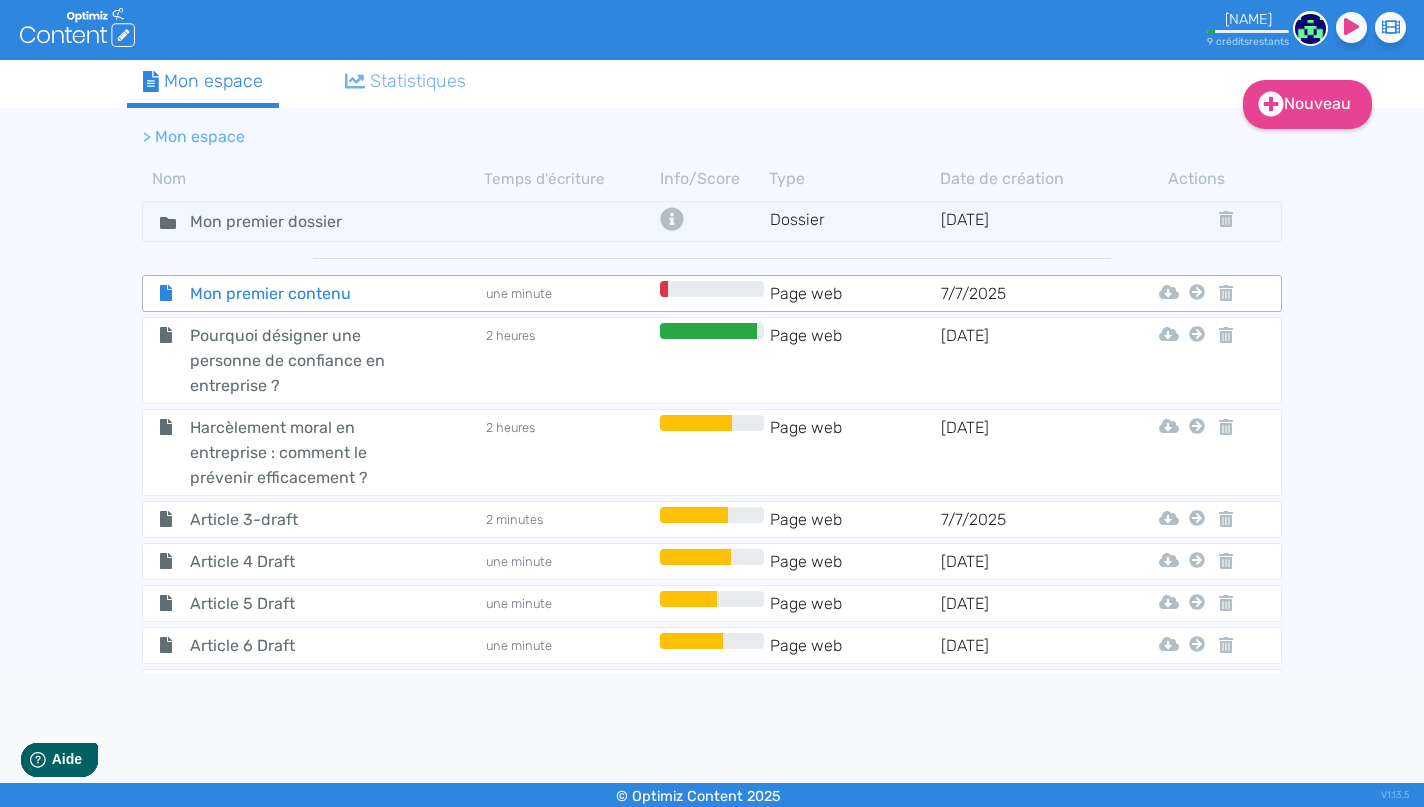 click on "Mon premier contenu" at bounding box center (287, 293) 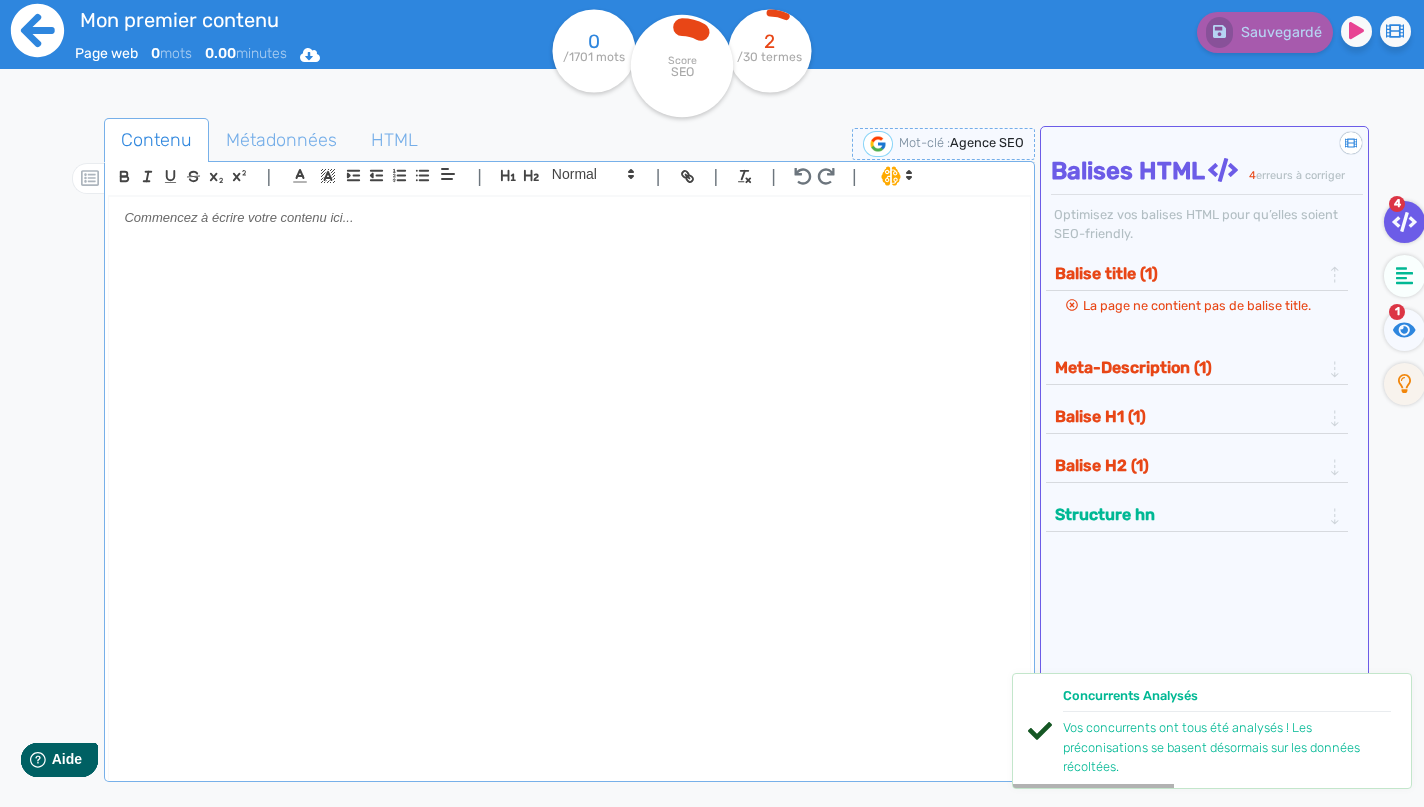 click at bounding box center (37, 30) 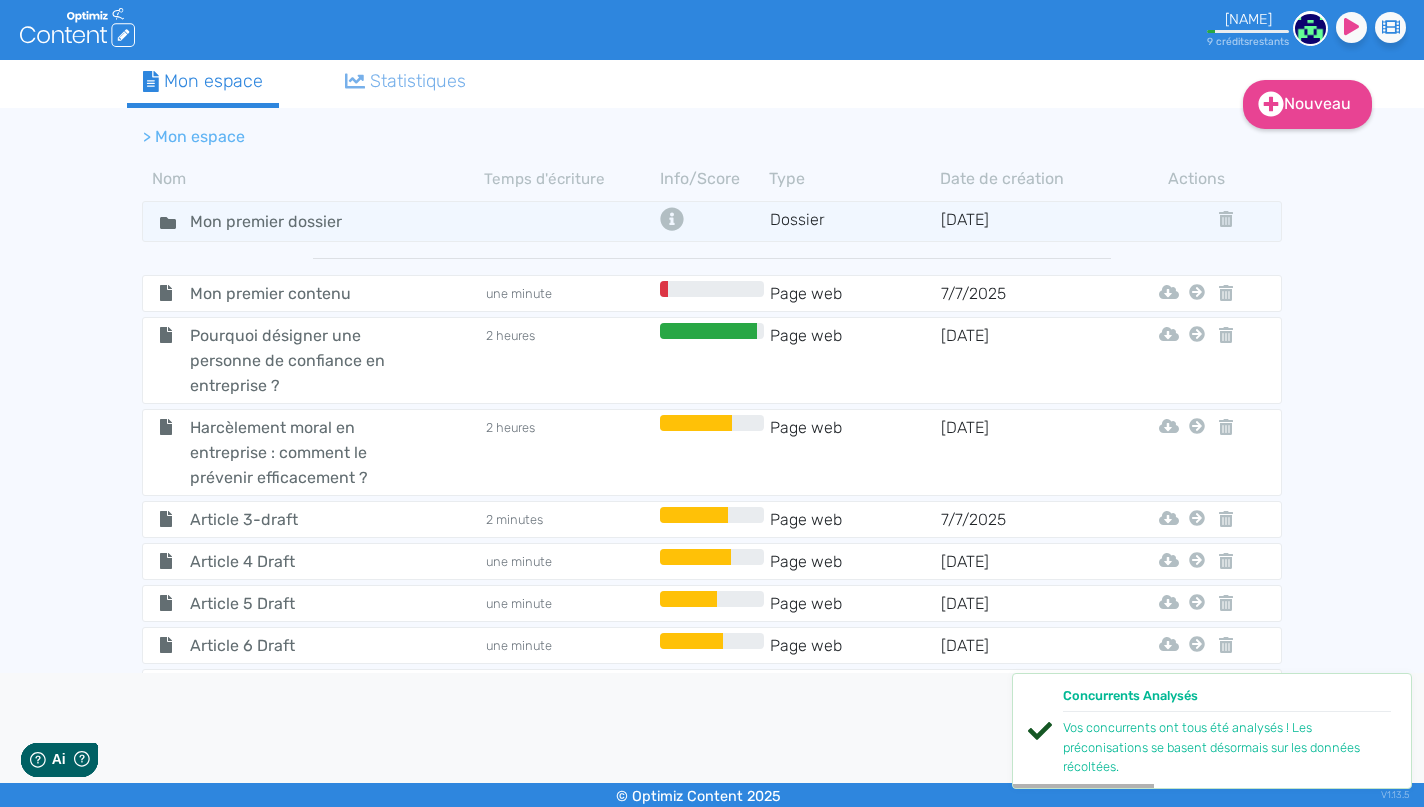 scroll, scrollTop: 0, scrollLeft: 0, axis: both 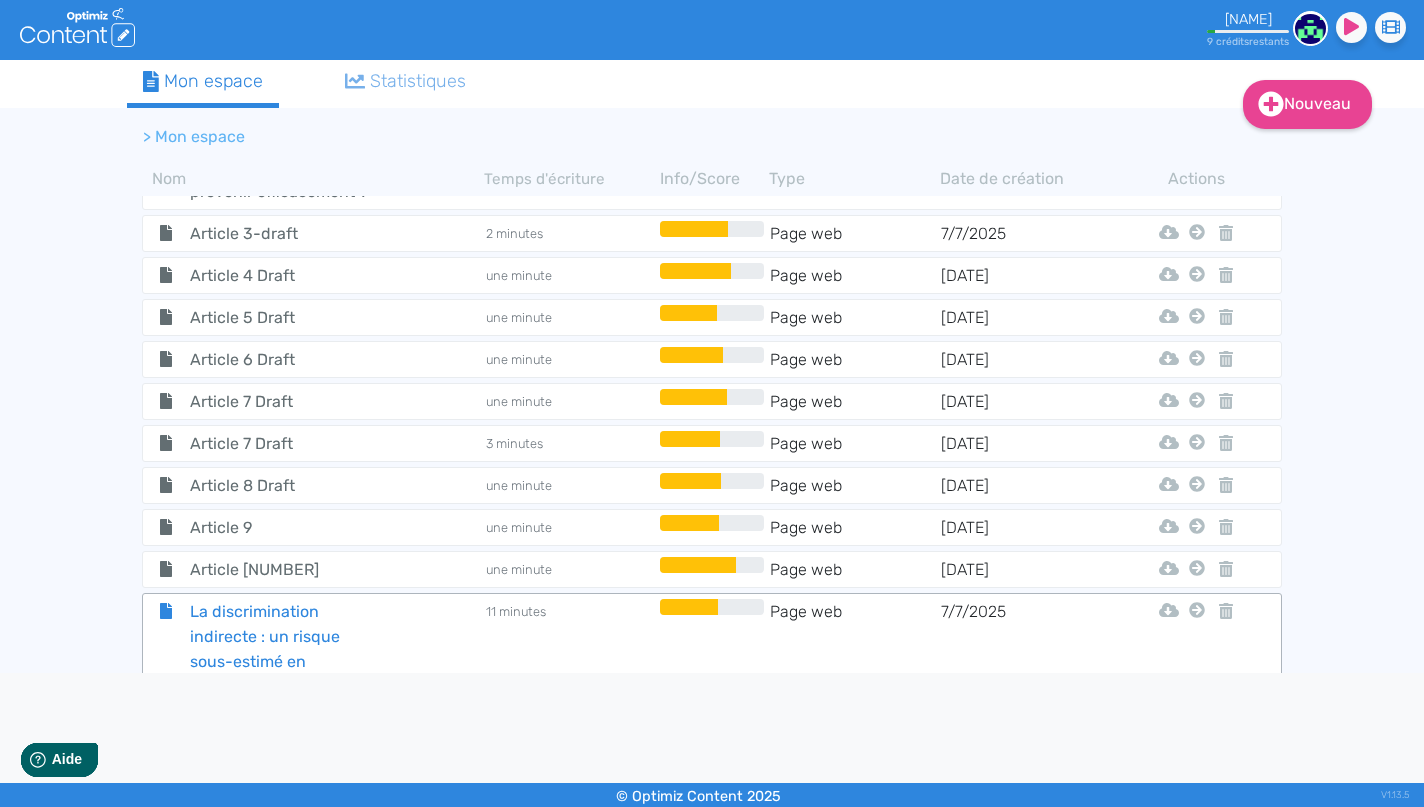 click on "La discrimination indirecte : un risque sous-estimé en entreprise" at bounding box center (287, 7) 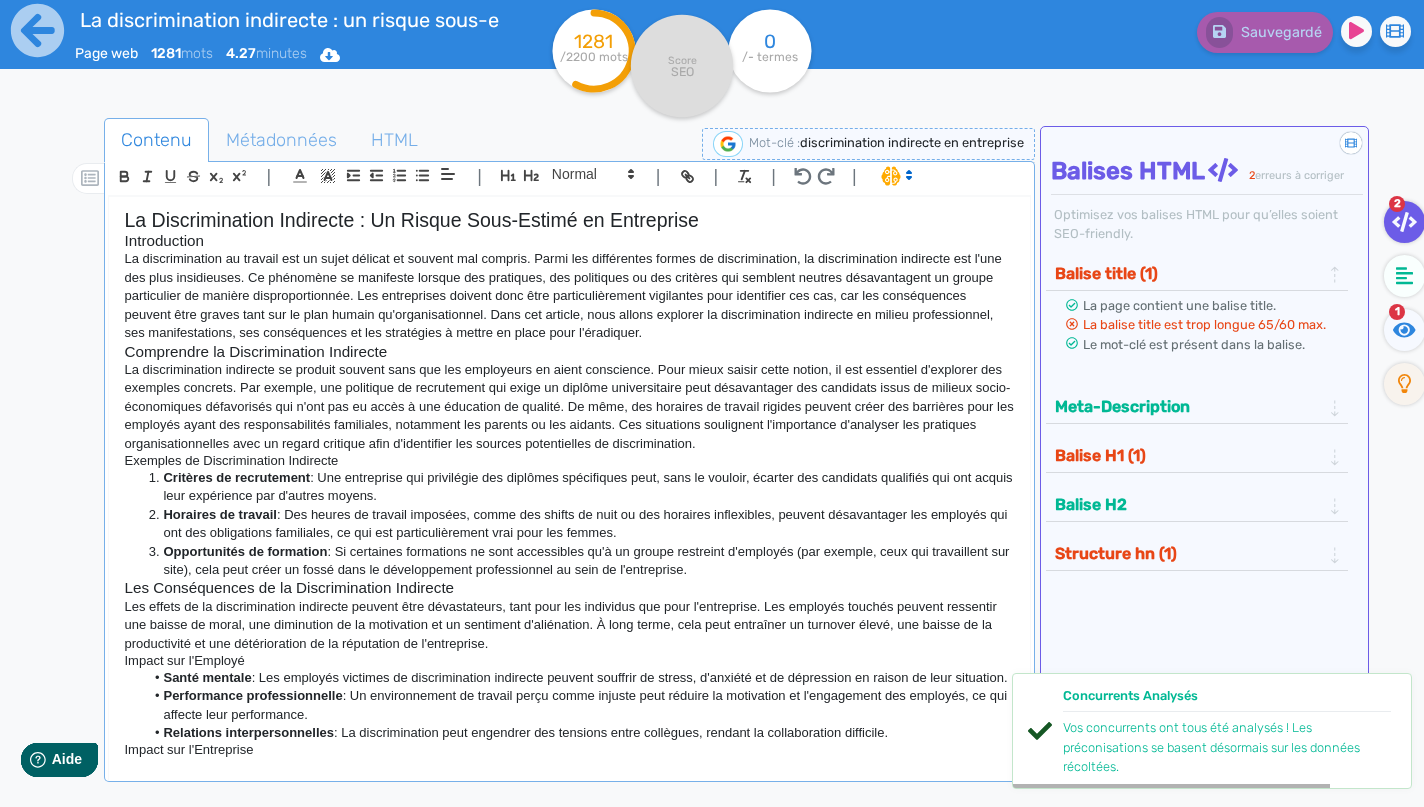scroll, scrollTop: 0, scrollLeft: 0, axis: both 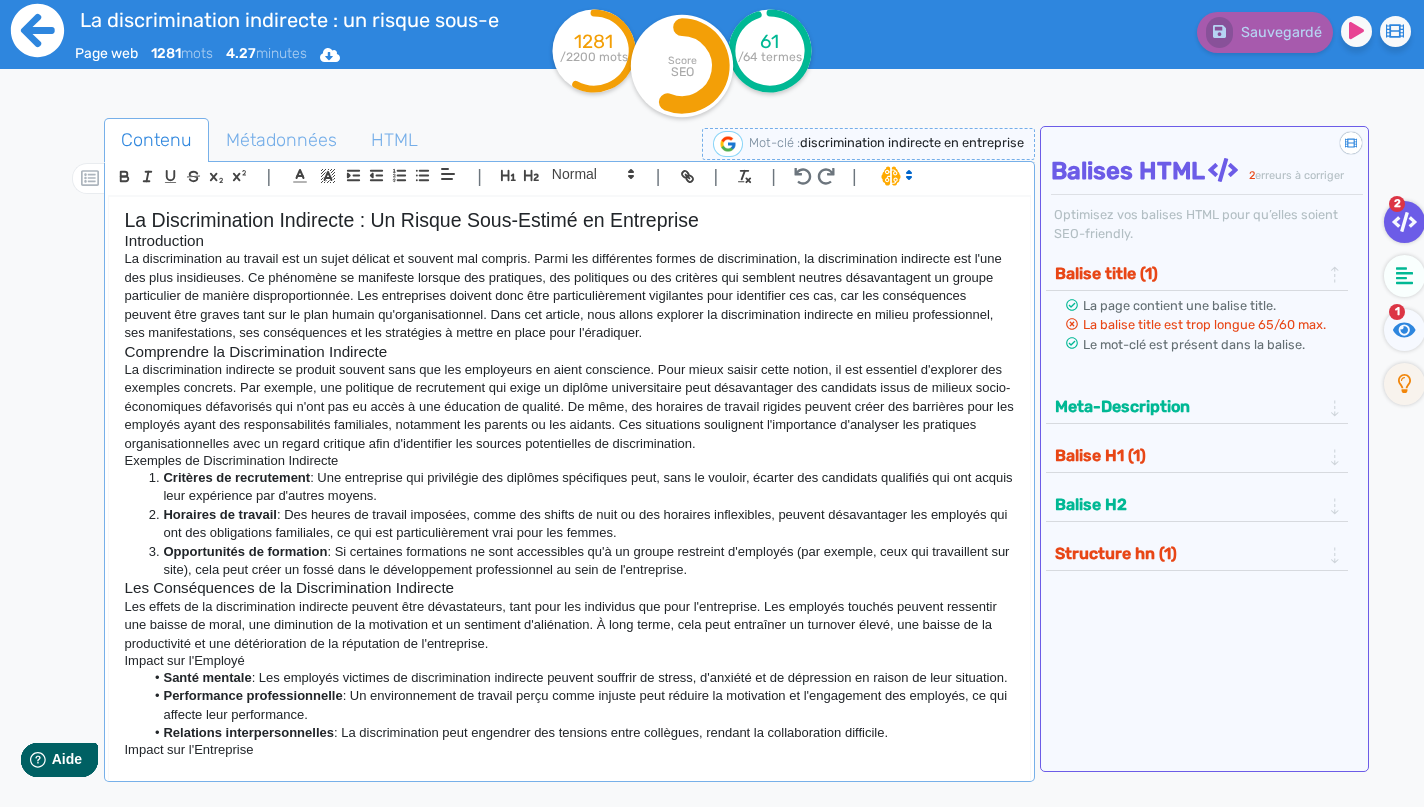 click at bounding box center (37, 30) 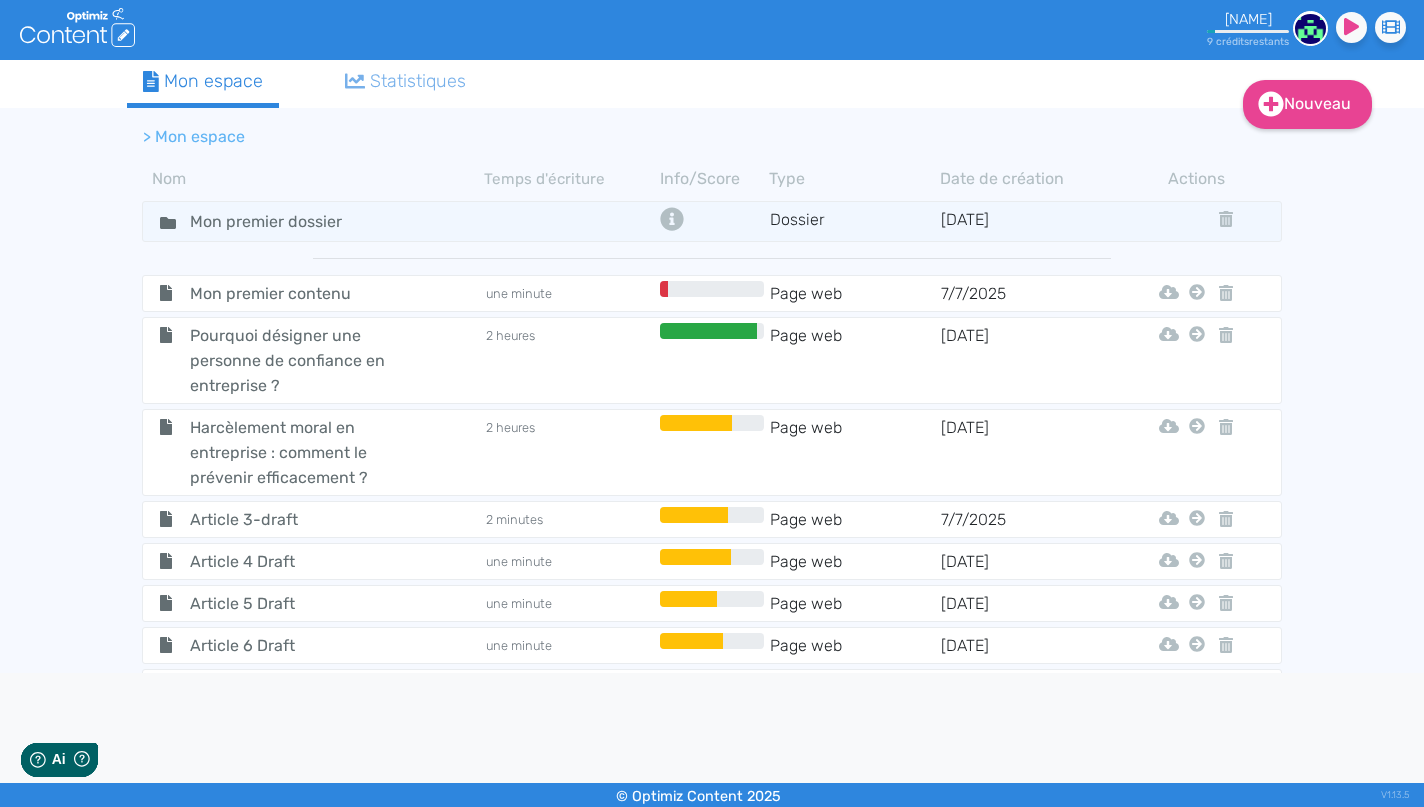 scroll, scrollTop: 0, scrollLeft: 0, axis: both 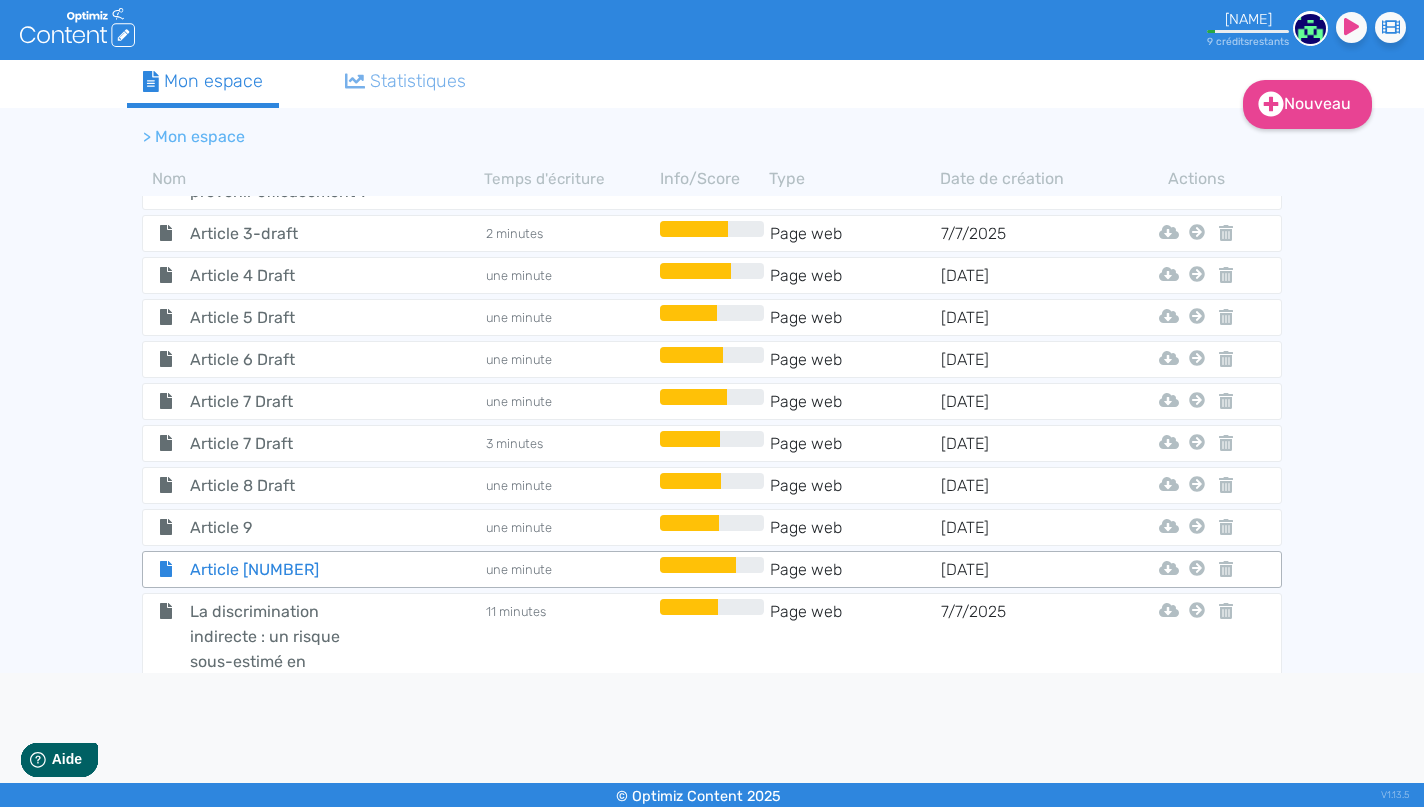 click on "Article [NUMBER]" at bounding box center [287, 7] 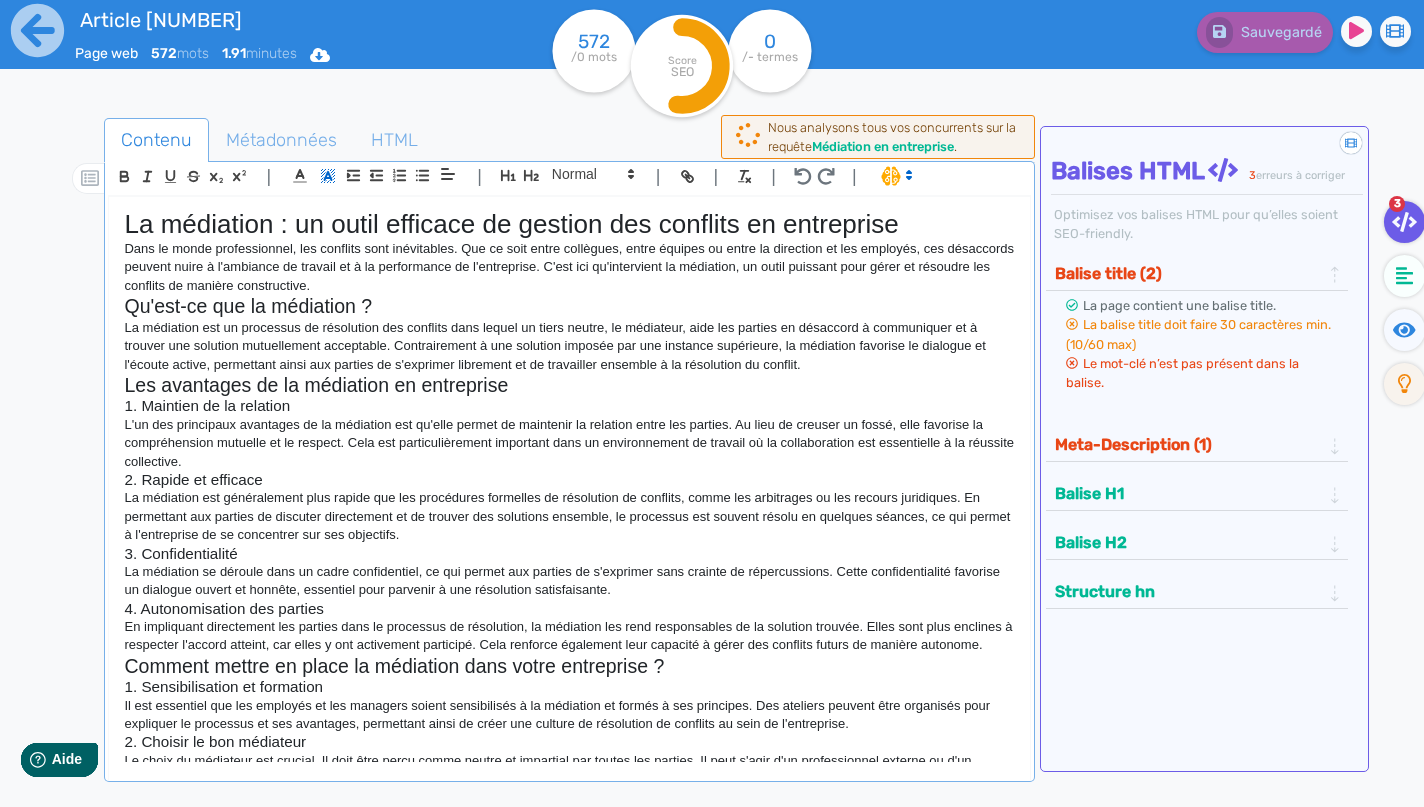 scroll, scrollTop: 0, scrollLeft: 0, axis: both 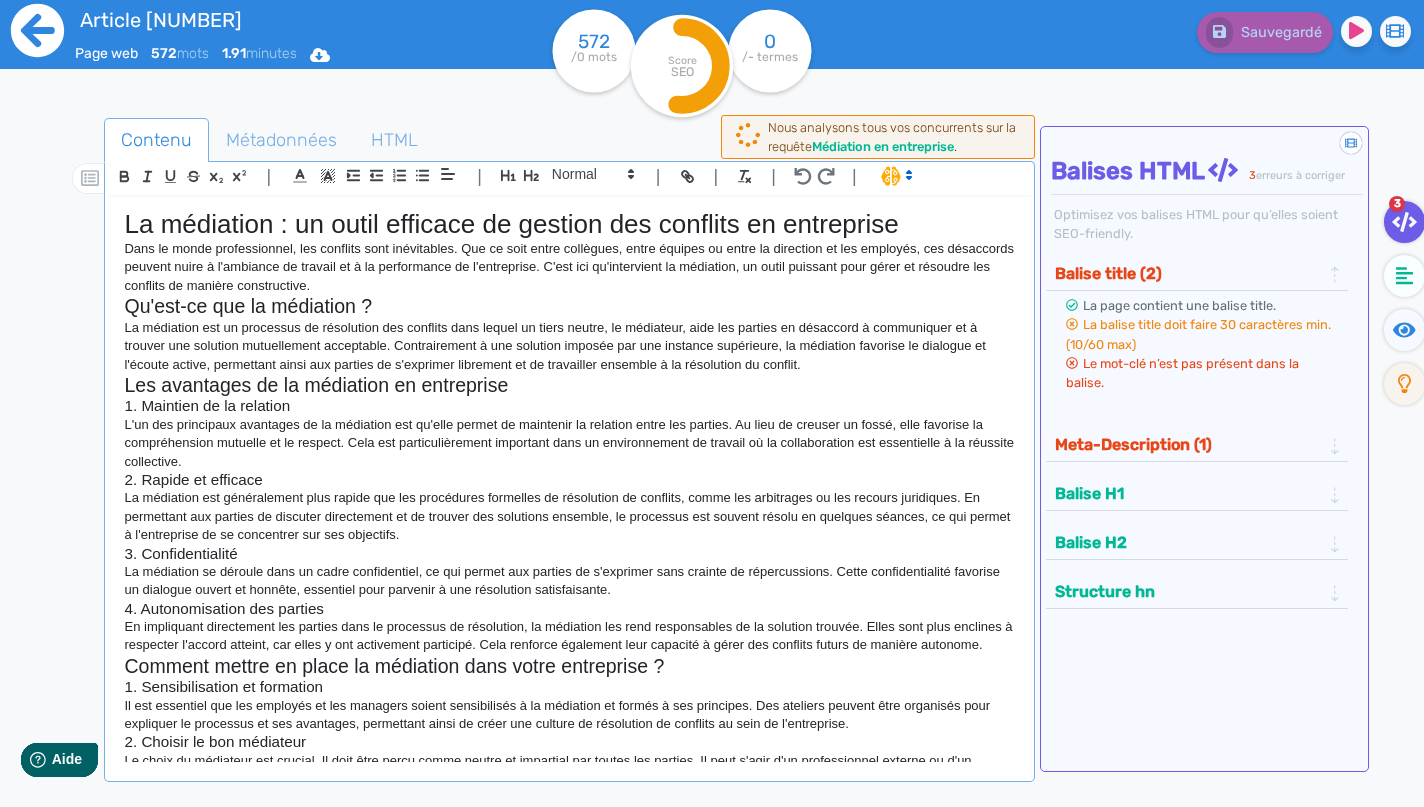 click at bounding box center (37, 30) 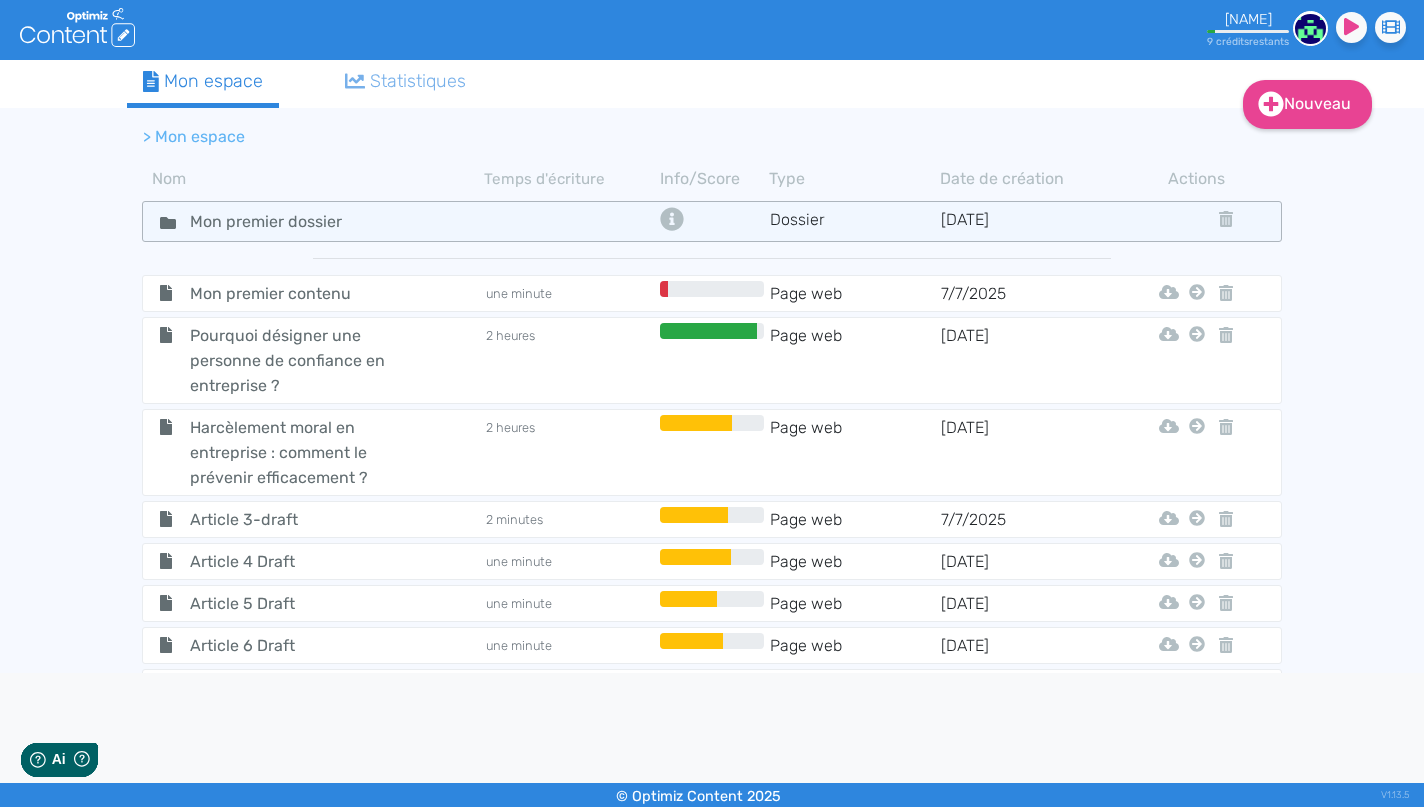 scroll, scrollTop: 0, scrollLeft: 0, axis: both 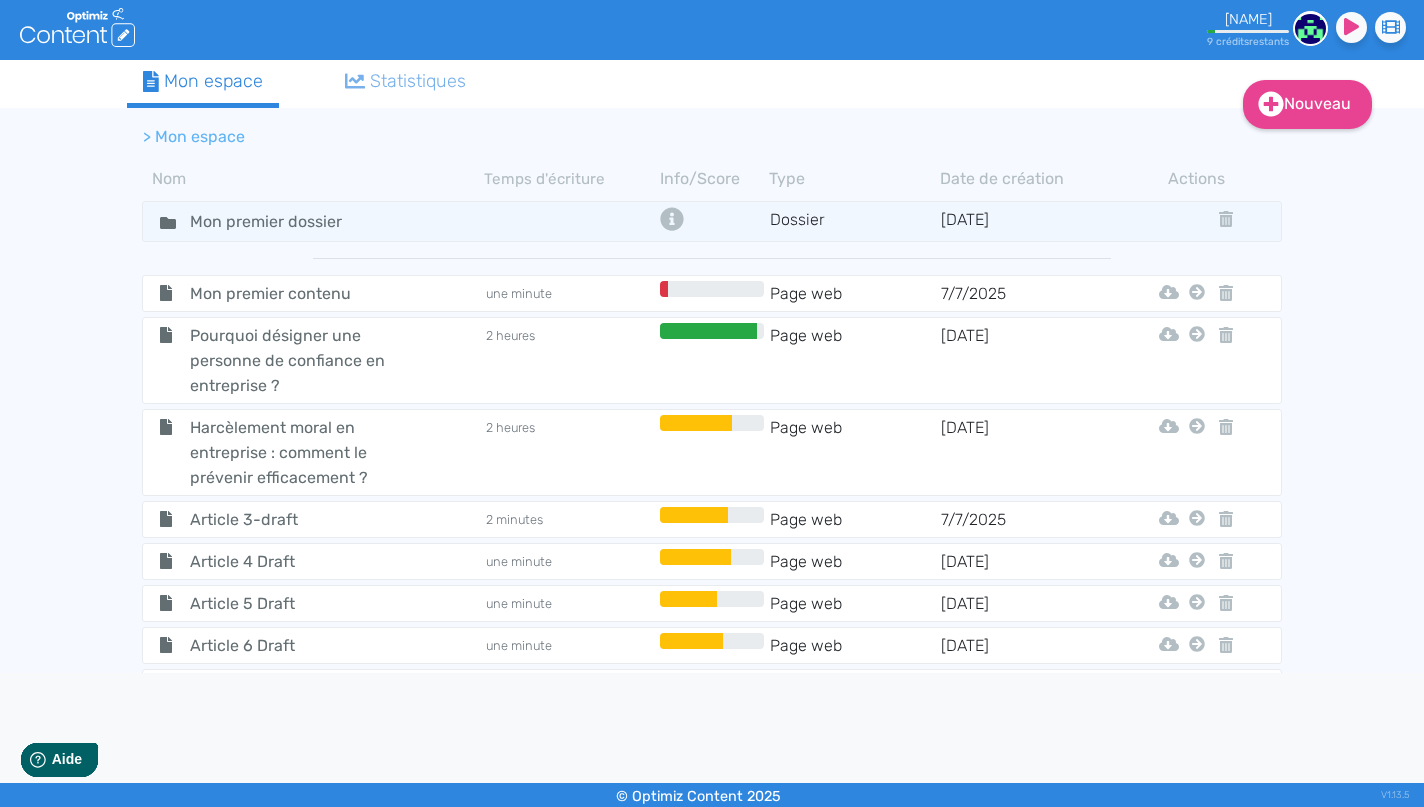 click on "Mon premier contenu" at bounding box center [287, 293] 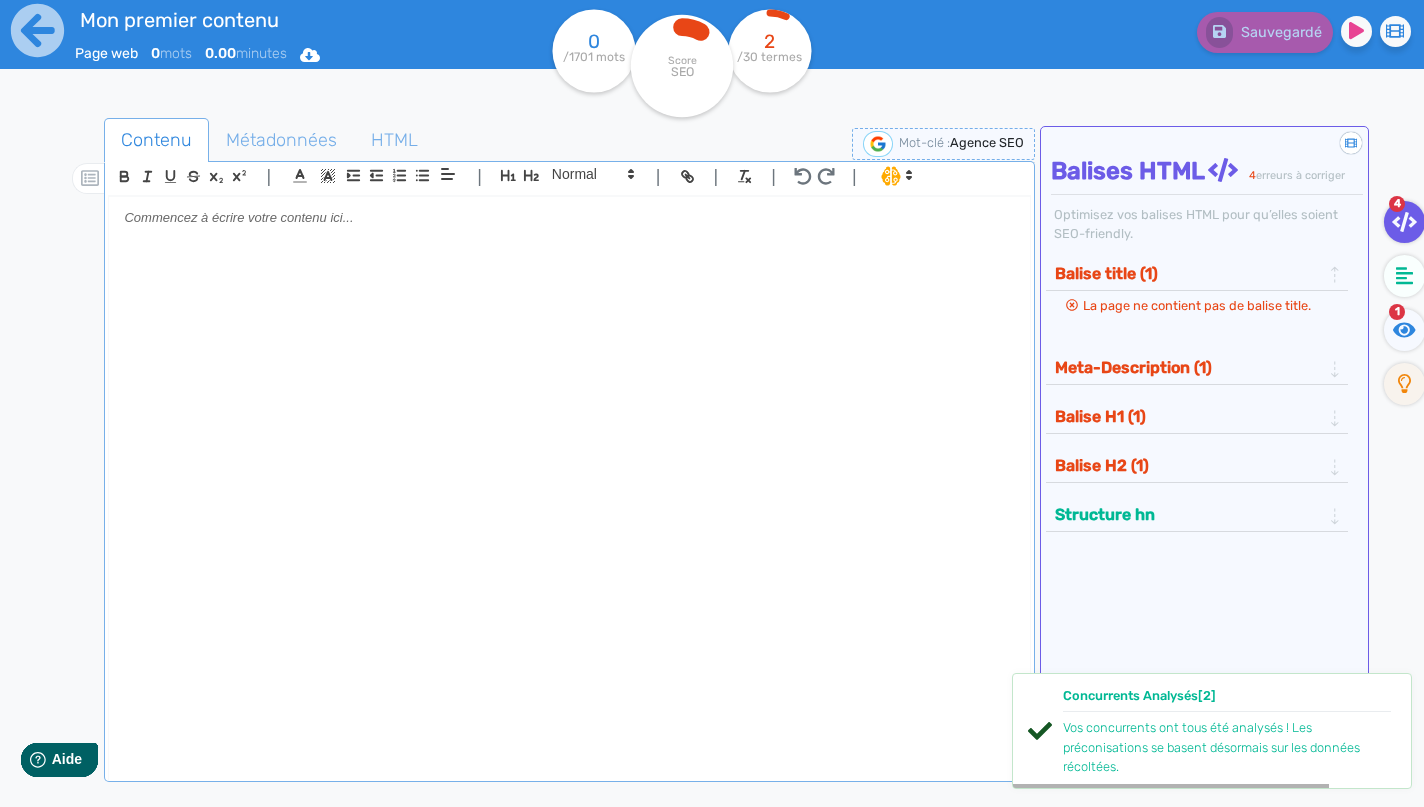 click at bounding box center (569, 479) 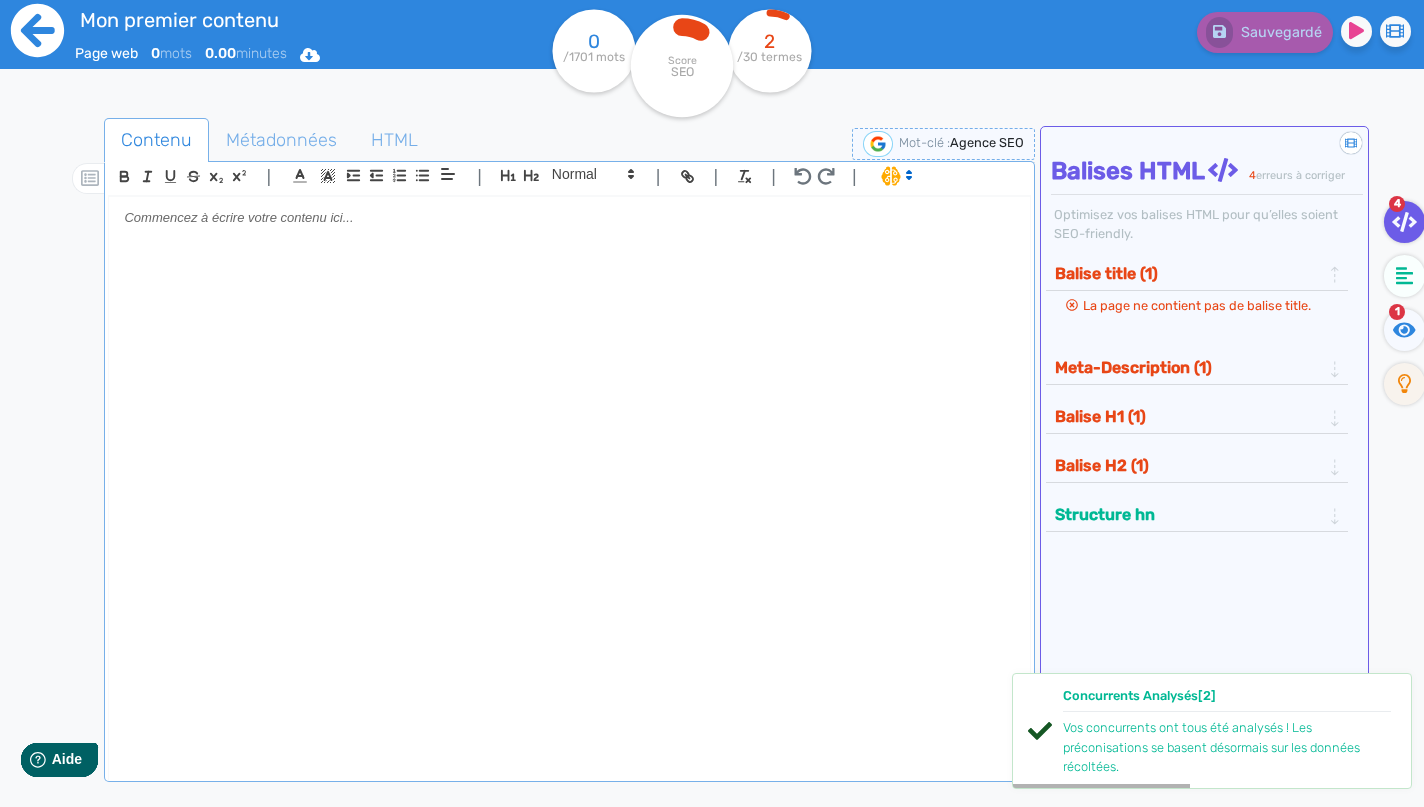 click at bounding box center (37, 30) 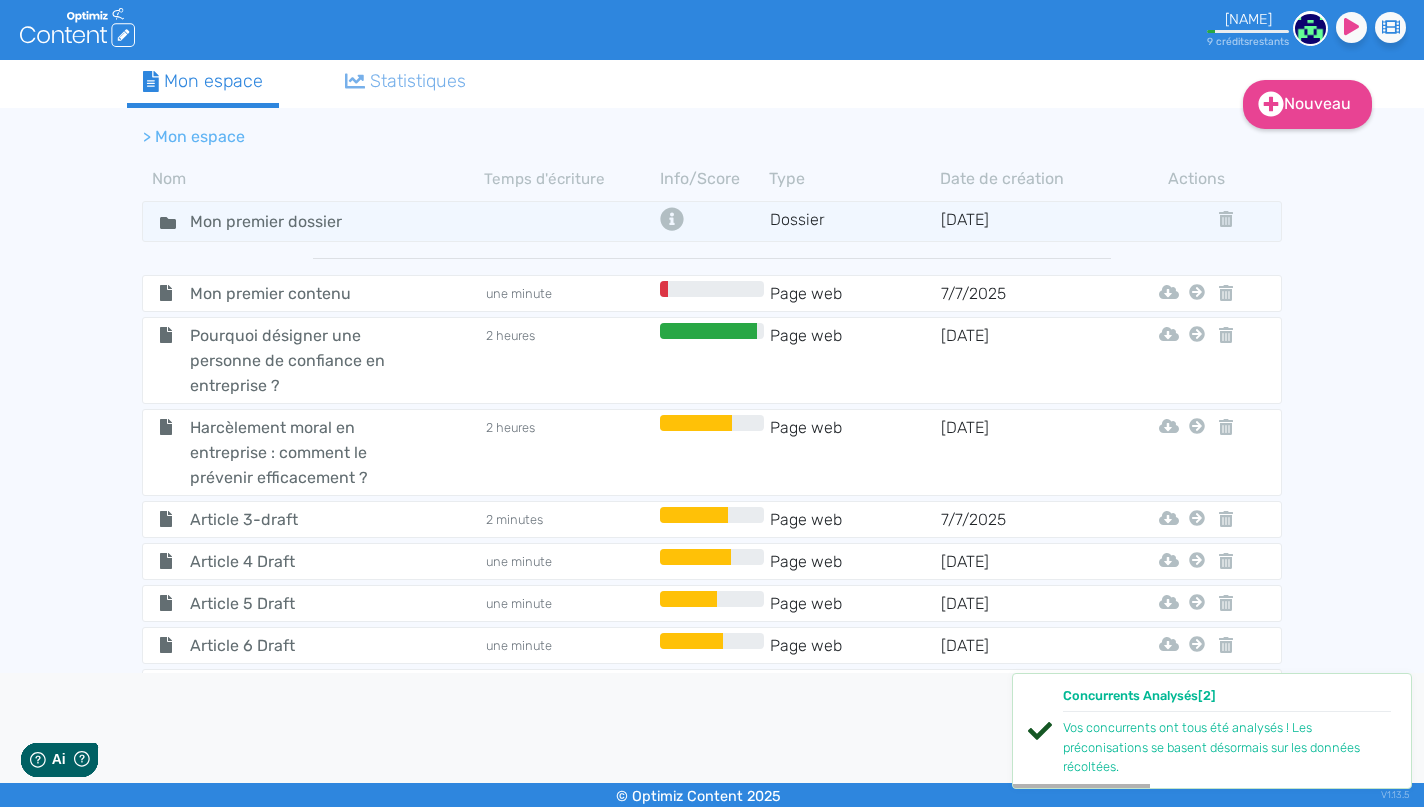 scroll, scrollTop: 0, scrollLeft: 0, axis: both 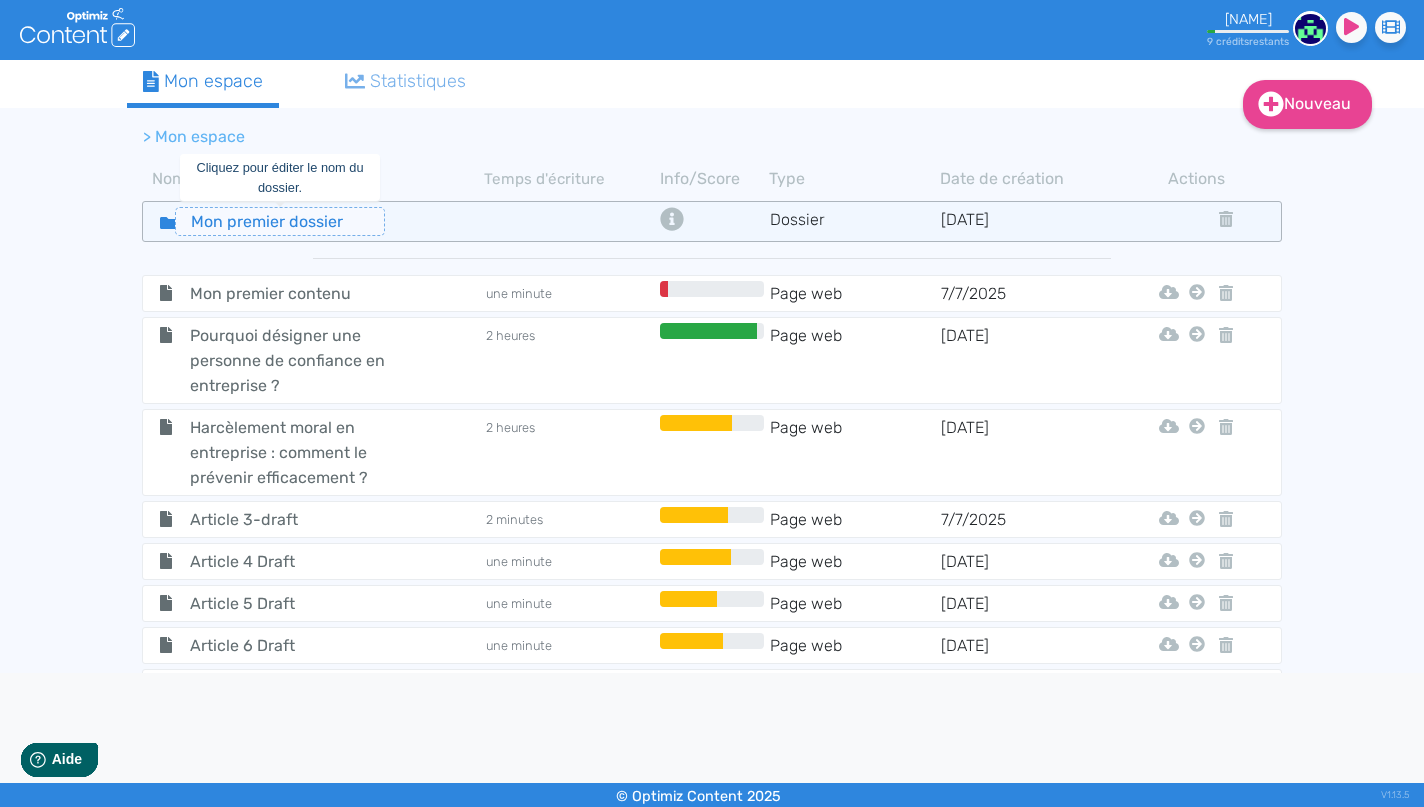 click on "Mon premier dossier" at bounding box center (280, 221) 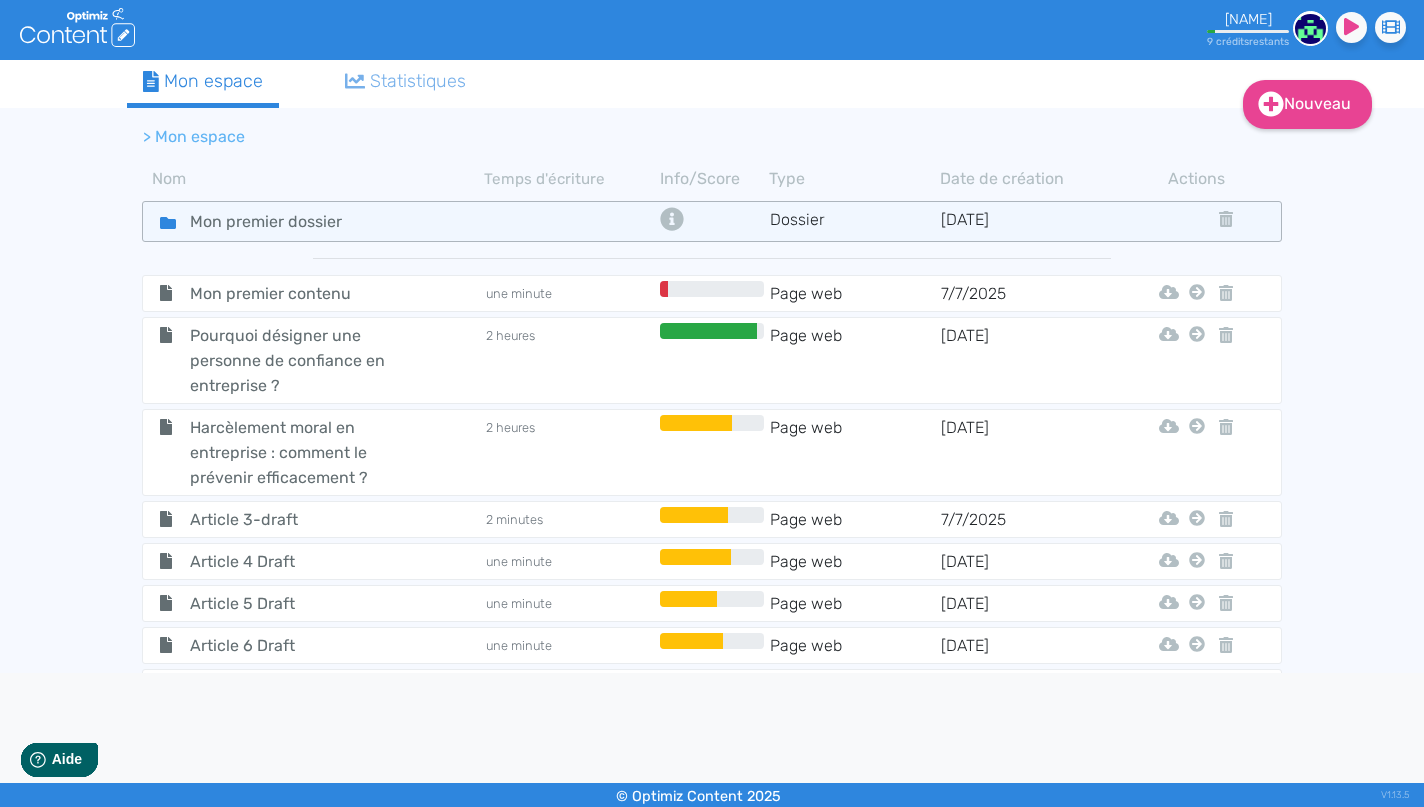 click at bounding box center (168, 223) 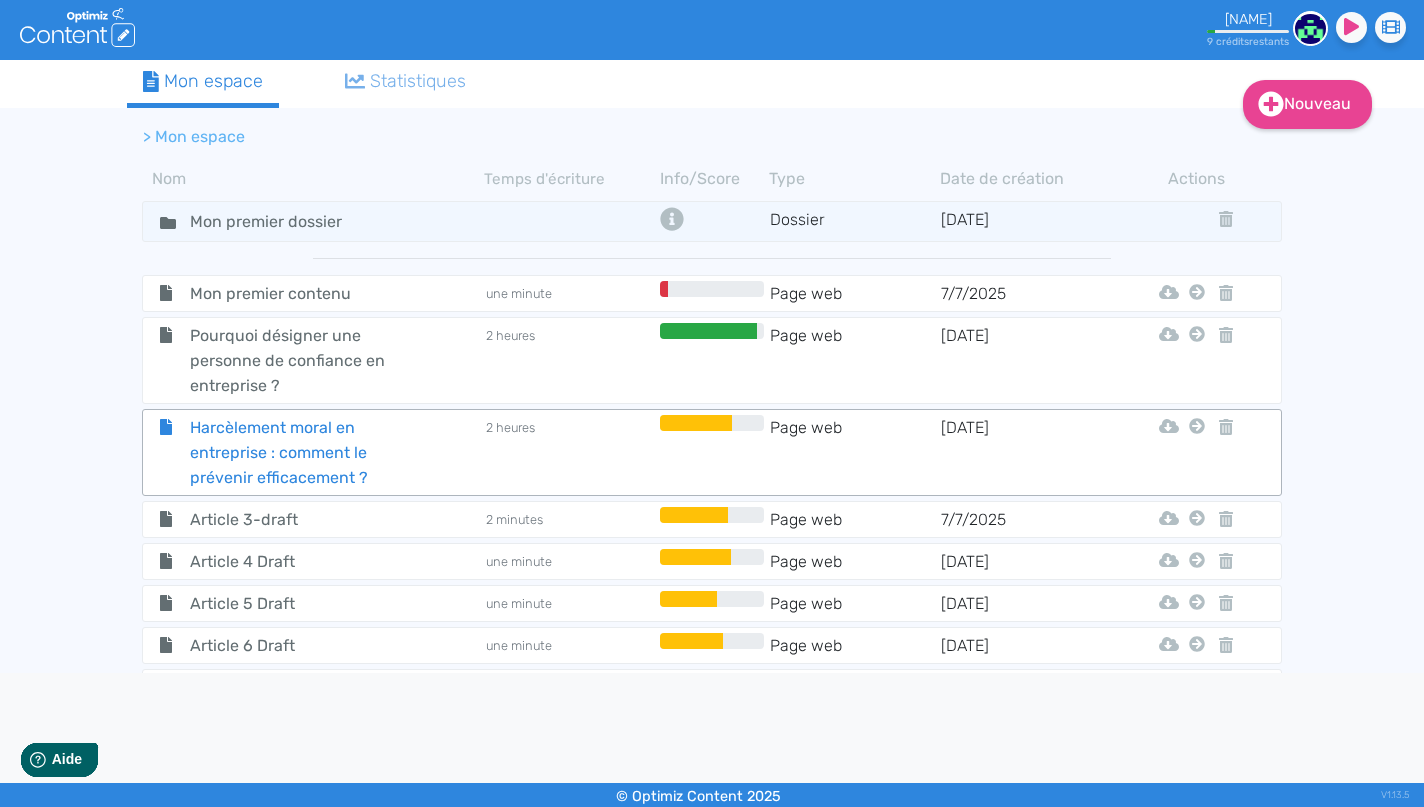 click on "Harcèlement moral en entreprise : comment le prévenir efficacement ?" at bounding box center [287, 293] 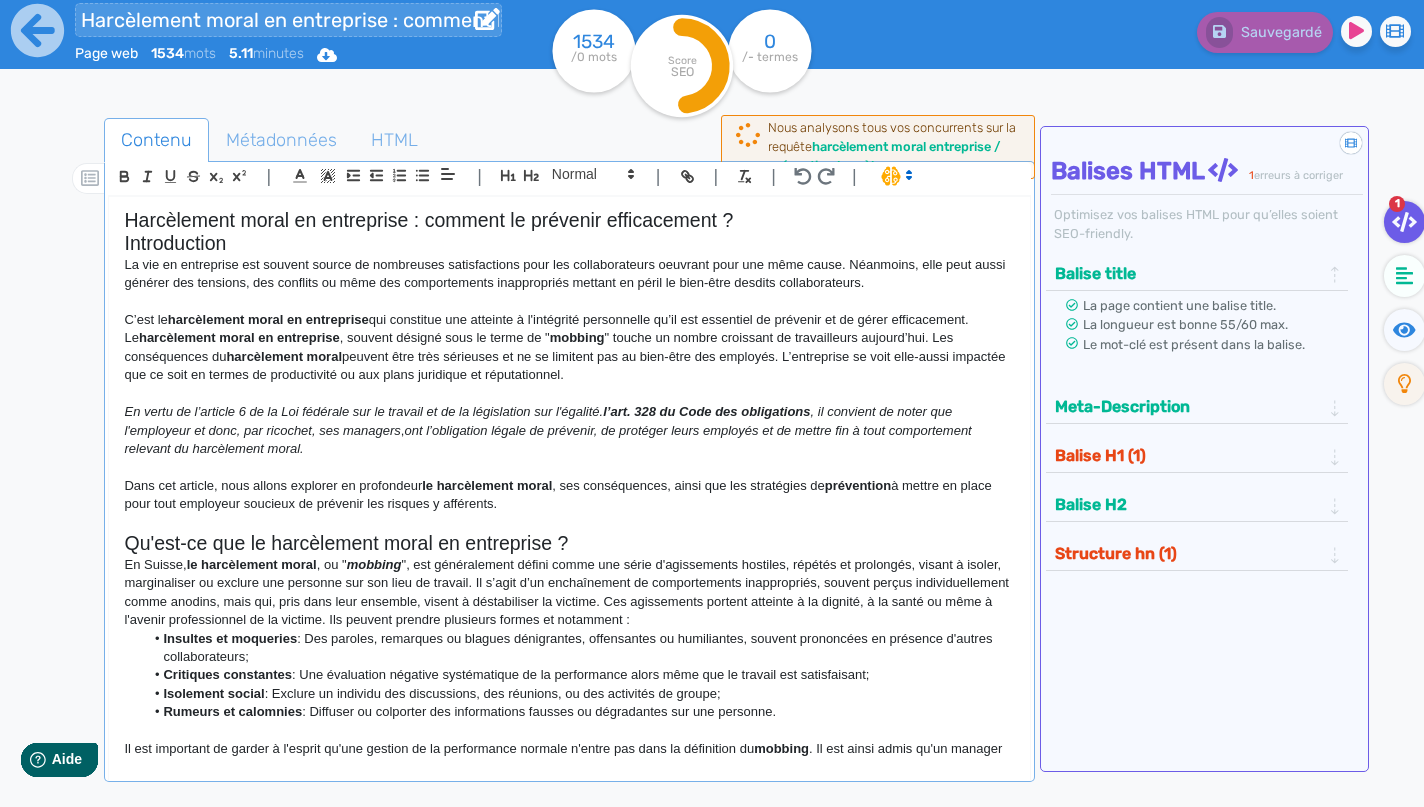 scroll, scrollTop: 0, scrollLeft: 0, axis: both 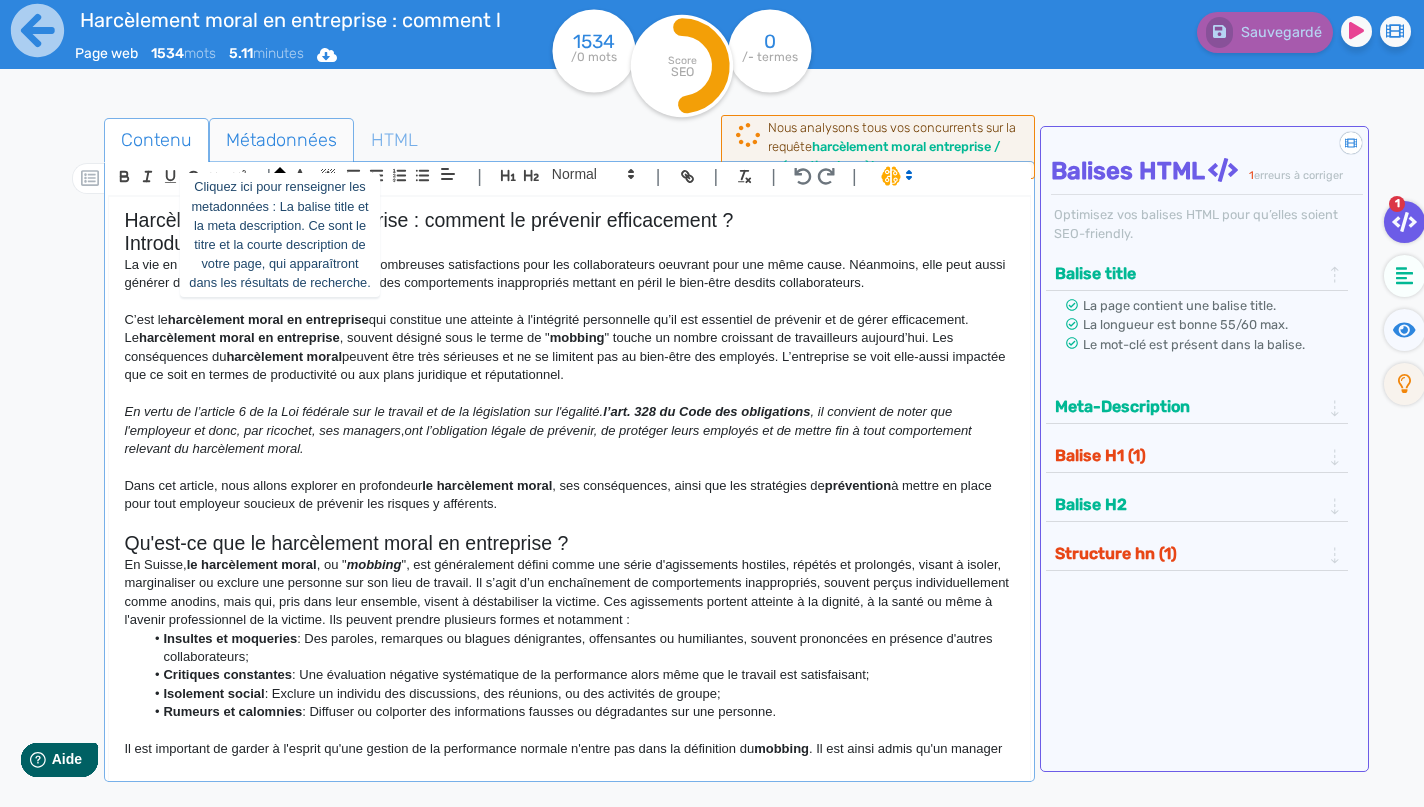 click on "Métadonnées" at bounding box center [281, 140] 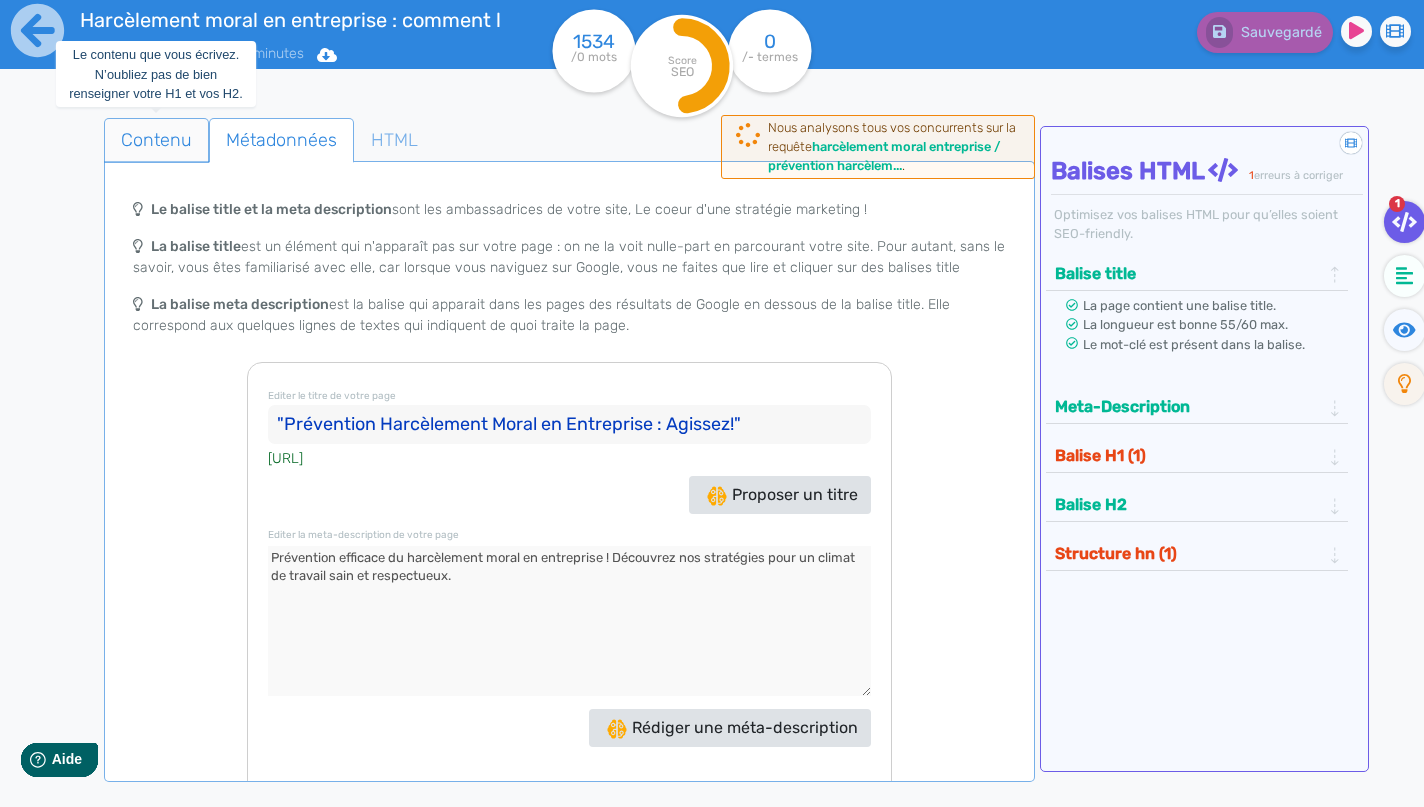 click on "Contenu" at bounding box center [156, 140] 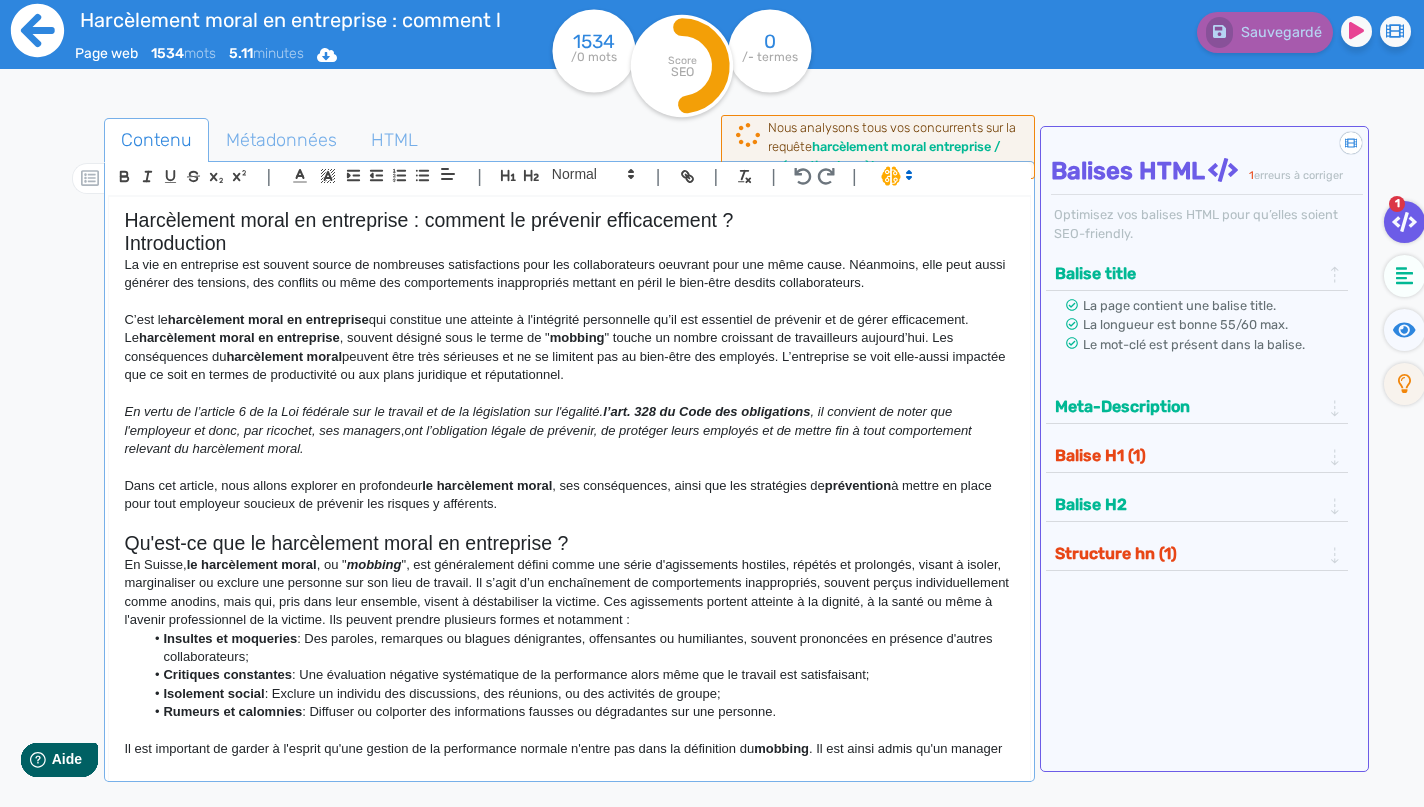 click at bounding box center [37, 30] 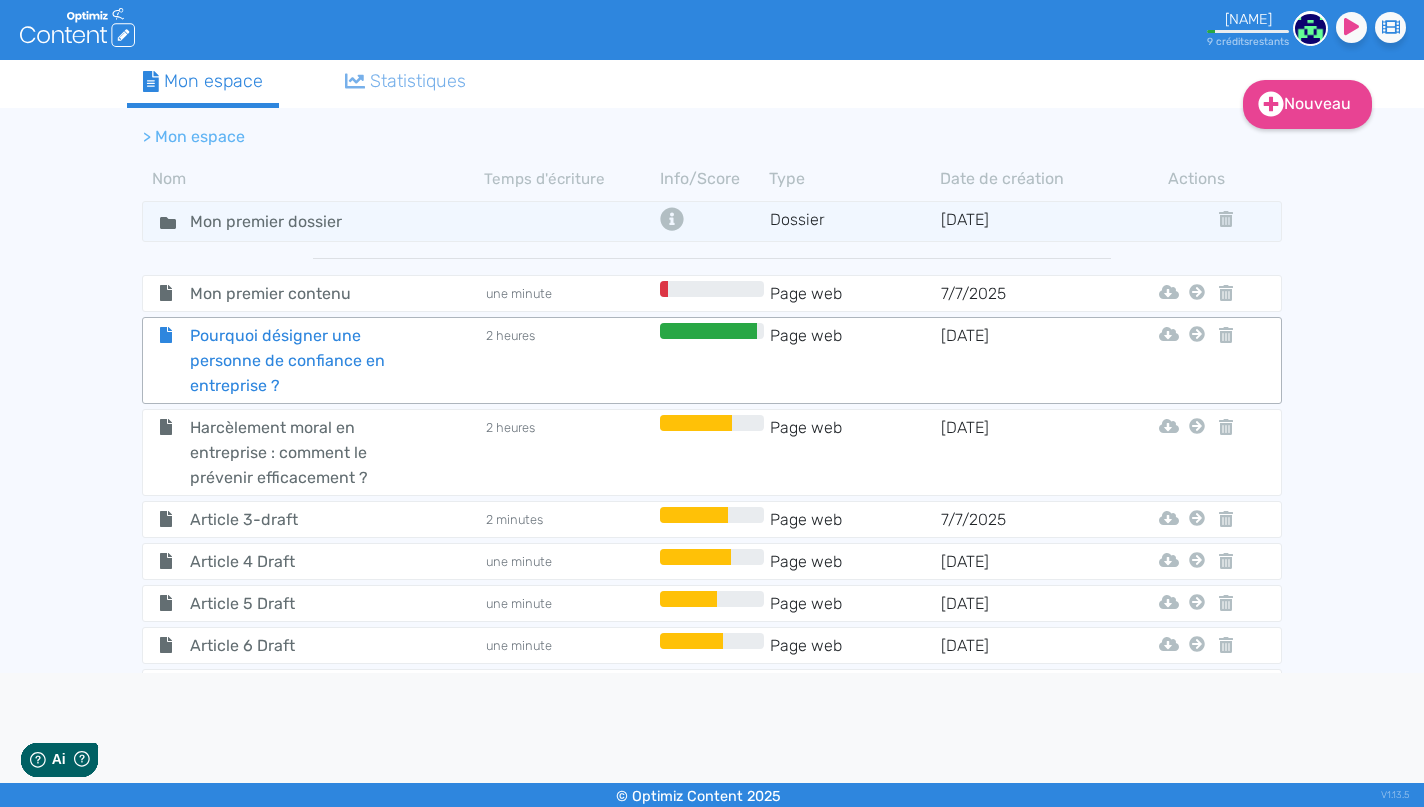 scroll, scrollTop: 0, scrollLeft: 0, axis: both 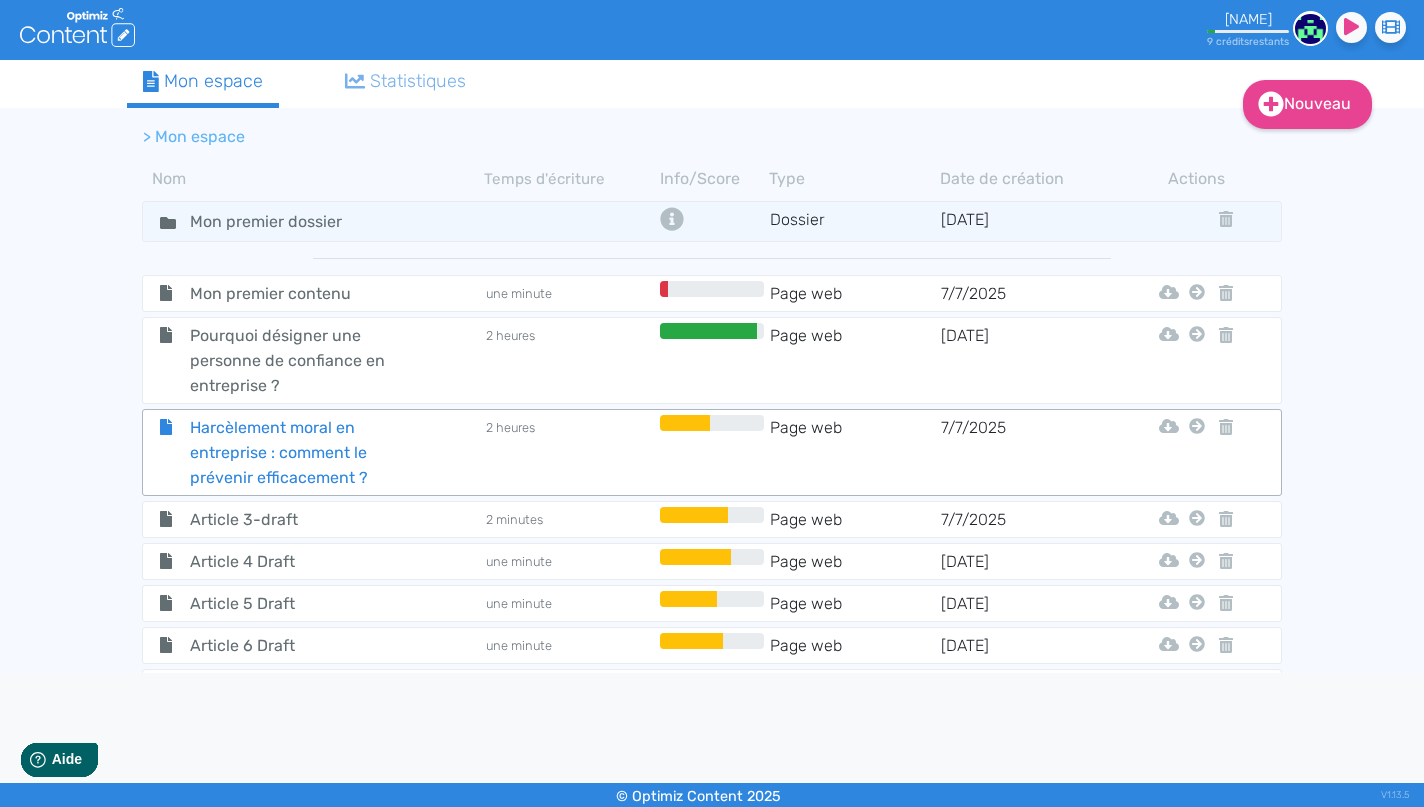 click on "Harcèlement moral en entreprise : comment le prévenir efficacement ?" at bounding box center (287, 293) 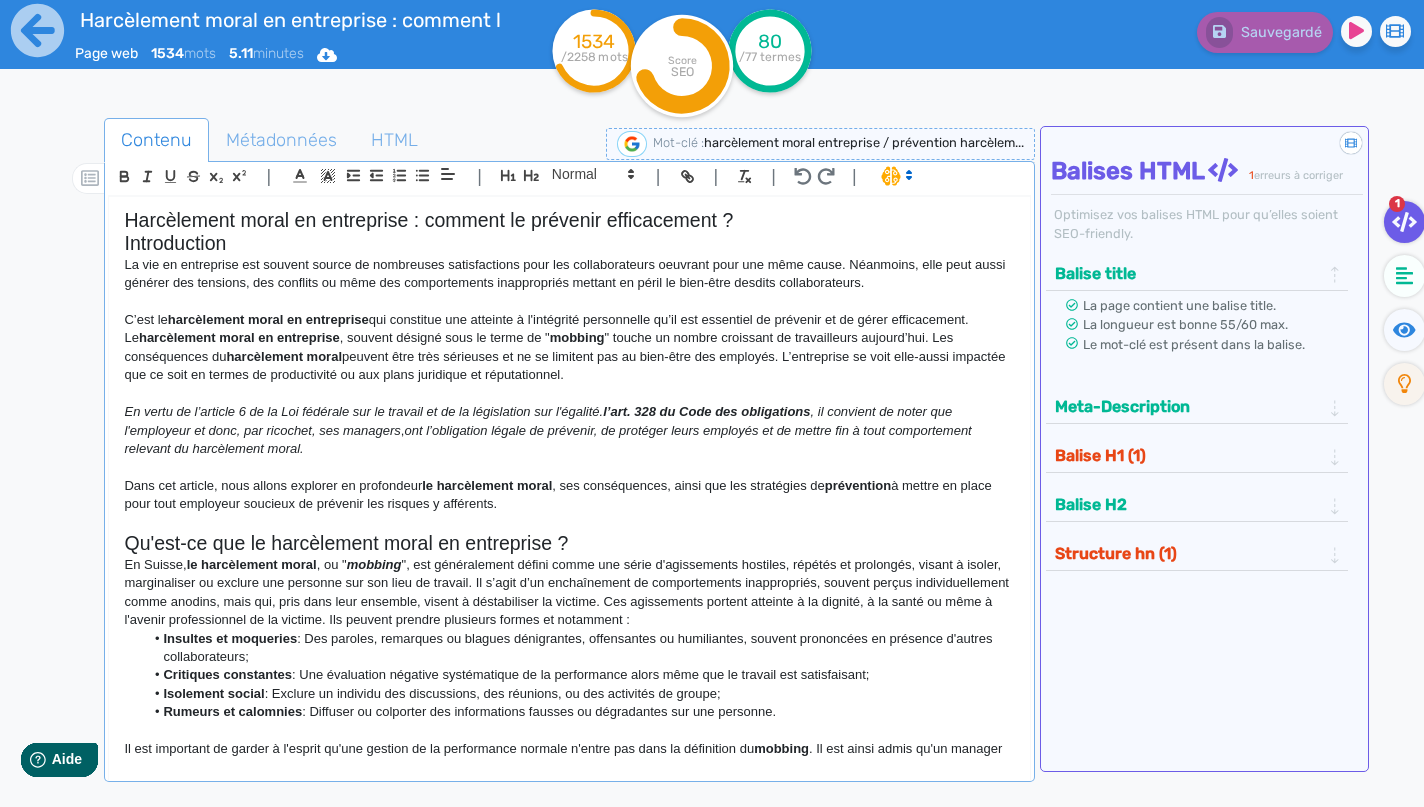 scroll, scrollTop: 0, scrollLeft: 0, axis: both 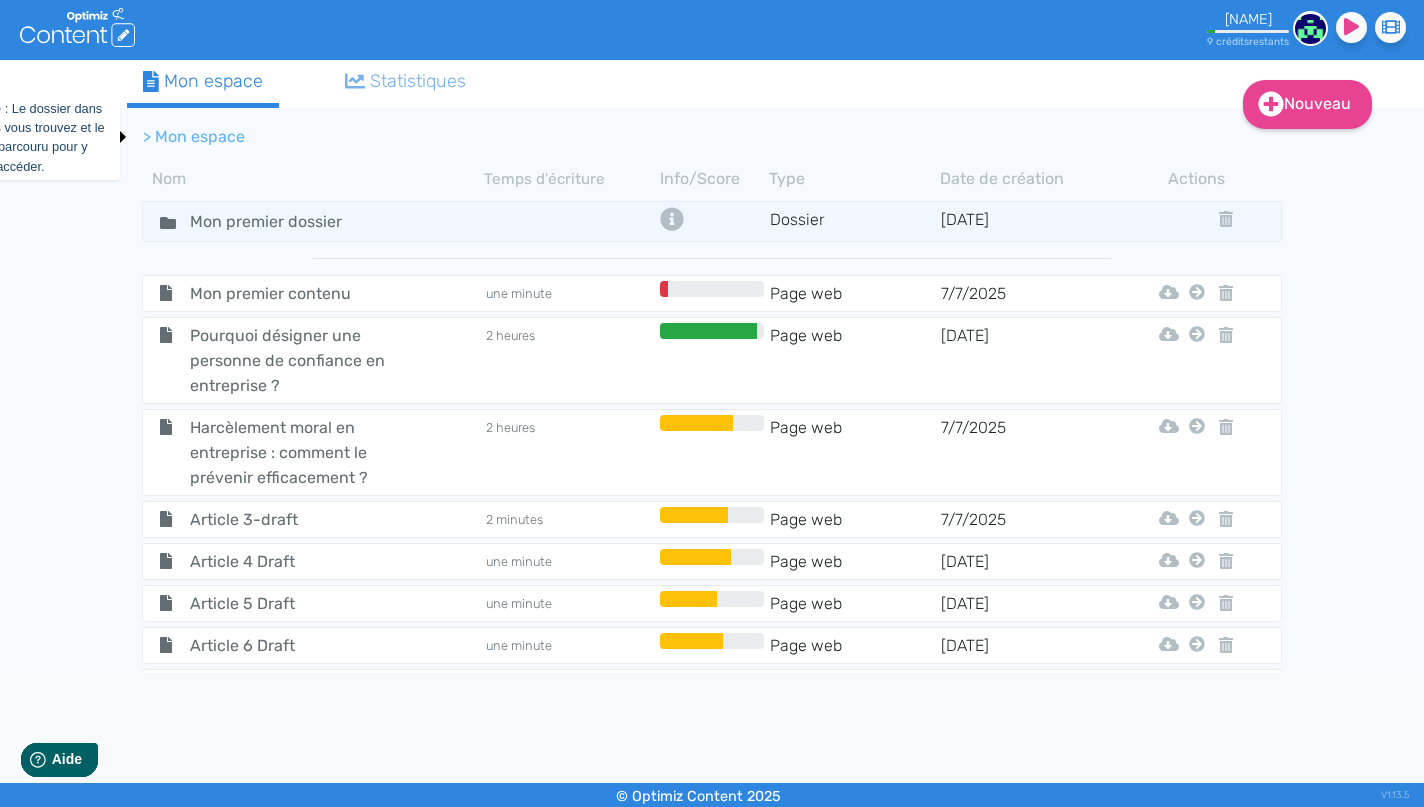 click on "> Mon espace" at bounding box center (194, 137) 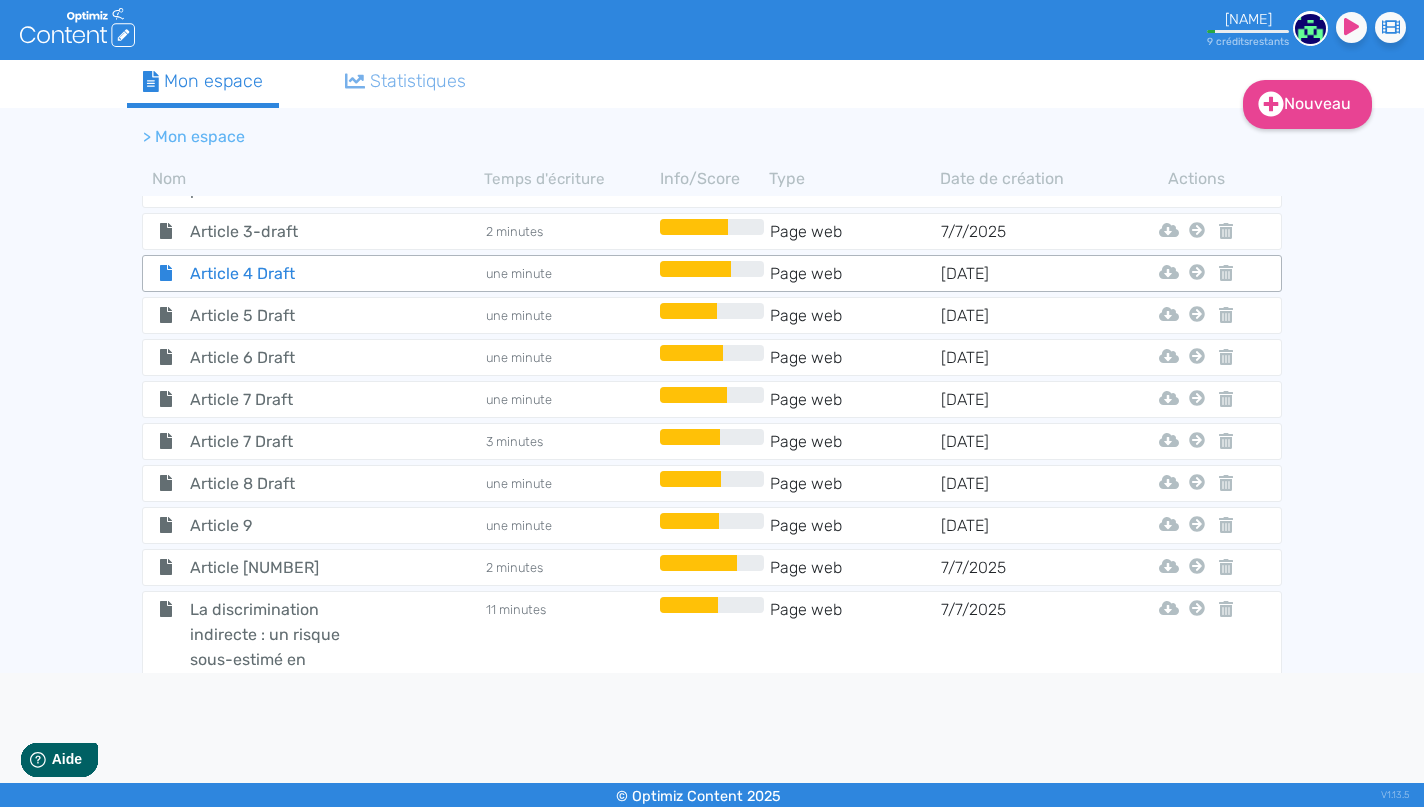 scroll, scrollTop: 286, scrollLeft: 0, axis: vertical 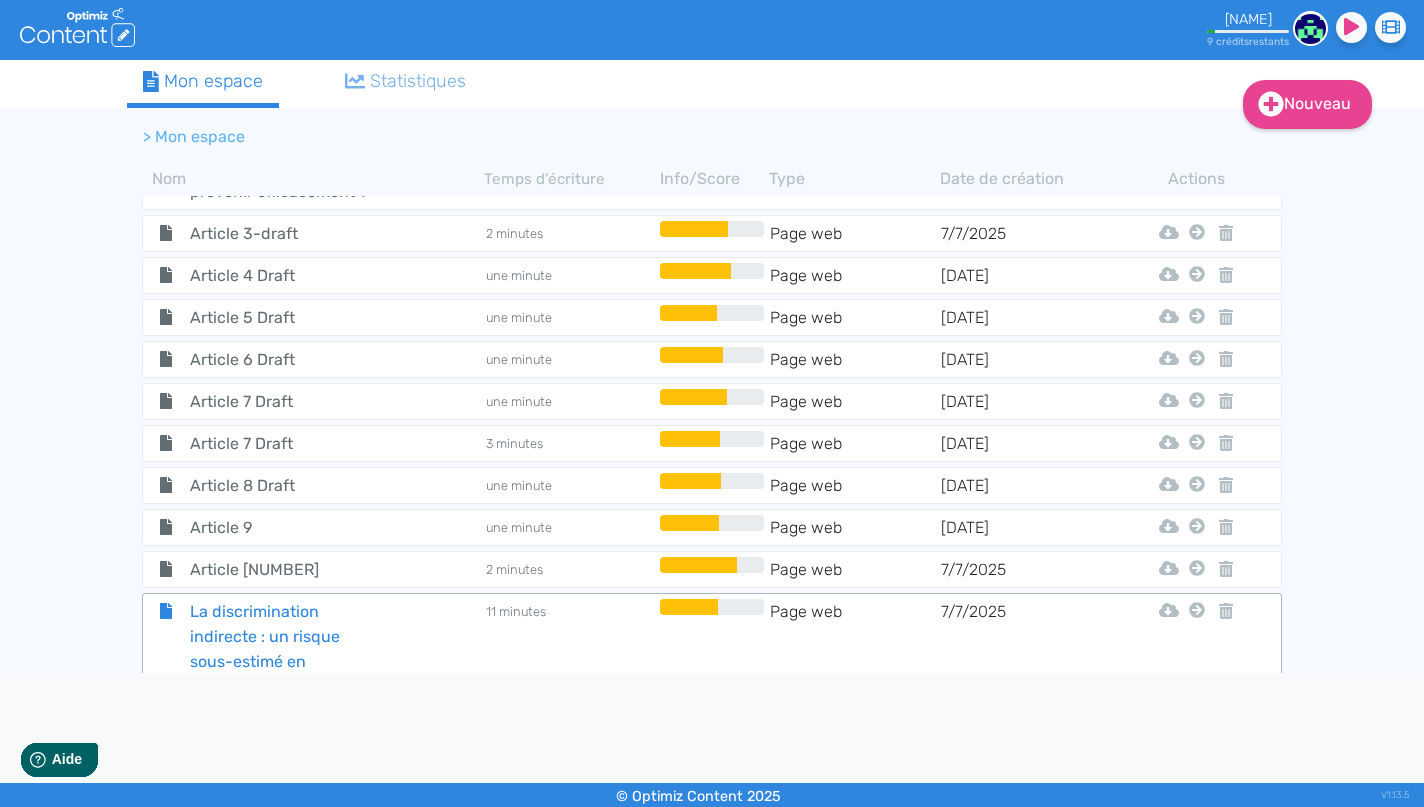 click on "La discrimination indirecte : un risque sous-estimé en entreprise" at bounding box center (287, 7) 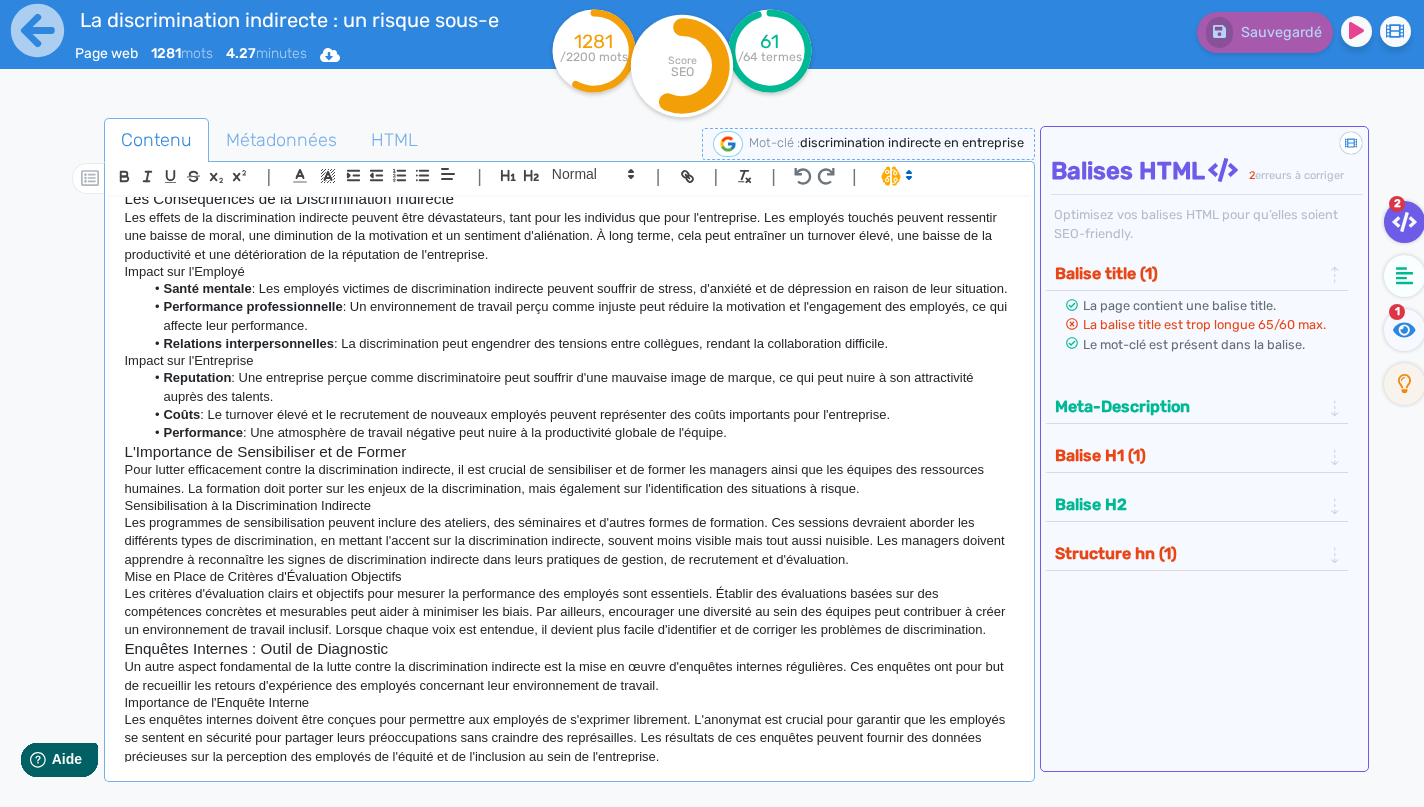 scroll, scrollTop: 393, scrollLeft: 0, axis: vertical 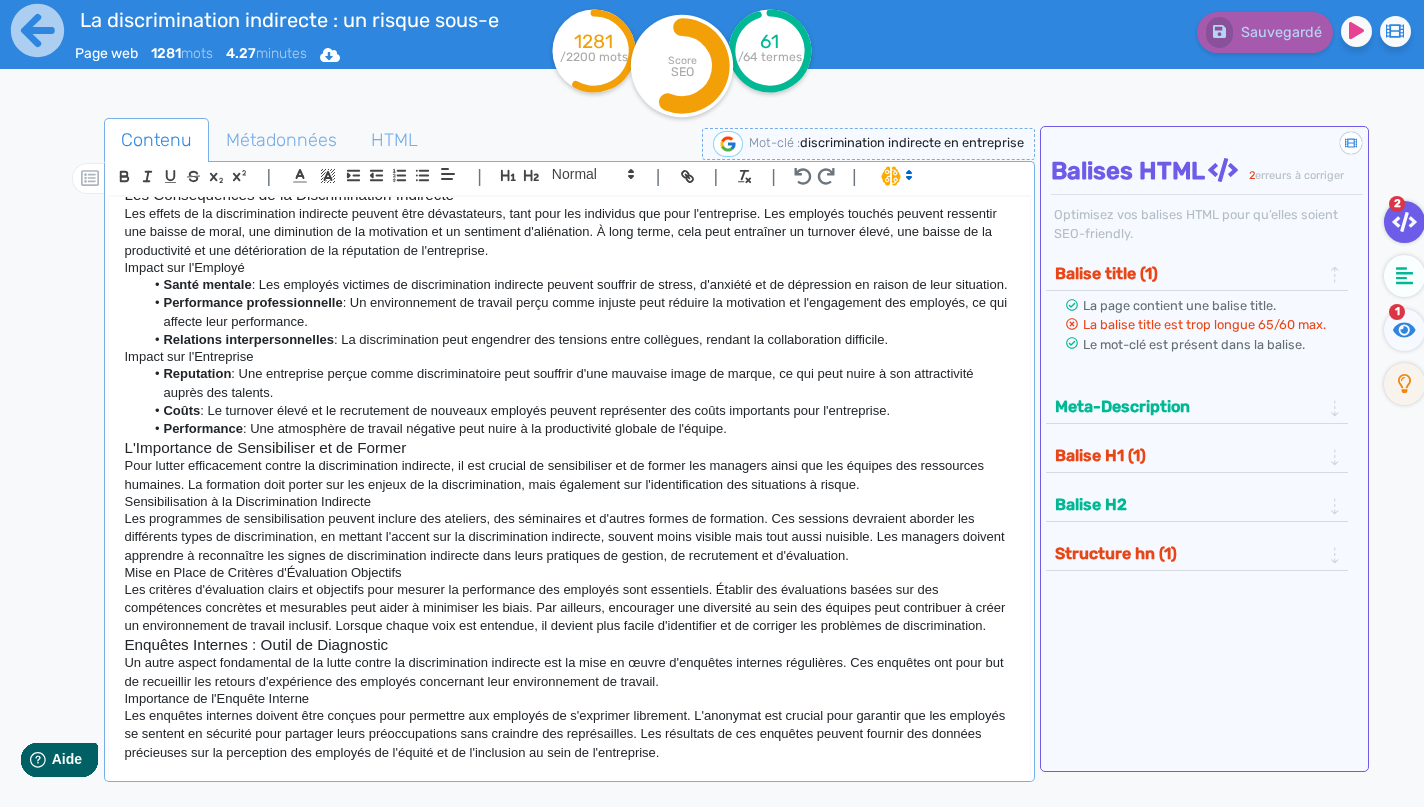 click on "Balise H1 (1)" at bounding box center [1190, 273] 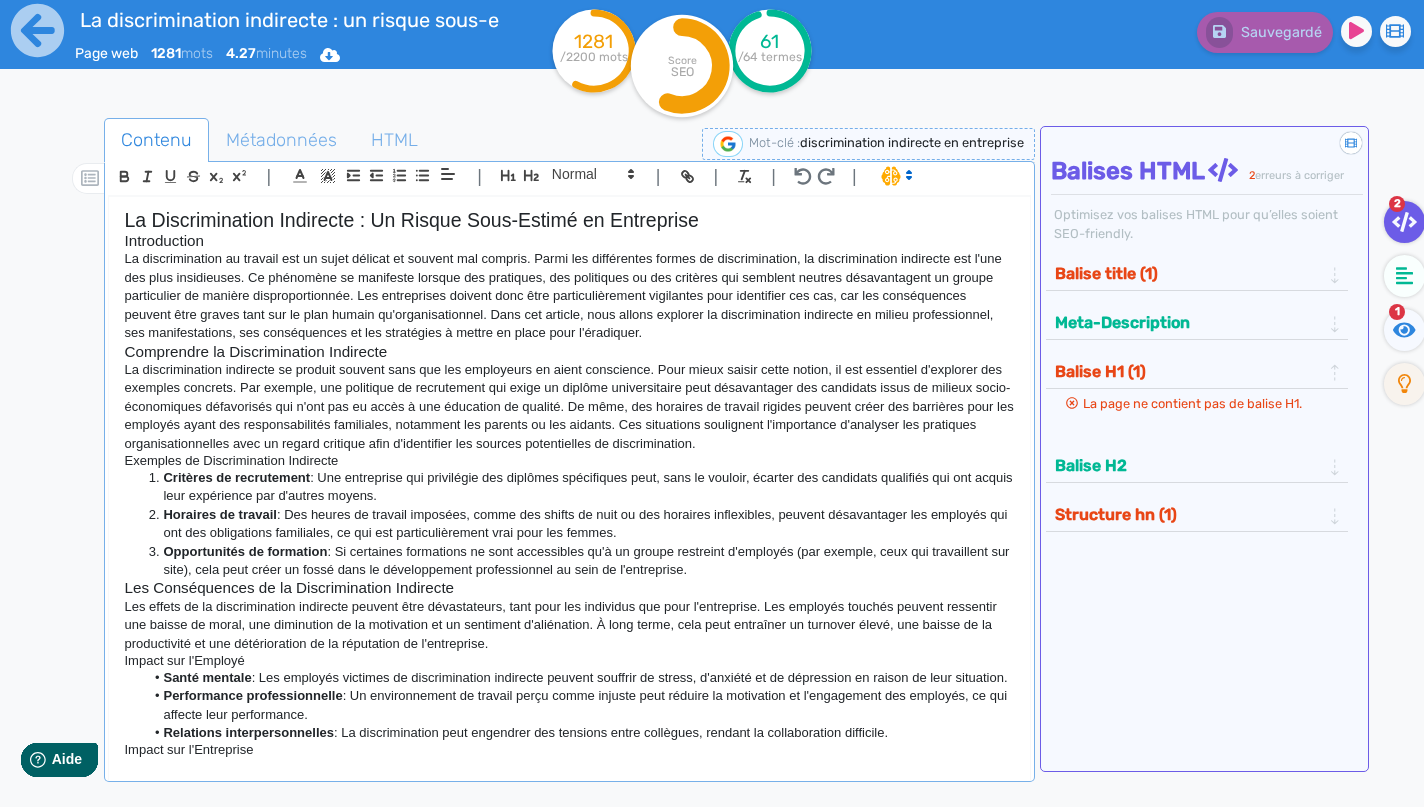 scroll, scrollTop: 0, scrollLeft: 0, axis: both 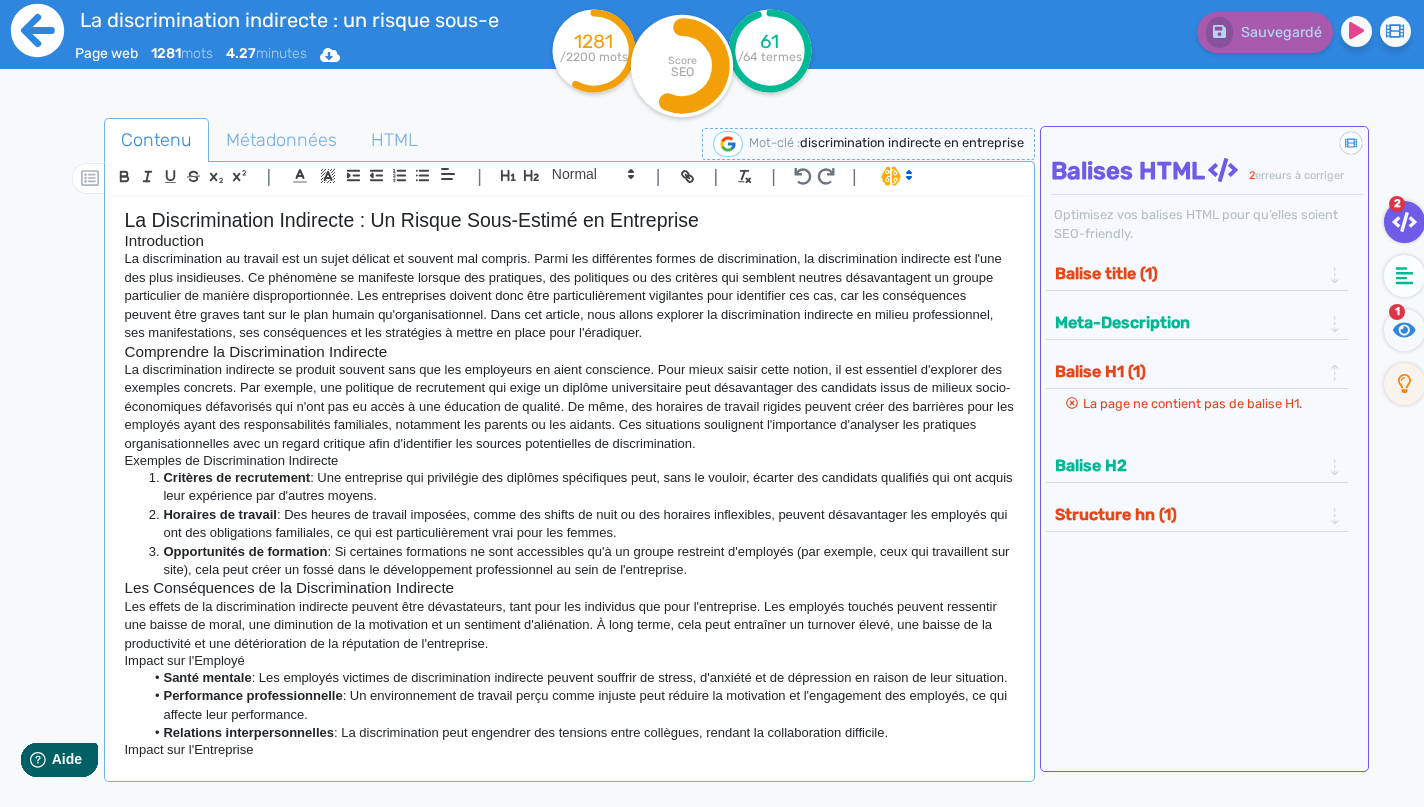 click at bounding box center [37, 30] 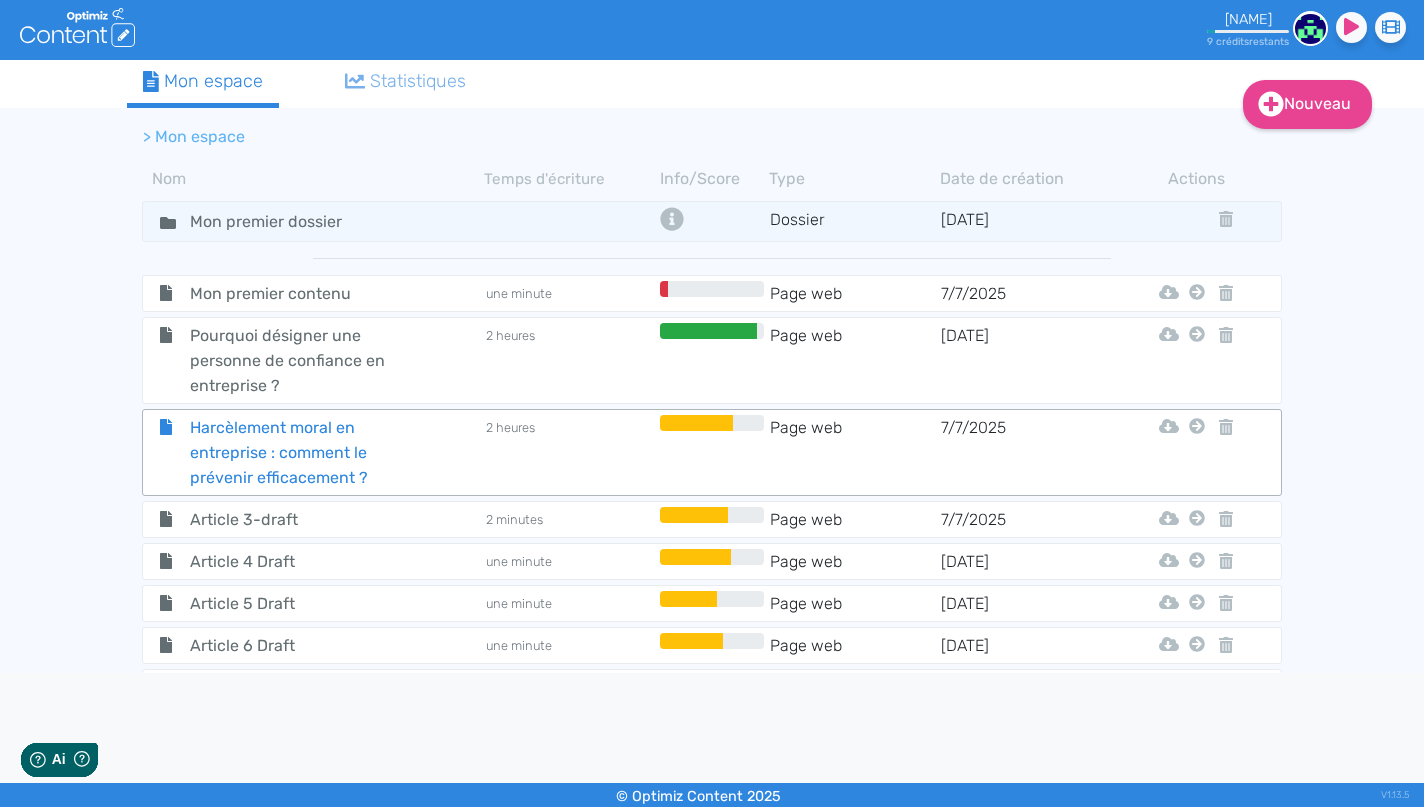 scroll, scrollTop: 0, scrollLeft: 0, axis: both 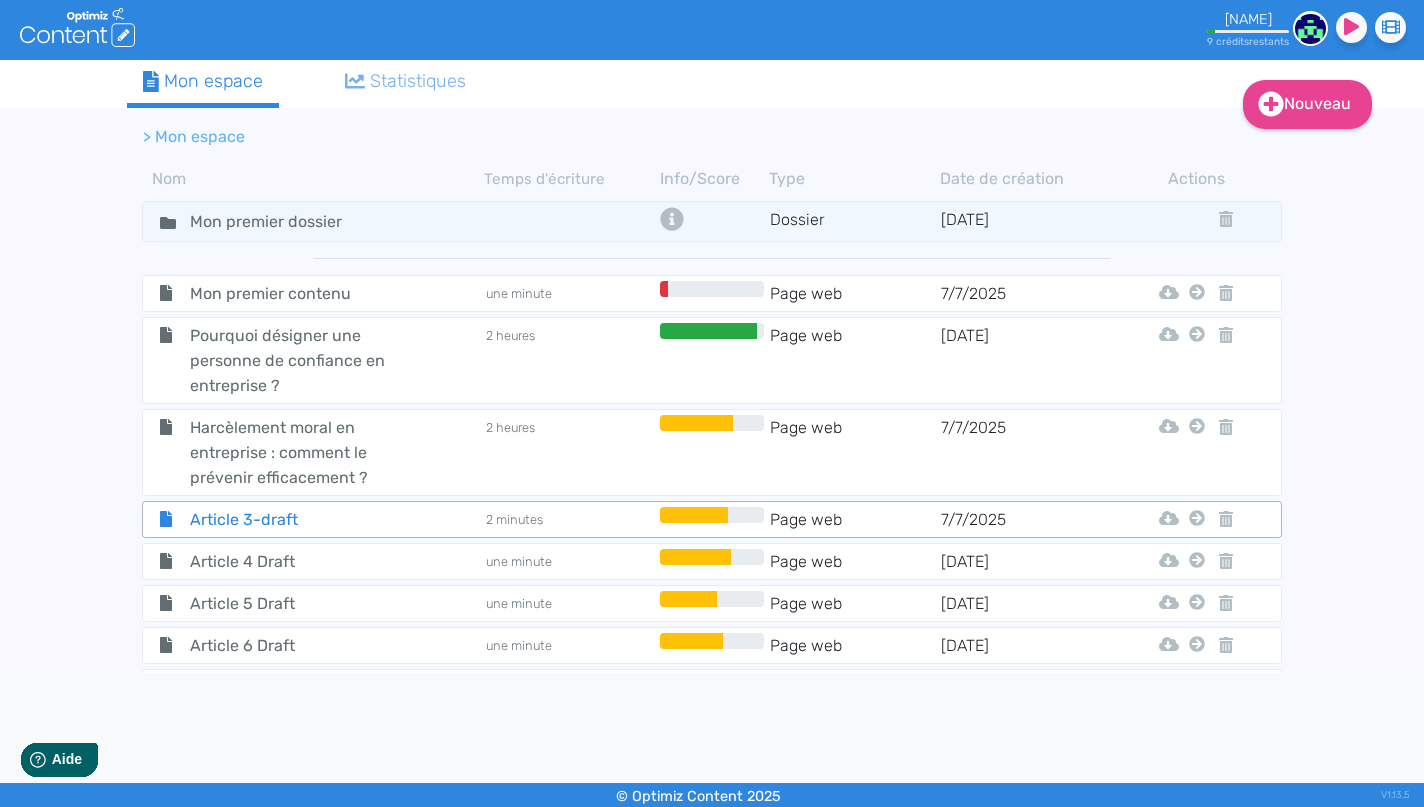 click on "Article 3-draft" at bounding box center (287, 293) 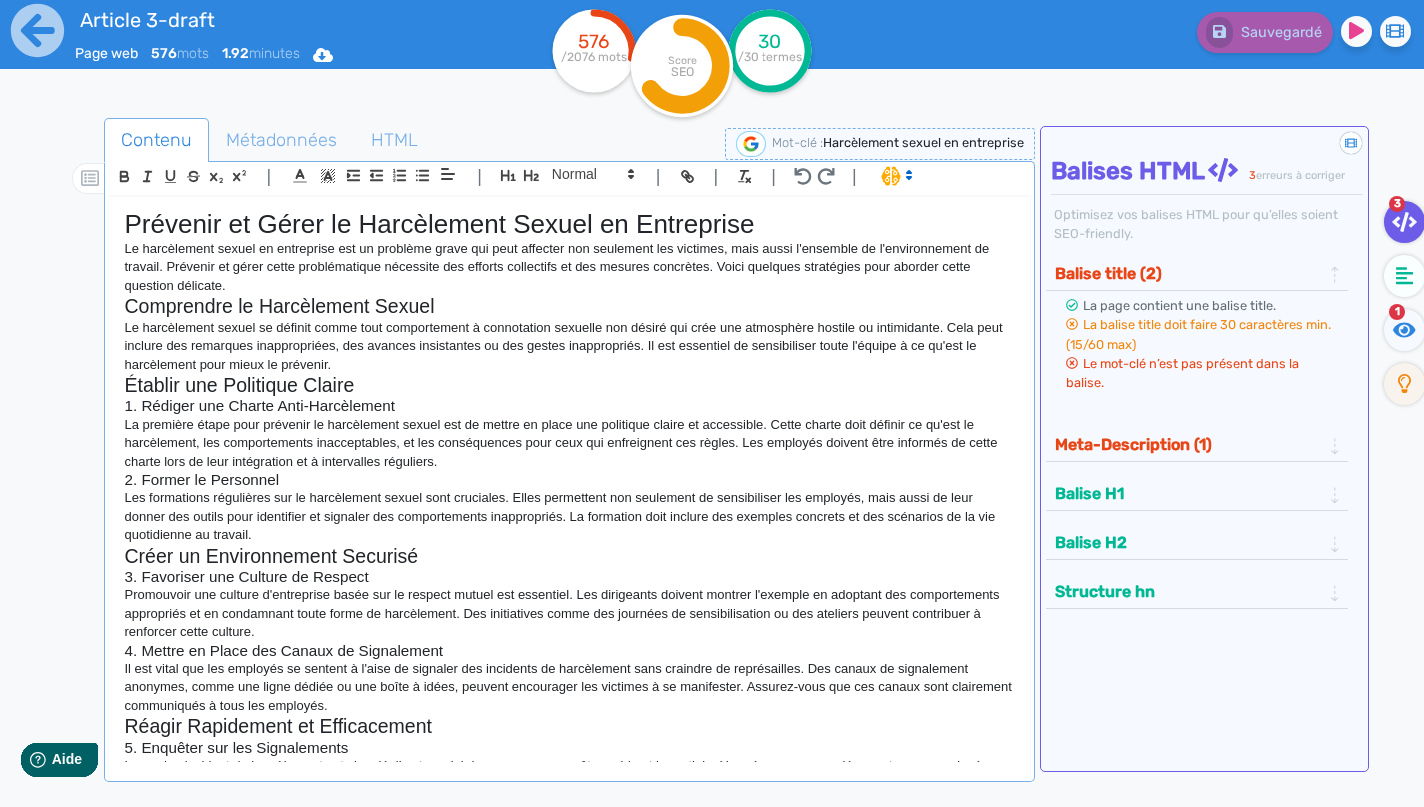 scroll, scrollTop: 0, scrollLeft: 0, axis: both 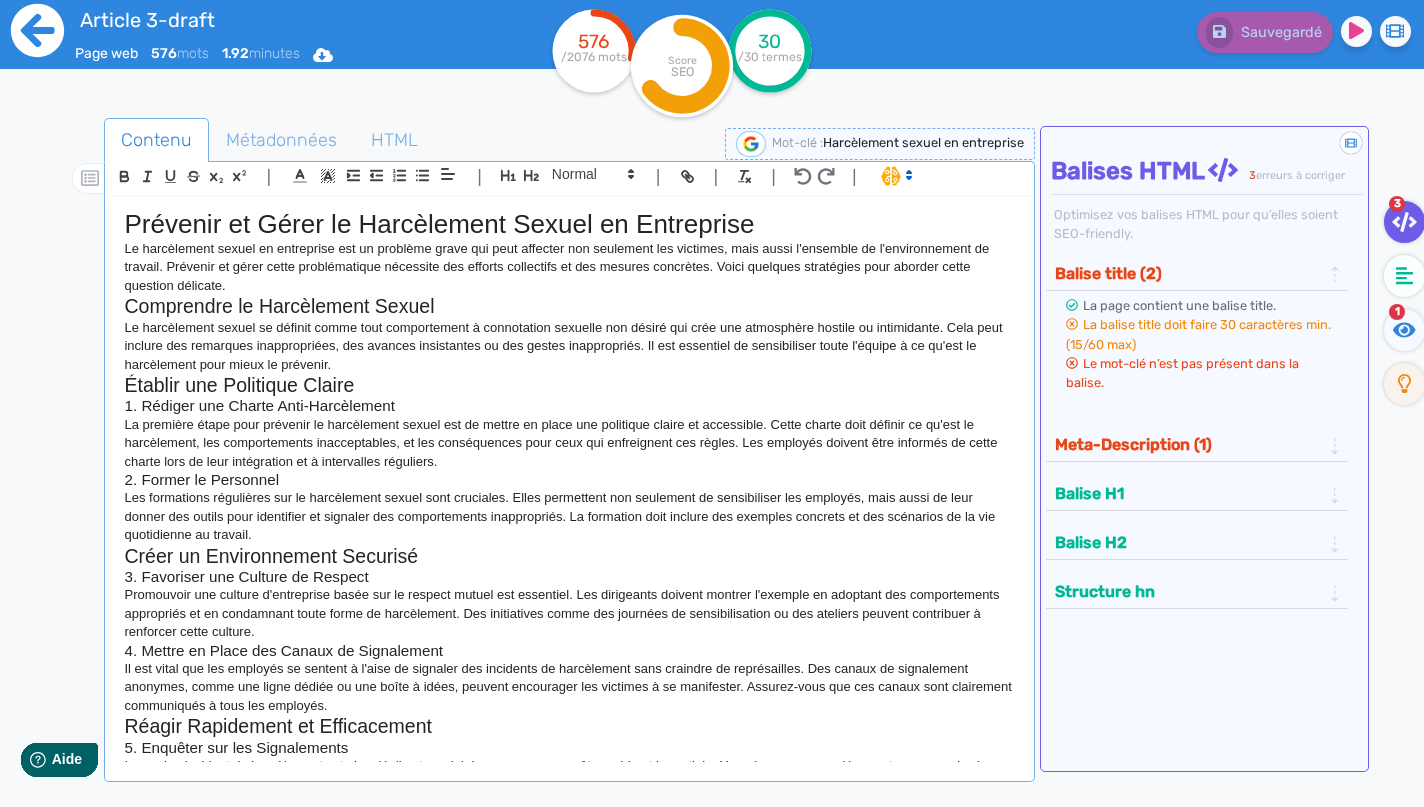 click at bounding box center (37, 30) 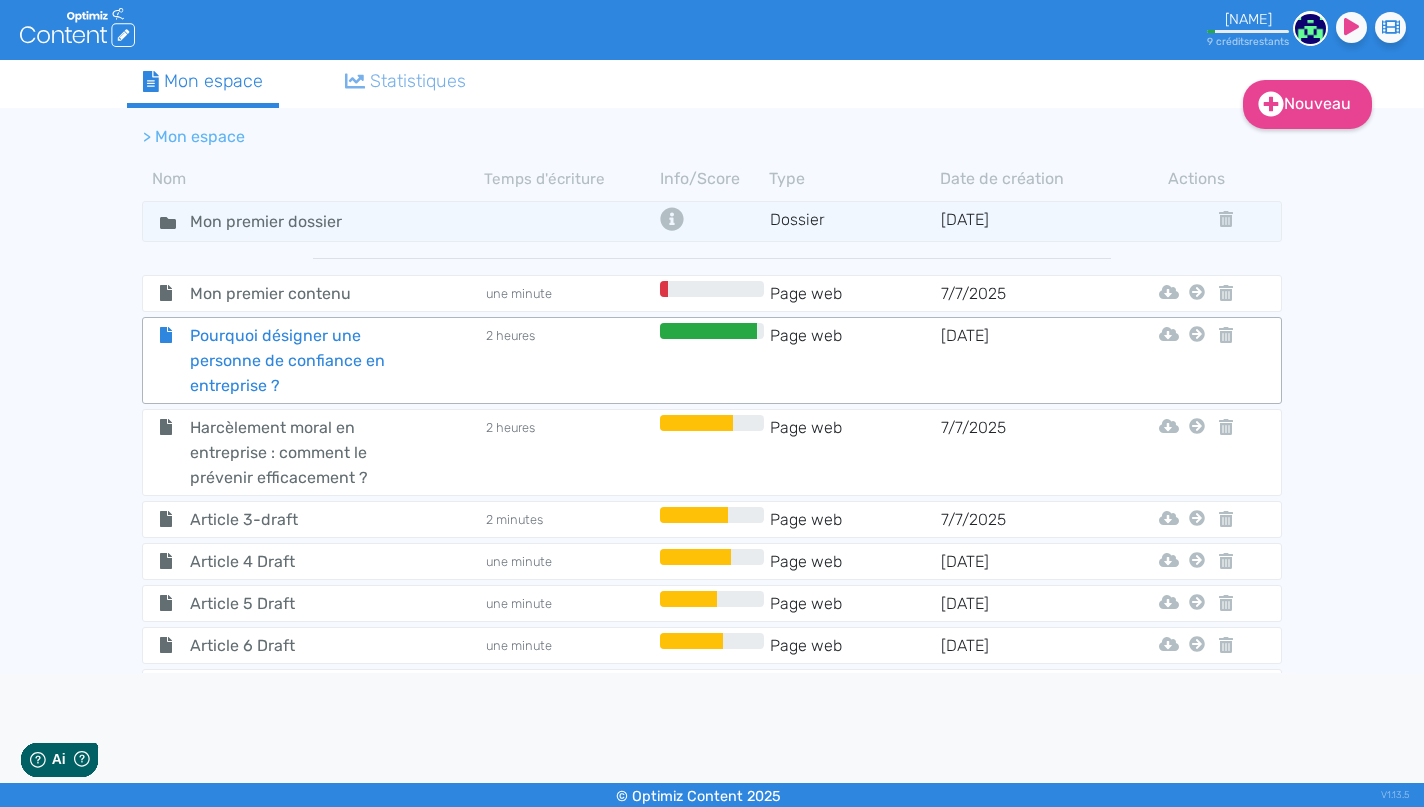 scroll, scrollTop: 0, scrollLeft: 0, axis: both 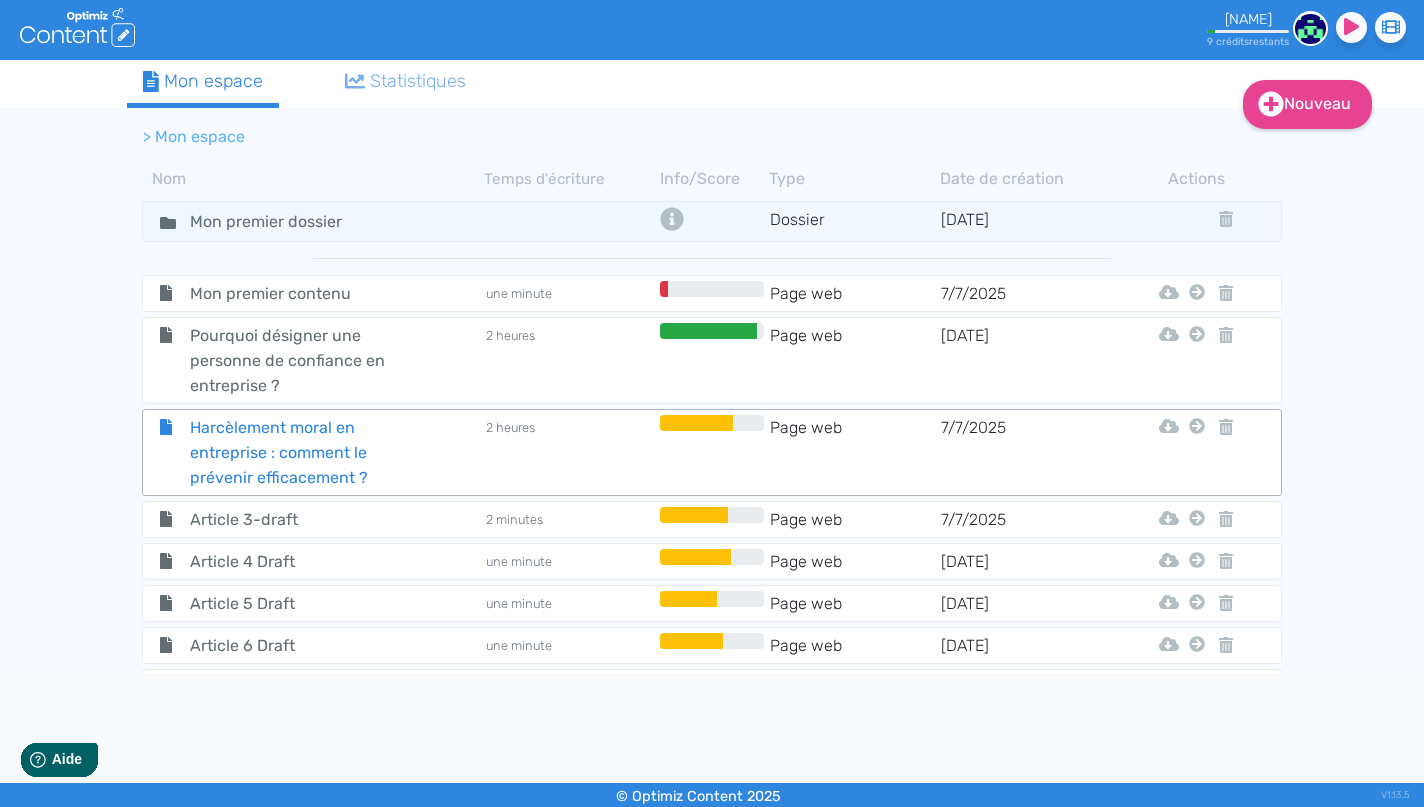 click on "Harcèlement moral en entreprise : comment le prévenir efficacement ?" at bounding box center [287, 293] 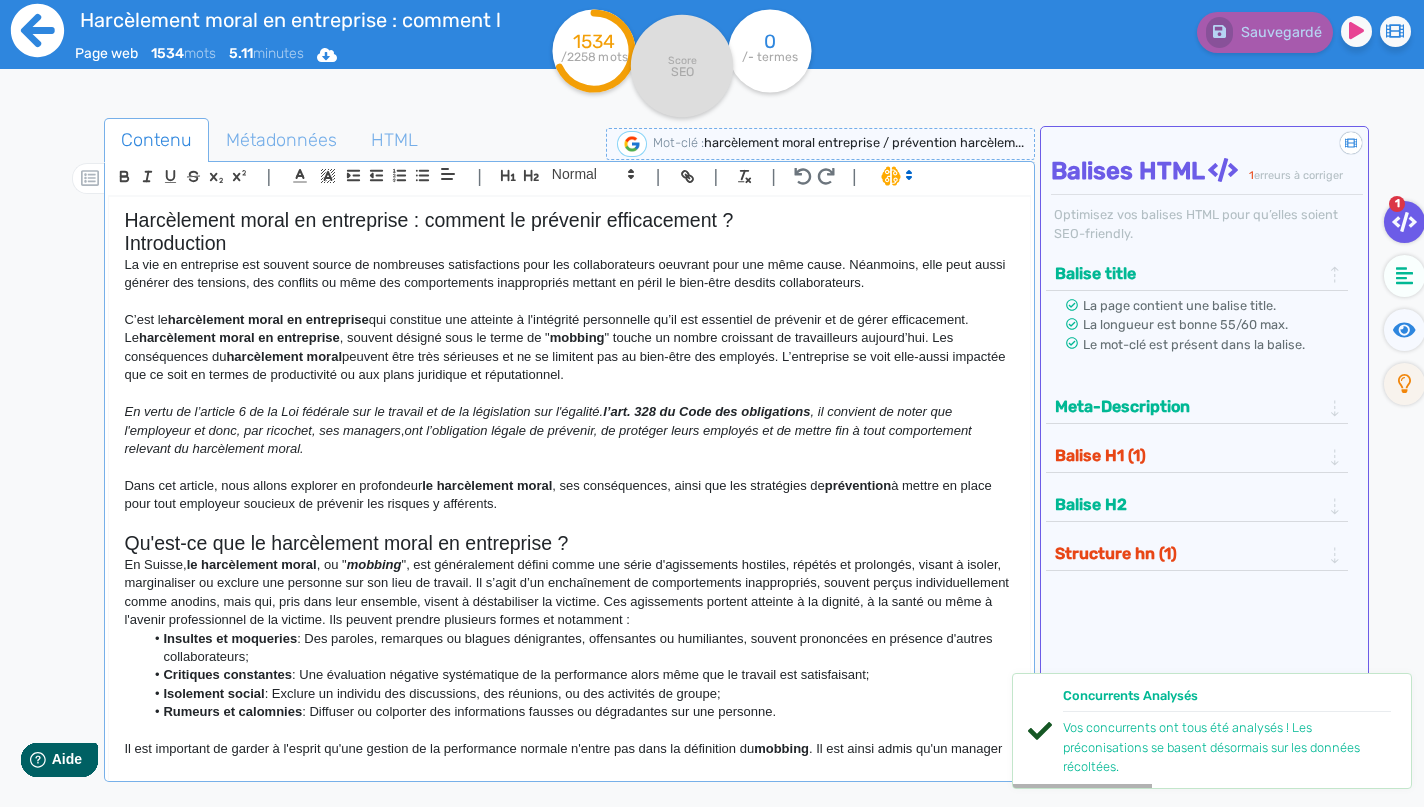 click at bounding box center (37, 30) 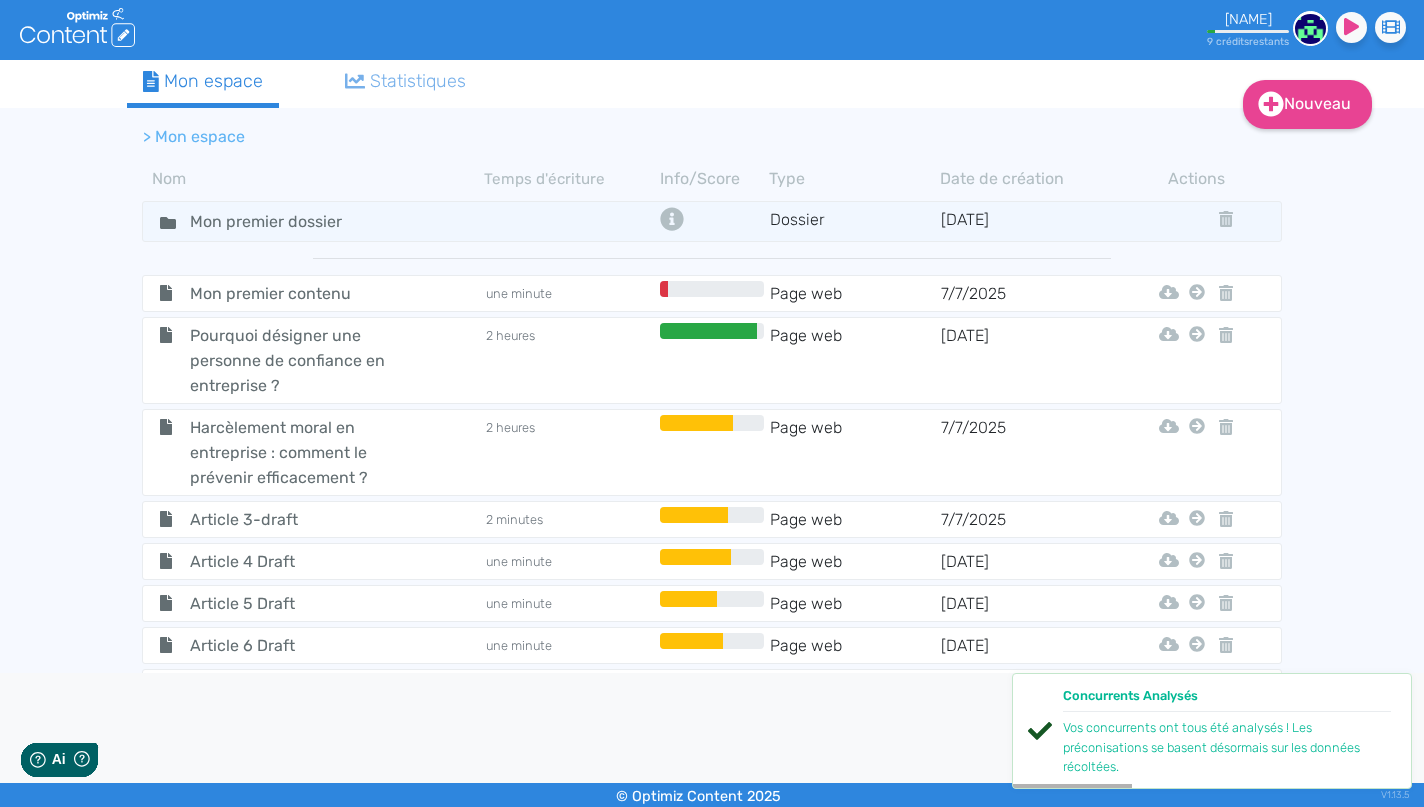 scroll, scrollTop: 0, scrollLeft: 0, axis: both 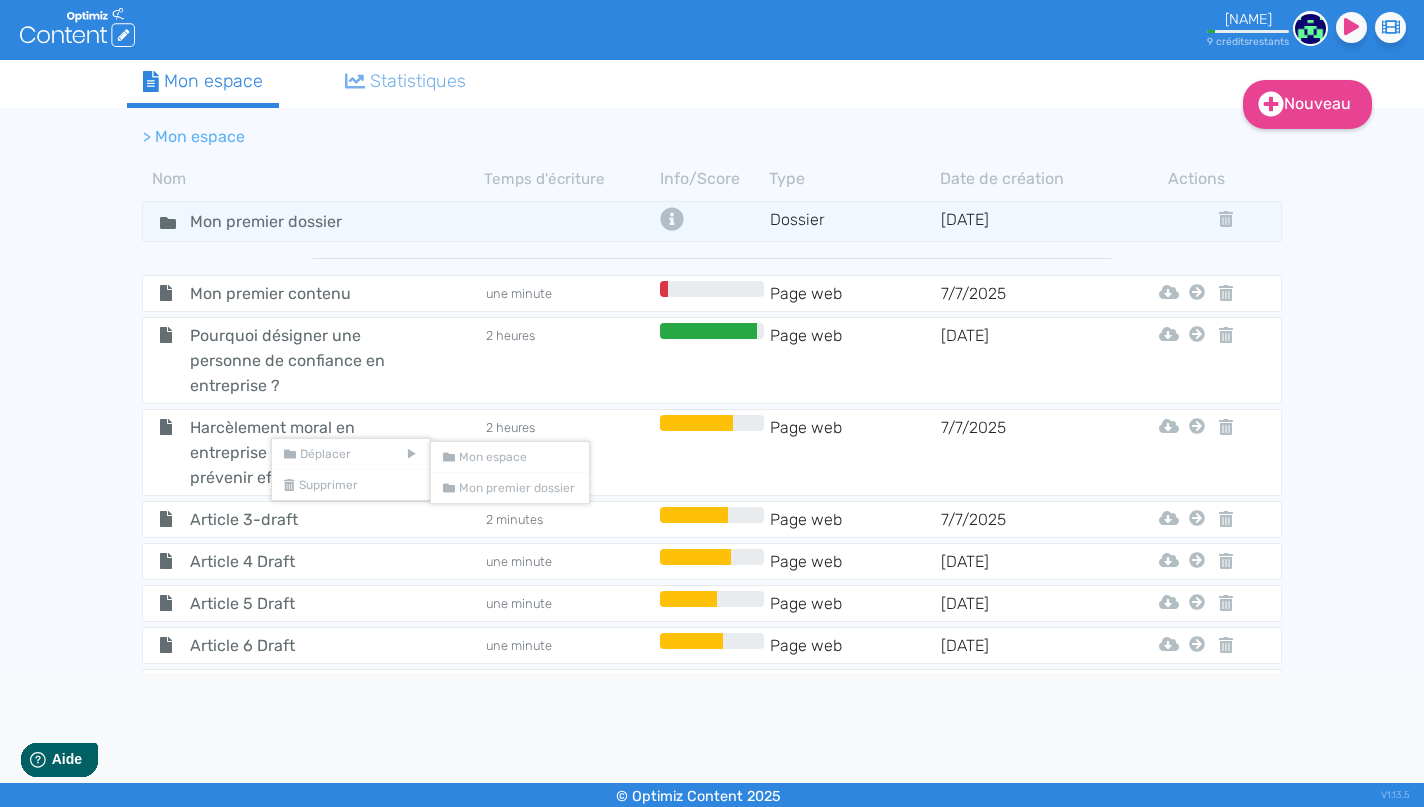 click on "Harcèlement moral en entreprise : comment le prévenir efficacement ?" at bounding box center [287, 293] 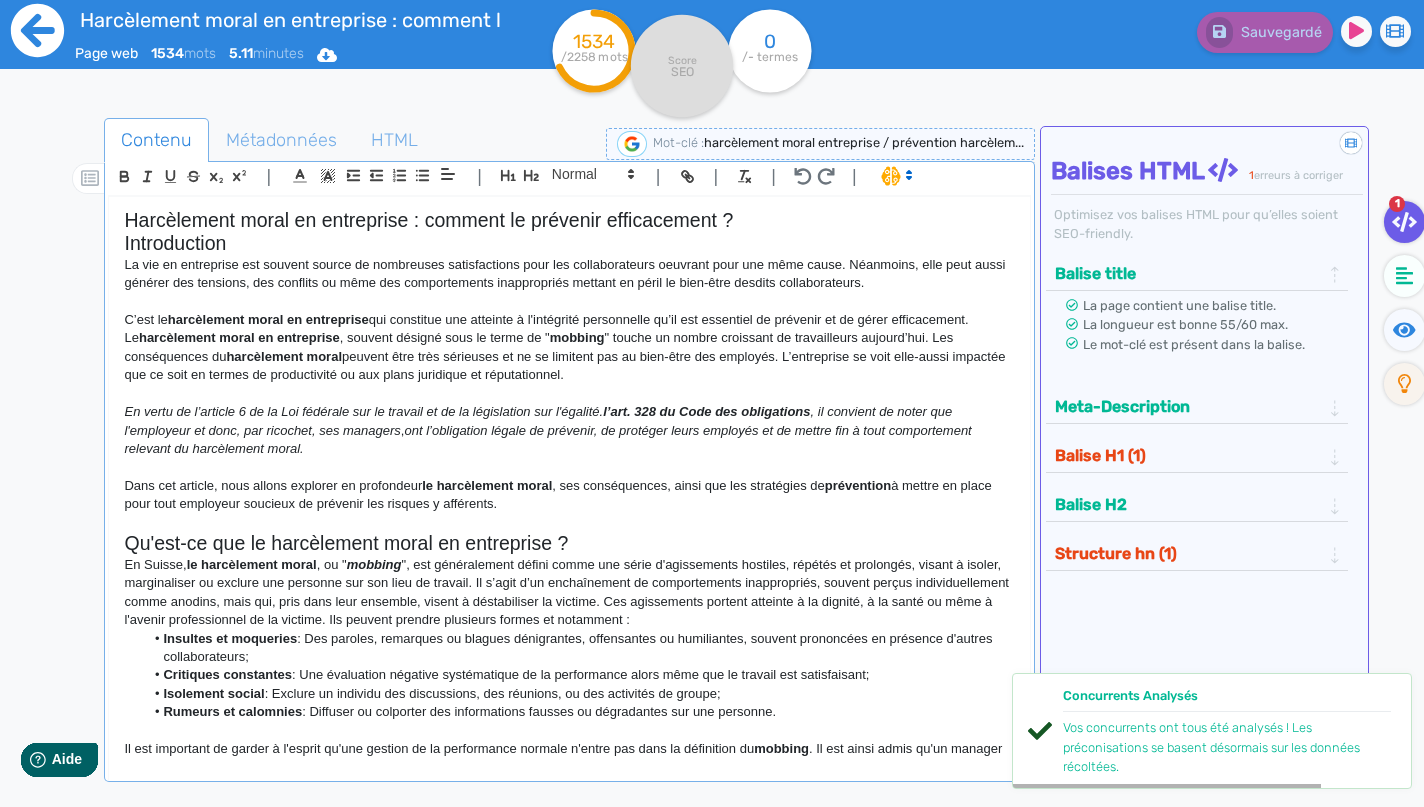 click at bounding box center (37, 30) 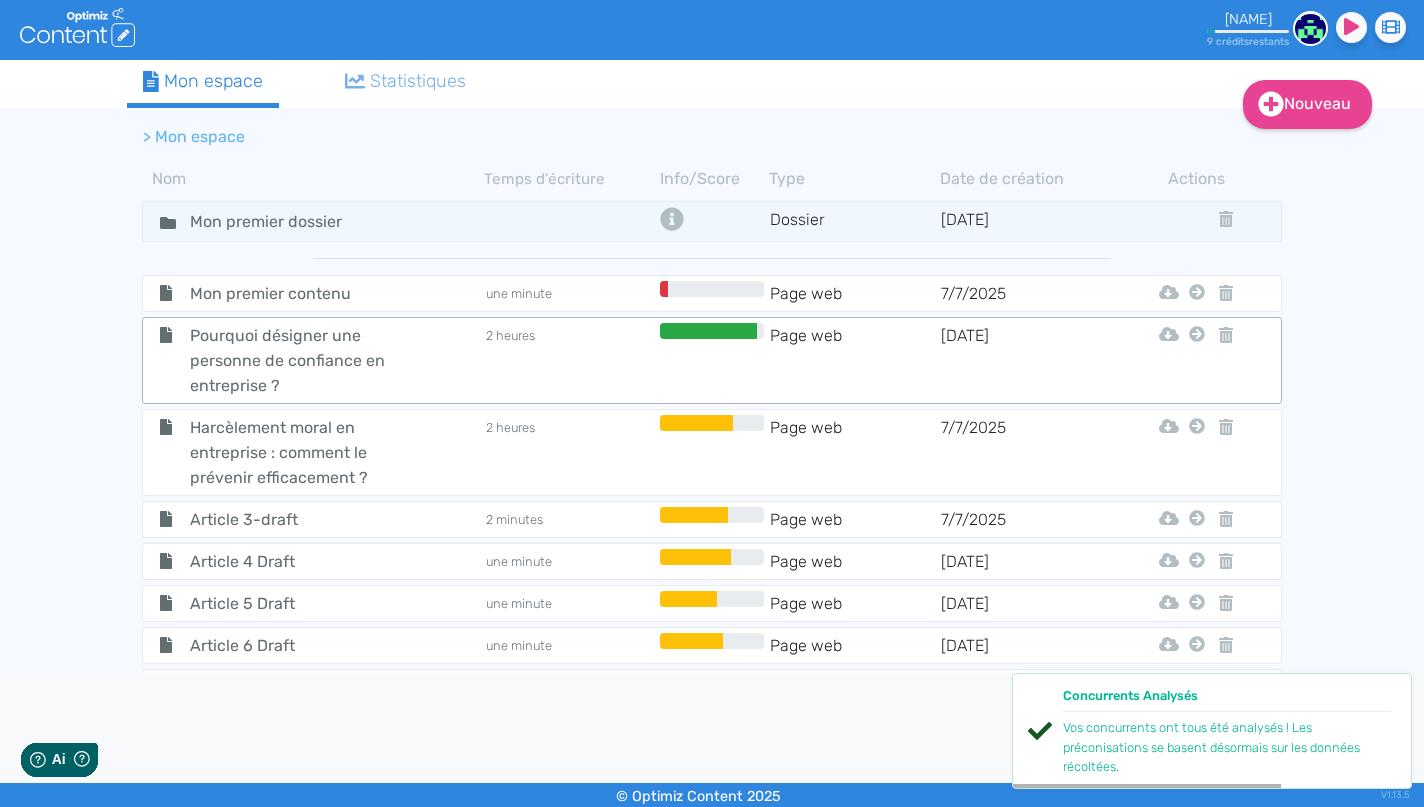scroll, scrollTop: 0, scrollLeft: 0, axis: both 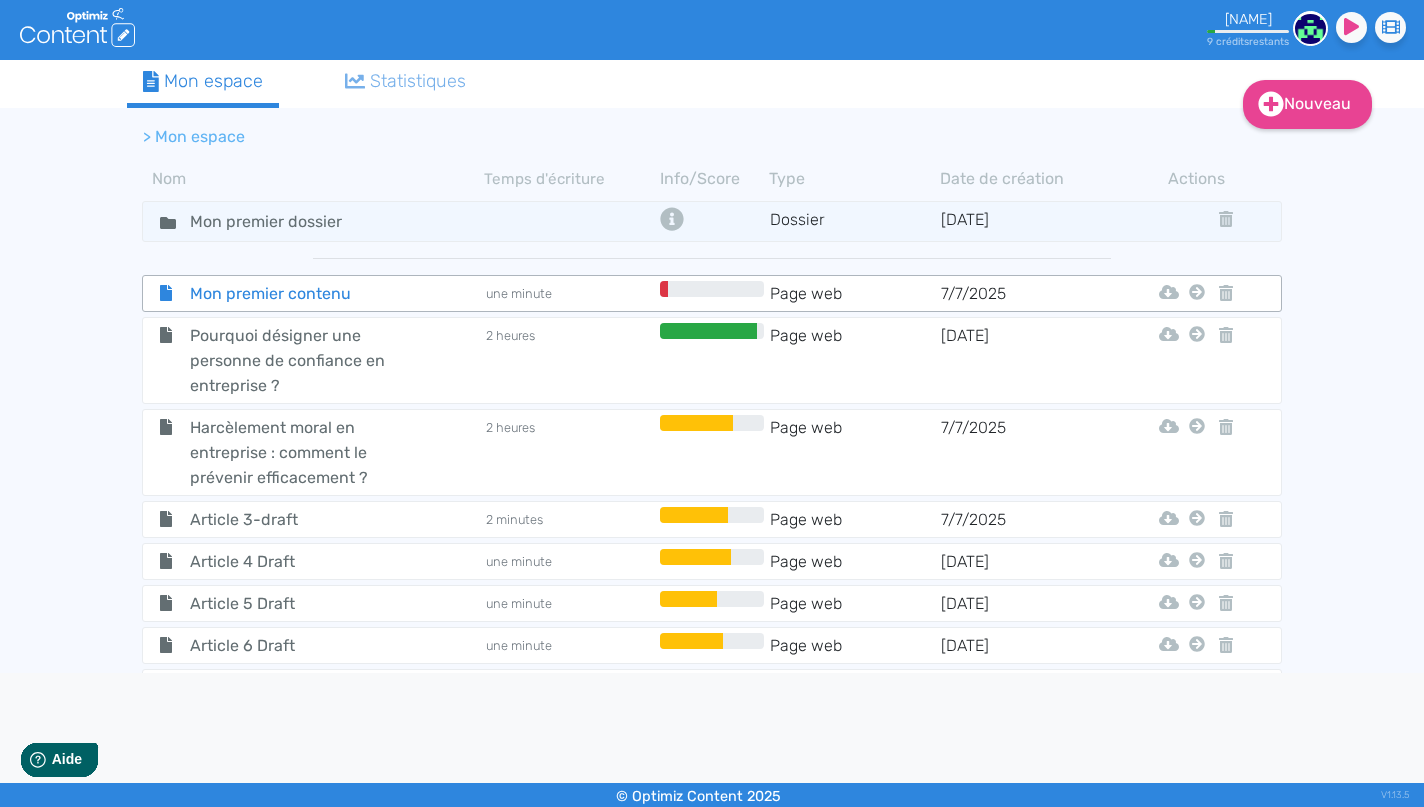 click on "Mon premier contenu" at bounding box center (287, 293) 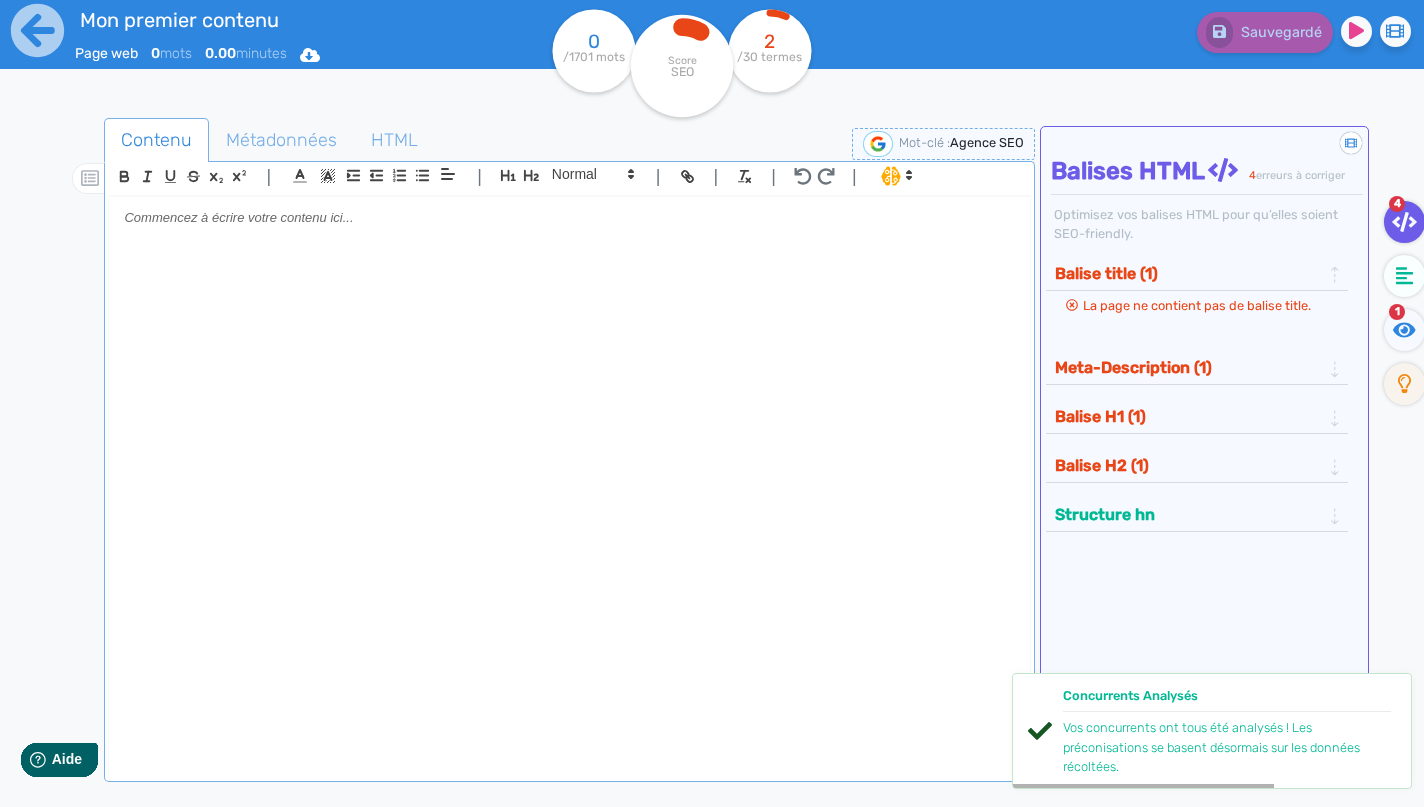click at bounding box center [569, 218] 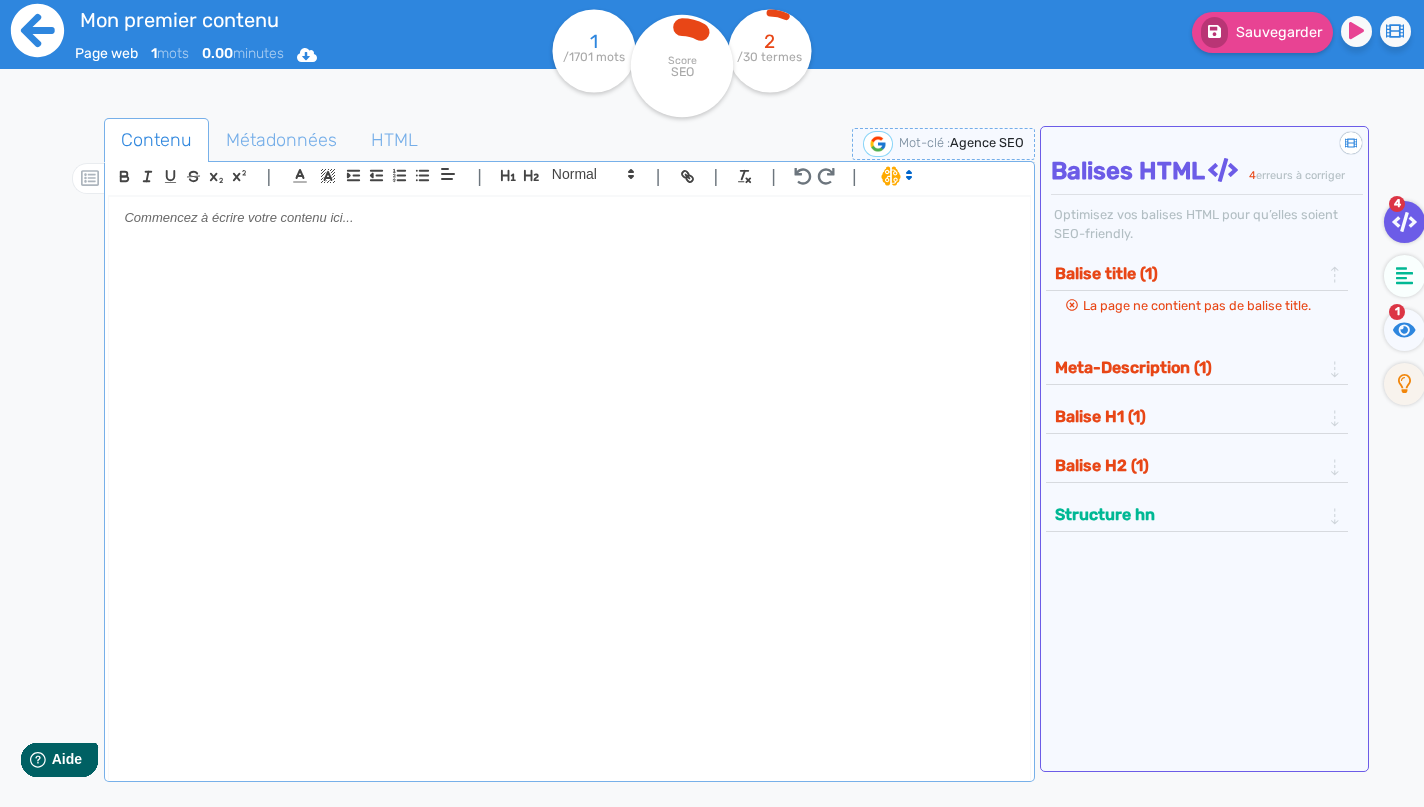 click at bounding box center [37, 30] 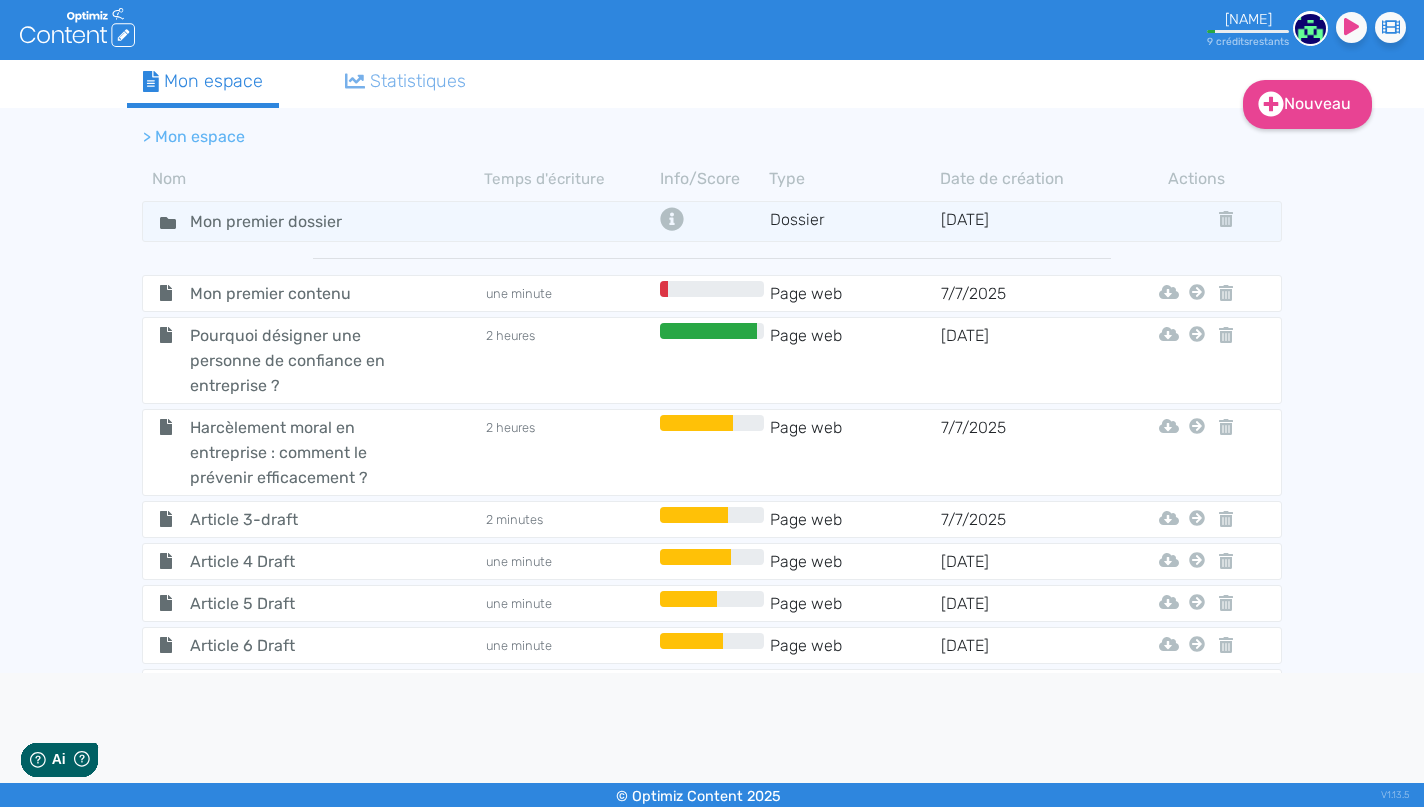 scroll, scrollTop: 0, scrollLeft: 0, axis: both 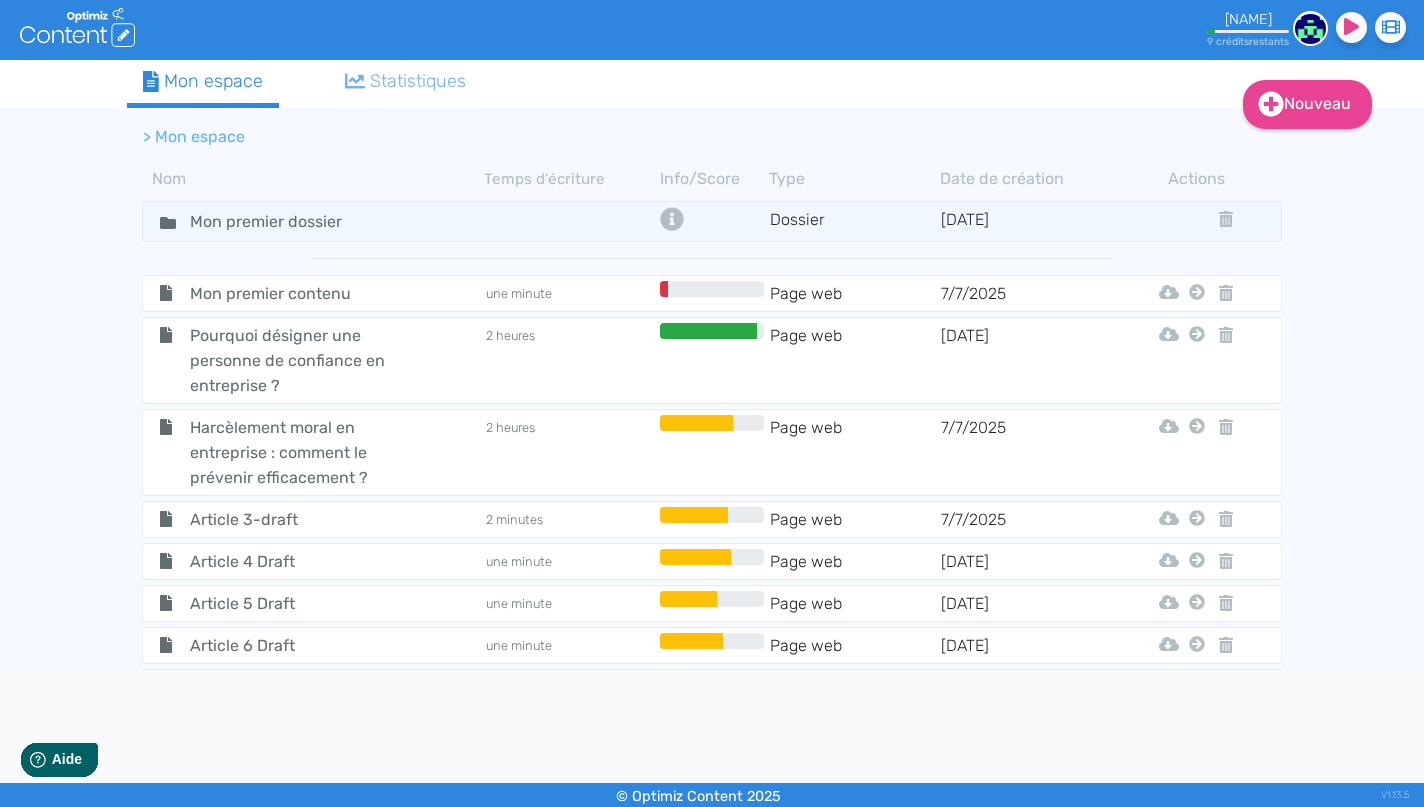 click on "Mon espace" at bounding box center [203, 81] 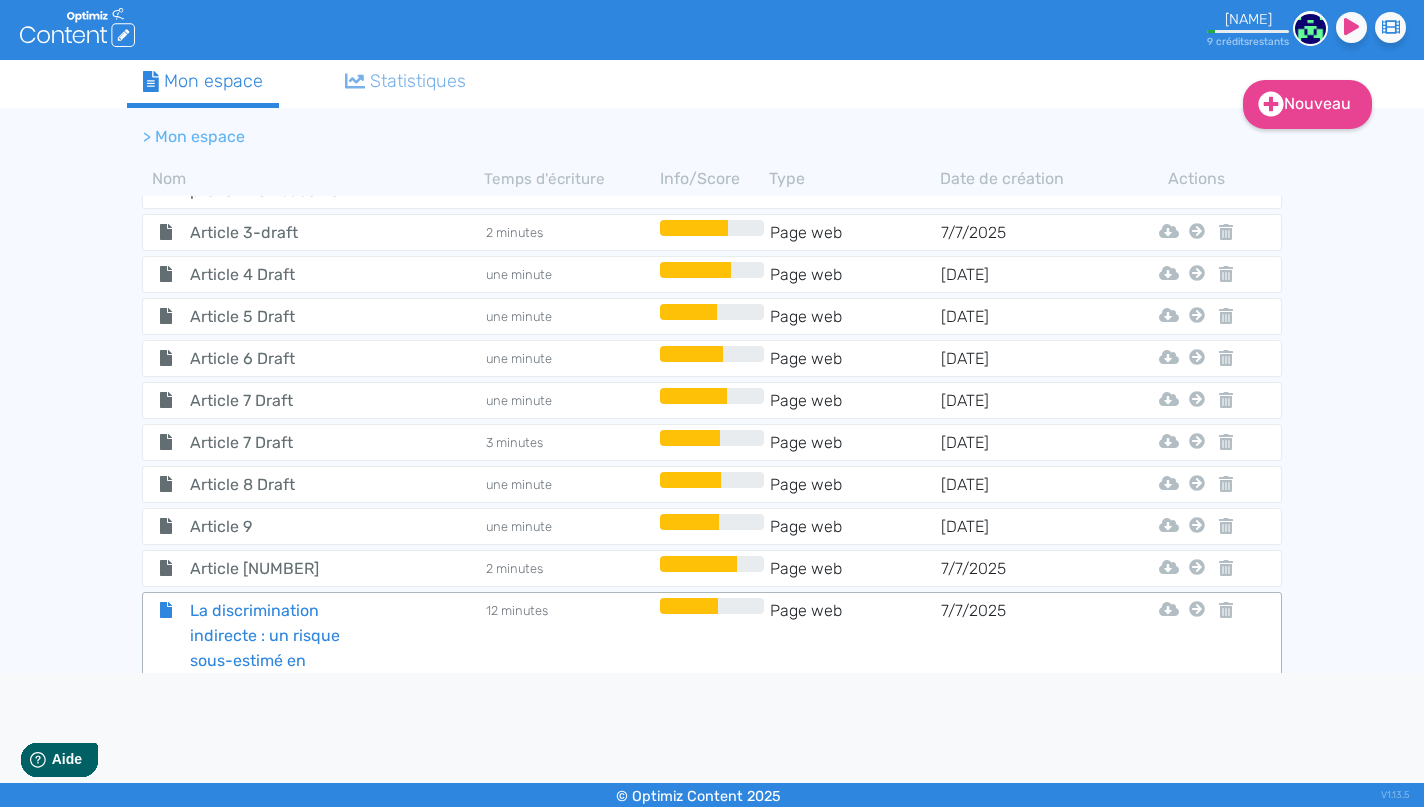 scroll, scrollTop: 286, scrollLeft: 0, axis: vertical 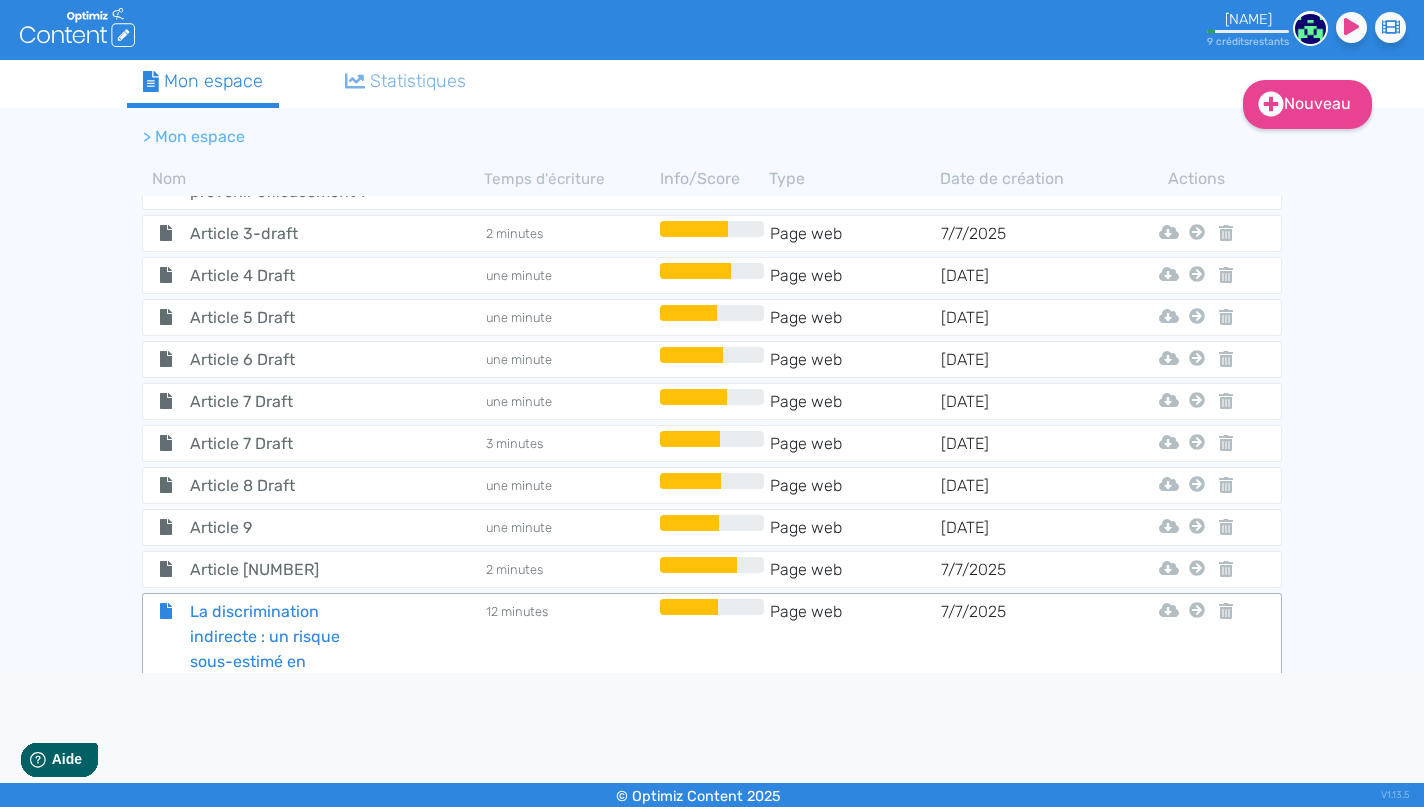 click on "La discrimination indirecte : un risque sous-estimé en entreprise" at bounding box center (287, 7) 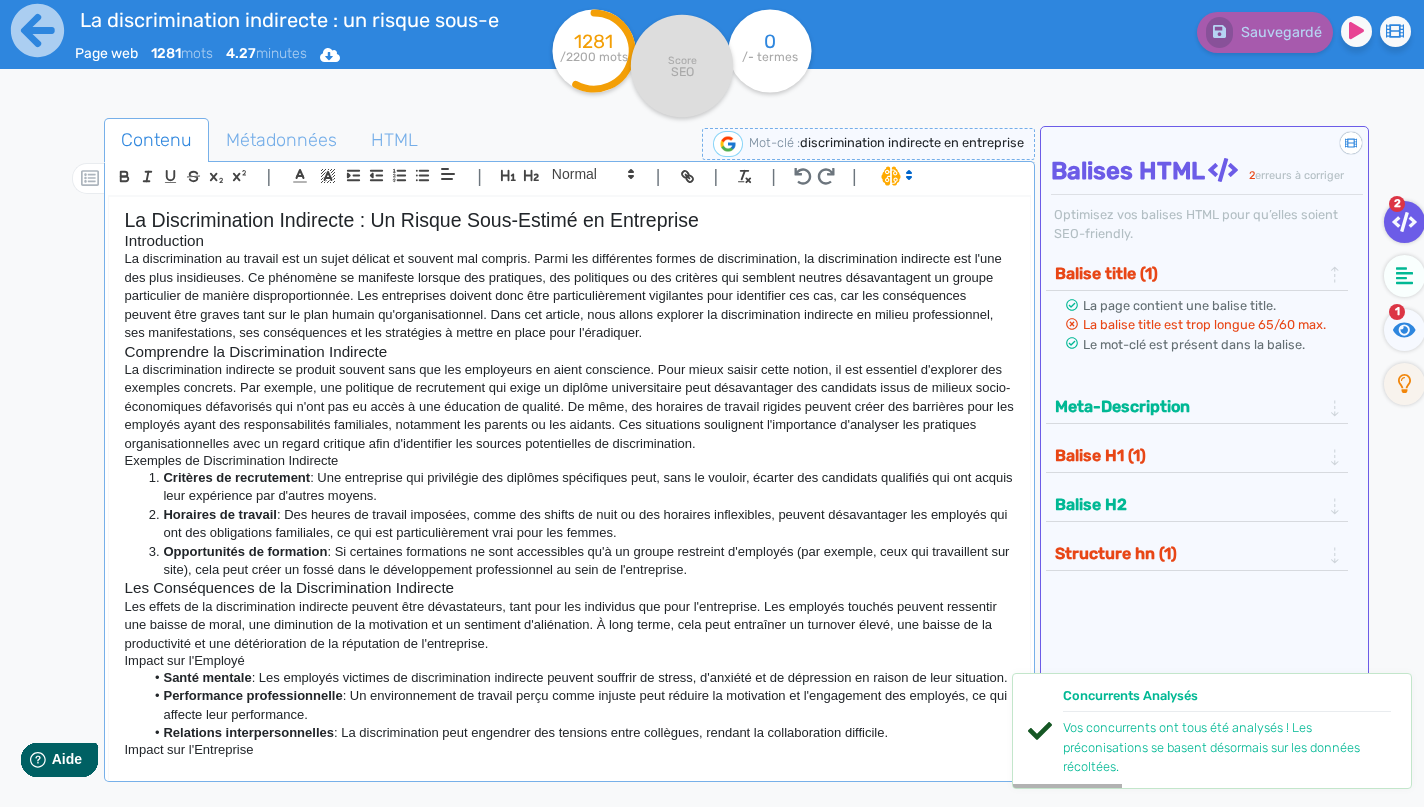 scroll, scrollTop: 0, scrollLeft: 0, axis: both 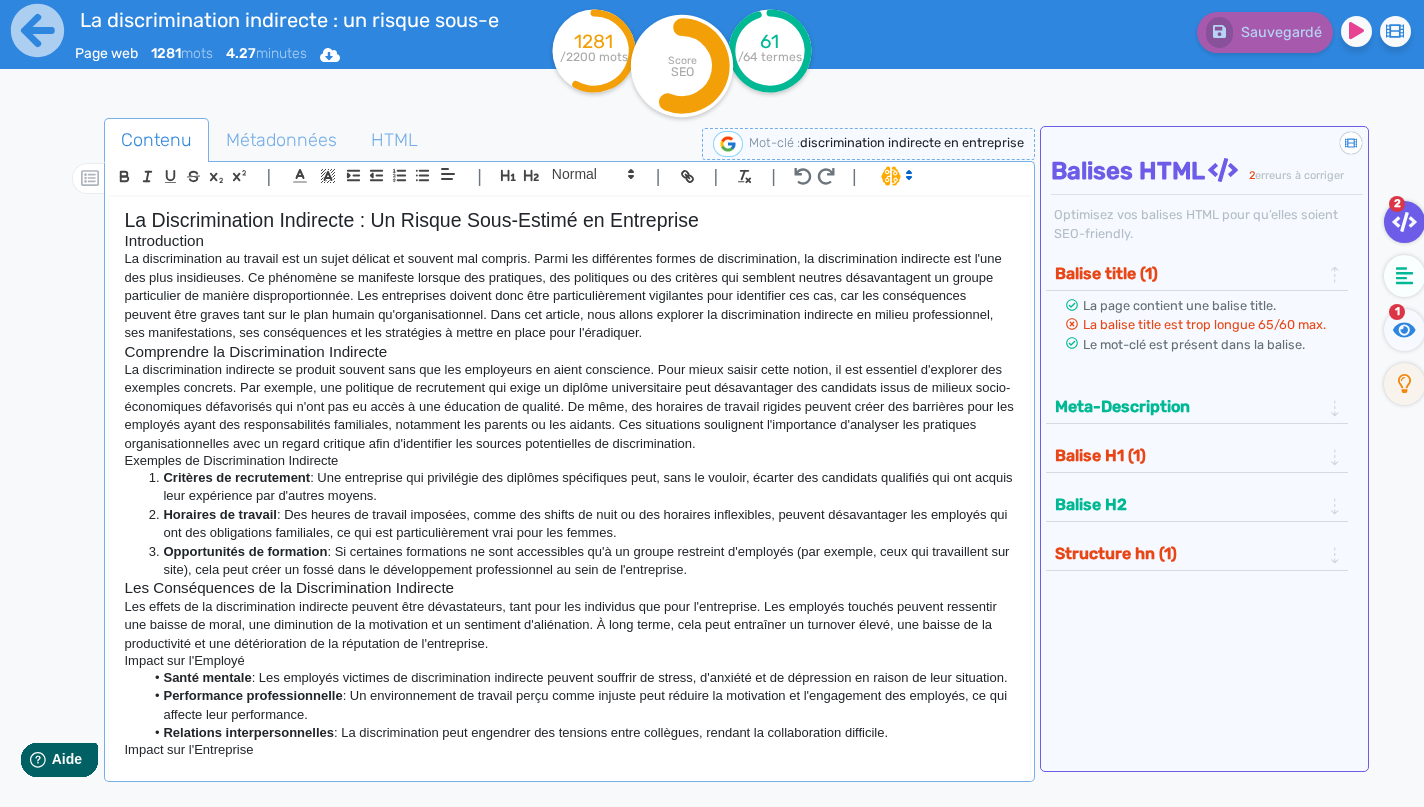 click on "La Discrimination Indirecte : Un Risque Sous-Estimé en Entreprise" at bounding box center (569, 220) 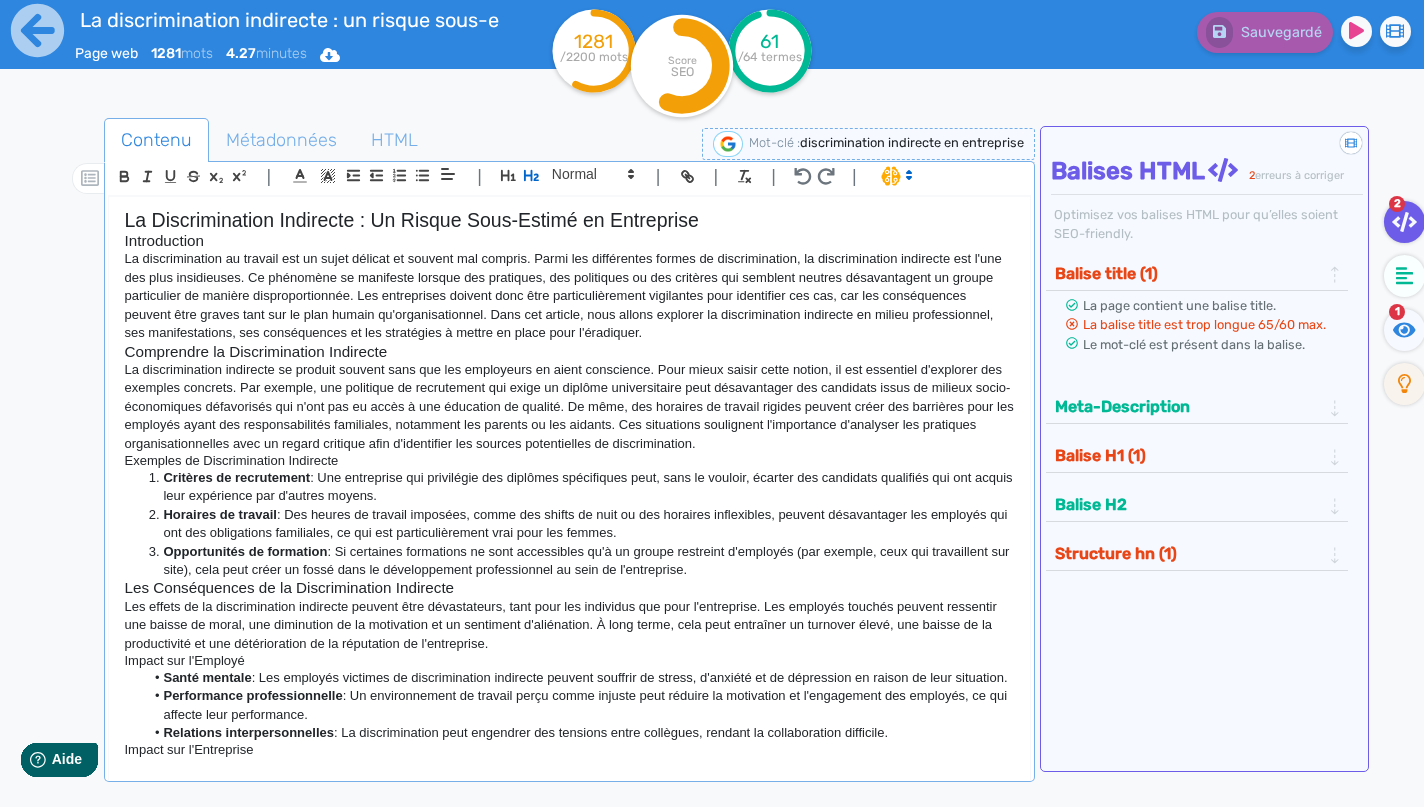 click on "La Discrimination Indirecte : Un Risque Sous-Estimé en Entreprise" at bounding box center [569, 220] 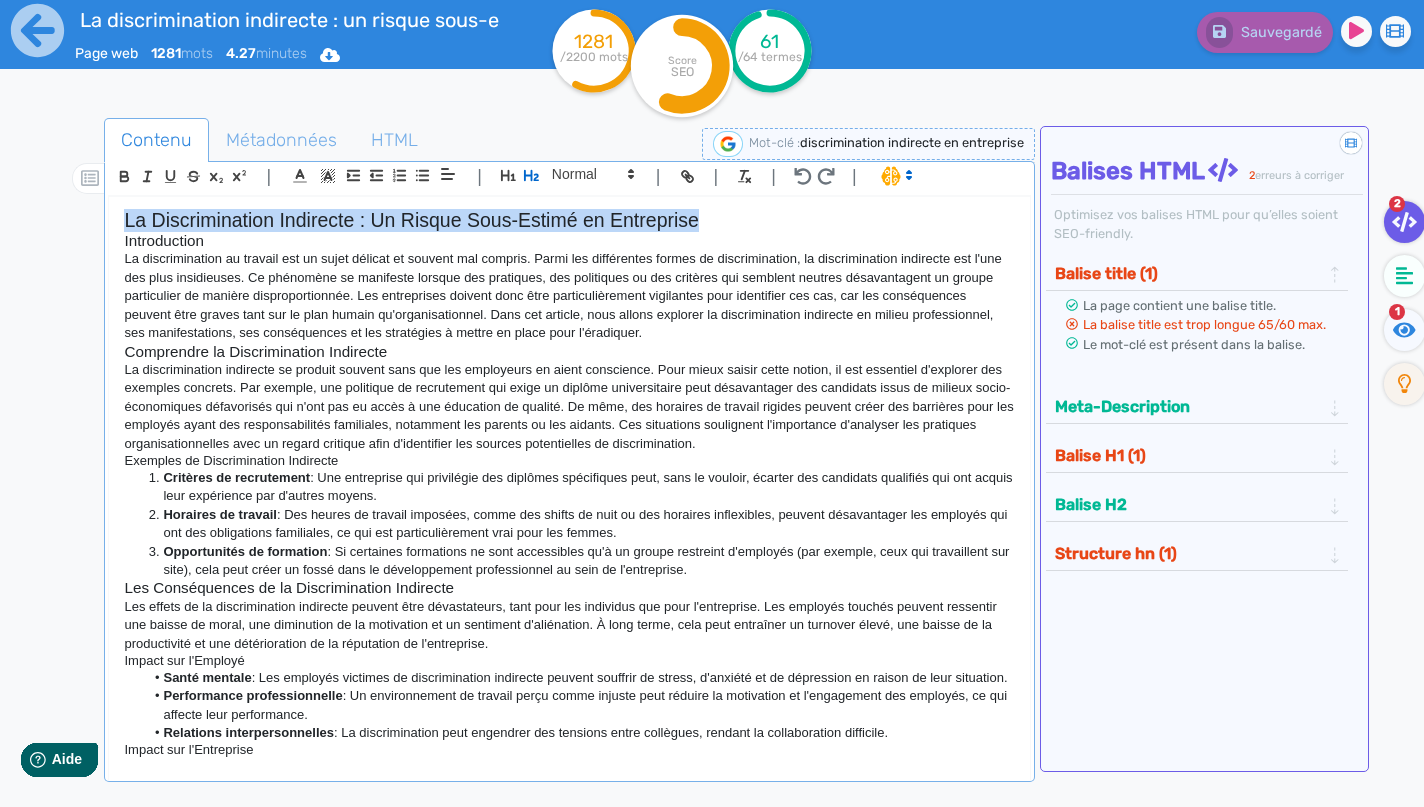 drag, startPoint x: 701, startPoint y: 224, endPoint x: 124, endPoint y: 220, distance: 577.01385 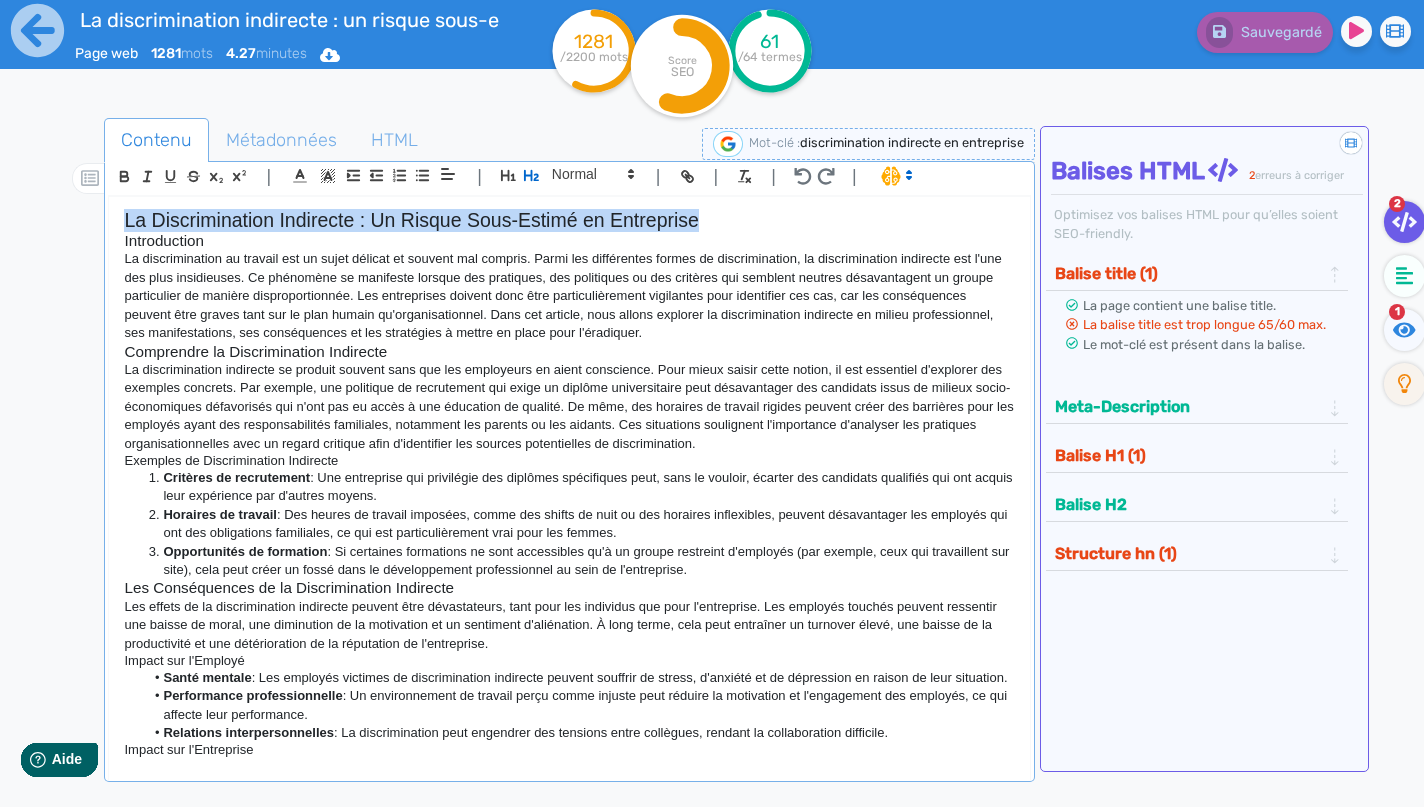 click on "La Discrimination Indirecte : Un Risque Sous-Estimé en Entreprise" at bounding box center (569, 220) 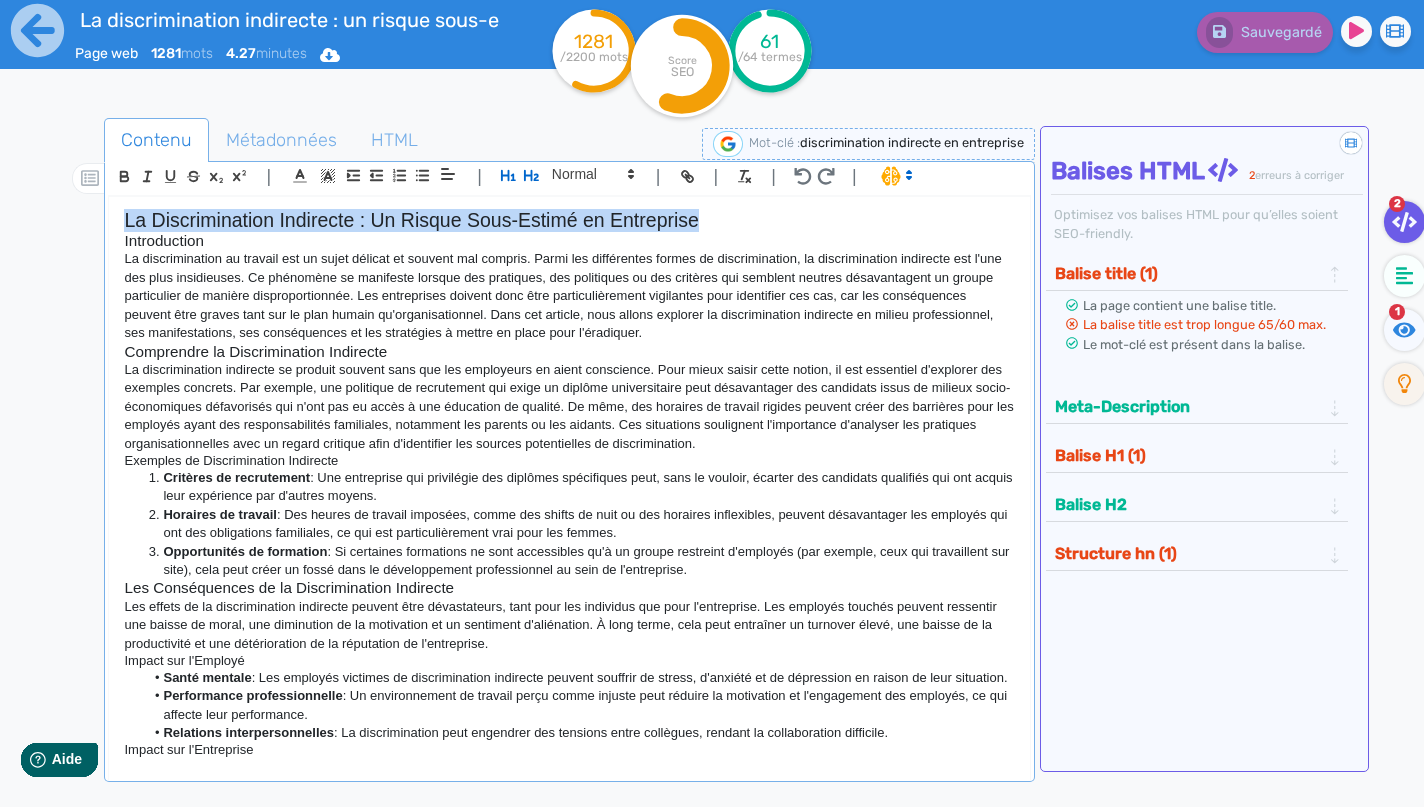 click at bounding box center (508, 175) 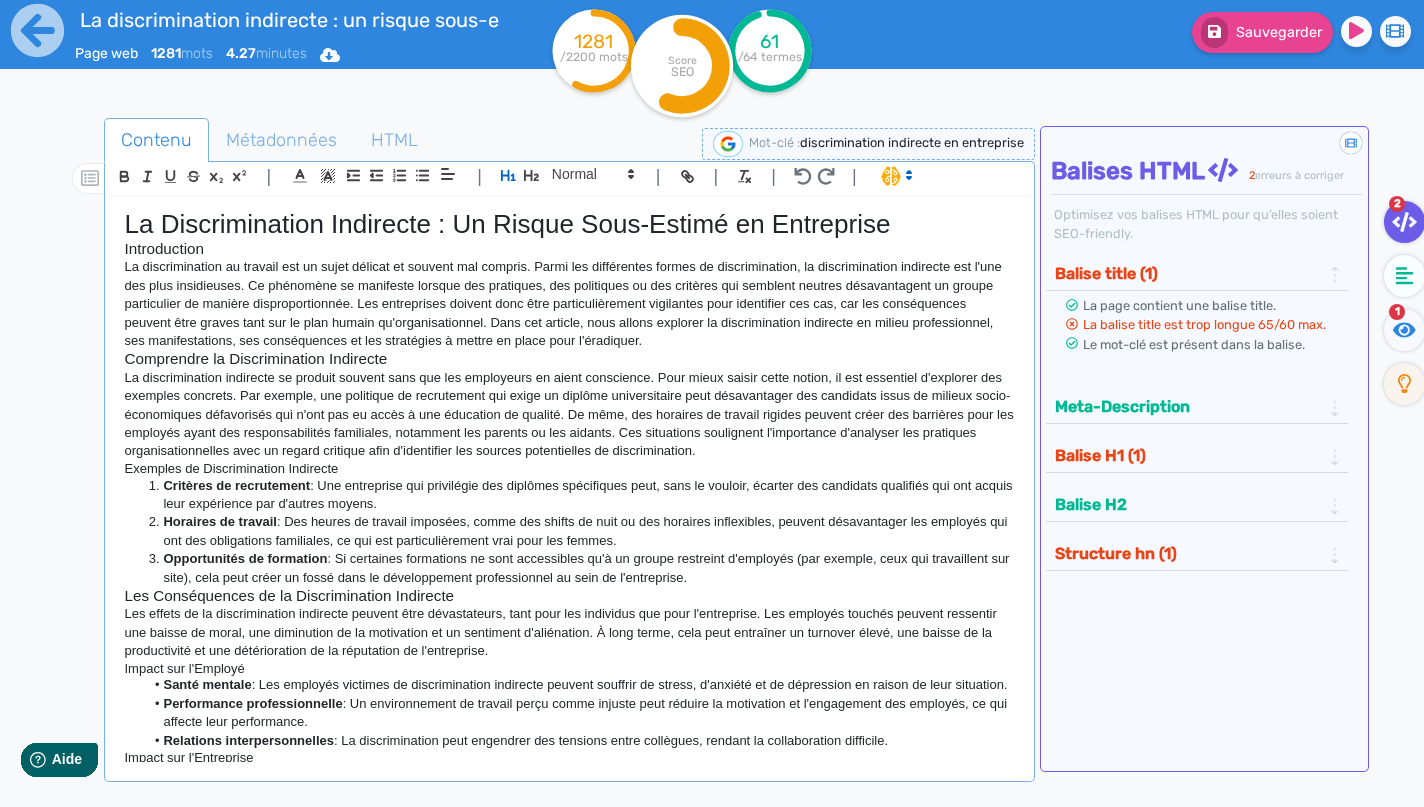 click on "La discrimination au travail est un sujet délicat et souvent mal compris. Parmi les différentes formes de discrimination, la discrimination indirecte est l'une des plus insidieuses. Ce phénomène se manifeste lorsque des pratiques, des politiques ou des critères qui semblent neutres désavantagent un groupe particulier de manière disproportionnée. Les entreprises doivent donc être particulièrement vigilantes pour identifier ces cas, car les conséquences peuvent être graves tant sur le plan humain qu'organisationnel. Dans cet article, nous allons explorer la discrimination indirecte en milieu professionnel, ses manifestations, ses conséquences et les stratégies à mettre en place pour l'éradiquer." at bounding box center (569, 304) 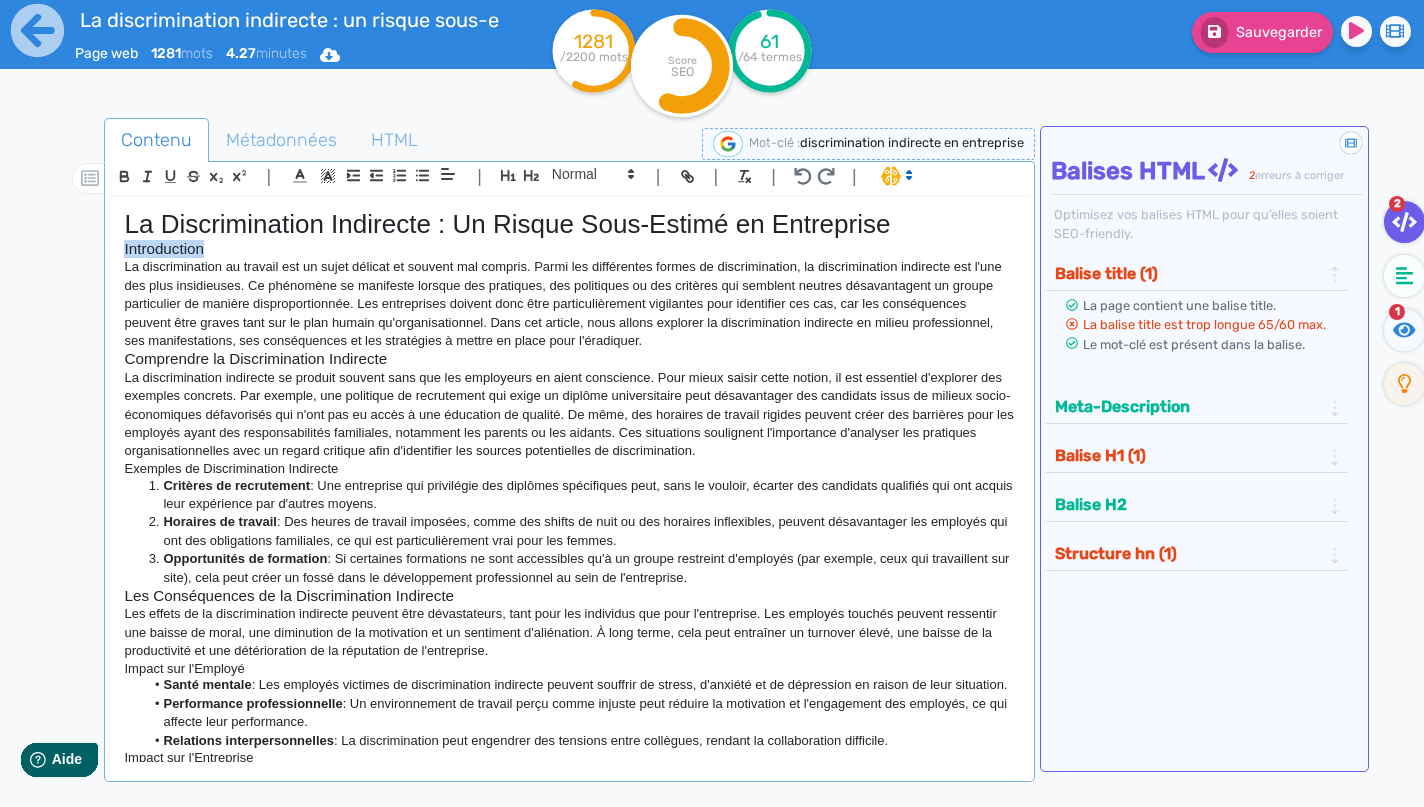 drag, startPoint x: 214, startPoint y: 247, endPoint x: 119, endPoint y: 242, distance: 95.131485 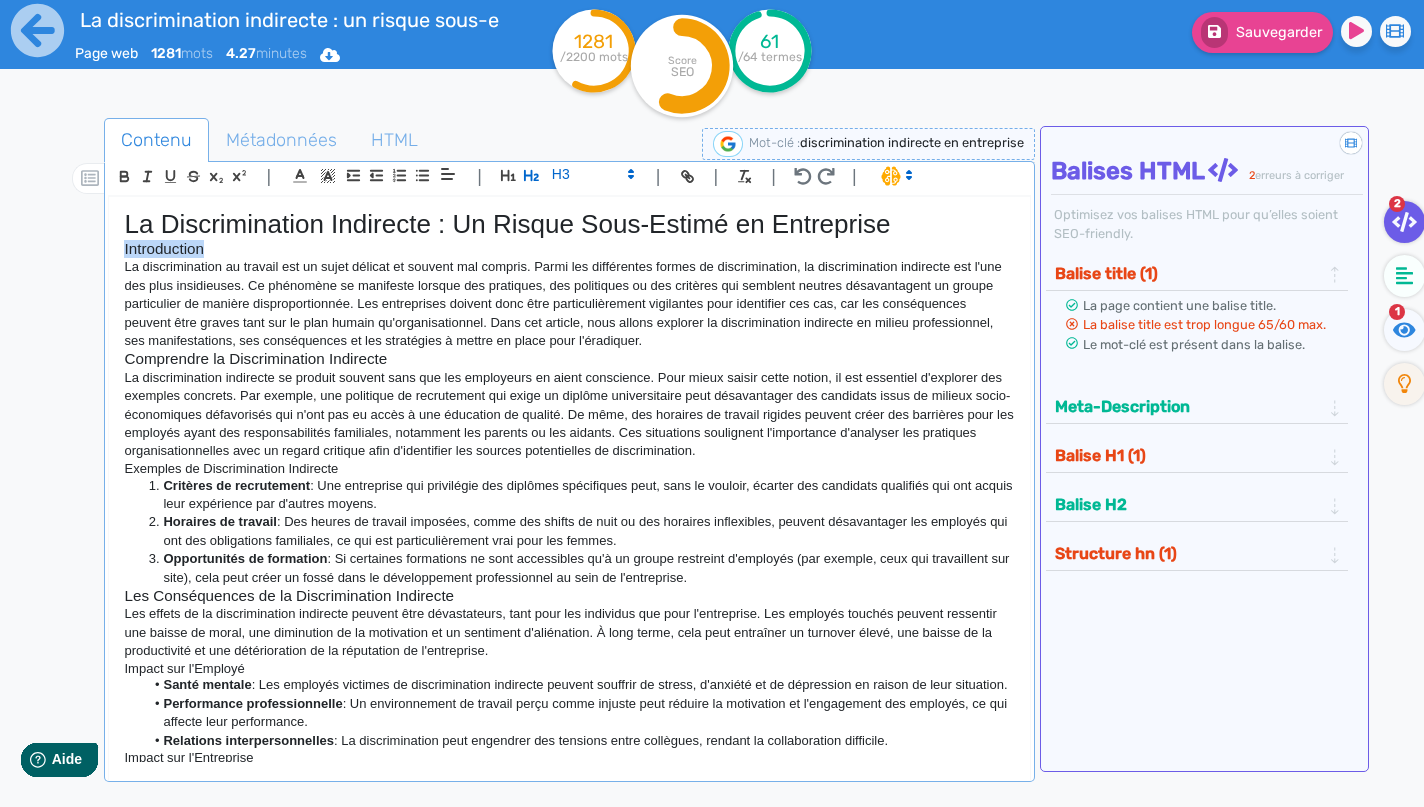 click at bounding box center (508, 175) 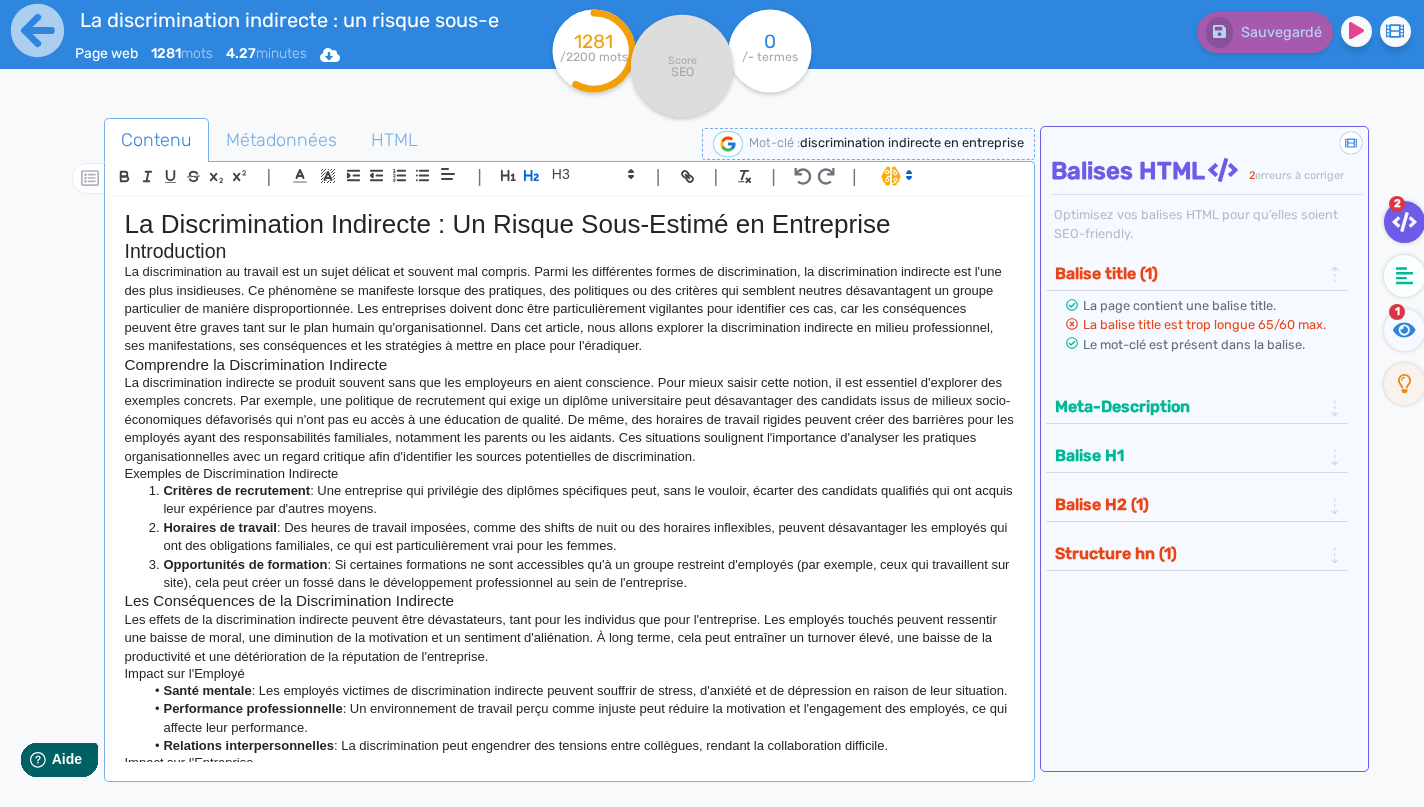 click on "La discrimination indirecte se produit souvent sans que les employeurs en aient conscience. Pour mieux saisir cette notion, il est essentiel d'explorer des exemples concrets. Par exemple, une politique de recrutement qui exige un diplôme universitaire peut désavantager des candidats issus de milieux socio-économiques défavorisés qui n'ont pas eu accès à une éducation de qualité. De même, des horaires de travail rigides peuvent créer des barrières pour les employés ayant des responsabilités familiales, notamment les parents ou les aidants. Ces situations soulignent l'importance d'analyser les pratiques organisationnelles avec un regard critique afin d'identifier les sources potentielles de discrimination." at bounding box center [569, 420] 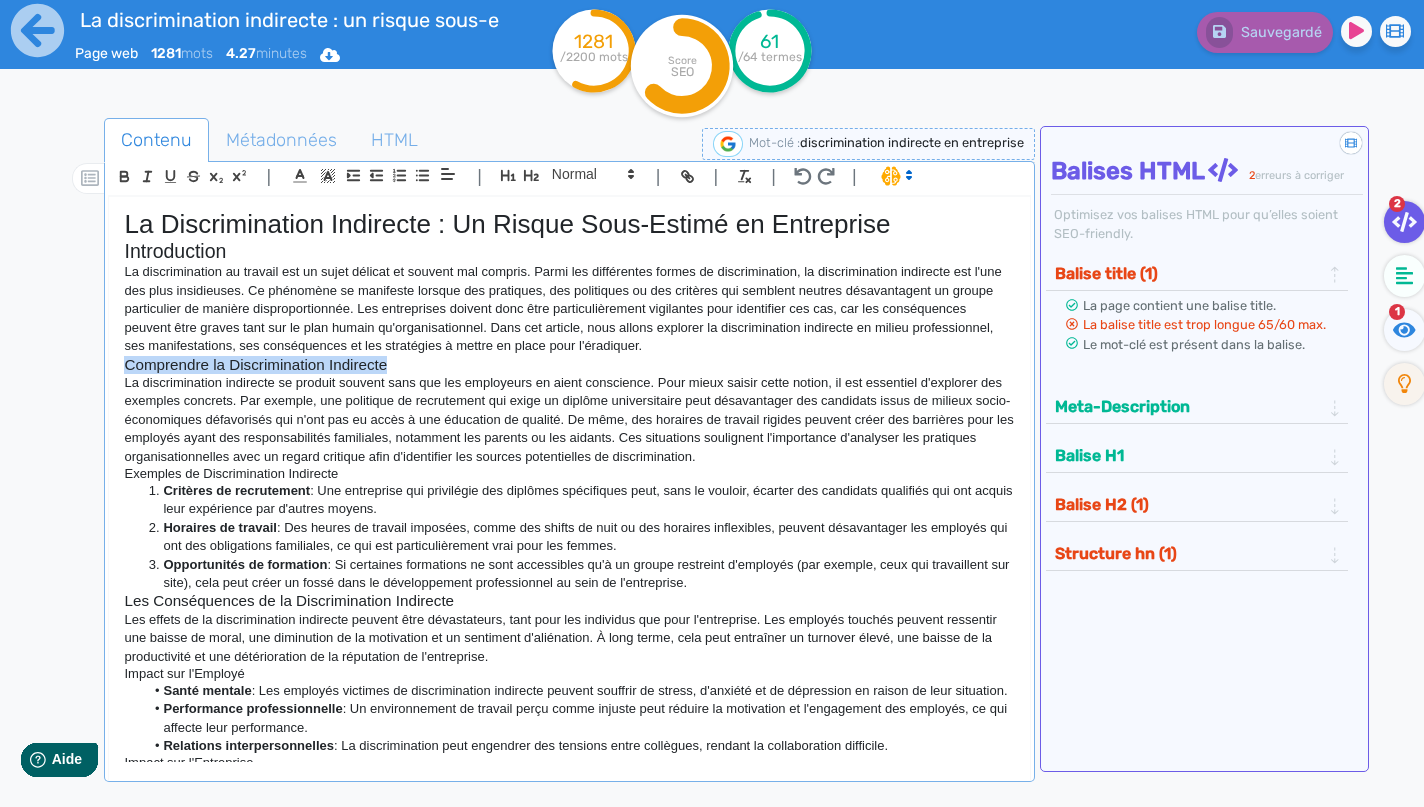 drag, startPoint x: 371, startPoint y: 365, endPoint x: 103, endPoint y: 356, distance: 268.15106 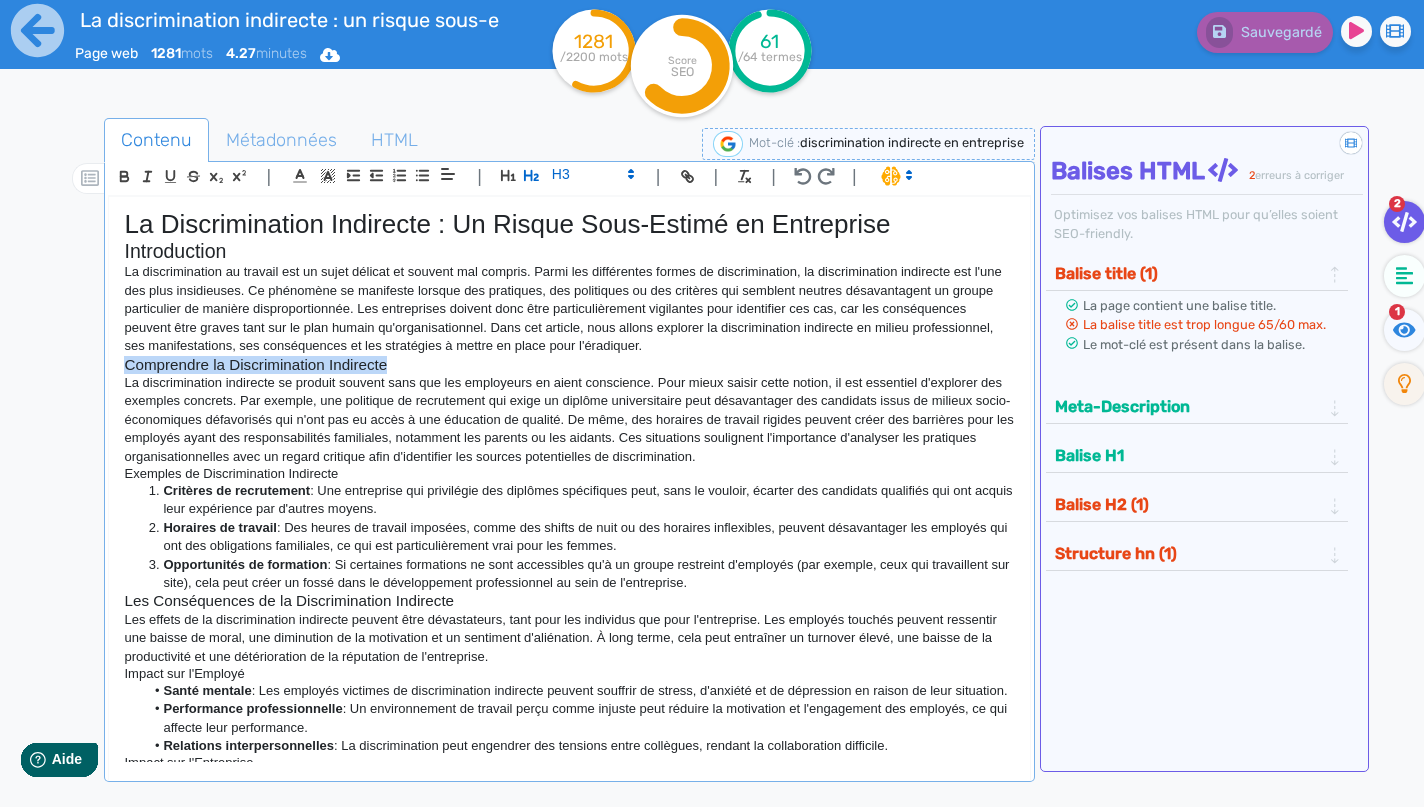 click at bounding box center [508, 175] 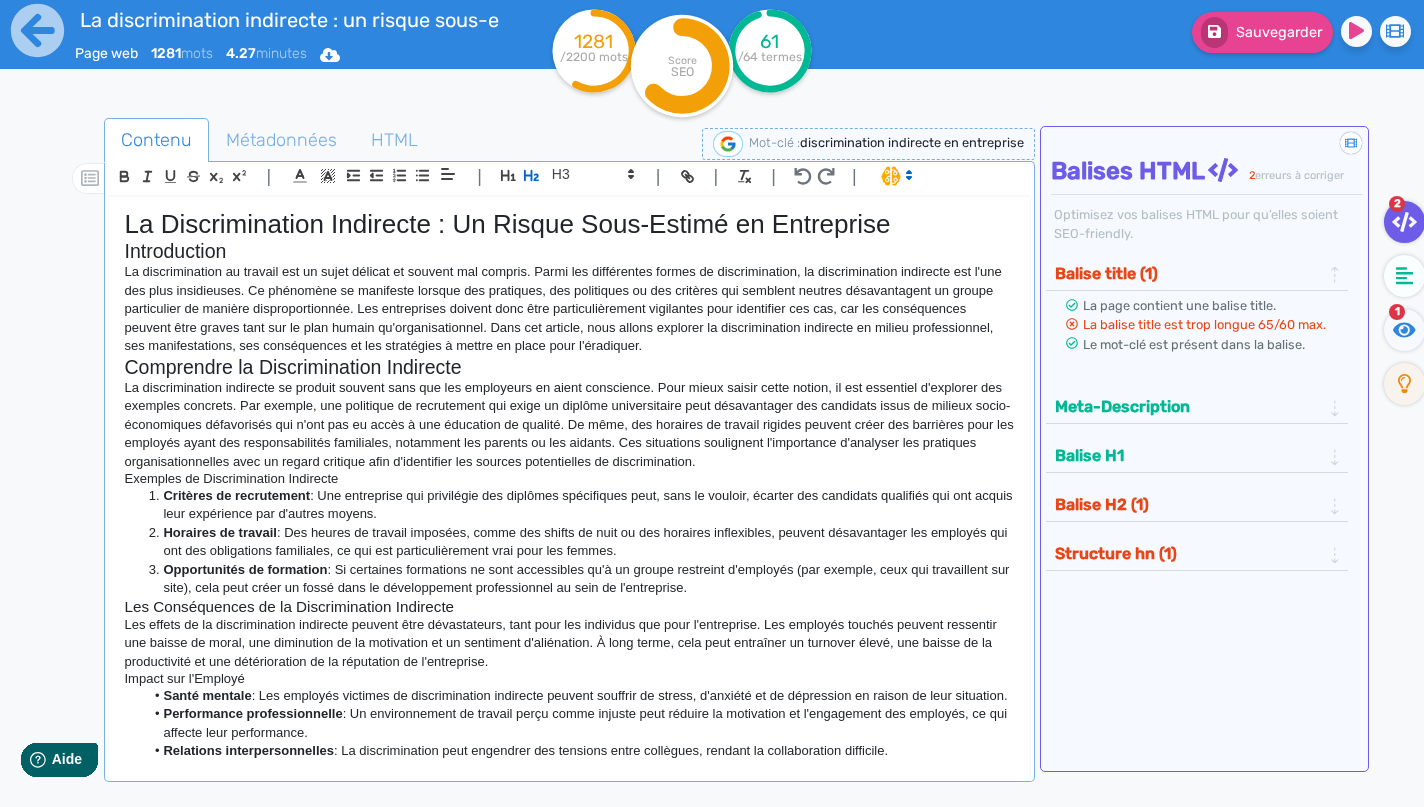 click on "La discrimination indirecte se produit souvent sans que les employeurs en aient conscience. Pour mieux saisir cette notion, il est essentiel d'explorer des exemples concrets. Par exemple, une politique de recrutement qui exige un diplôme universitaire peut désavantager des candidats issus de milieux socio-économiques défavorisés qui n'ont pas eu accès à une éducation de qualité. De même, des horaires de travail rigides peuvent créer des barrières pour les employés ayant des responsabilités familiales, notamment les parents ou les aidants. Ces situations soulignent l'importance d'analyser les pratiques organisationnelles avec un regard critique afin d'identifier les sources potentielles de discrimination." at bounding box center [569, 425] 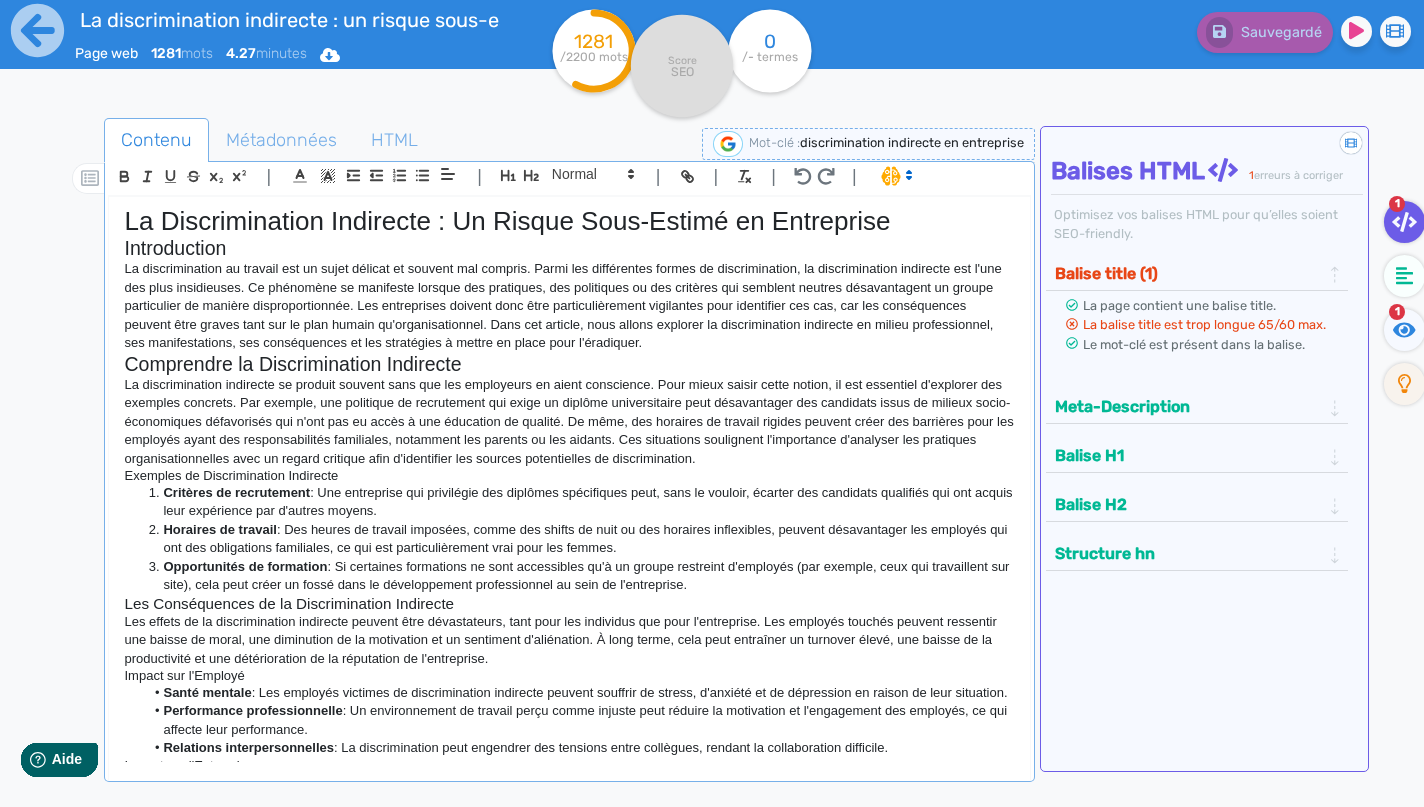scroll, scrollTop: 7, scrollLeft: 0, axis: vertical 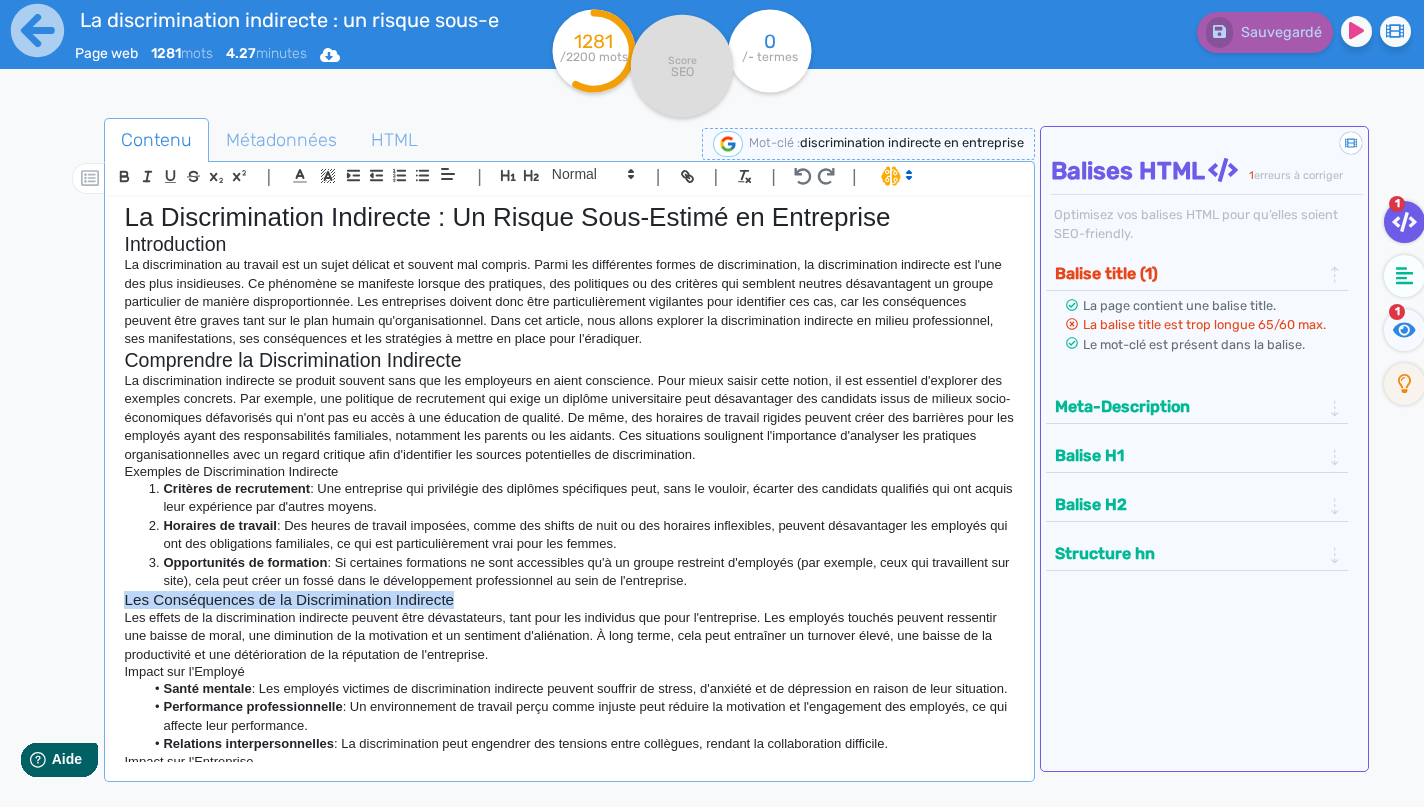 drag, startPoint x: 462, startPoint y: 597, endPoint x: 79, endPoint y: 587, distance: 383.13052 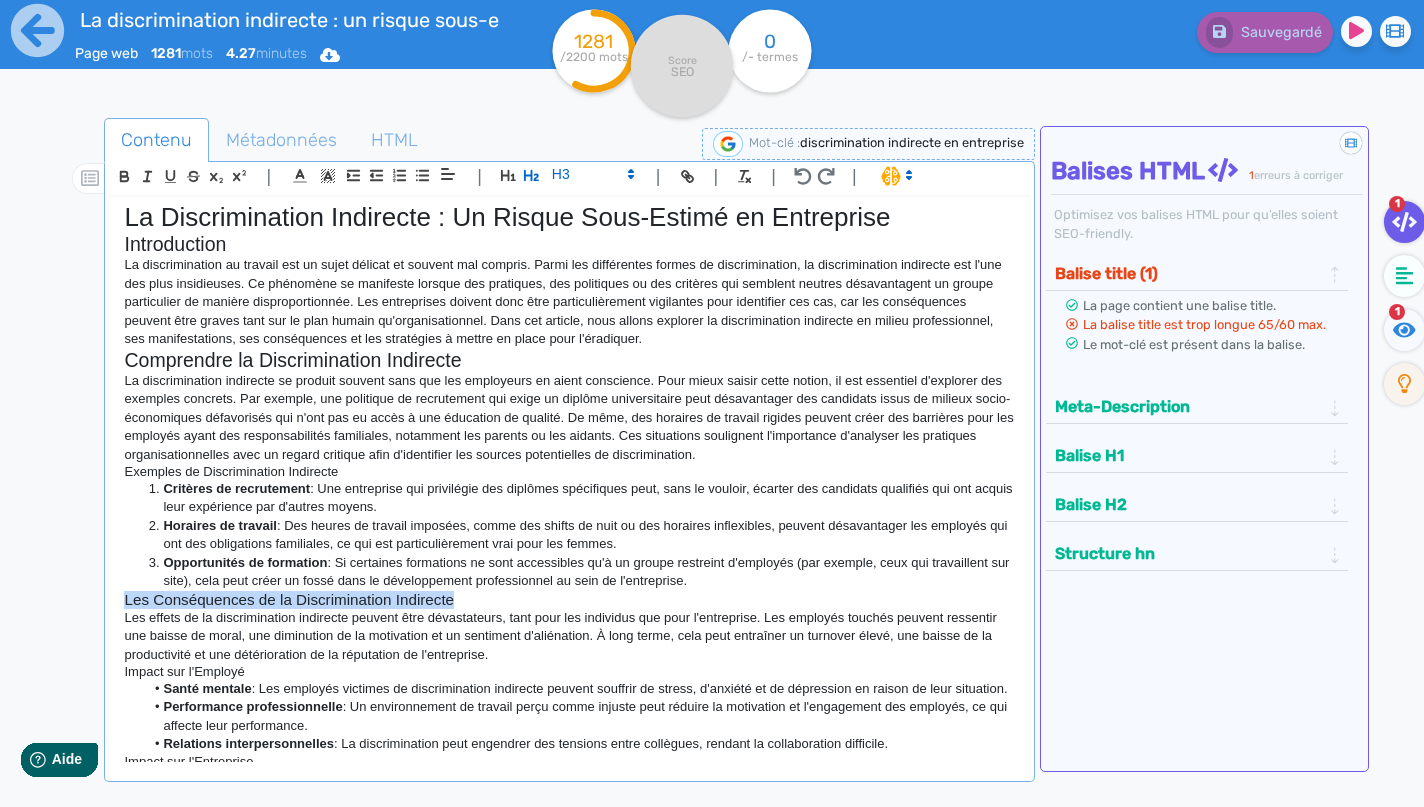 click at bounding box center [508, 175] 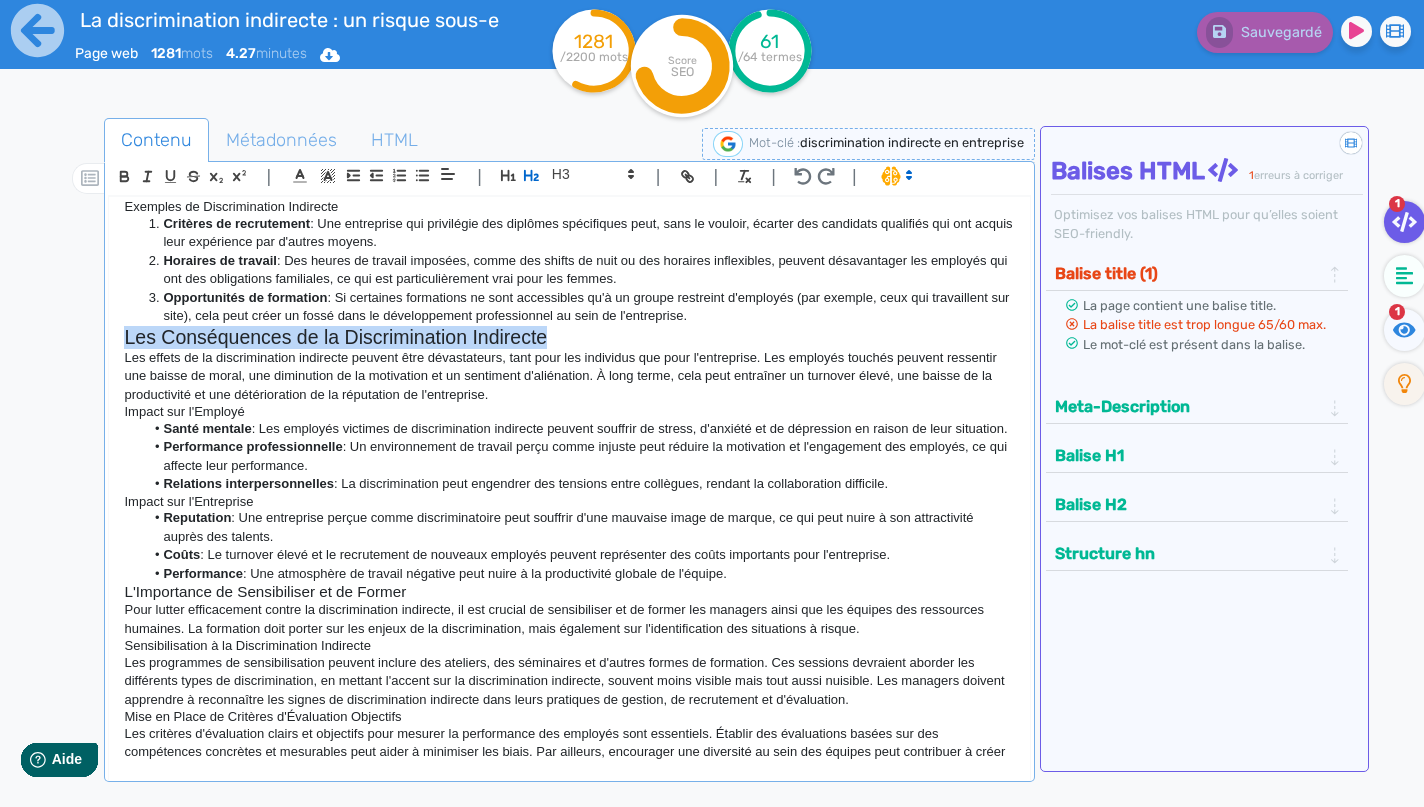 scroll, scrollTop: 274, scrollLeft: 0, axis: vertical 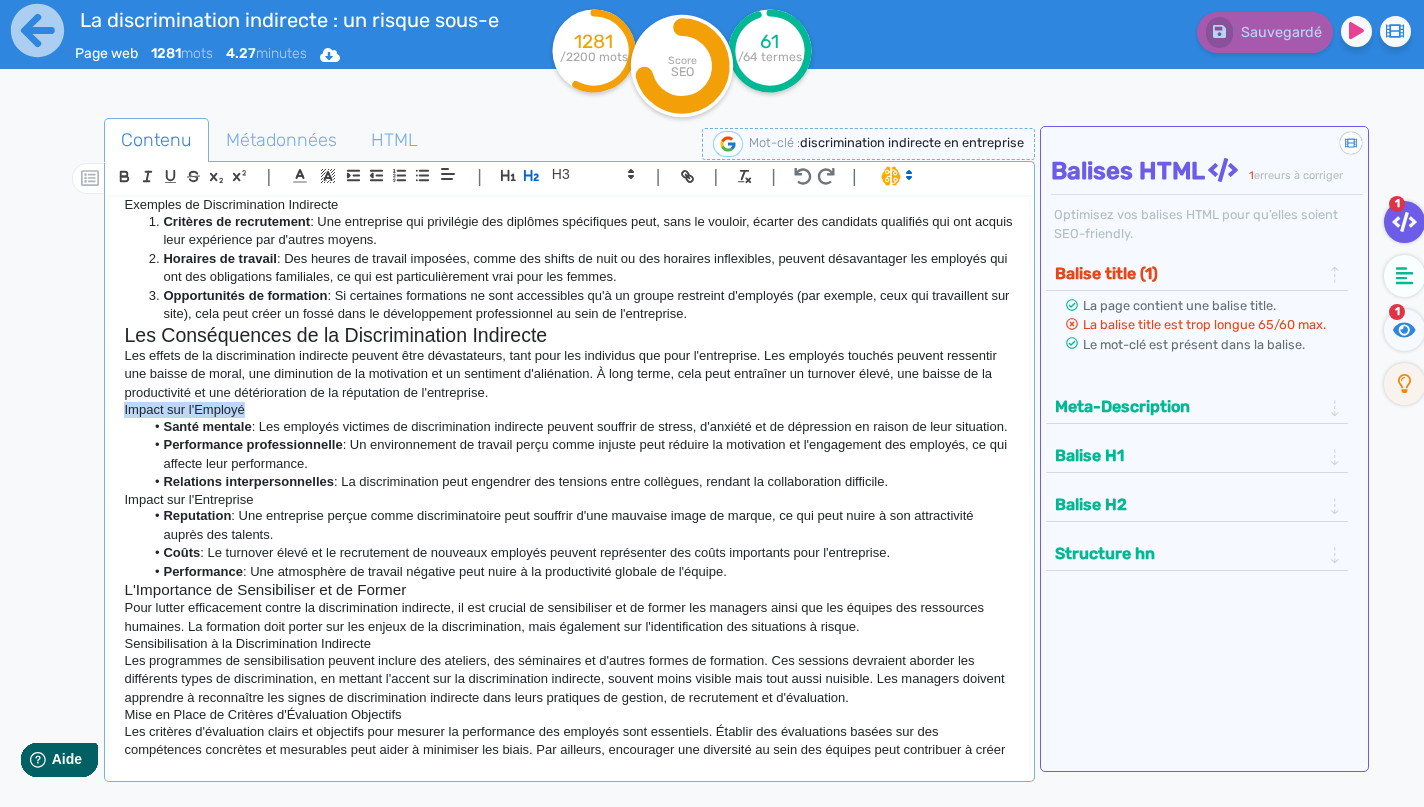 drag, startPoint x: 262, startPoint y: 399, endPoint x: 91, endPoint y: 404, distance: 171.07309 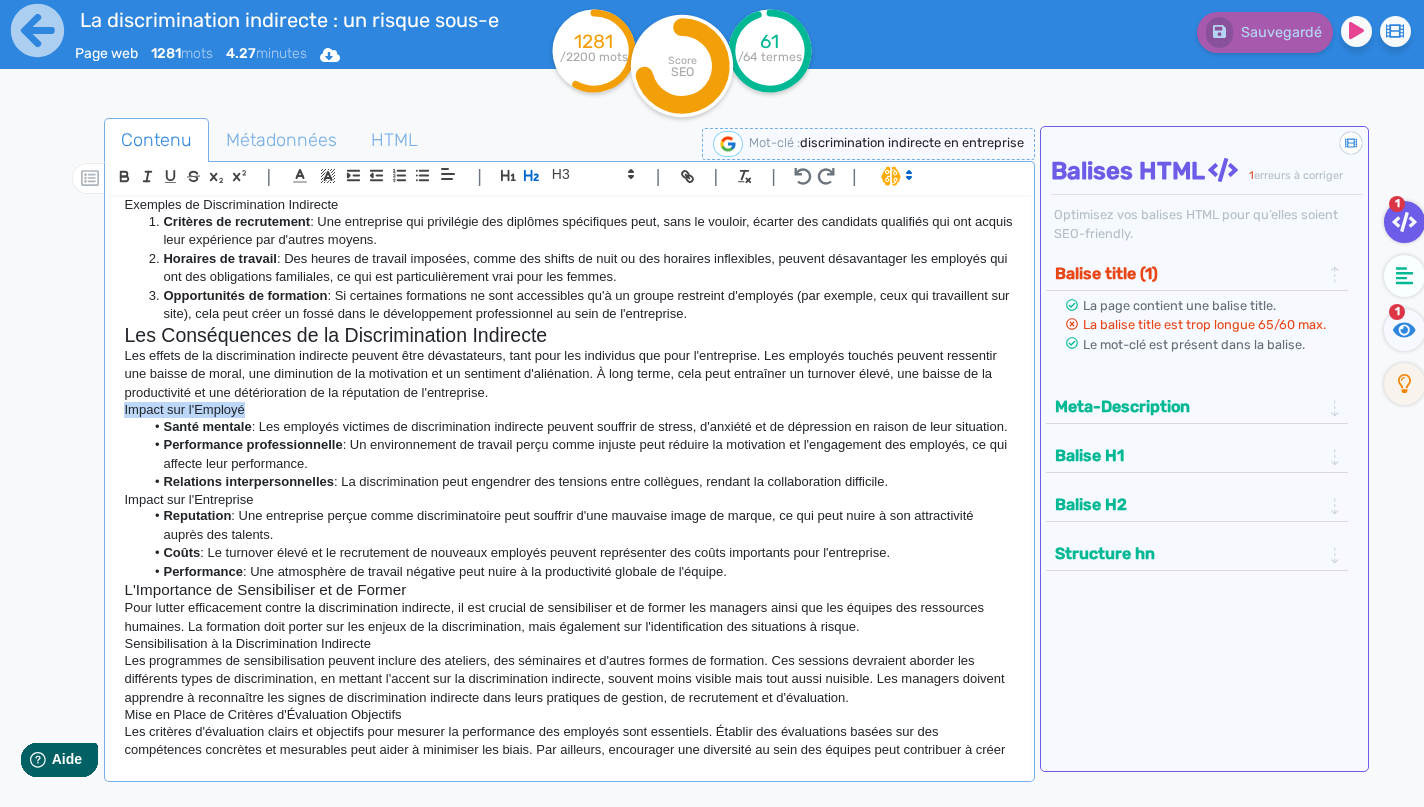 click on "La Discrimination Indirecte : Un Risque Sous-Estimé en Entreprise Introduction Comprendre la Discrimination Indirecte Exemples de Discrimination Indirecte Critères de recrutement  : Une entreprise qui privilégie des diplômes spécifiques peut, sans le vouloir, écarter des candidats qualifiés qui ont acquis leur expérience par d'autres moyens. Horaires de travail  : Des heures de travail imposées, comme des shifts de nuit ou des horaires inflexibles, peuvent désavantager les employés qui ont des obligations familiales, ce qui est particulièrement vrai pour les femmes. Opportunités de formation Les Conséquences de la Discrimination Indirecte Santé mentale" at bounding box center (741, 523) 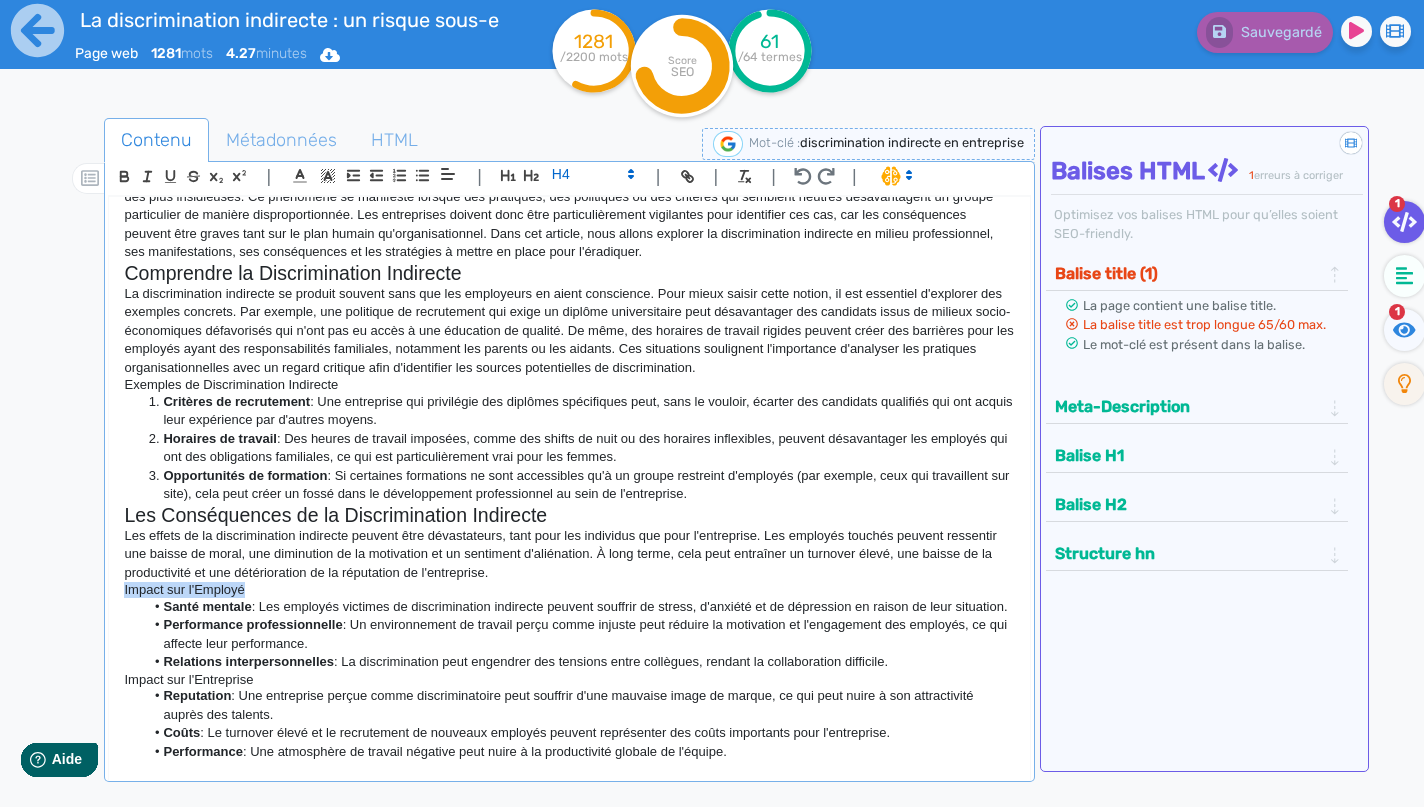 scroll, scrollTop: 37, scrollLeft: 0, axis: vertical 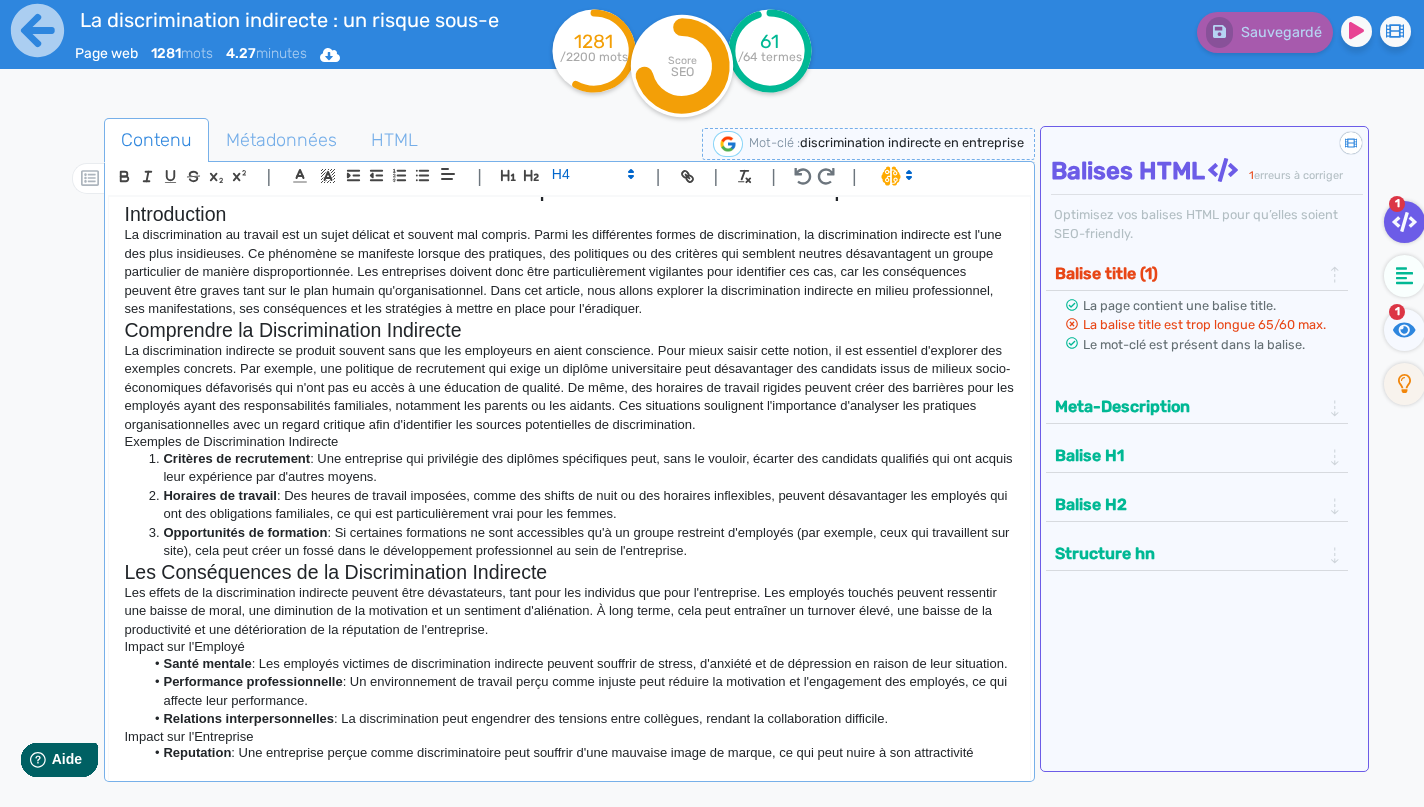 click on "Exemples de Discrimination Indirecte" at bounding box center [569, 442] 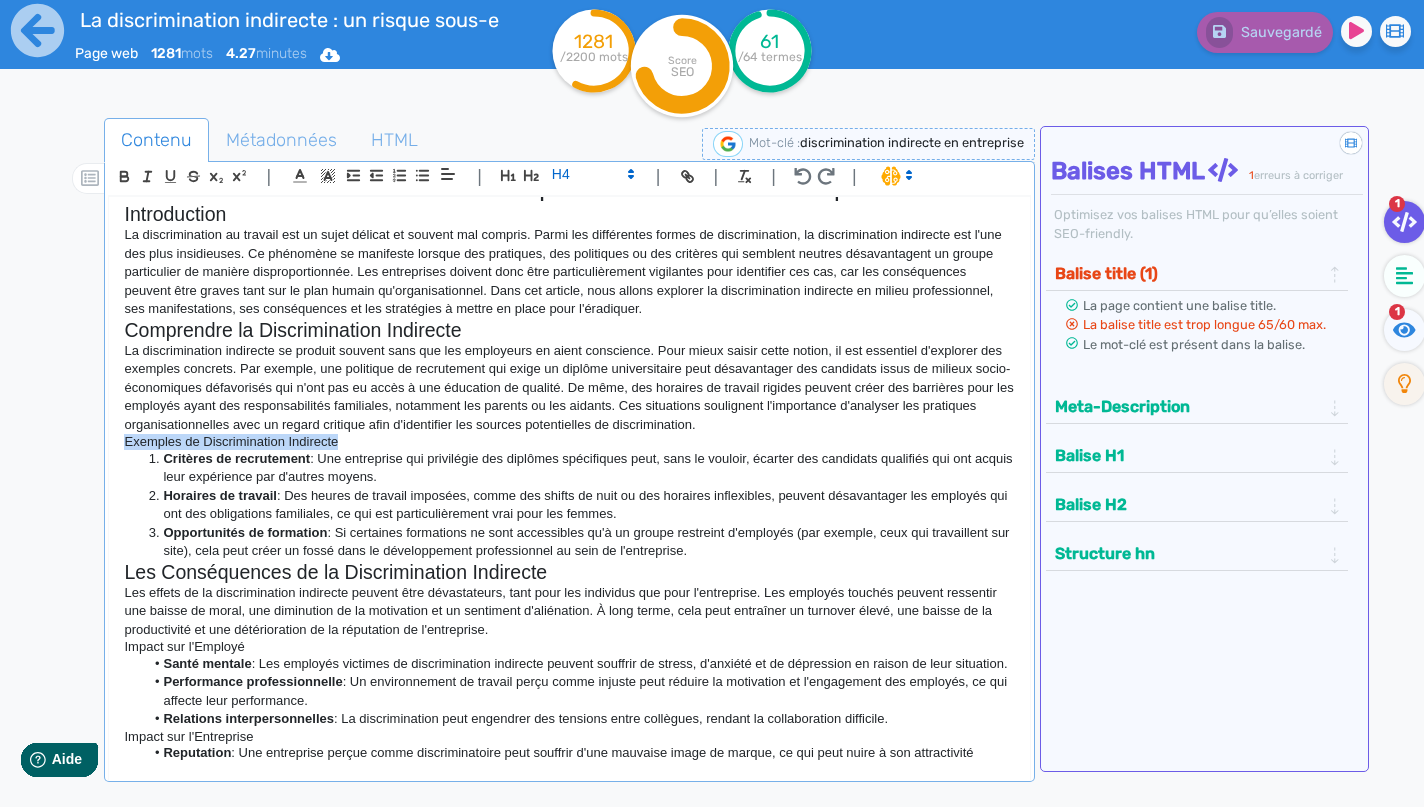 click on "Exemples de Discrimination Indirecte" at bounding box center (569, 442) 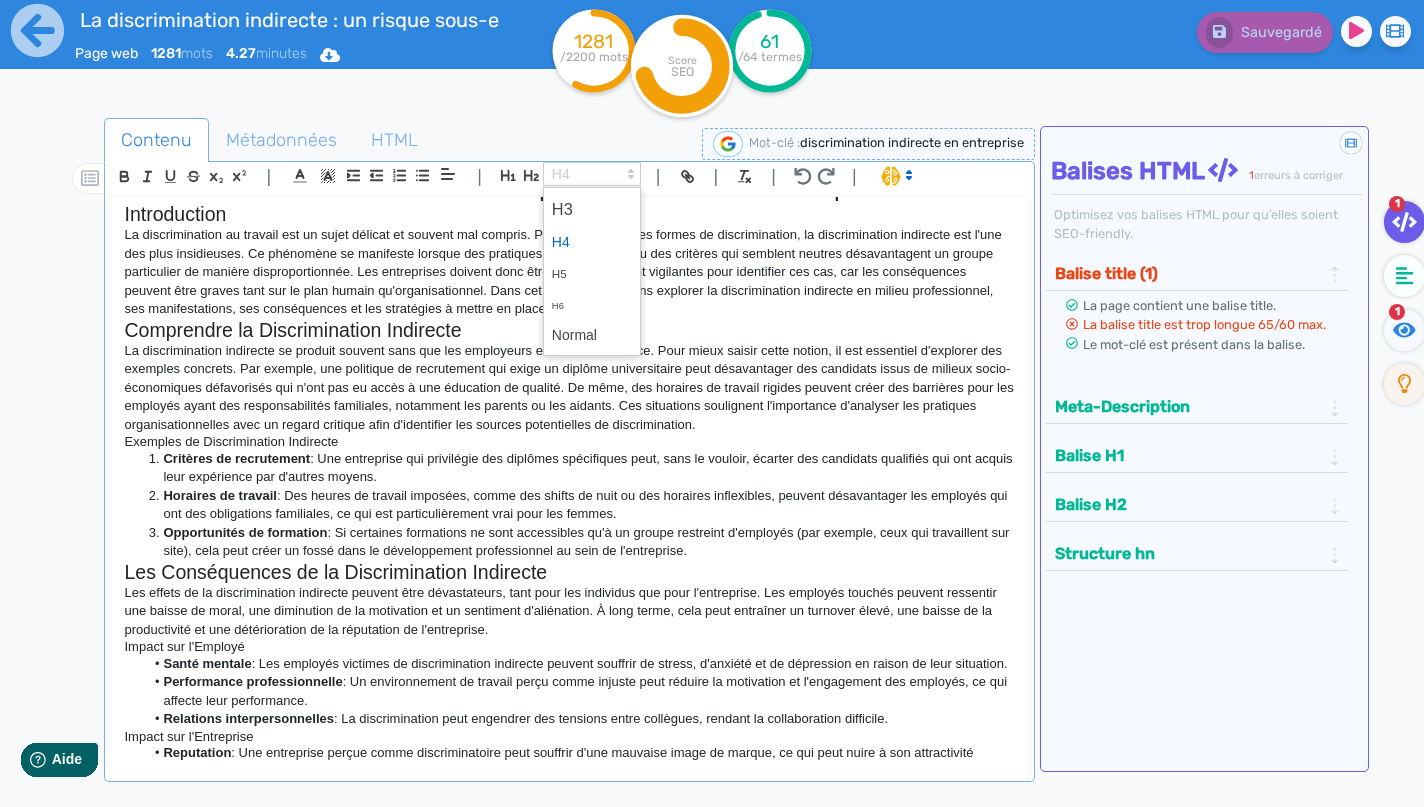 click at bounding box center (631, 174) 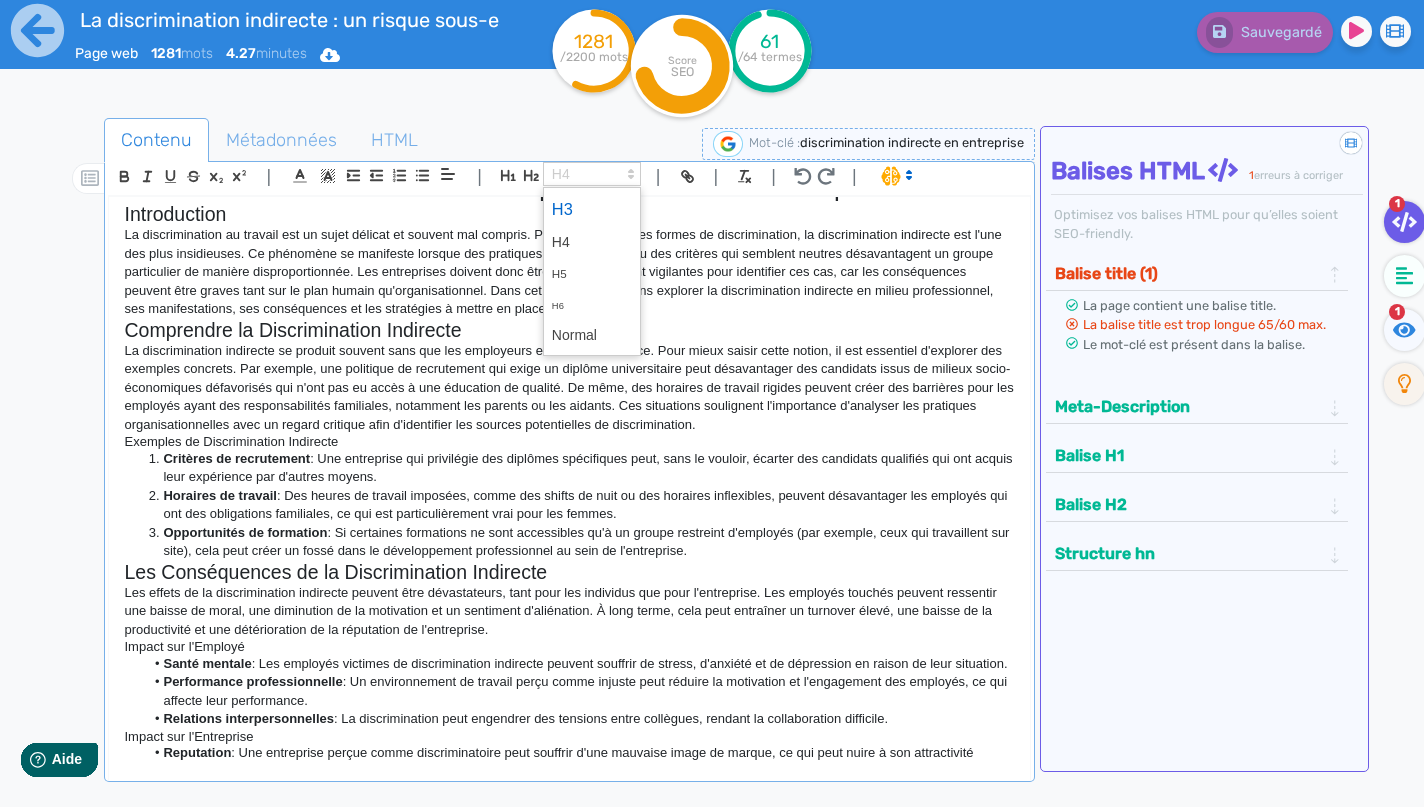 click at bounding box center (592, 209) 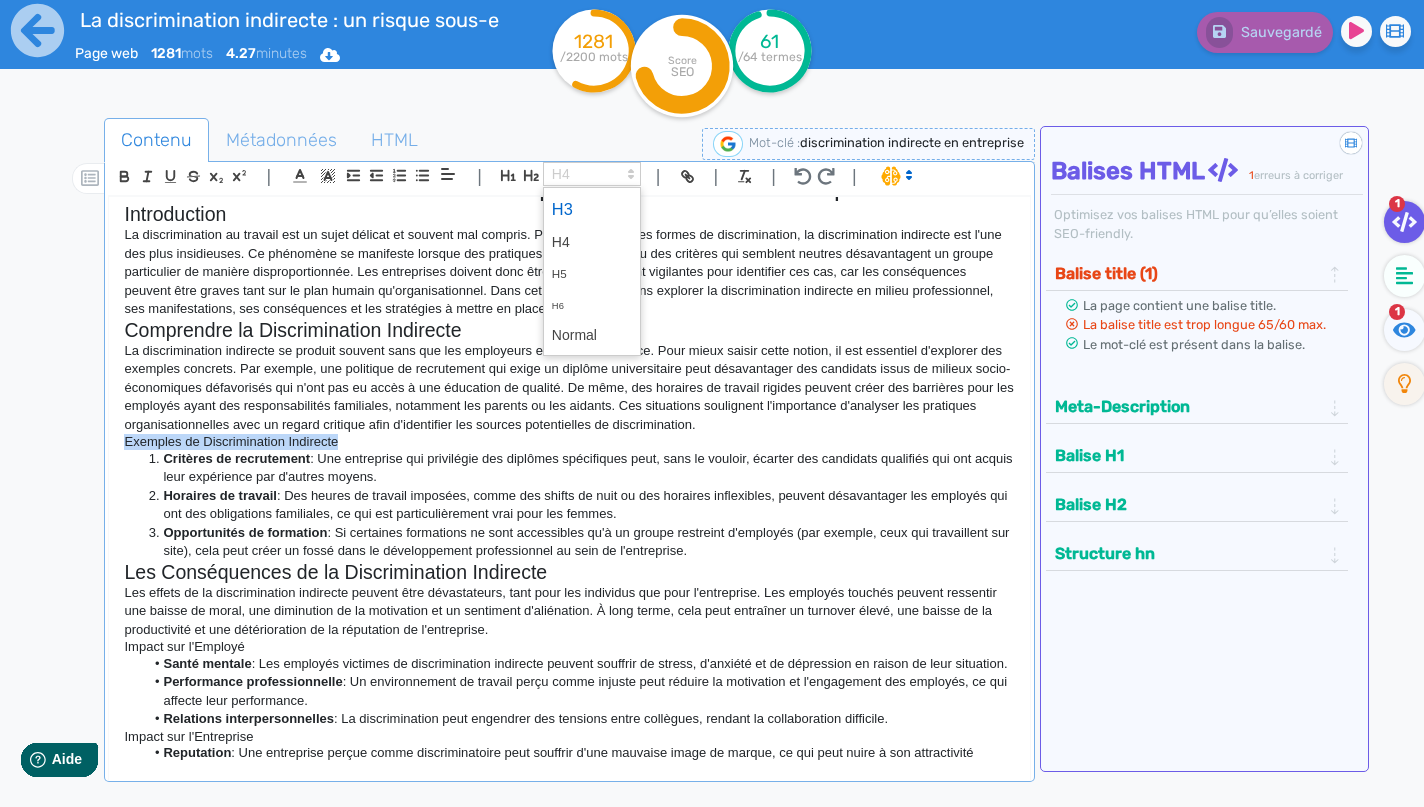 scroll, scrollTop: 37, scrollLeft: 0, axis: vertical 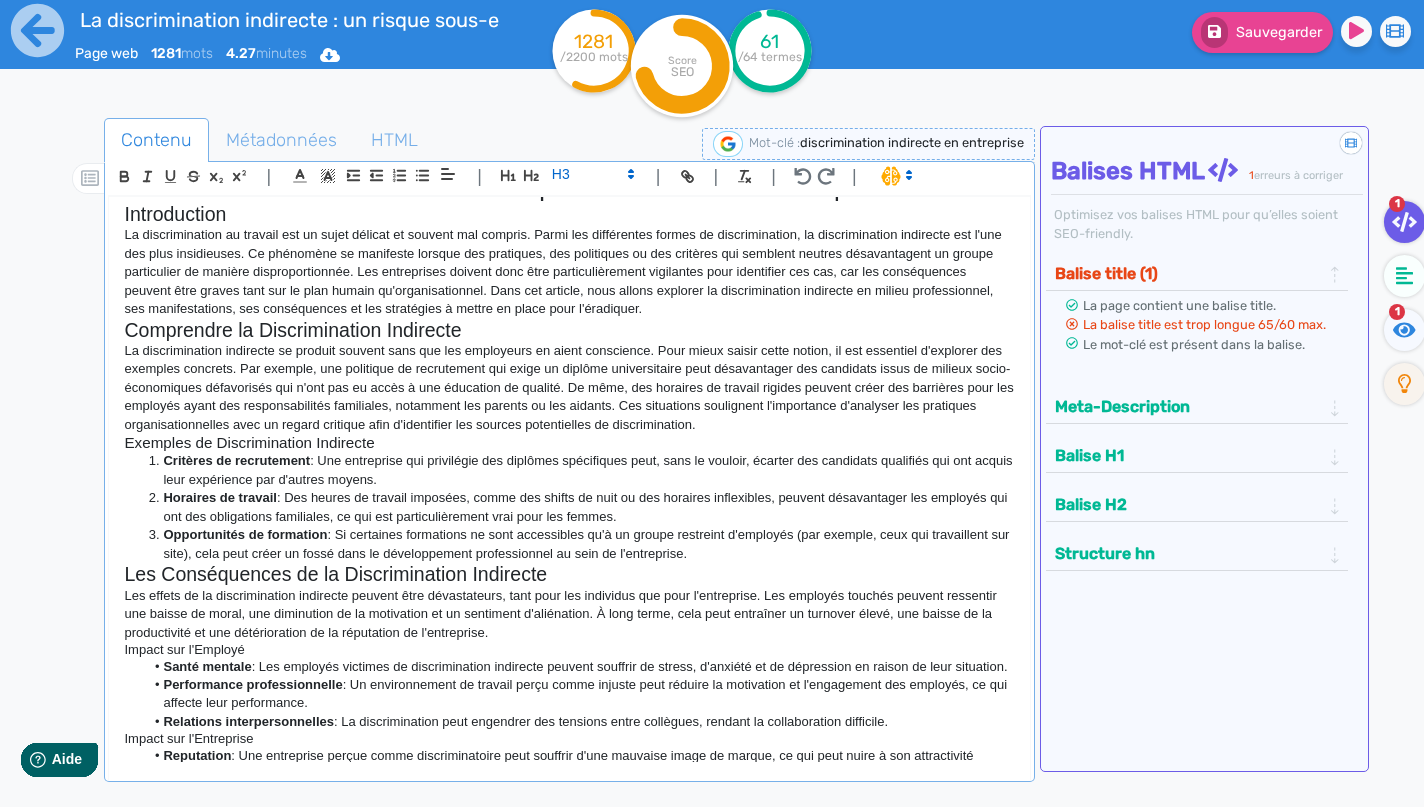 click on "Exemples de Discrimination Indirecte" at bounding box center (569, 443) 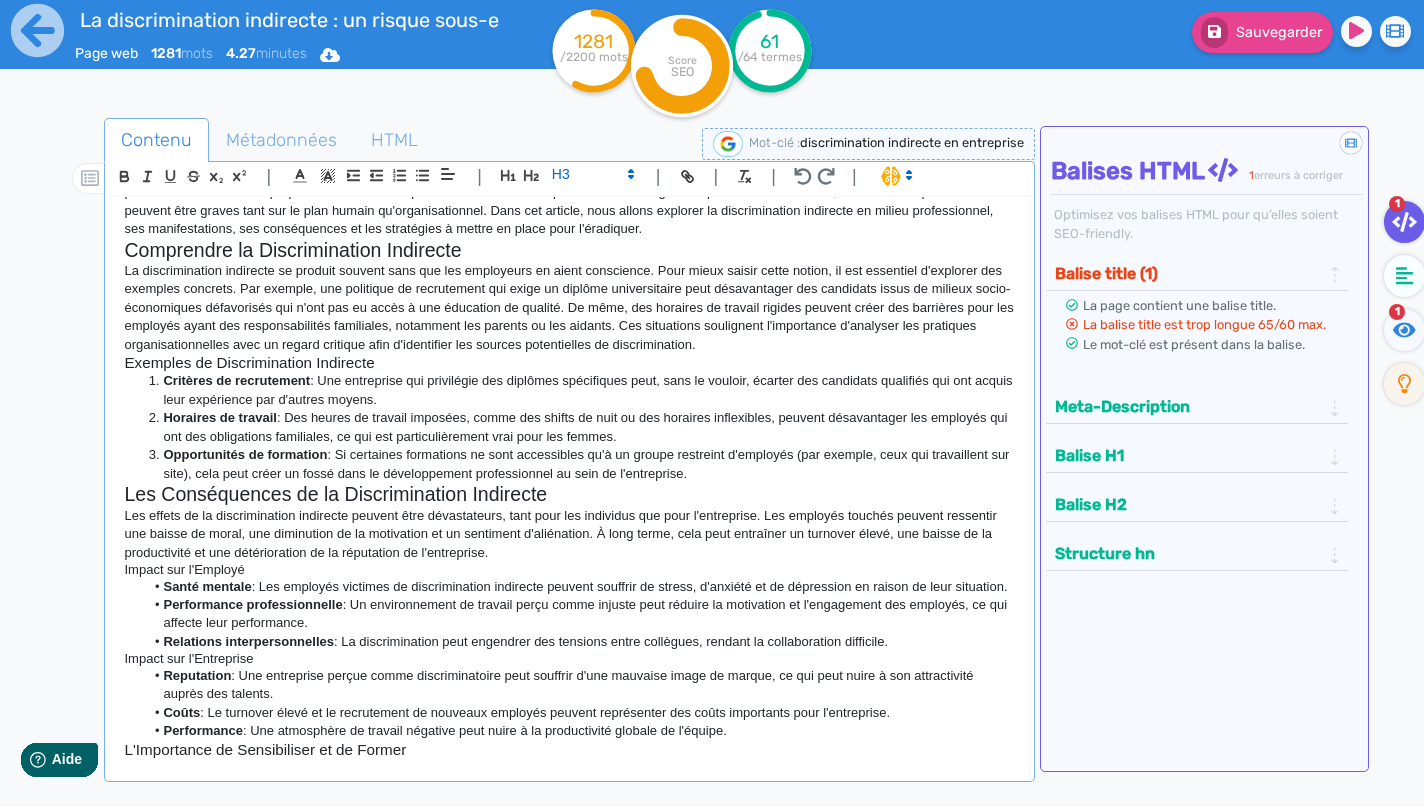scroll, scrollTop: 117, scrollLeft: 0, axis: vertical 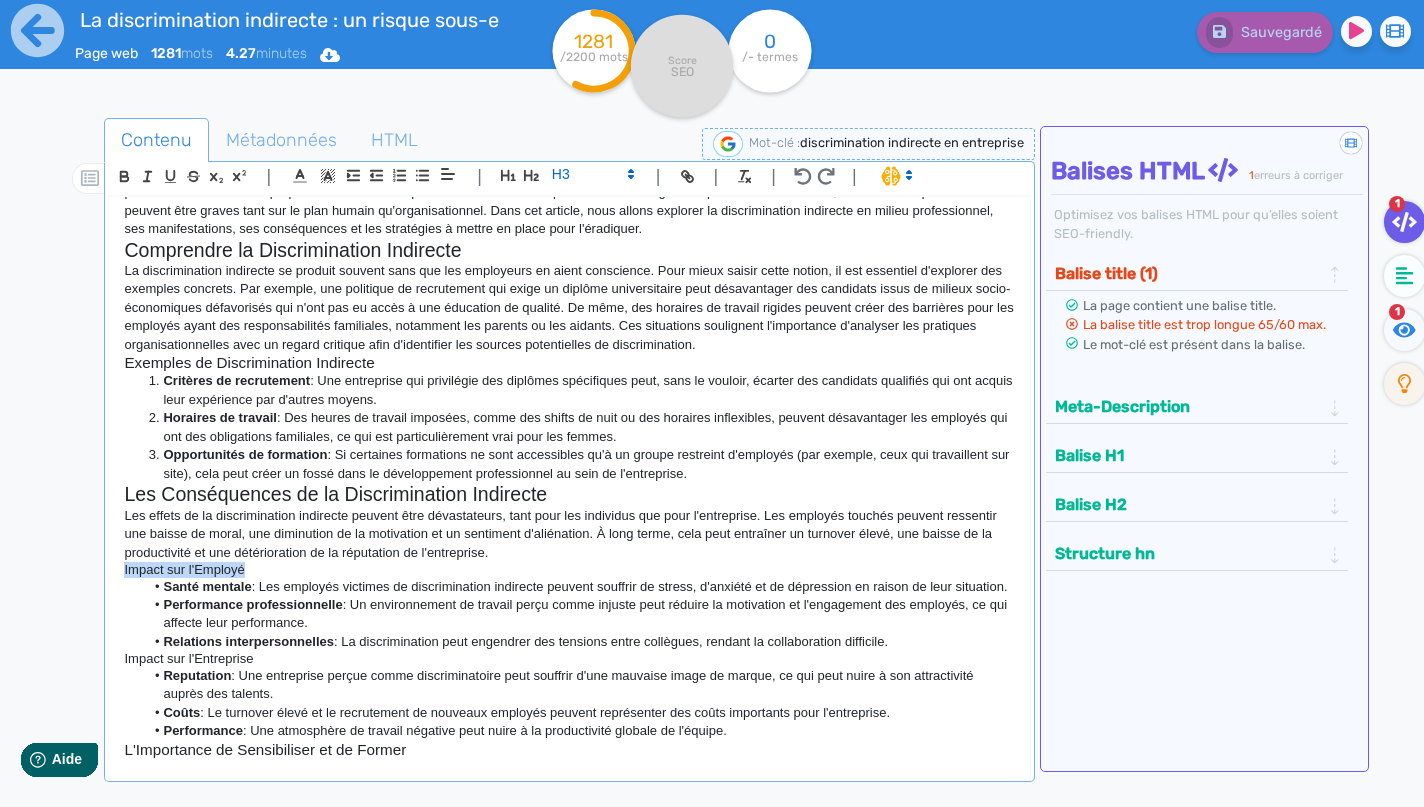 drag, startPoint x: 248, startPoint y: 555, endPoint x: 117, endPoint y: 559, distance: 131.06105 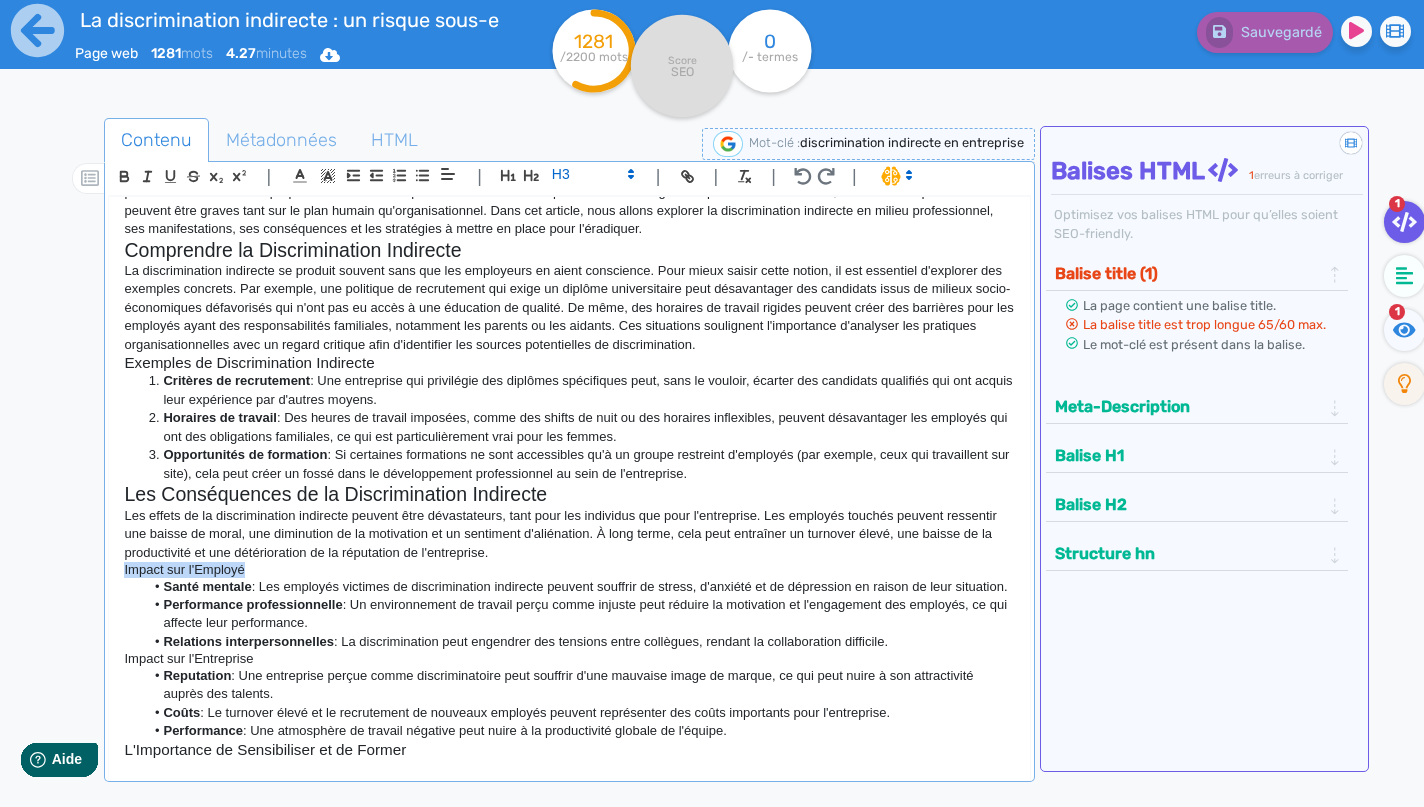 click on "La Discrimination Indirecte : Un Risque Sous-Estimé en Entreprise Introduction La discrimination au travail est un sujet délicat et souvent mal compris. Parmi les différentes formes de discrimination, la discrimination indirecte est l'une des plus insidieuses. Ce phénomène se manifeste lorsque des pratiques, des politiques ou des critères qui semblent neutres désavantagent un groupe particulier de manière disproportionnée. Les entreprises doivent donc être particulièrement vigilantes pour identifier ces cas, car les conséquences peuvent être graves tant sur le plan humain qu'organisationnel. Dans cet article, nous allons explorer la discrimination indirecte en milieu professionnel, ses manifestations, ses conséquences et les stratégies à mettre en place pour l'éradiquer. Comprendre la Discrimination Indirecte Exemples de Discrimination Indirecte Critères de recrutement Horaires de travail Opportunités de formation Les Conséquences de la Discrimination Indirecte Impact sur l'Employé Coûts" at bounding box center [569, 479] 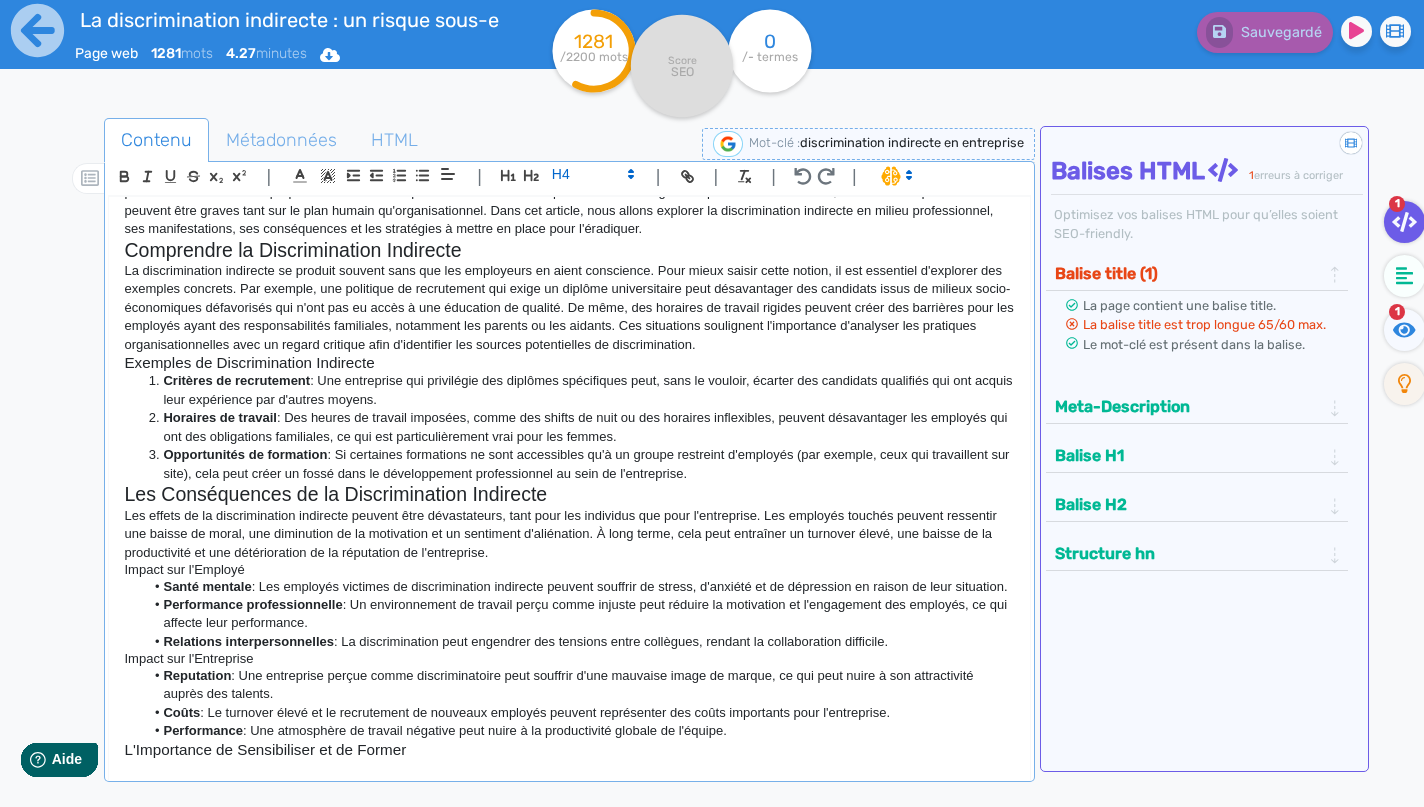 click at bounding box center (631, 174) 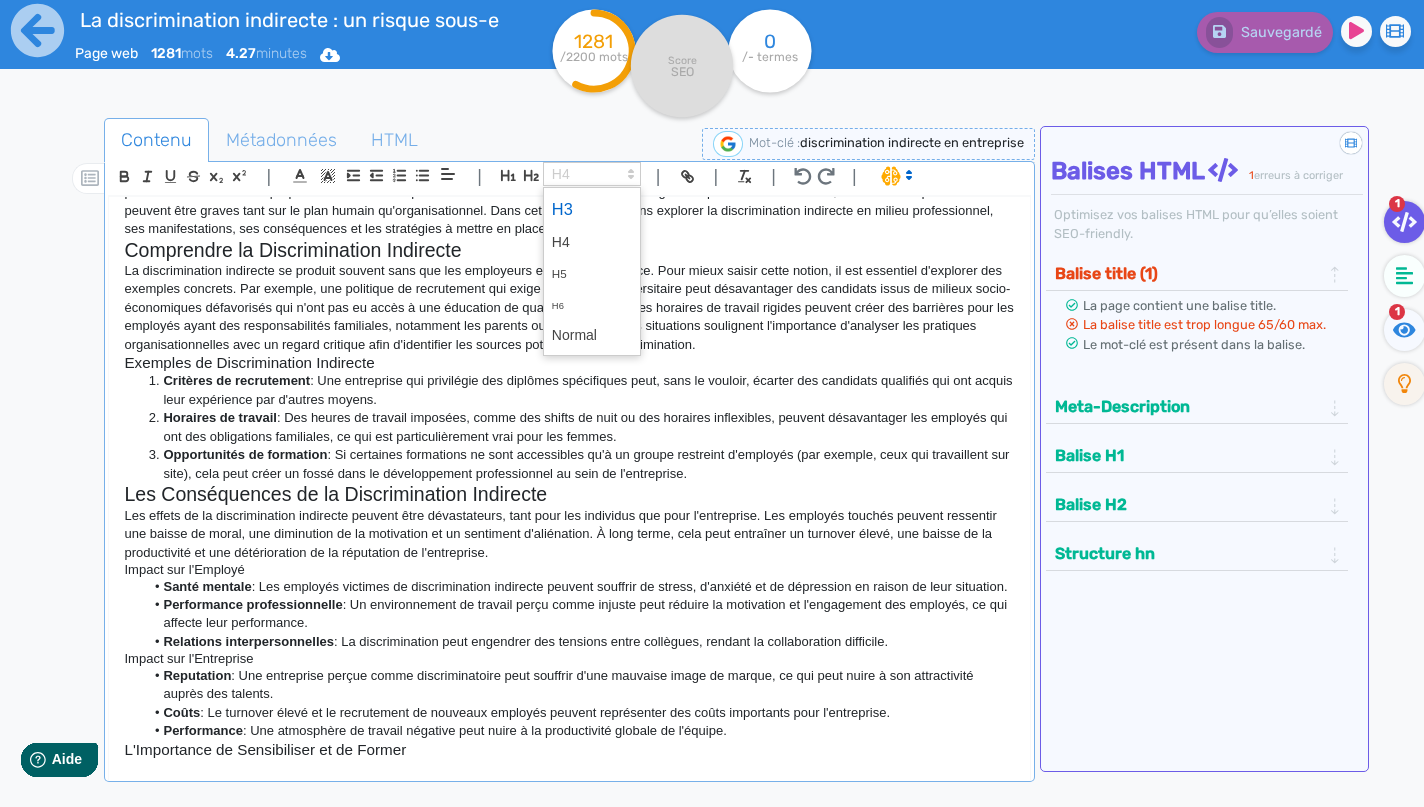 click at bounding box center [592, 209] 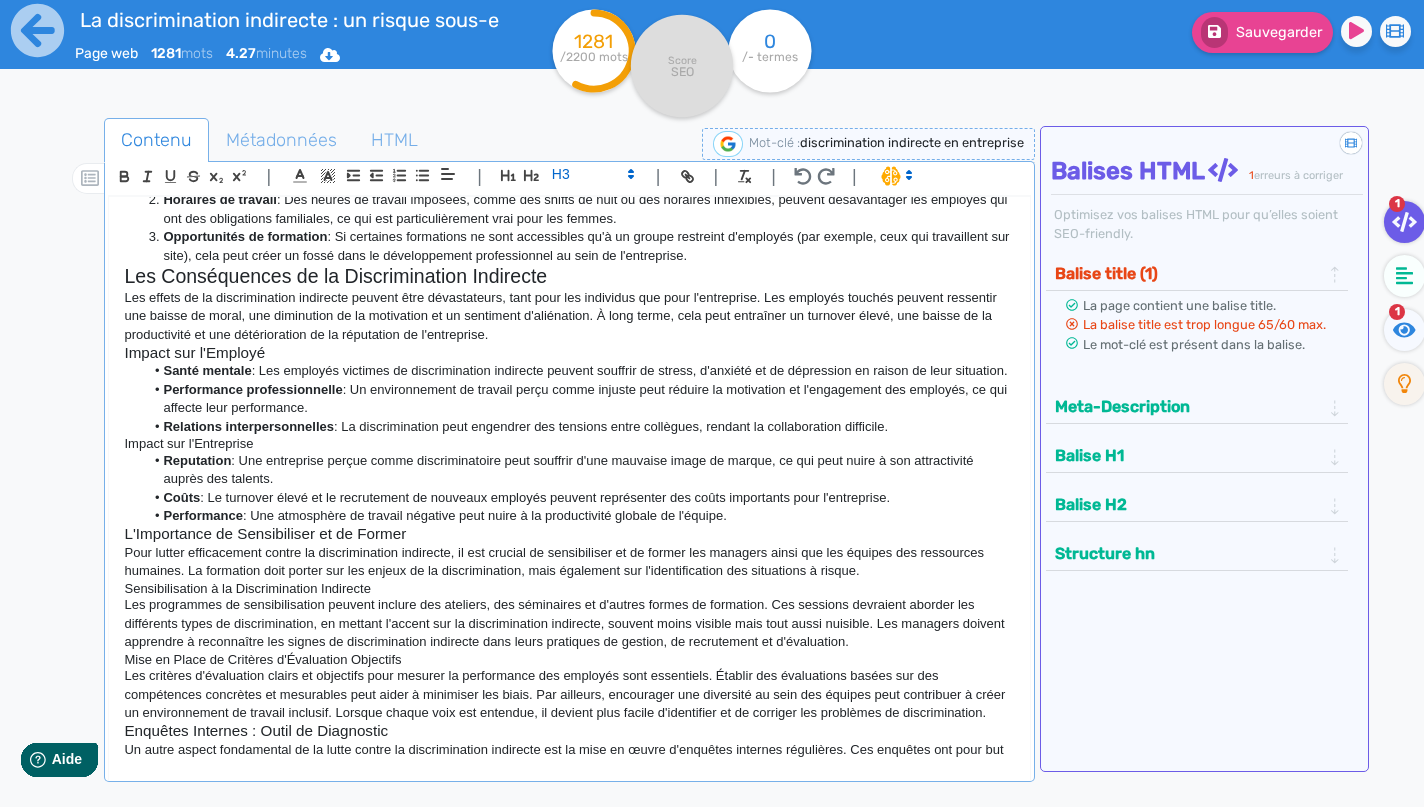 scroll, scrollTop: 343, scrollLeft: 0, axis: vertical 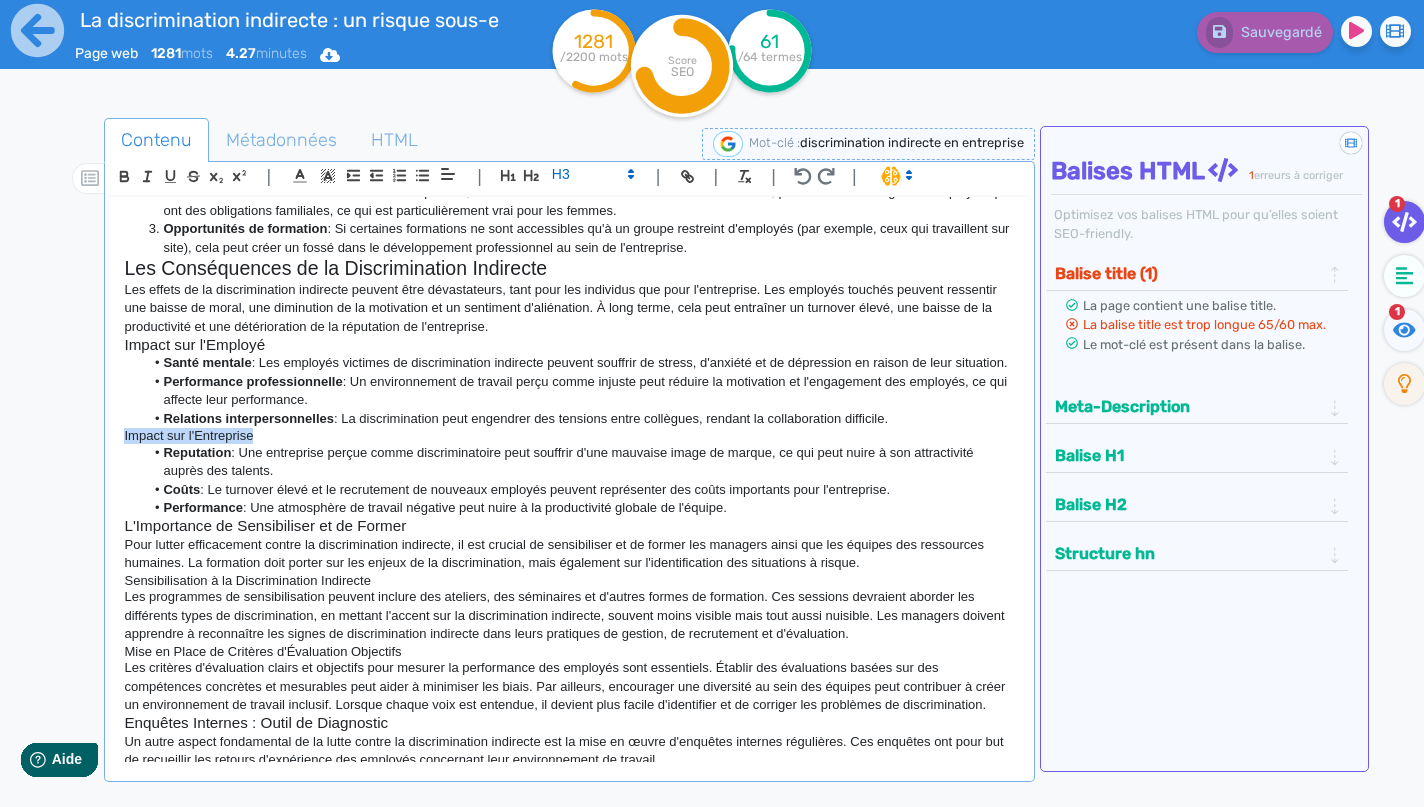 drag, startPoint x: 243, startPoint y: 444, endPoint x: 111, endPoint y: 445, distance: 132.00378 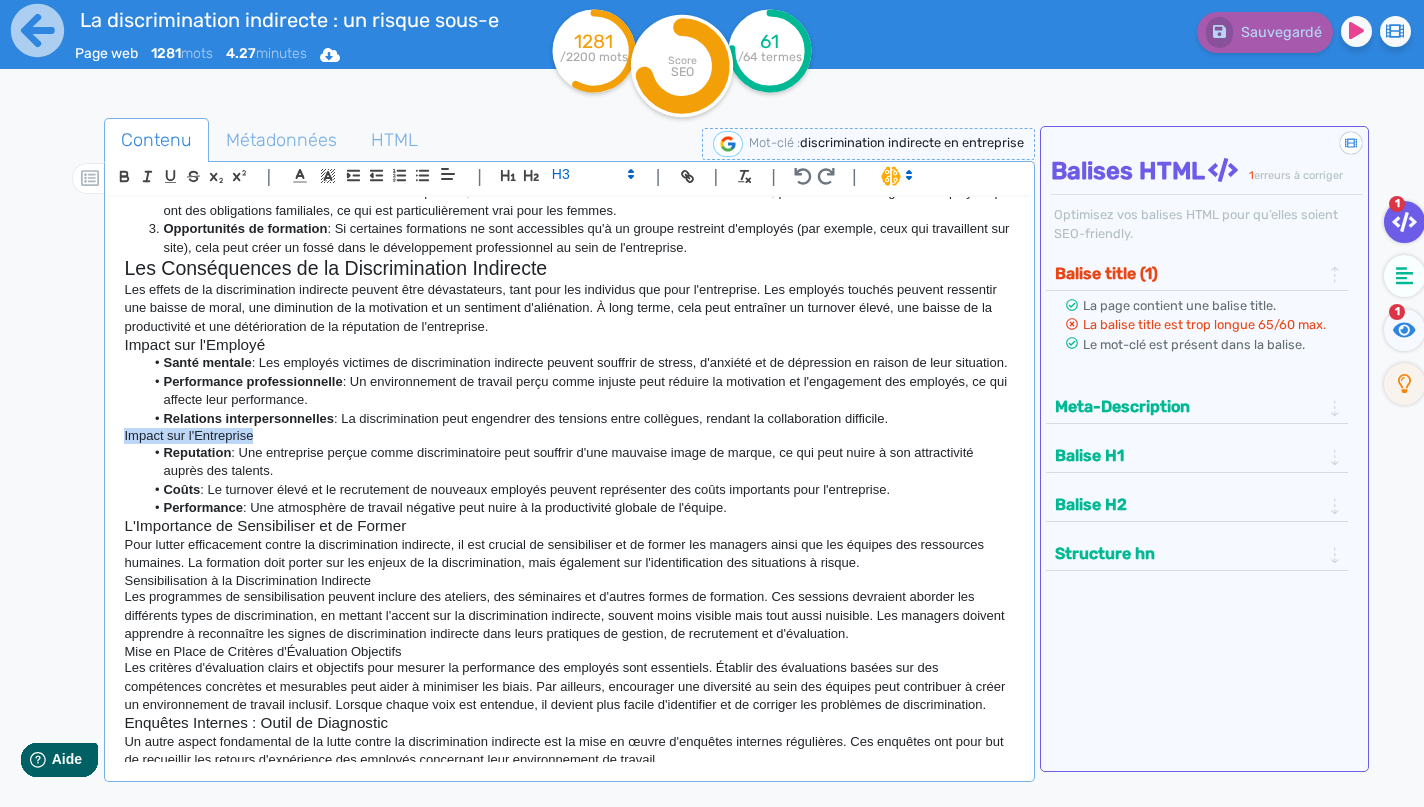 click on "La Discrimination Indirecte : Un Risque Sous-Estimé en Entreprise Introduction La discrimination au travail est un sujet délicat et souvent mal compris. Parmi les différentes formes de discrimination, la discrimination indirecte est l'une des plus insidieuses. Ce phénomène se manifeste lorsque des pratiques, des politiques ou des critères qui semblent neutres désavantagent un groupe particulier de manière disproportionnée. Les entreprises doivent donc être particulièrement vigilantes pour identifier ces cas, car les conséquences peuvent être graves tant sur le plan humain qu'organisationnel. Dans cet article, nous allons explorer la discrimination indirecte en milieu professionnel, ses manifestations, ses conséquences et les stratégies à mettre en place pour l'éradiquer. Comprendre la Discrimination Indirecte Exemples de Discrimination Indirecte Critères de recrutement Horaires de travail Opportunités de formation Les Conséquences de la Discrimination Indirecte Impact sur l'Employé Coûts" at bounding box center (569, 479) 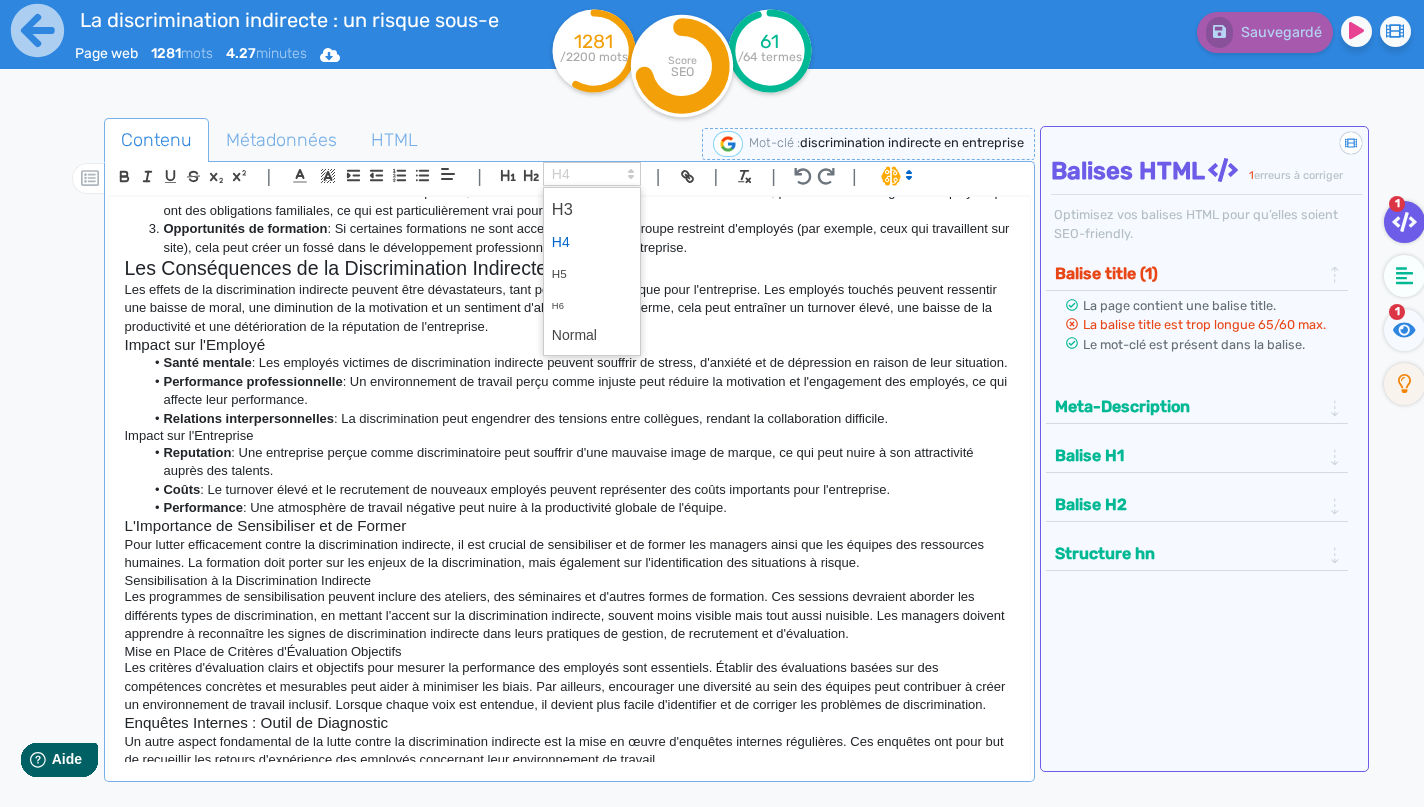 click at bounding box center [631, 174] 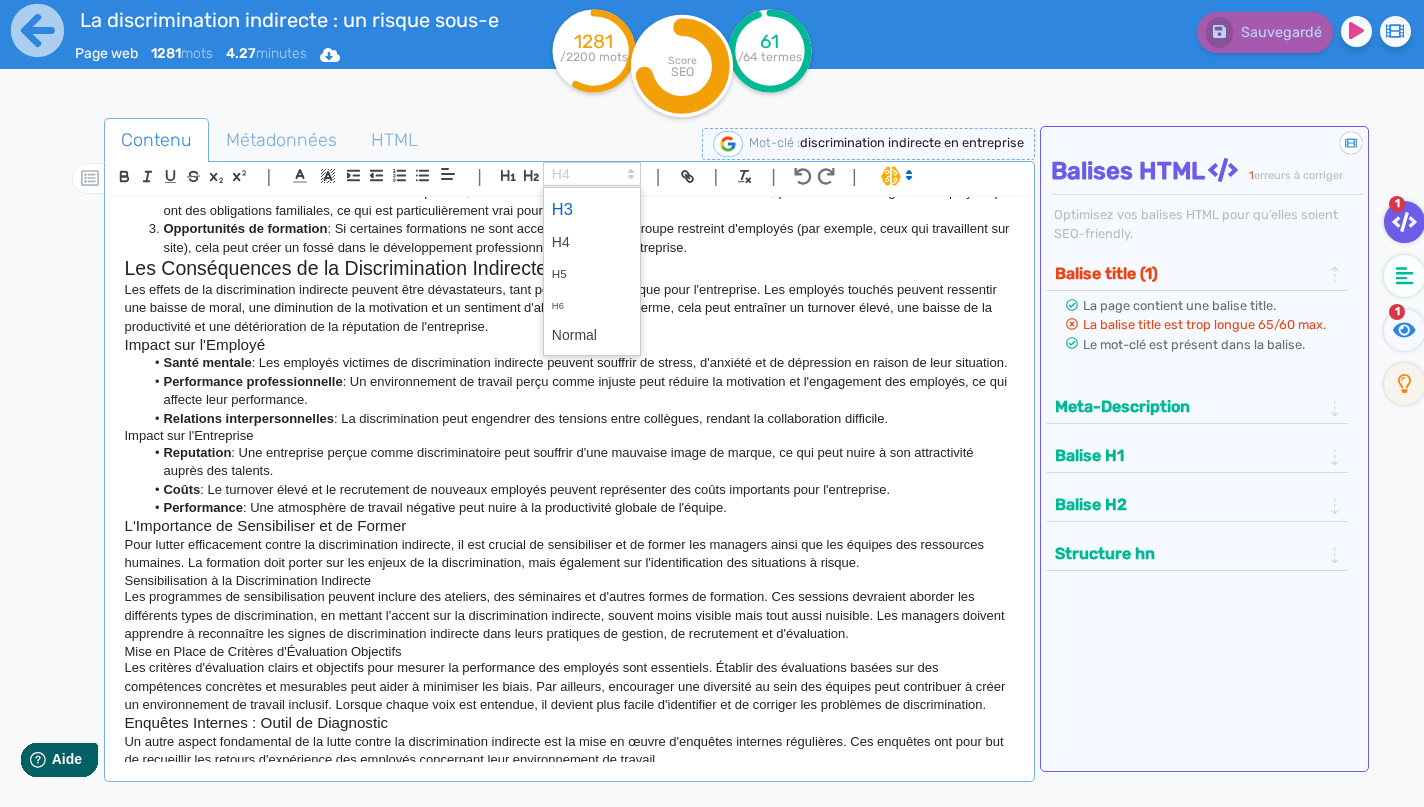 click at bounding box center [592, 209] 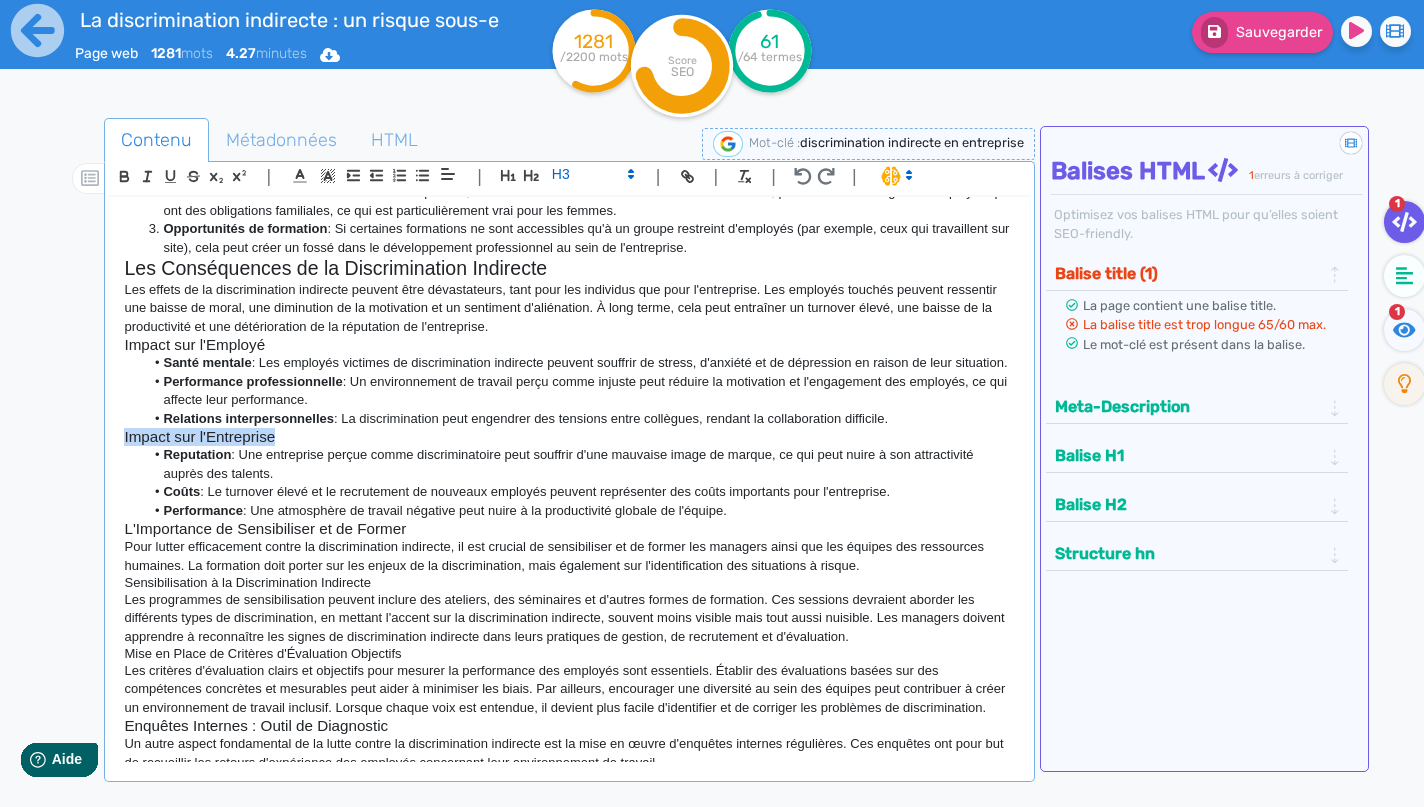 scroll, scrollTop: 343, scrollLeft: 0, axis: vertical 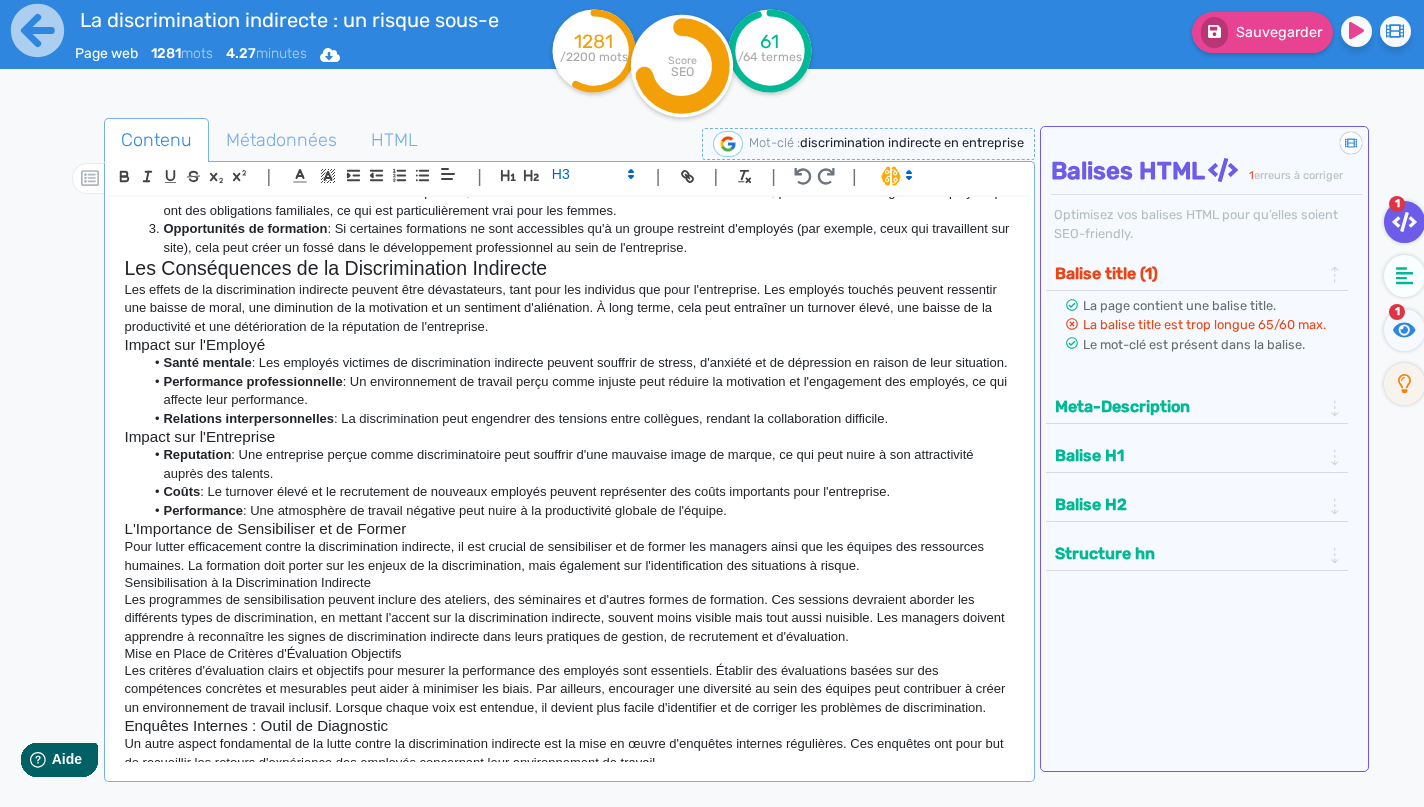 click on "L'Importance de Sensibiliser et de Former" at bounding box center (569, 529) 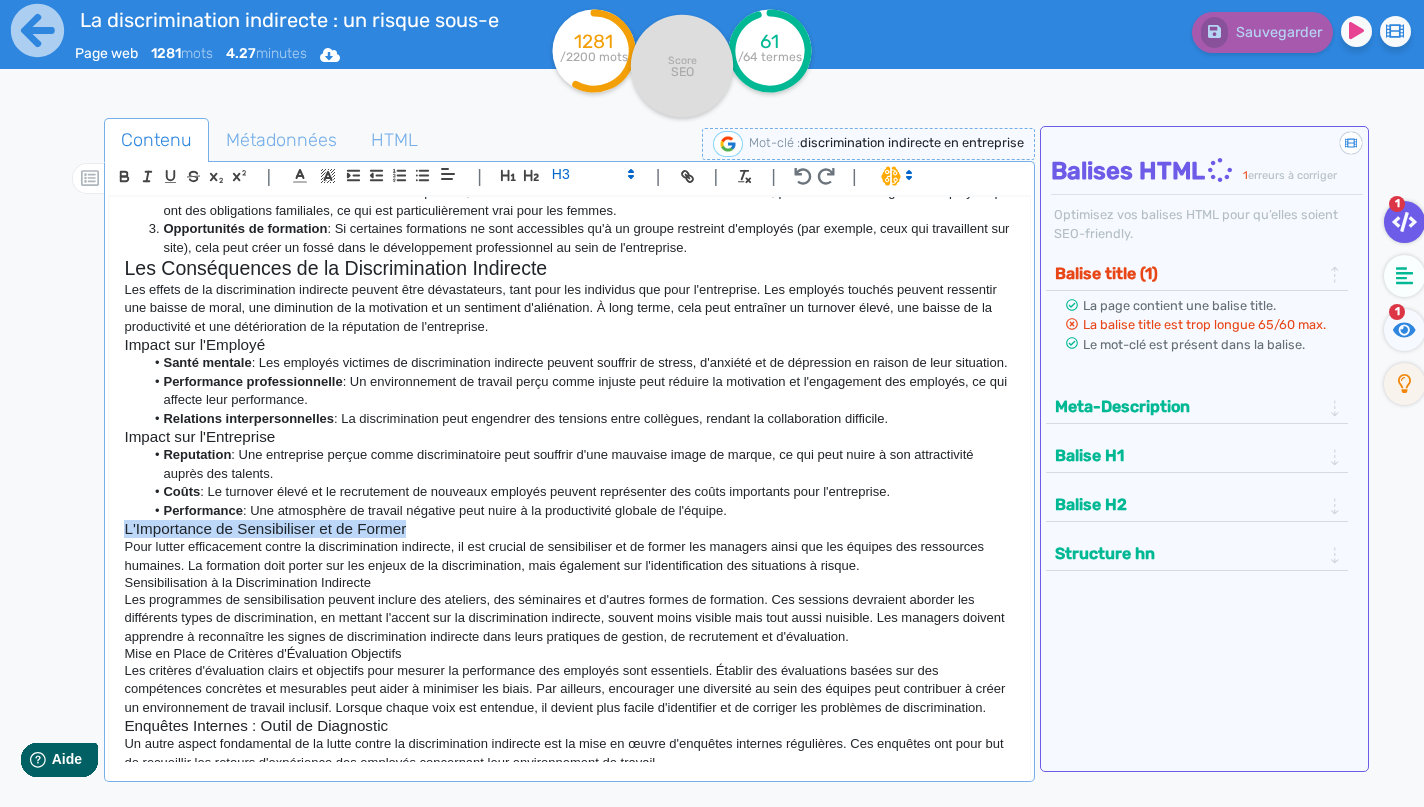 drag, startPoint x: 408, startPoint y: 532, endPoint x: 102, endPoint y: 538, distance: 306.0588 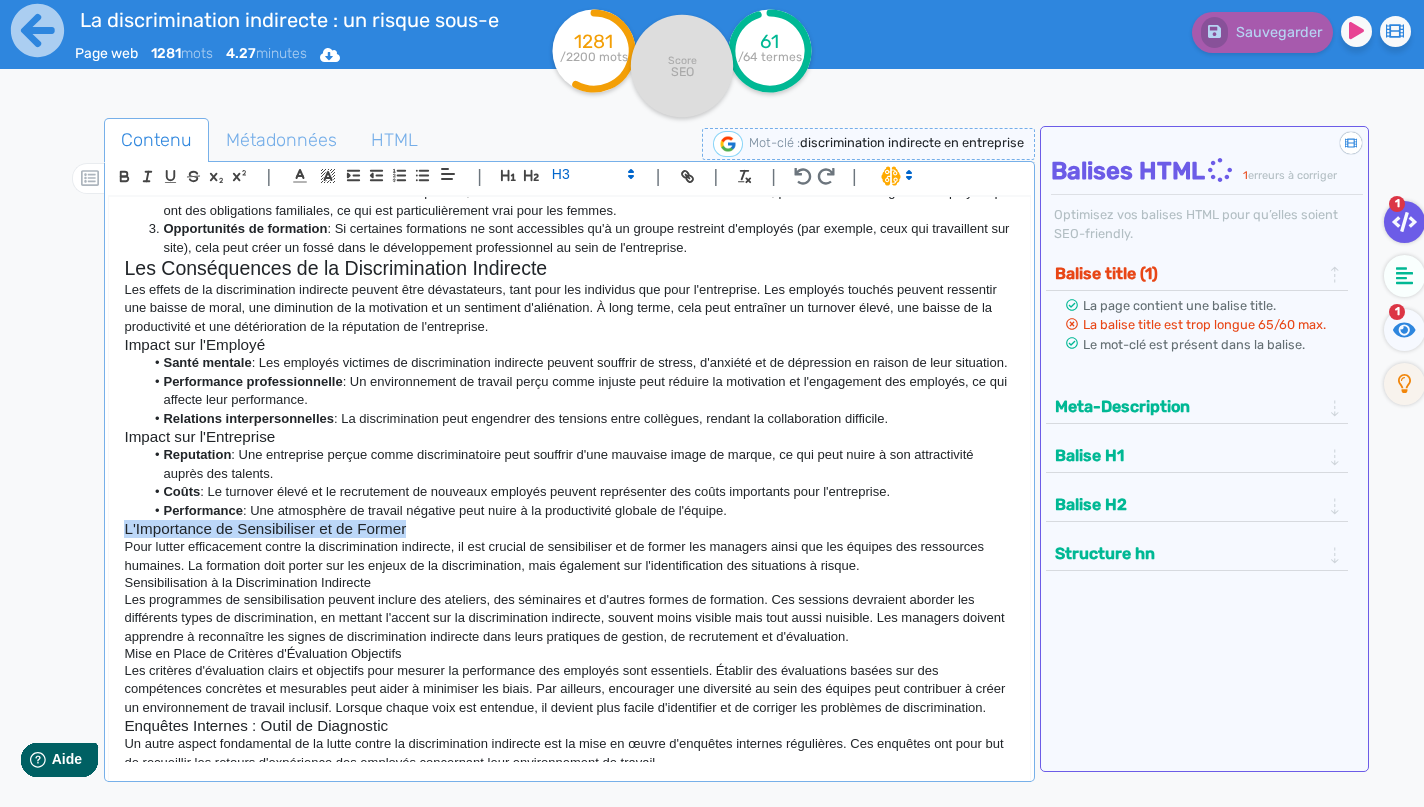 click on "La Discrimination Indirecte : Un Risque Sous-Estimé en Entreprise Introduction Comprendre la Discrimination Indirecte Exemples de Discrimination Indirecte Critères de recrutement  : Une entreprise qui privilégie des diplômes spécifiques peut, sans le vouloir, écarter des candidats qualifiés qui ont acquis leur expérience par d'autres moyens. Horaires de travail  : Des heures de travail imposées, comme des shifts de nuit ou des horaires inflexibles, peuvent désavantager les employés qui ont des obligations familiales, ce qui est particulièrement vrai pour les femmes. Opportunités de formation Les Conséquences de la Discrimination Indirecte Santé mentale" at bounding box center [741, 523] 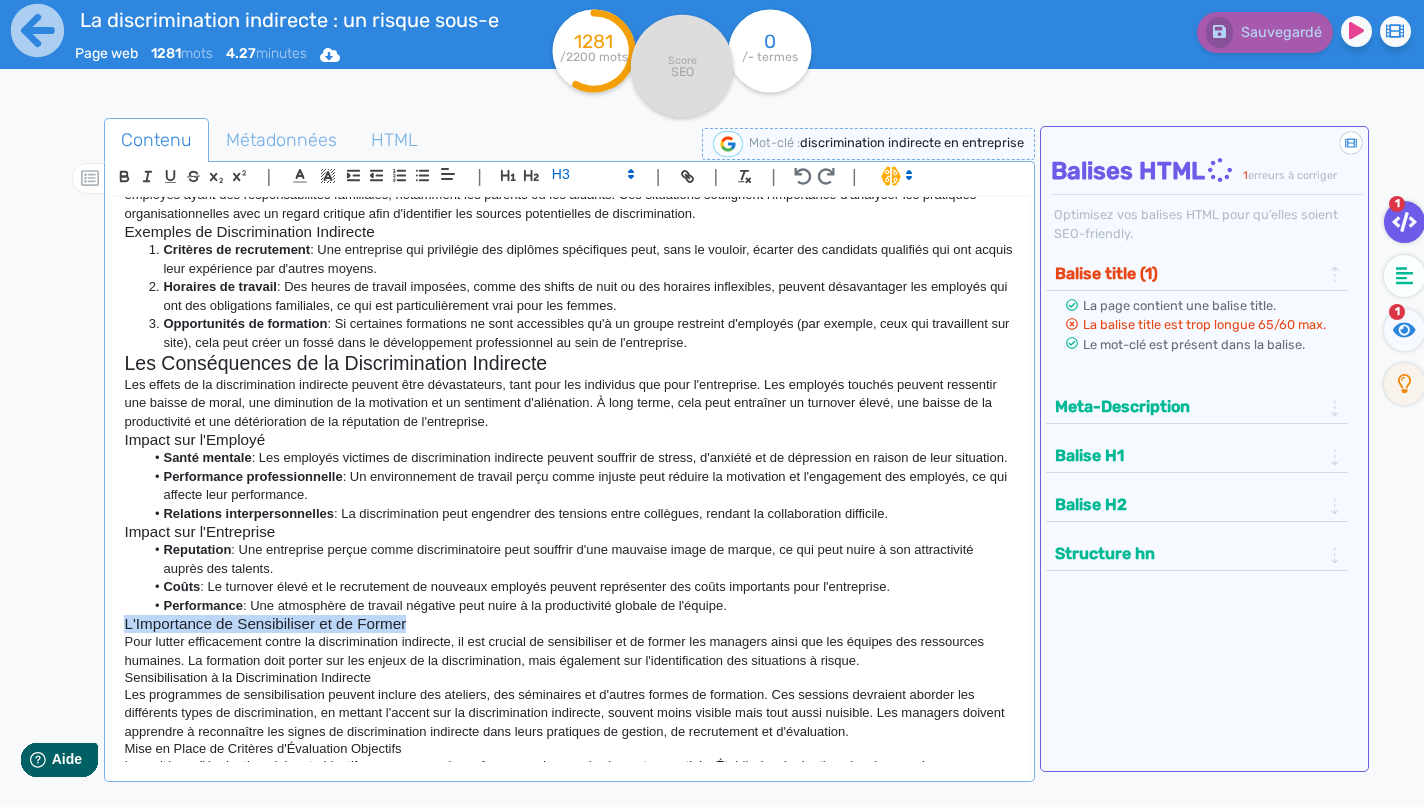 scroll, scrollTop: 236, scrollLeft: 0, axis: vertical 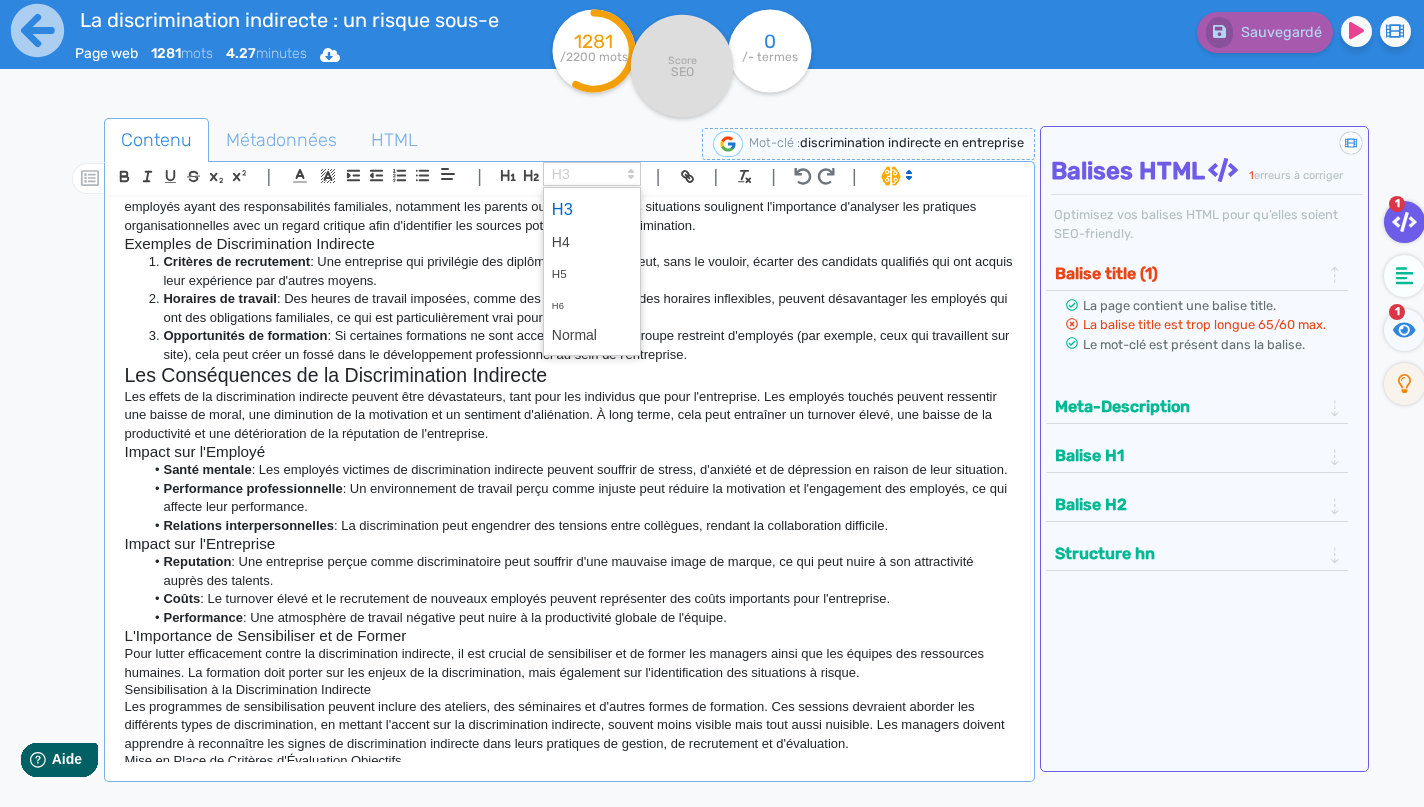 click at bounding box center (592, 174) 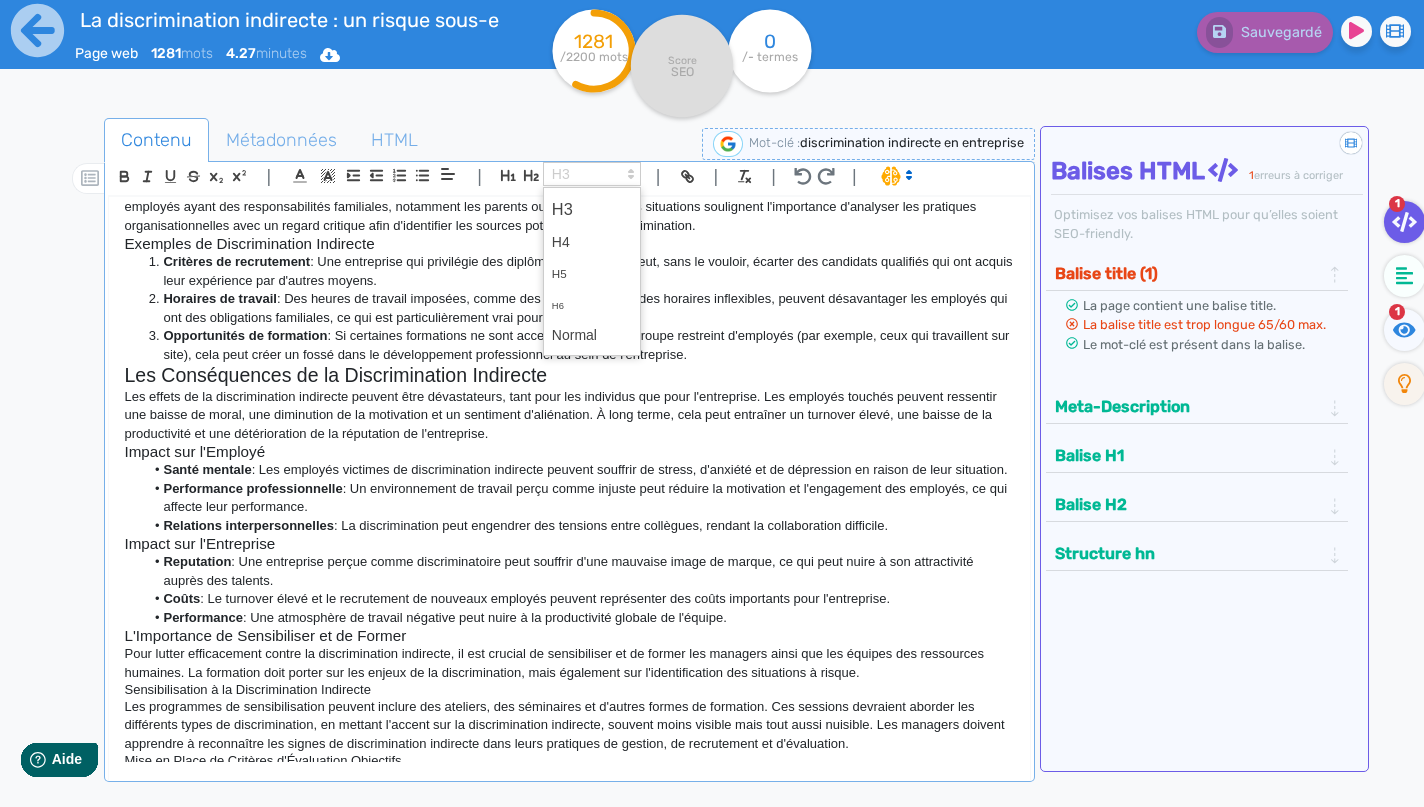 click on "Pour lutter efficacement contre la discrimination indirecte, il est crucial de sensibiliser et de former les managers ainsi que les équipes des ressources humaines. La formation doit porter sur les enjeux de la discrimination, mais également sur l'identification des situations à risque." at bounding box center [569, 663] 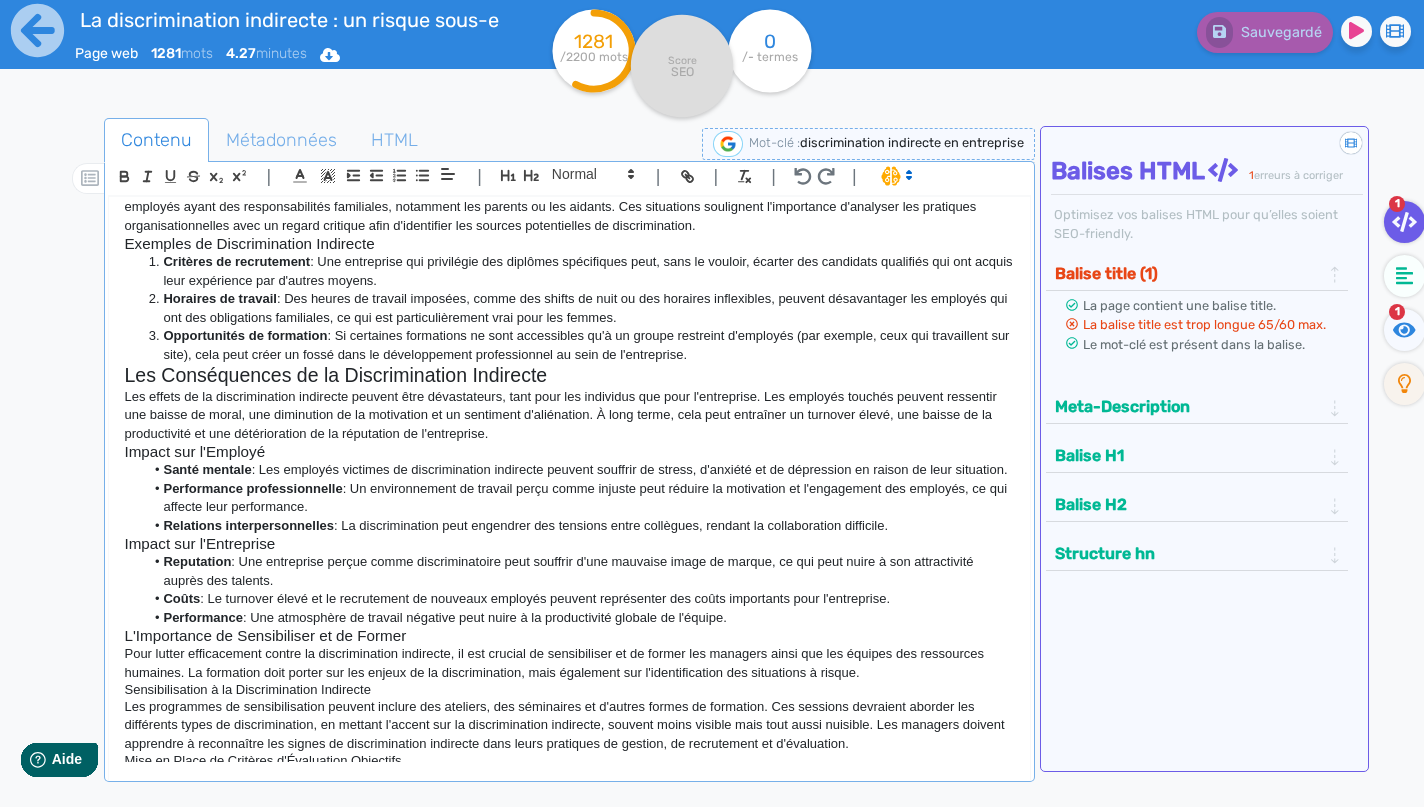 click on "L'Importance de Sensibiliser et de Former" at bounding box center (569, 636) 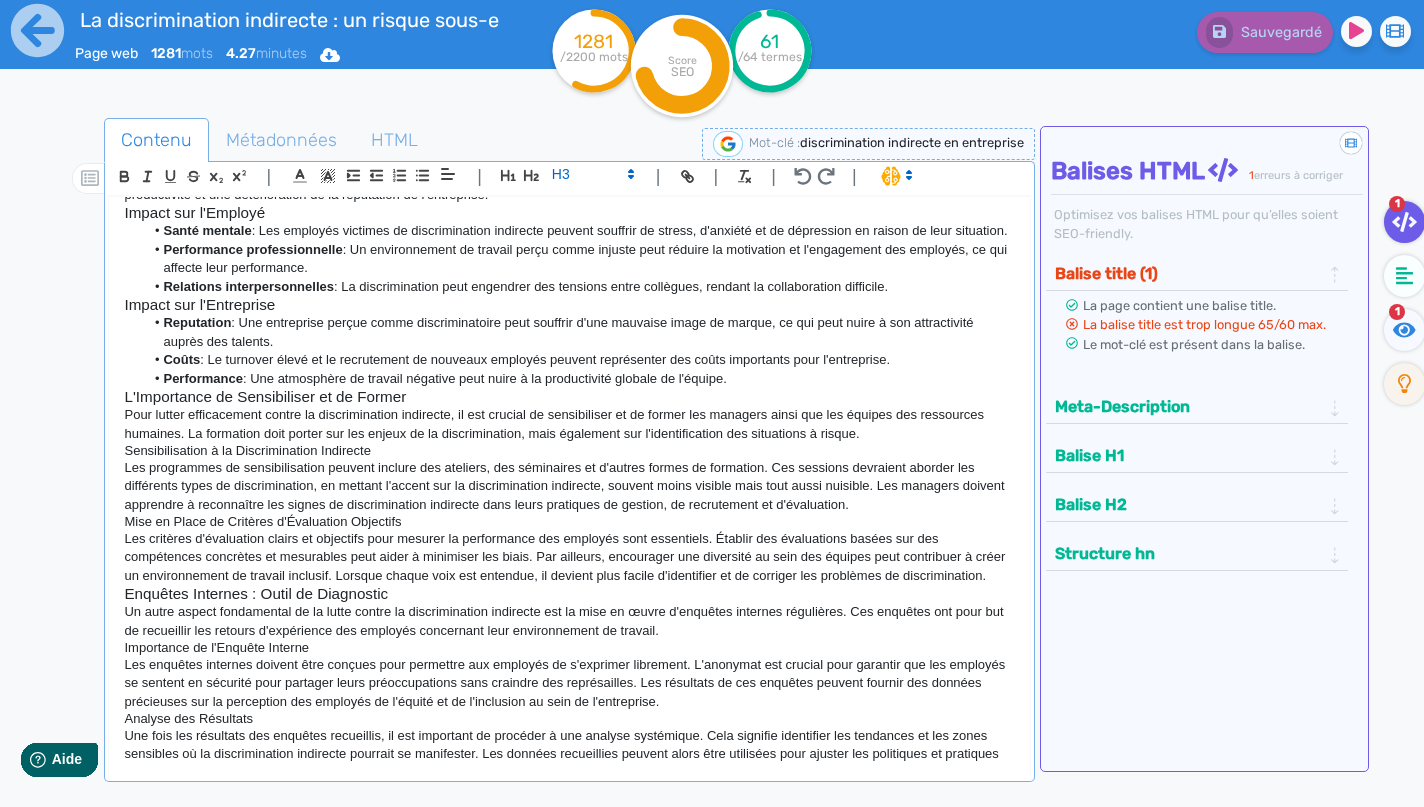 scroll, scrollTop: 469, scrollLeft: 0, axis: vertical 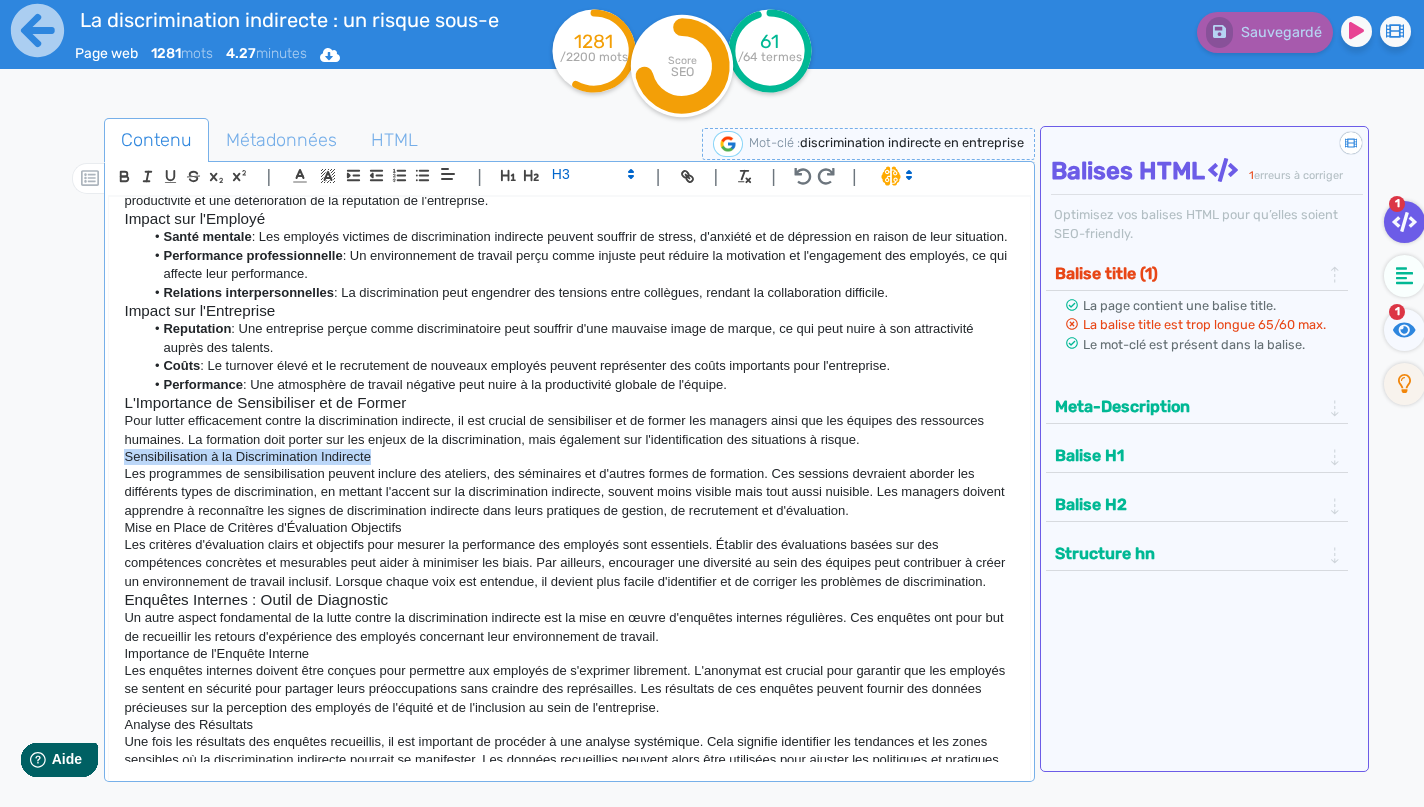 drag, startPoint x: 382, startPoint y: 463, endPoint x: 57, endPoint y: 453, distance: 325.1538 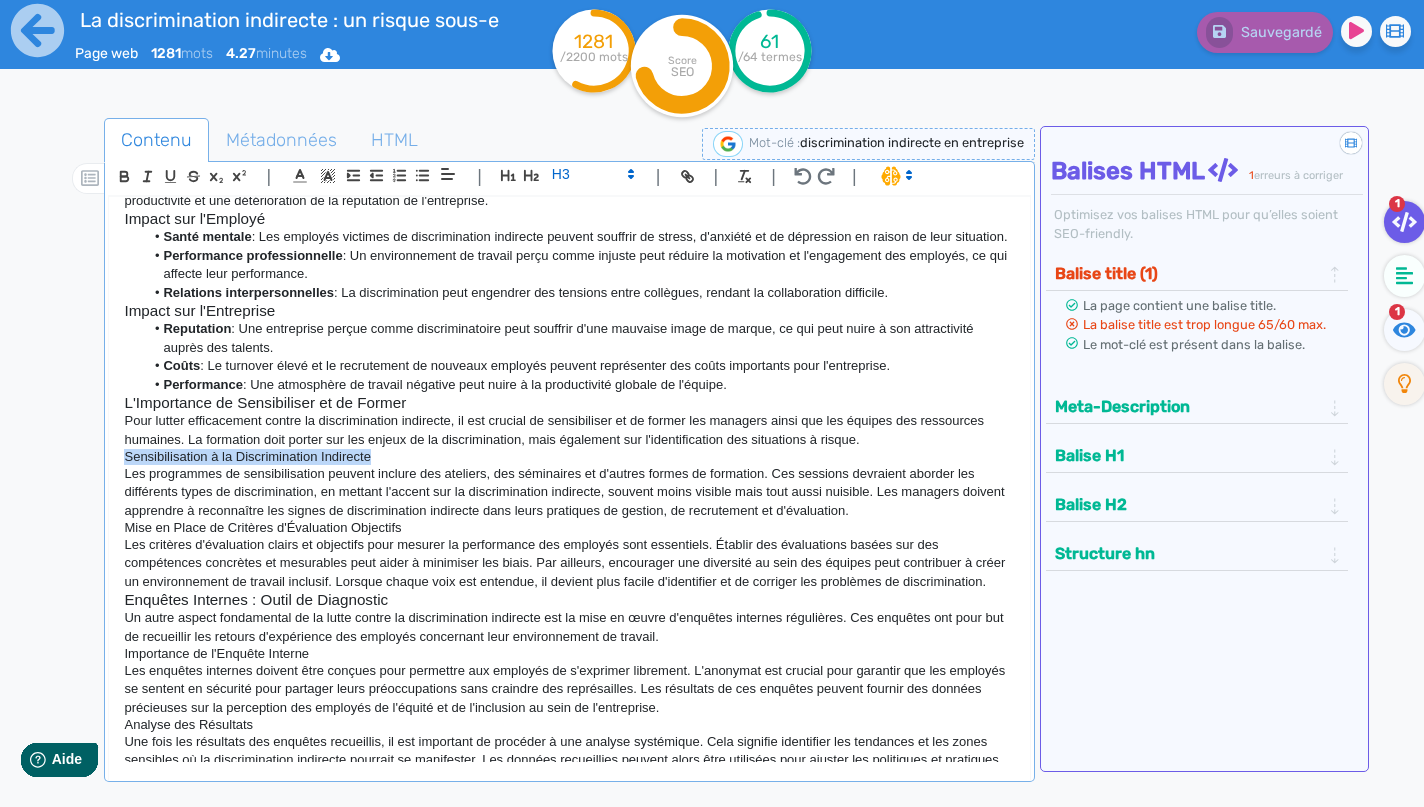 click on "La Discrimination Indirecte : Un Risque Sous-Estimé en Entreprise Introduction Comprendre la Discrimination Indirecte Exemples de Discrimination Indirecte Critères de recrutement  : Une entreprise qui privilégie des diplômes spécifiques peut, sans le vouloir, écarter des candidats qualifiés qui ont acquis leur expérience par d'autres moyens. Horaires de travail  : Des heures de travail imposées, comme des shifts de nuit ou des horaires inflexibles, peuvent désavantager les employés qui ont des obligations familiales, ce qui est particulièrement vrai pour les femmes. Opportunités de formation Les Conséquences de la Discrimination Indirecte Santé mentale" at bounding box center [736, 515] 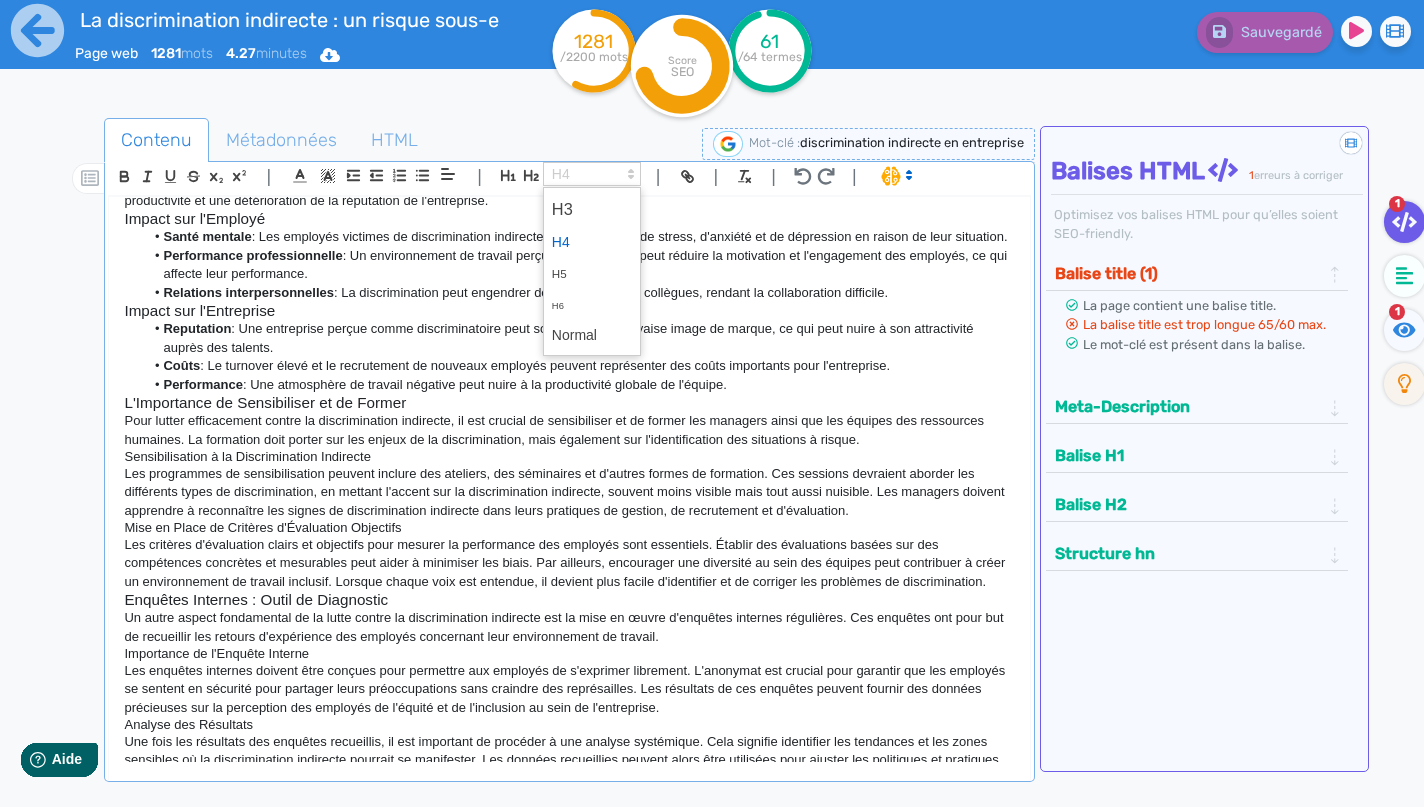 click at bounding box center (592, 174) 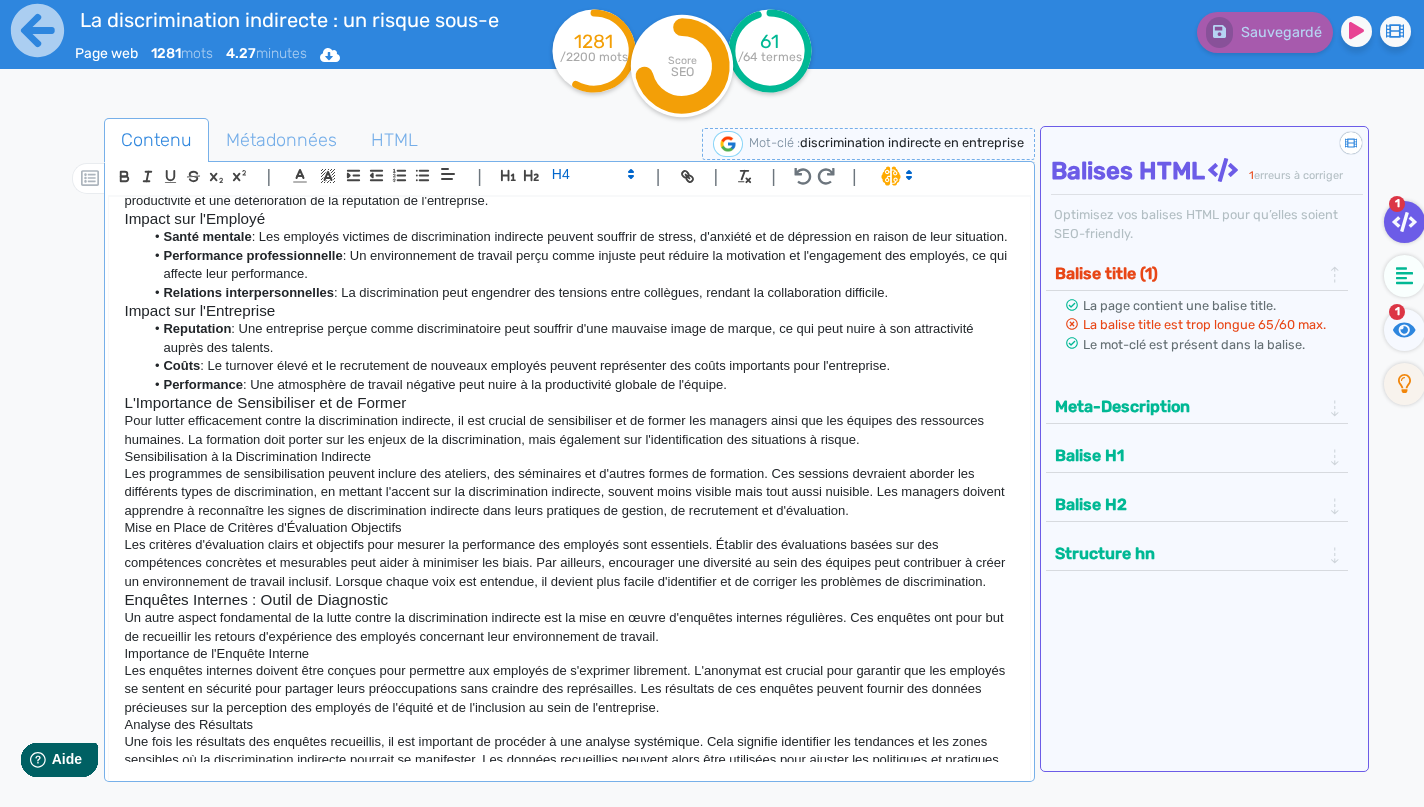 click on "Mise en Place de Critères d'Évaluation Objectifs" at bounding box center (569, 528) 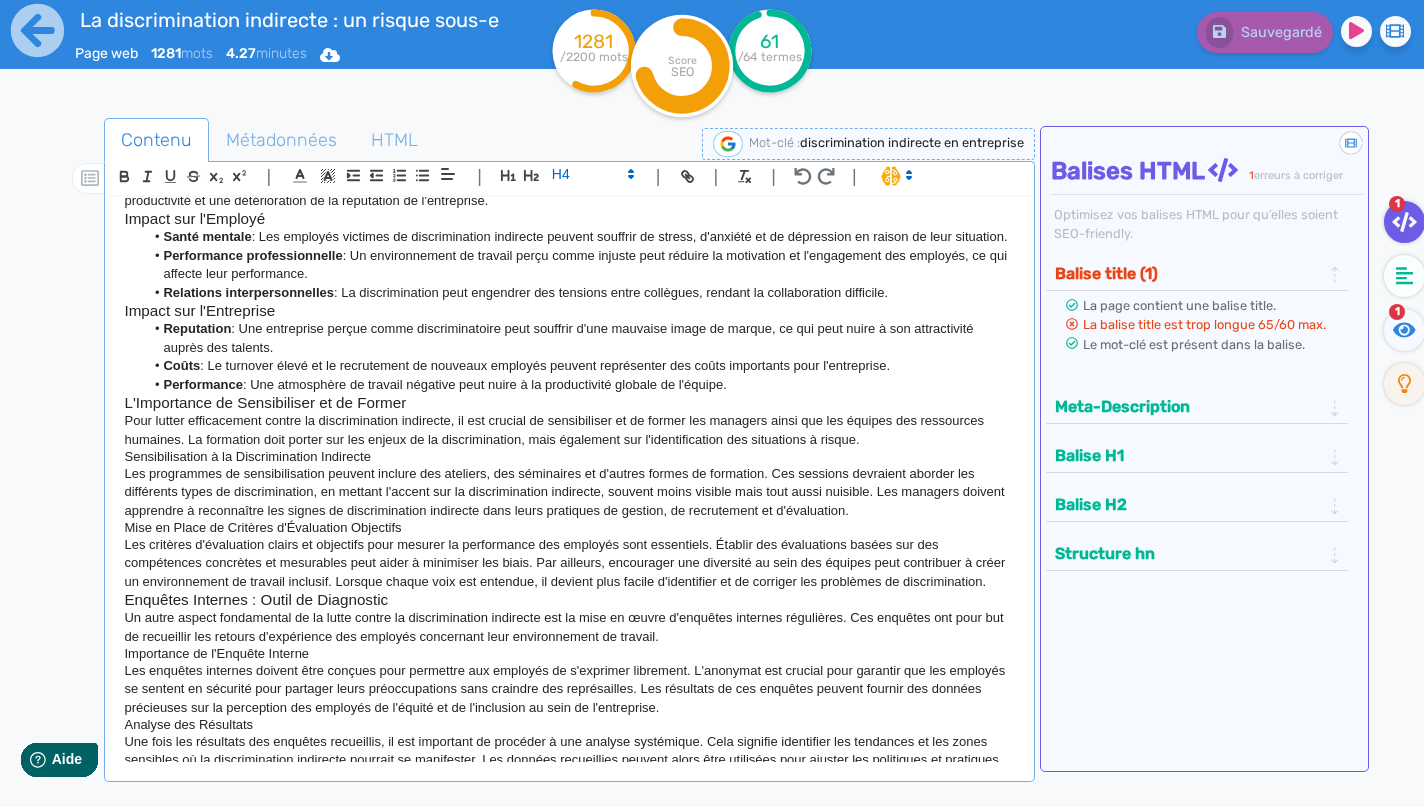 click on "Mise en Place de Critères d'Évaluation Objectifs" at bounding box center [569, 528] 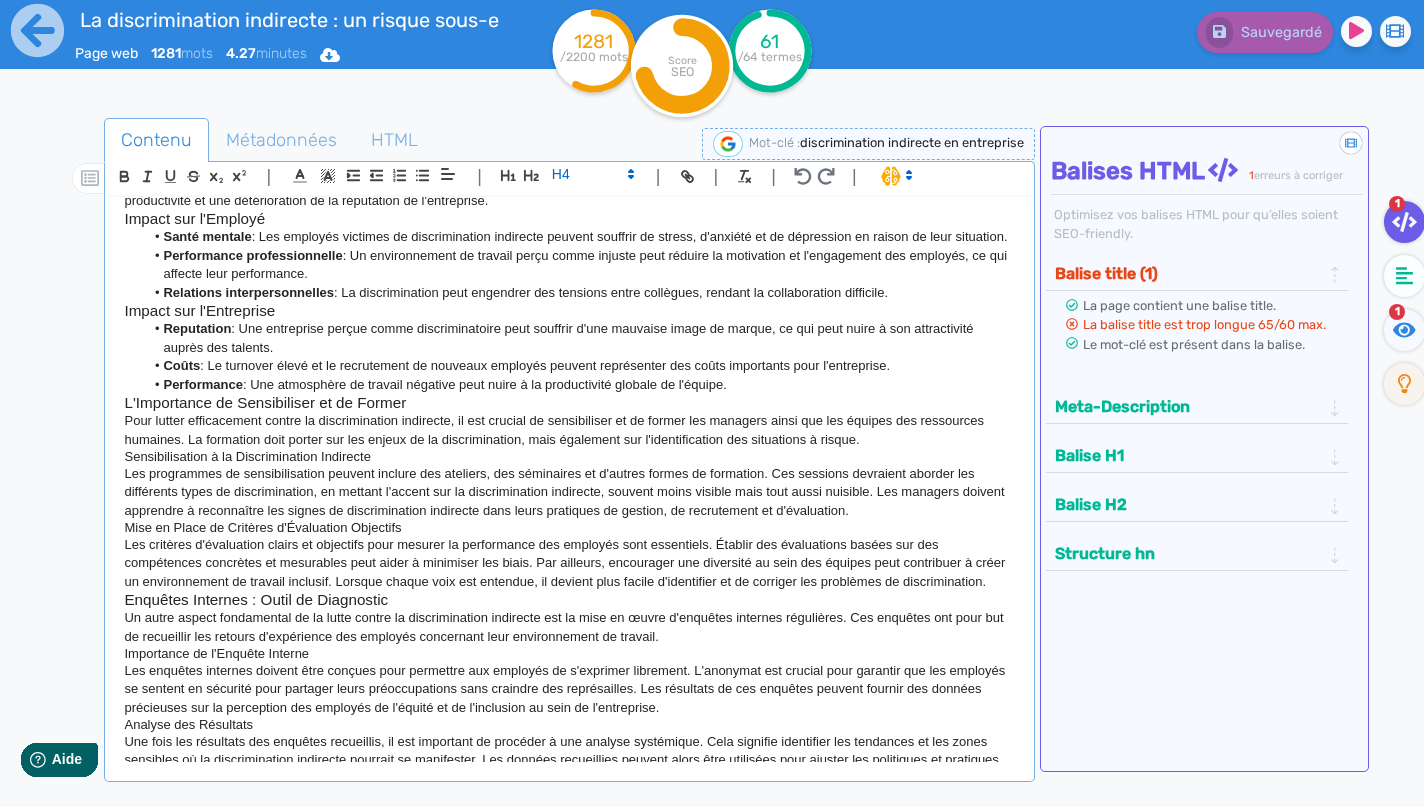 click on "Enquêtes Internes : Outil de Diagnostic" at bounding box center [569, 600] 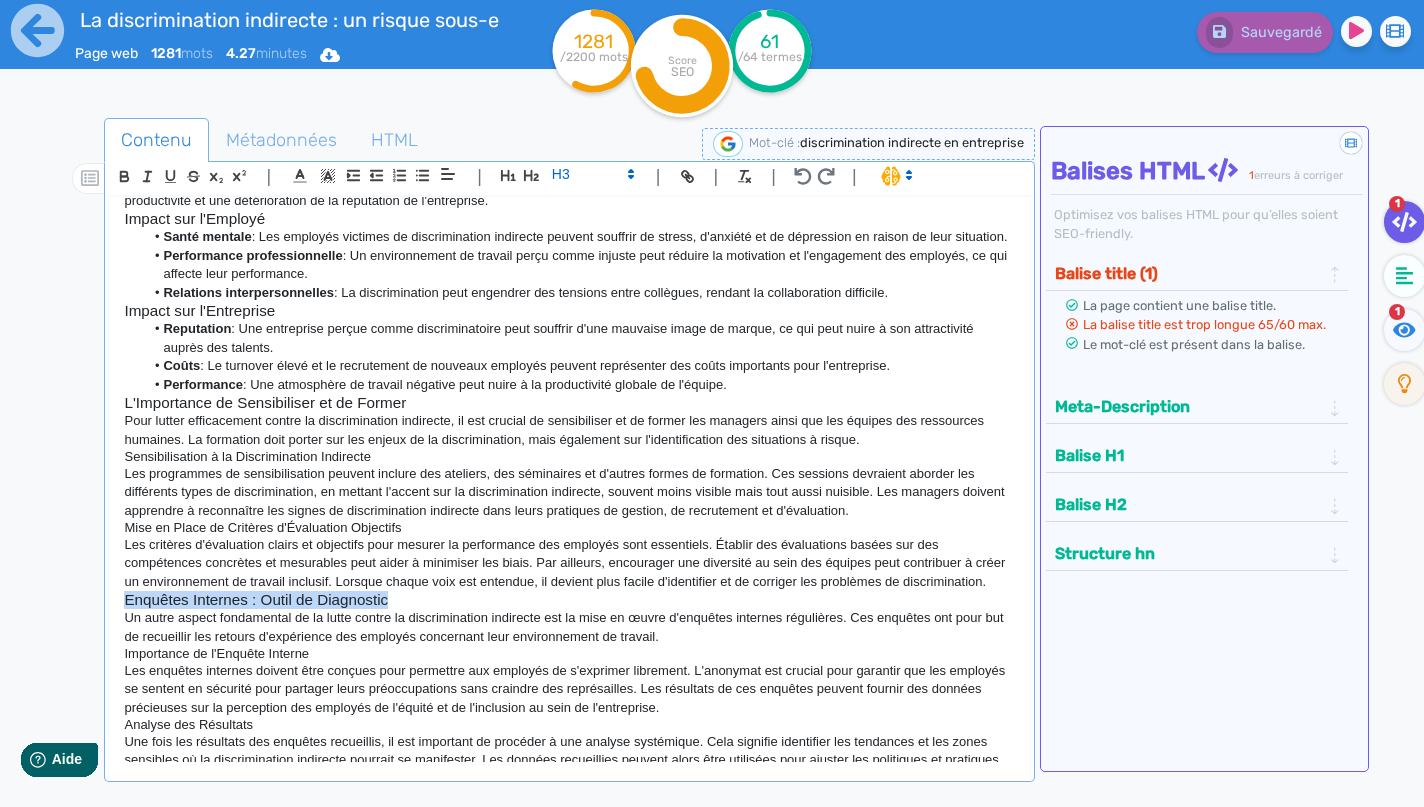 drag, startPoint x: 402, startPoint y: 612, endPoint x: 106, endPoint y: 616, distance: 296.02704 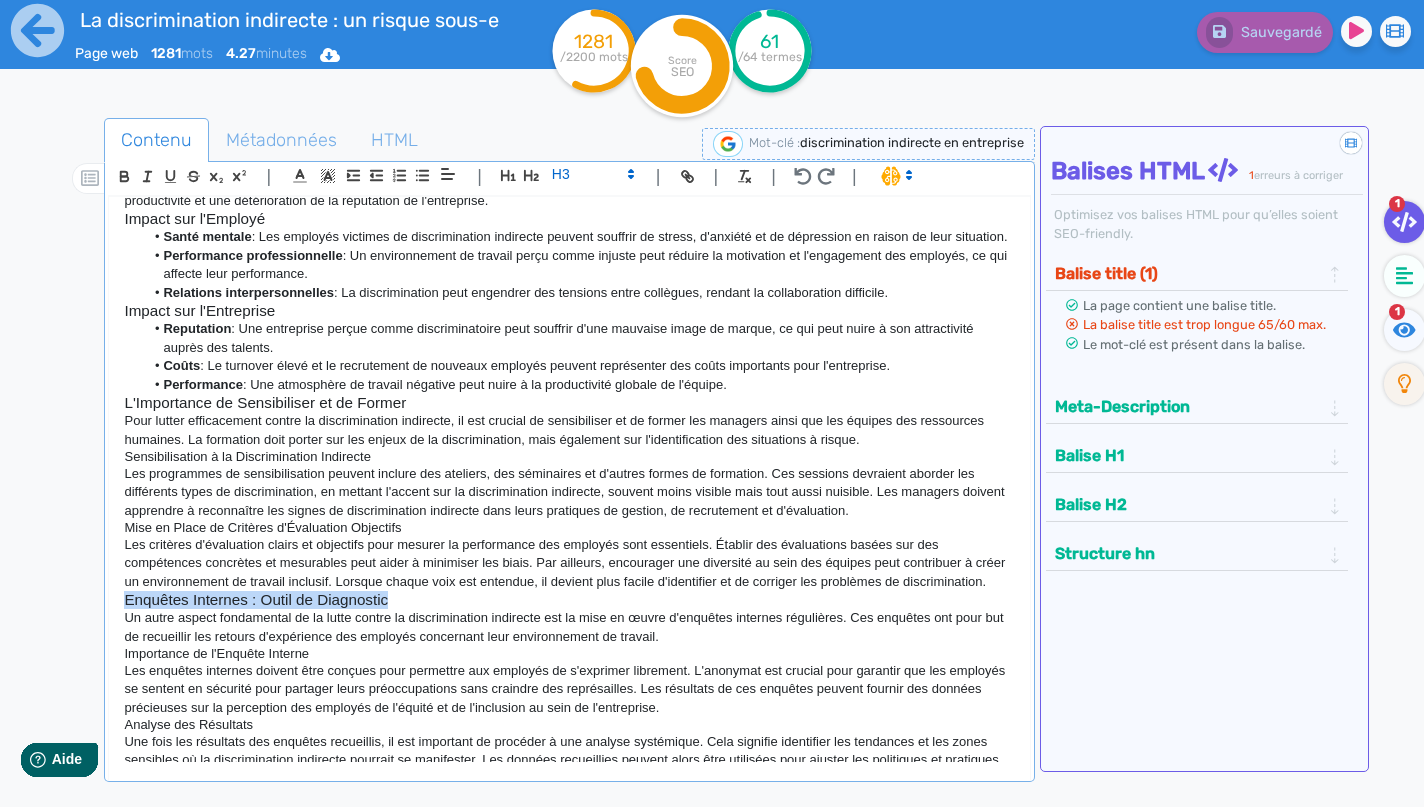 click on "|                                                                                                                                                                                                         |               H3 H4 H5 H6 Normal |         |             | |       La Discrimination Indirecte : Un Risque Sous-Estimé en Entreprise Introduction Comprendre la Discrimination Indirecte Exemples de Discrimination Indirecte Critères de recrutement  : Une entreprise qui privilégie des diplômes spécifiques peut, sans le vouloir, écarter des candidats qualifiés qui ont acquis leur expérience par d'autres moyens. Horaires de travail  : Des heures de travail imposées, comme des shifts de nuit ou des horaires inflexibles, peuvent désavantager les employés qui ont des obligations familiales, ce qui est particulièrement vrai pour les femmes. Opportunités de formation Les Conséquences de la Discrimination Indirecte Impact sur l'Employé Santé mentale Reputation" at bounding box center (569, 471) 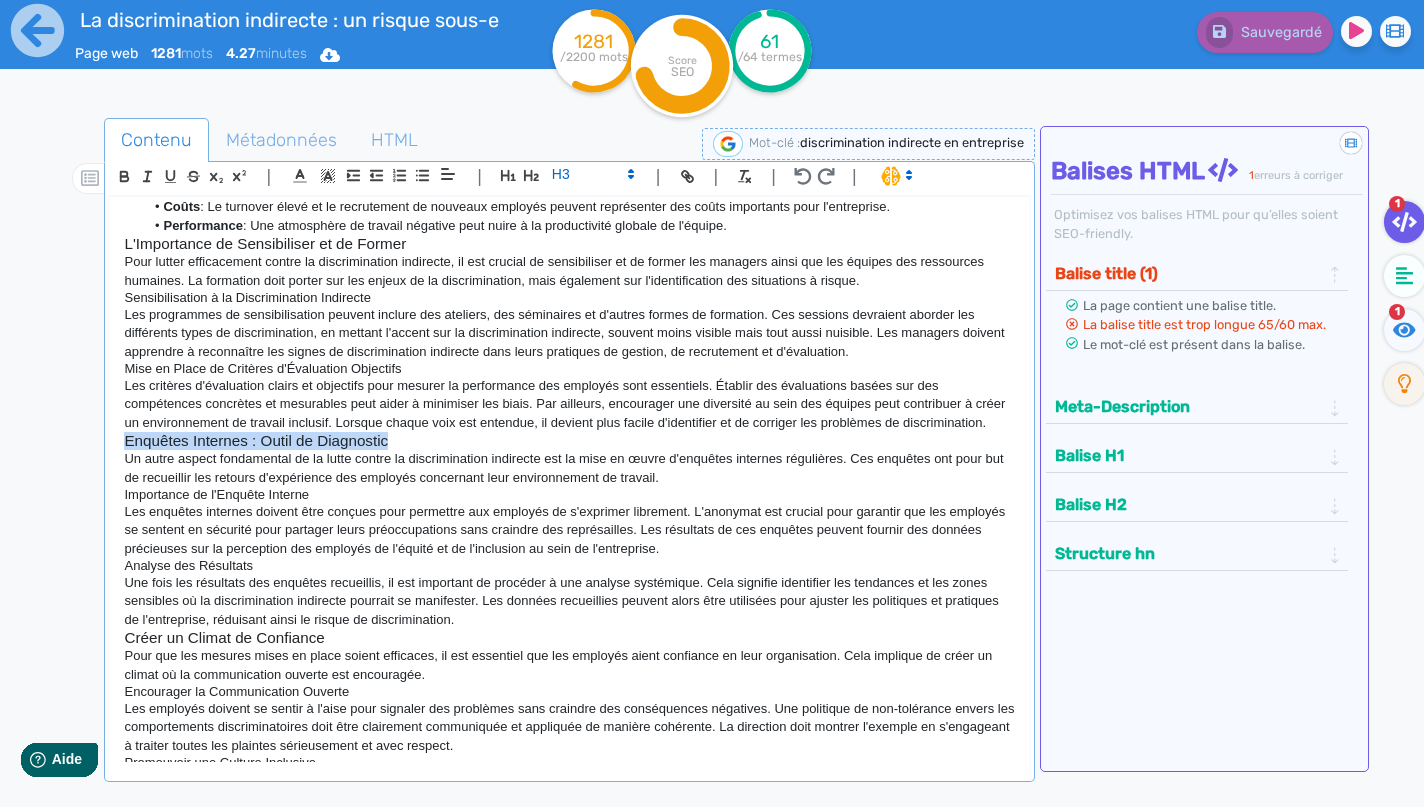 scroll, scrollTop: 684, scrollLeft: 0, axis: vertical 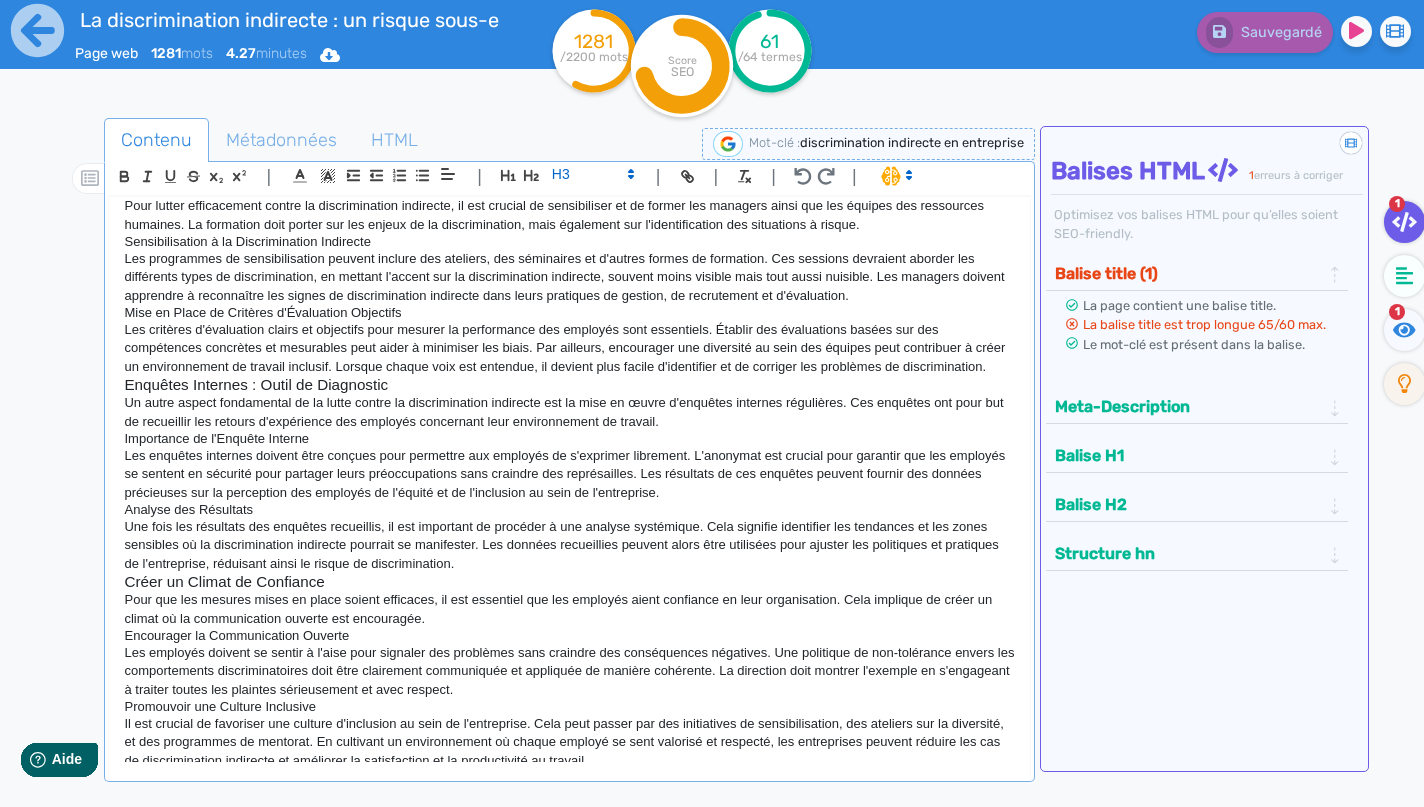 click on "Importance de l'Enquête Interne" at bounding box center (569, 439) 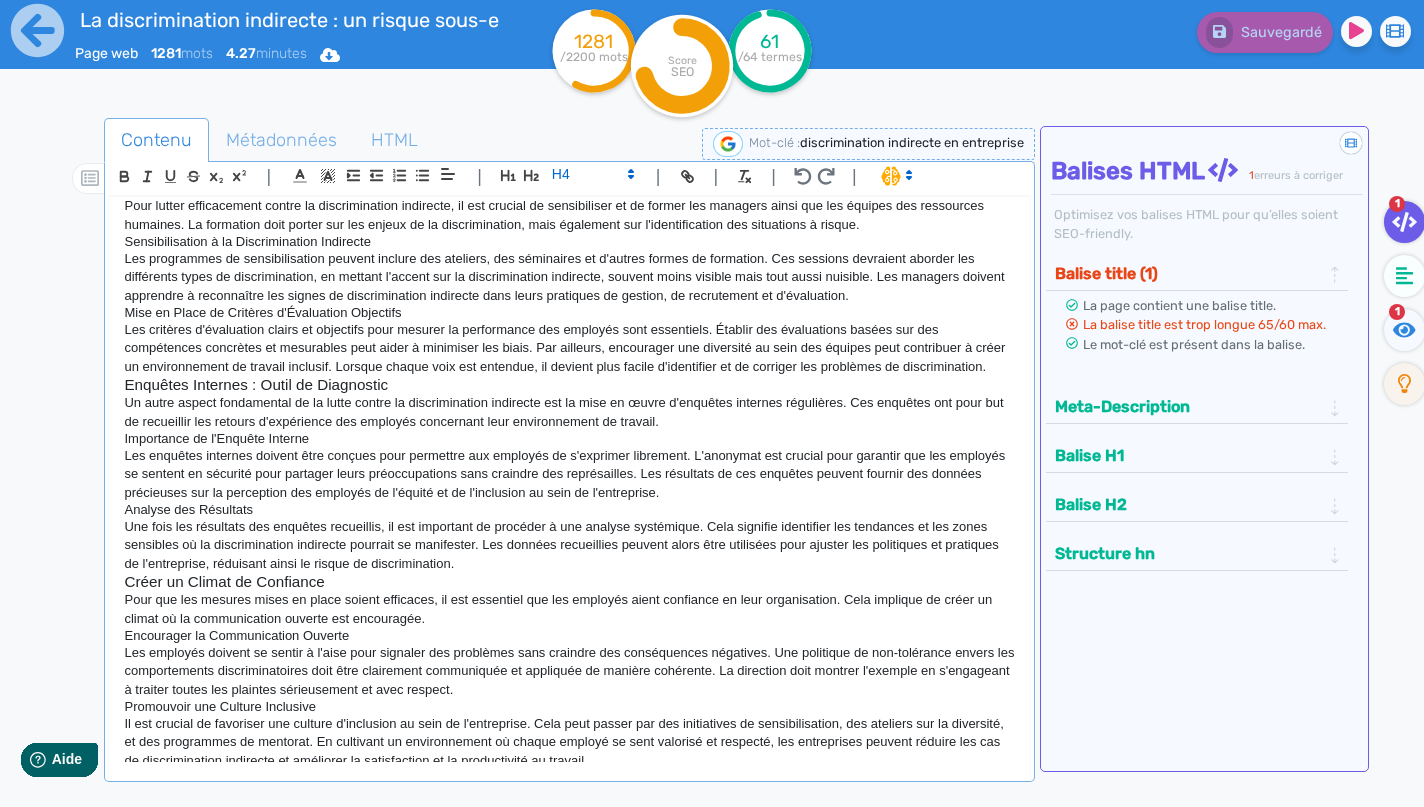 click on "Analyse des Résultats" at bounding box center (569, 510) 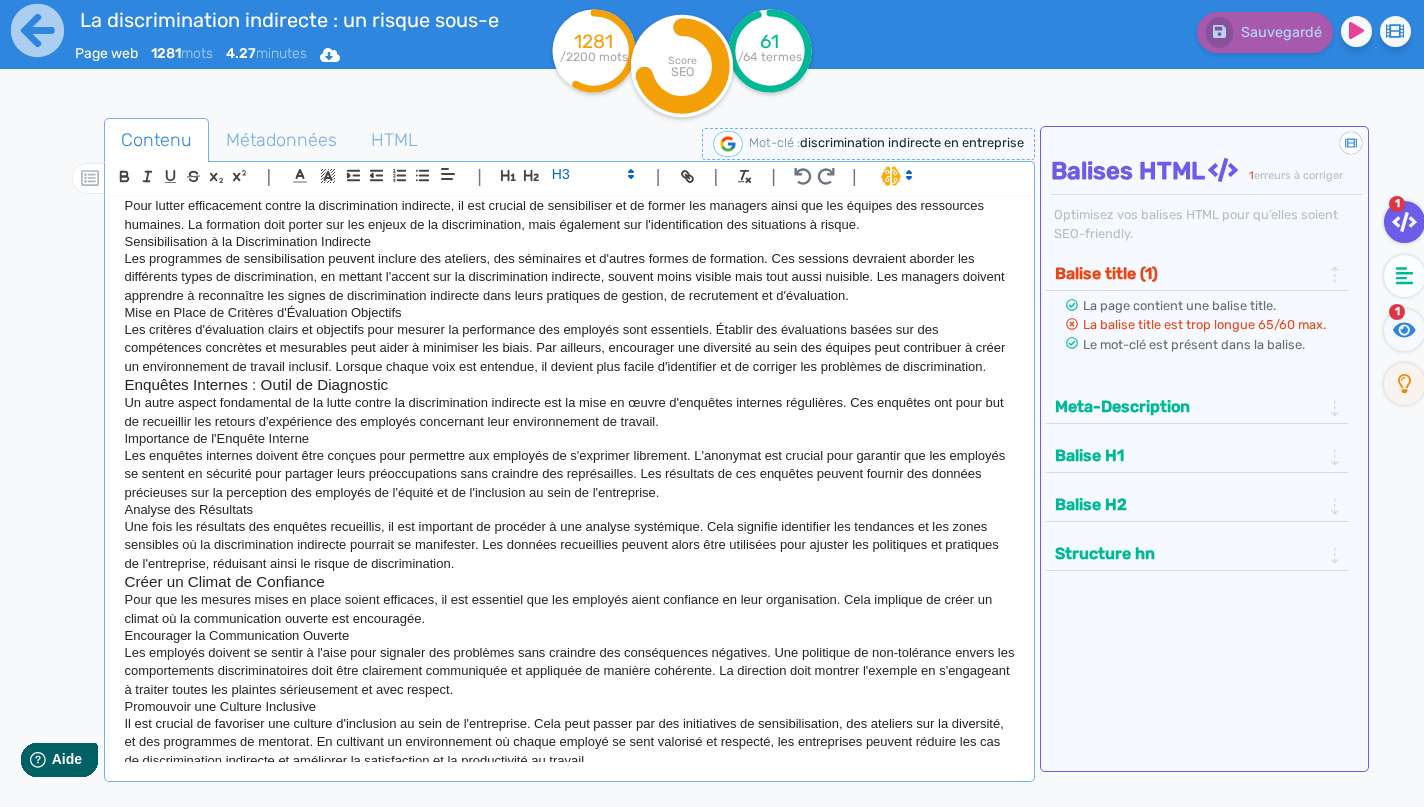 click on "Encourager la Communication Ouverte" at bounding box center (569, 636) 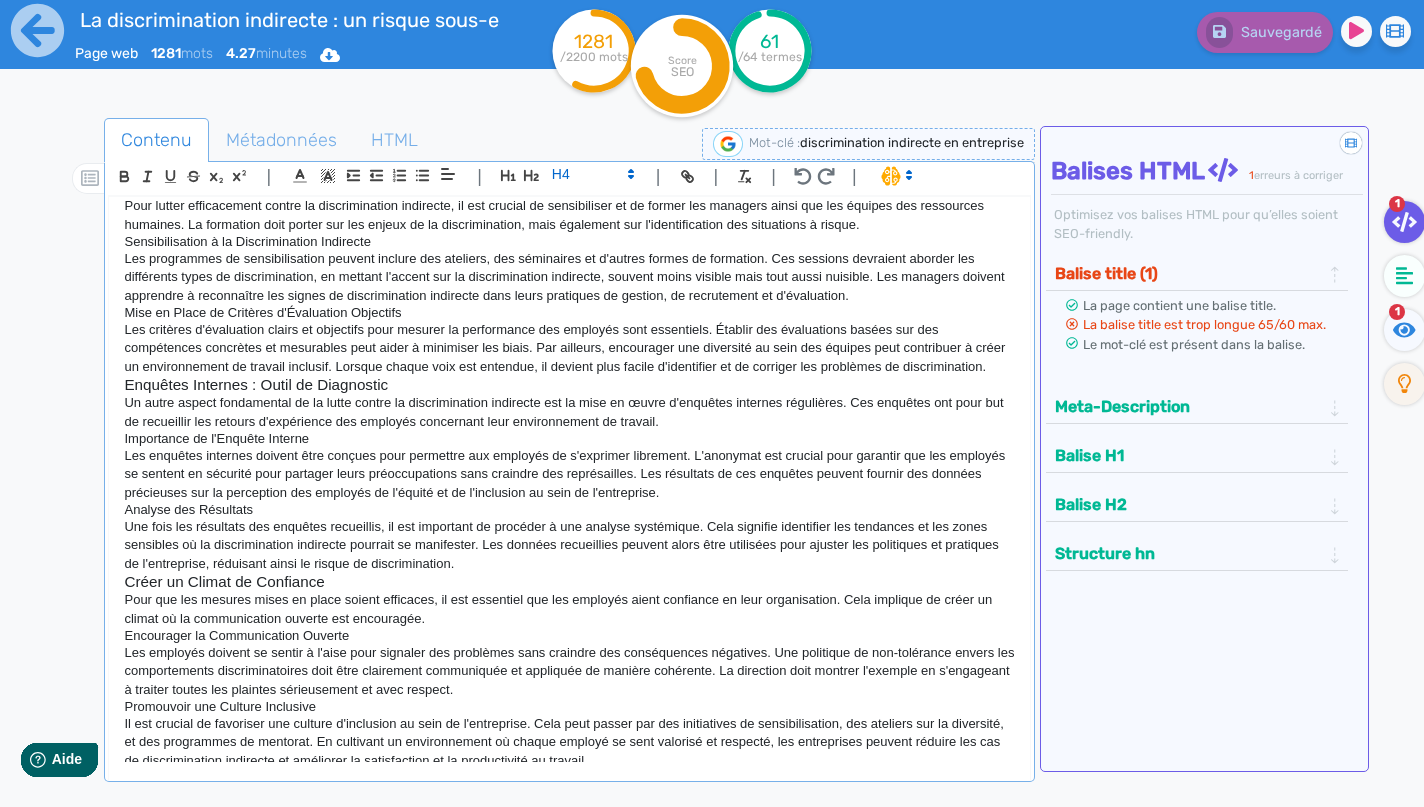 click on "Promouvoir une Culture Inclusive" at bounding box center [569, 707] 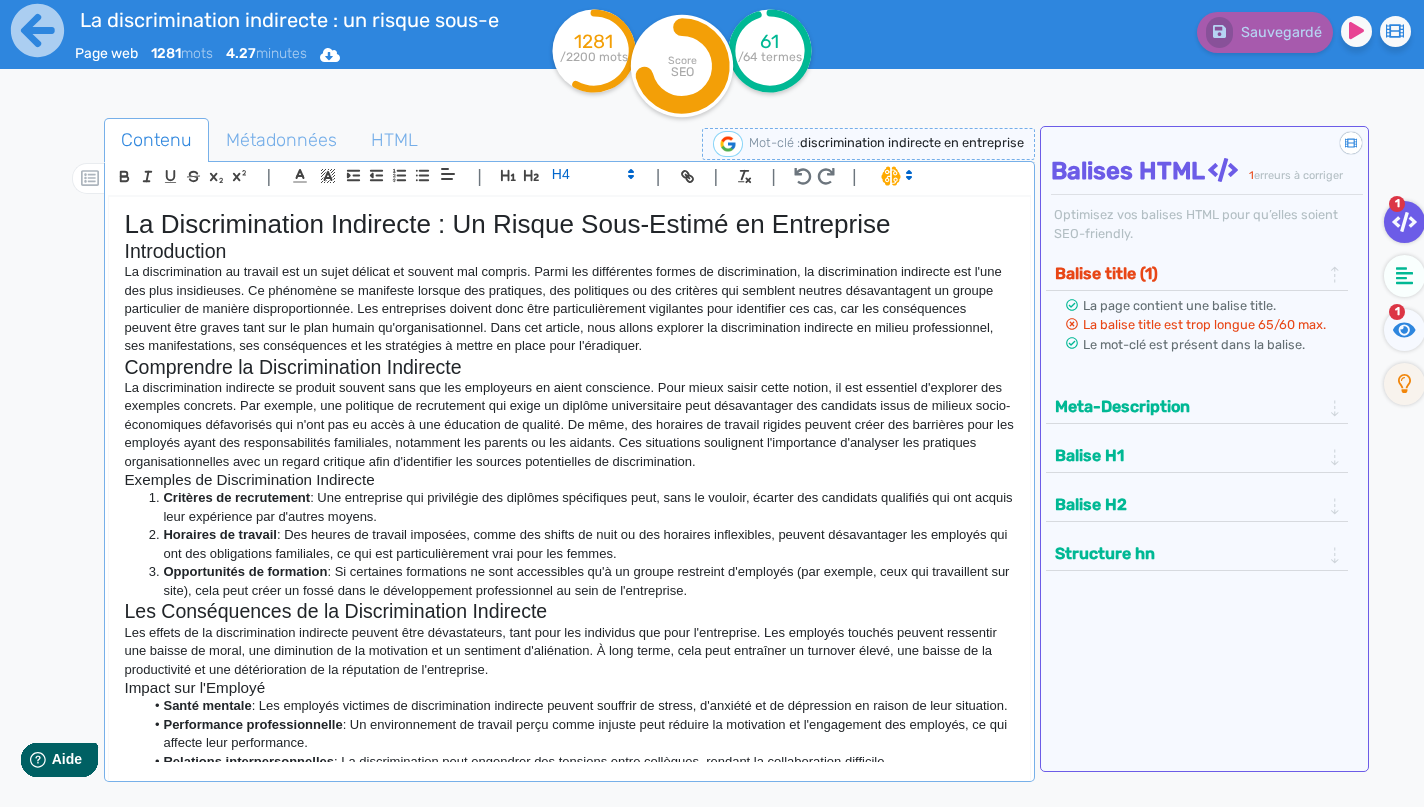 scroll, scrollTop: 0, scrollLeft: 0, axis: both 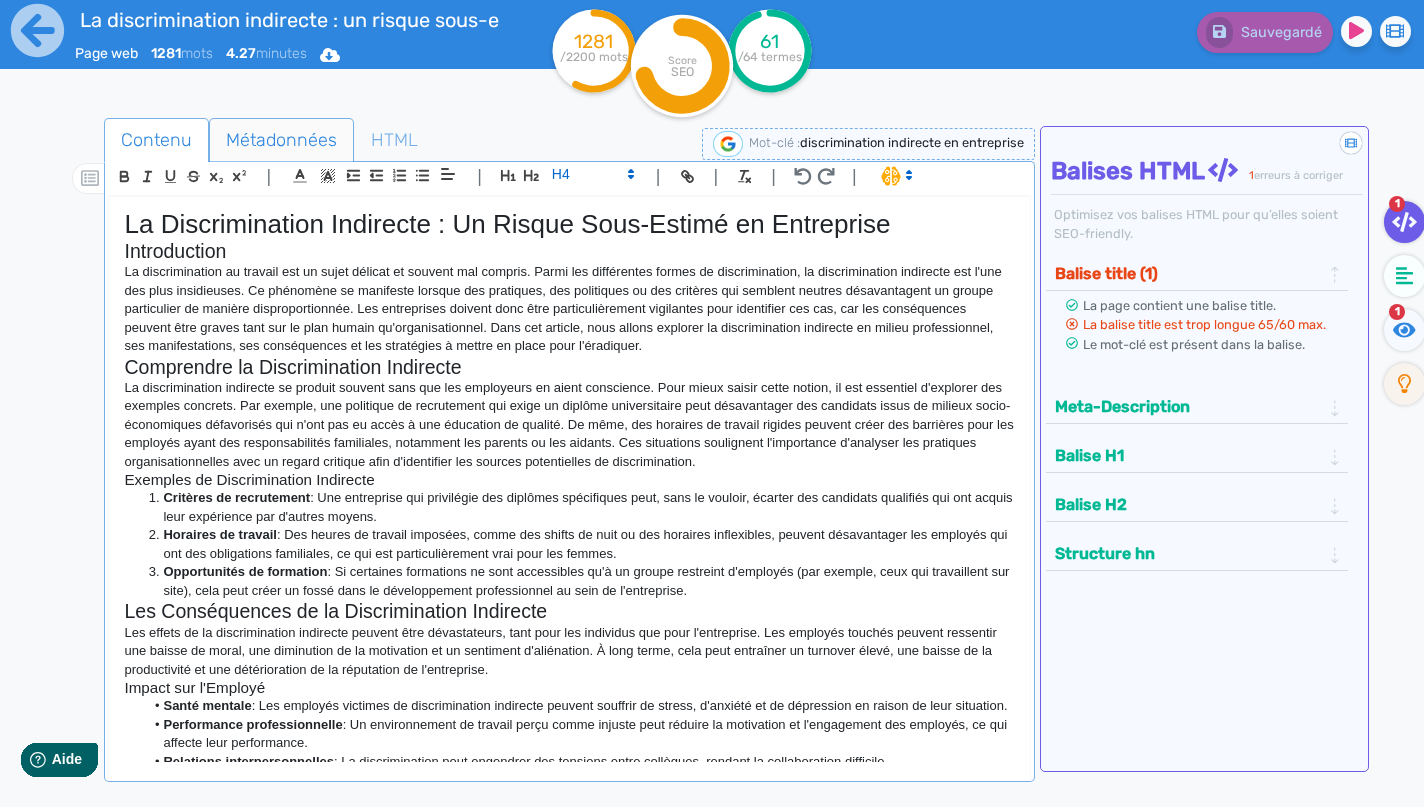 click on "Métadonnées" at bounding box center (281, 140) 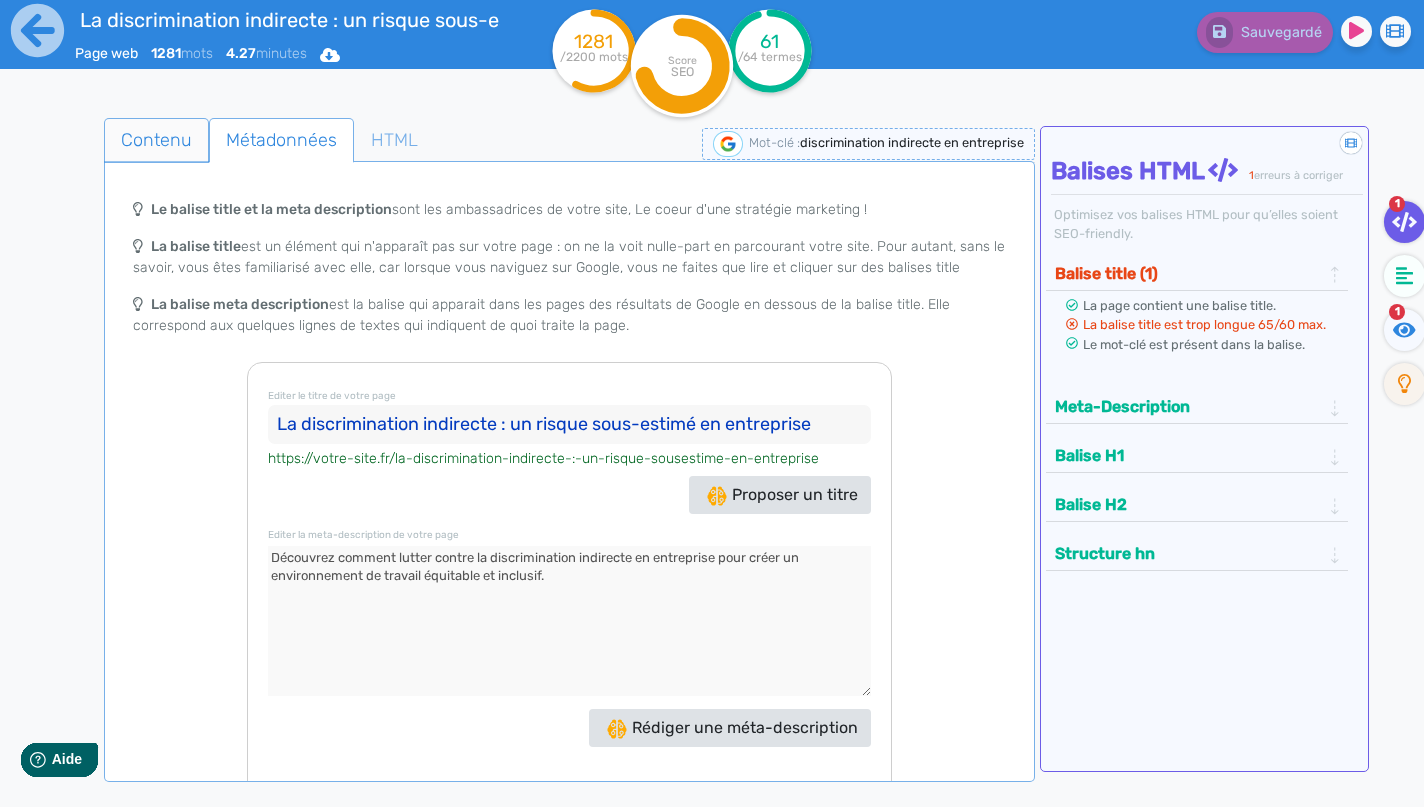 click on "Contenu" at bounding box center [156, 140] 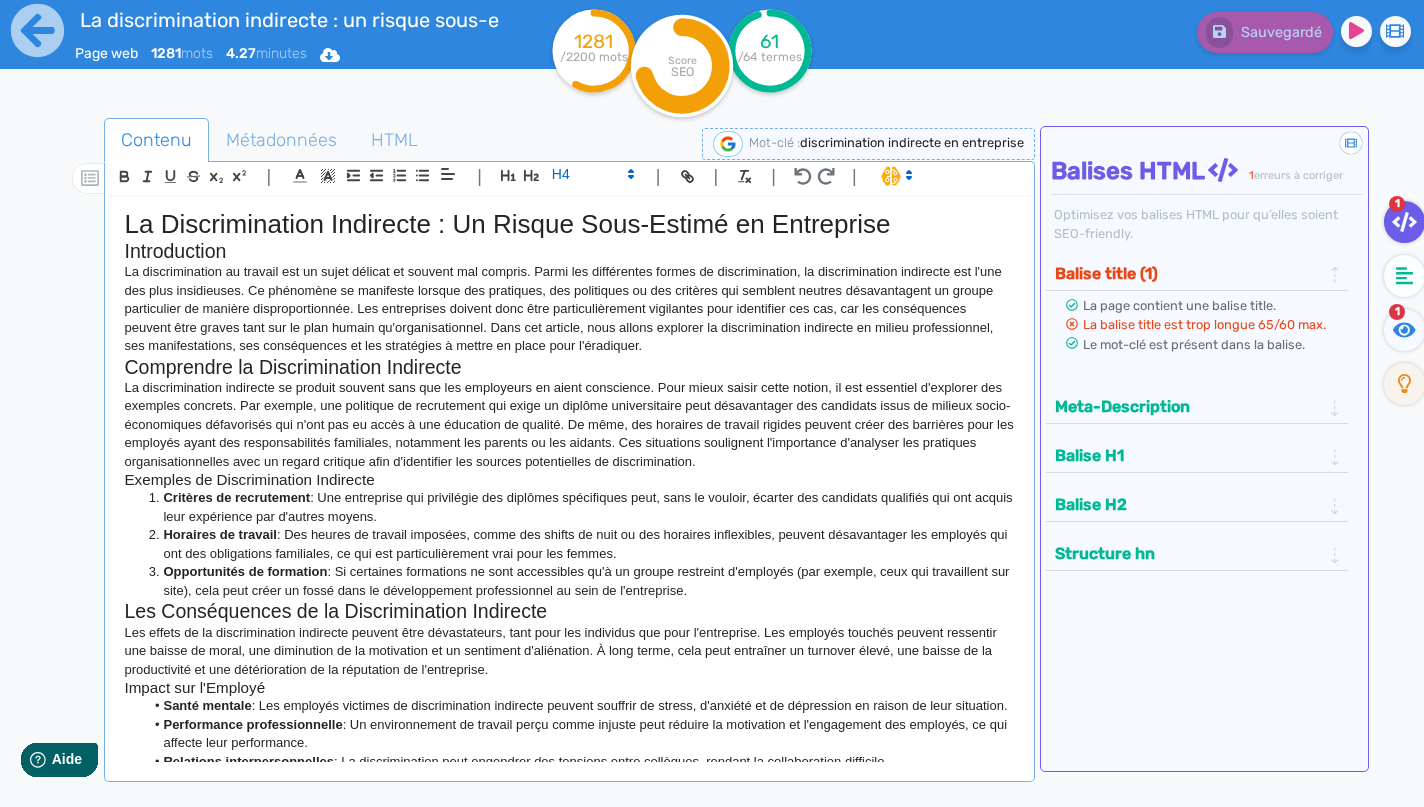 scroll, scrollTop: 0, scrollLeft: 0, axis: both 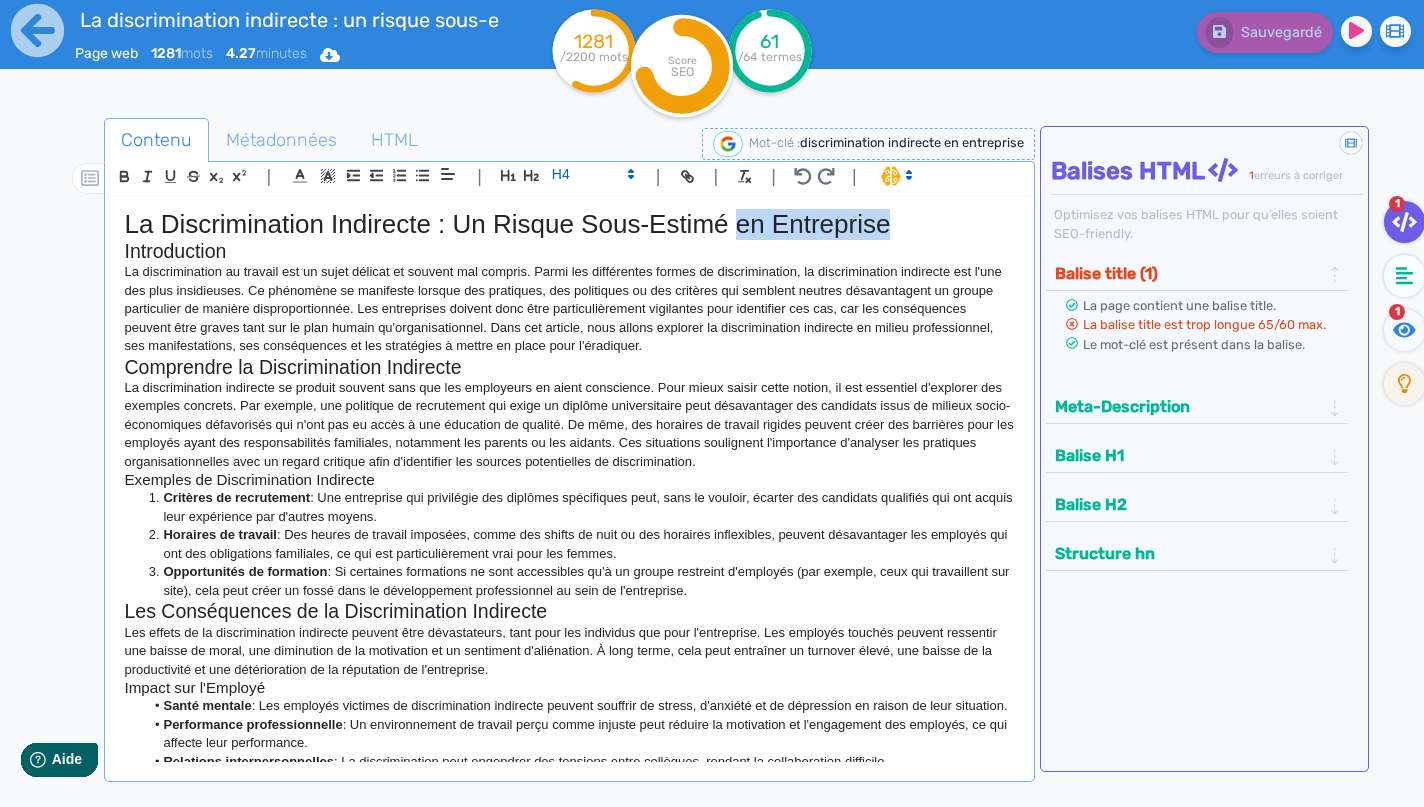 drag, startPoint x: 738, startPoint y: 224, endPoint x: 896, endPoint y: 224, distance: 158 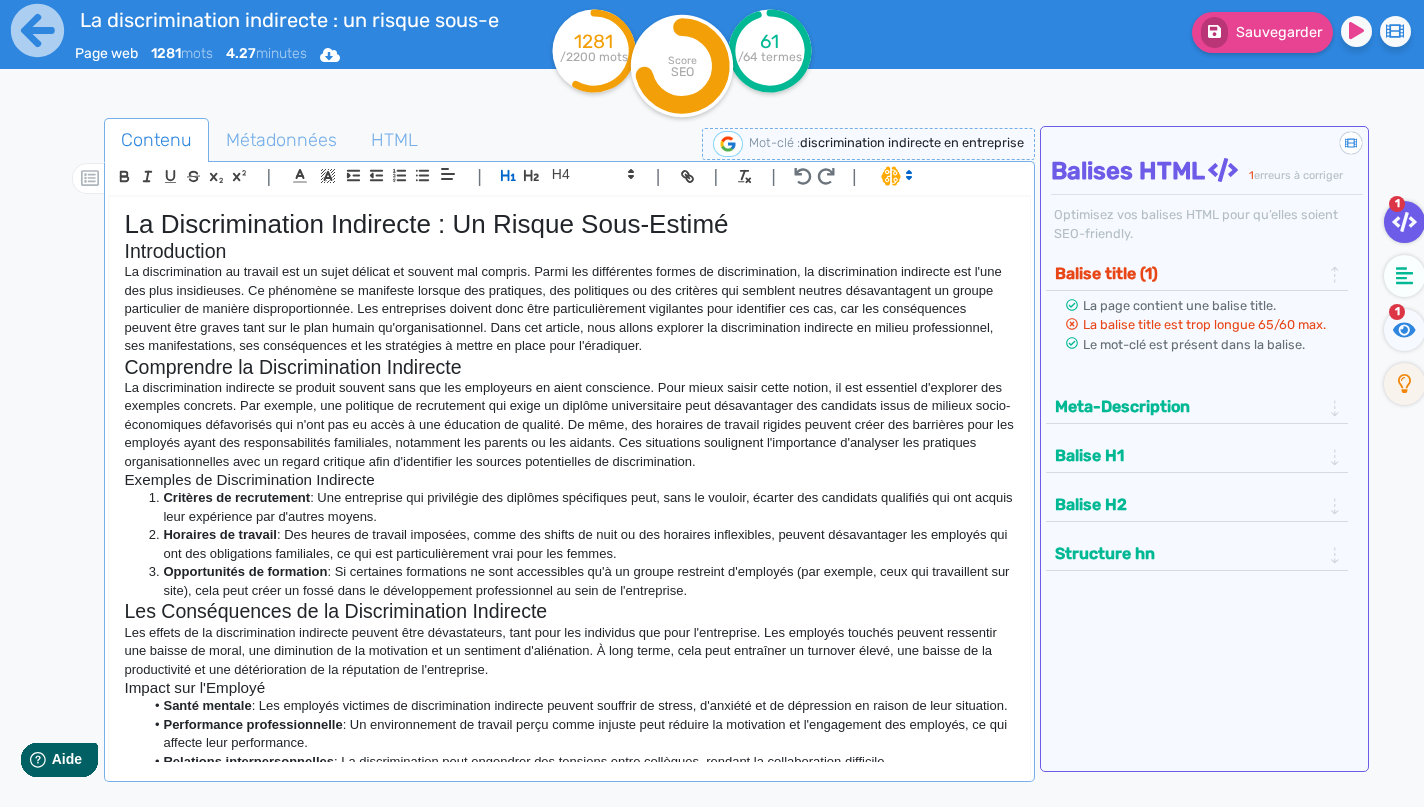 click on "La Discrimination Indirecte : Un Risque Sous-Estimé" at bounding box center (569, 224) 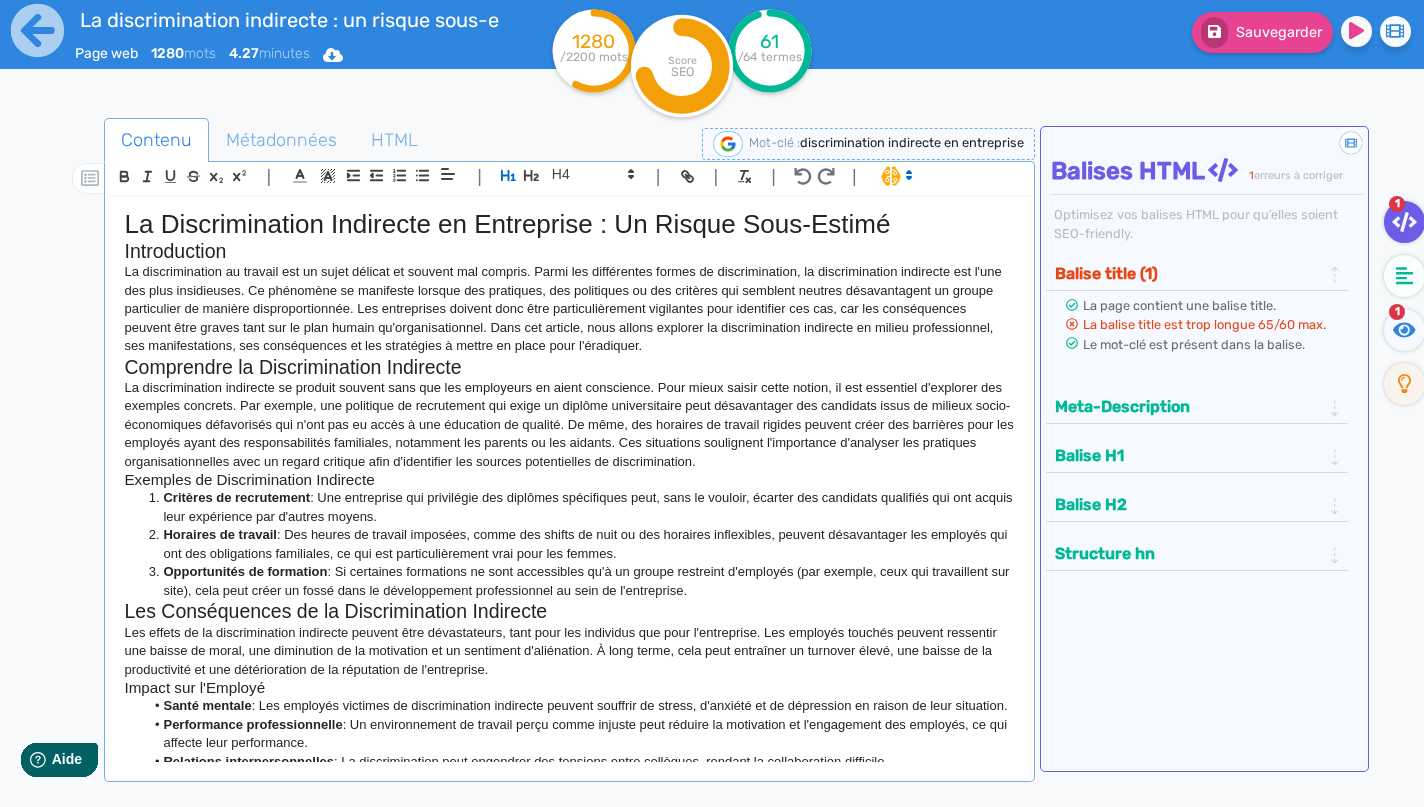 click on "La discrimination indirecte se produit souvent sans que les employeurs en aient conscience. Pour mieux saisir cette notion, il est essentiel d'explorer des exemples concrets. Par exemple, une politique de recrutement qui exige un diplôme universitaire peut désavantager des candidats issus de milieux socio-économiques défavorisés qui n'ont pas eu accès à une éducation de qualité. De même, des horaires de travail rigides peuvent créer des barrières pour les employés ayant des responsabilités familiales, notamment les parents ou les aidants. Ces situations soulignent l'importance d'analyser les pratiques organisationnelles avec un regard critique afin d'identifier les sources potentielles de discrimination." at bounding box center (569, 425) 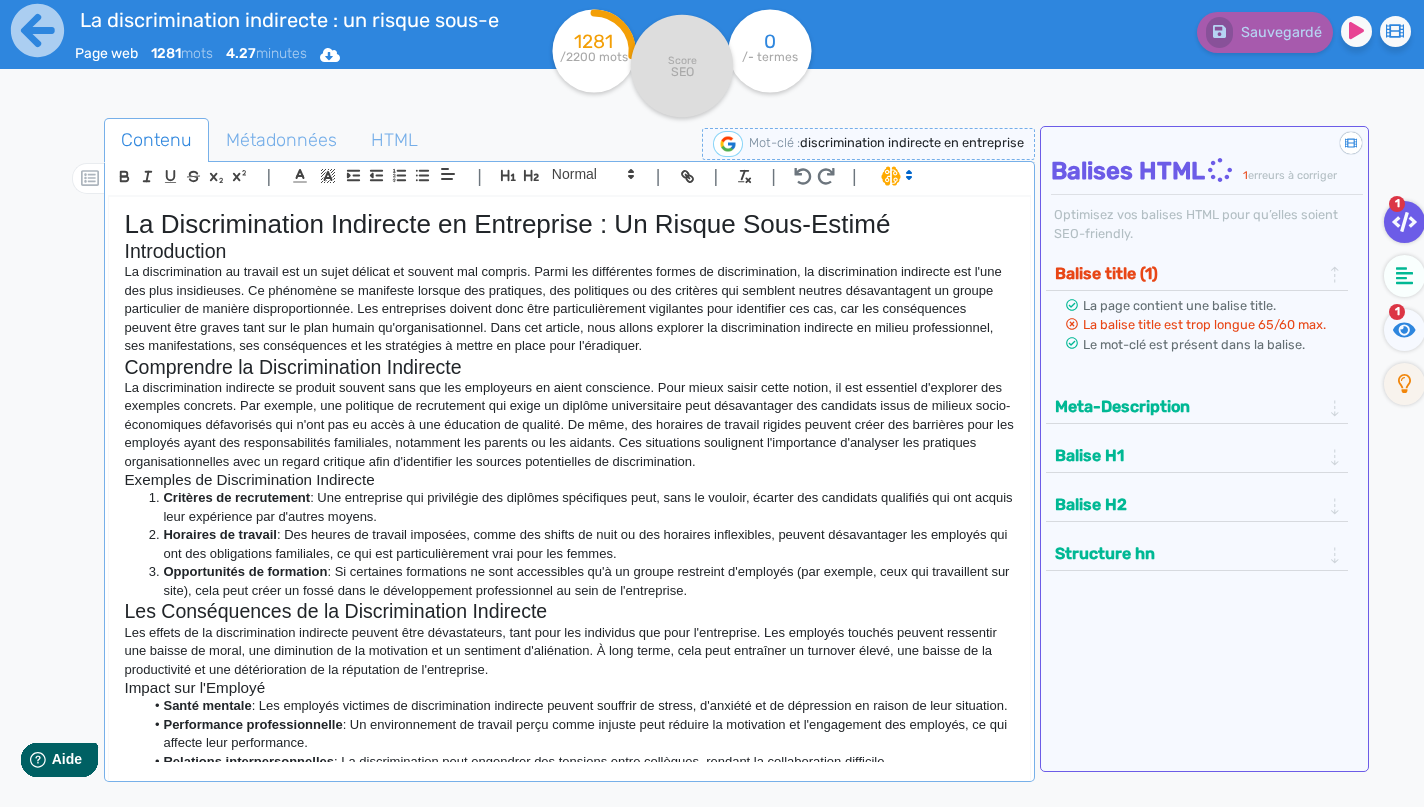 scroll, scrollTop: 1, scrollLeft: 0, axis: vertical 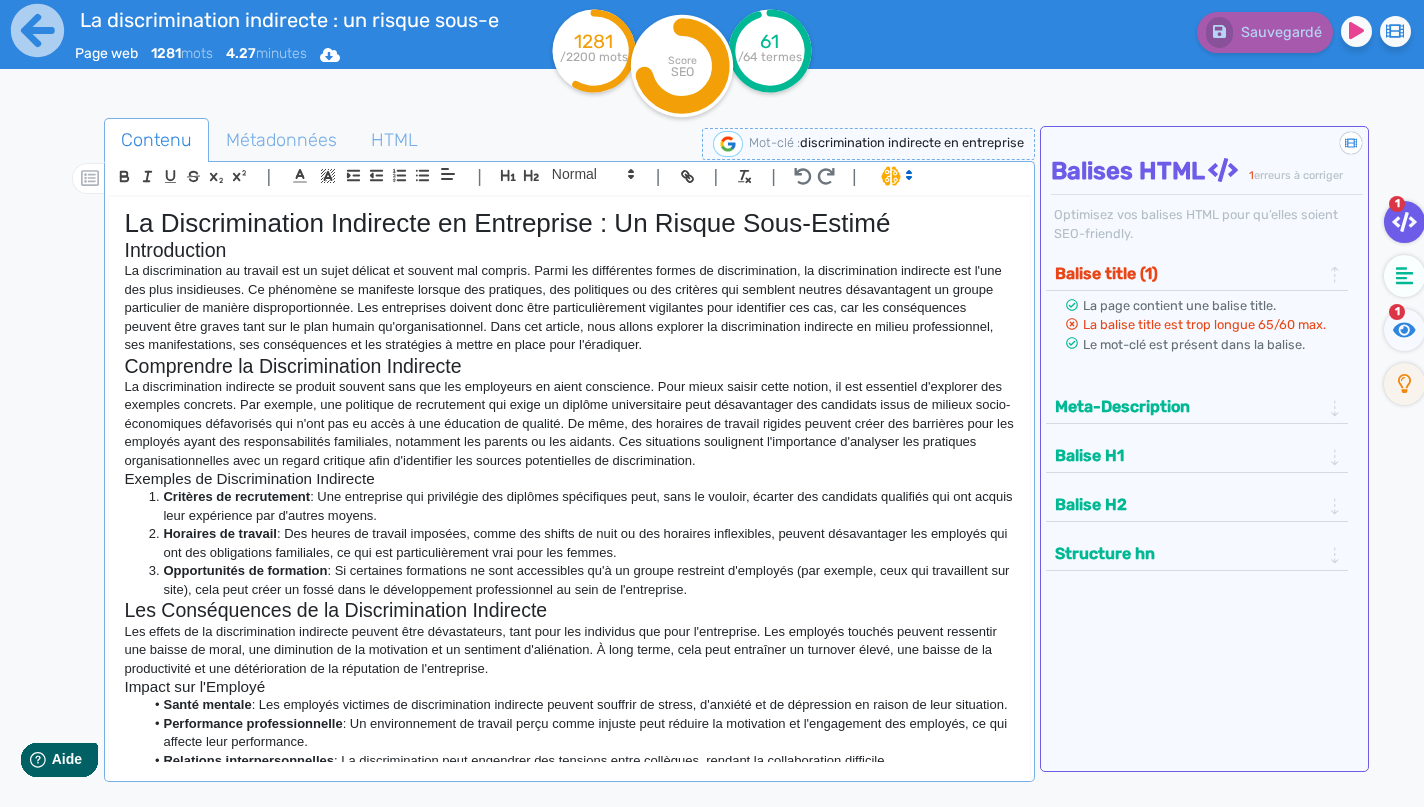 click on "La discrimination au travail est un sujet délicat et souvent mal compris. Parmi les différentes formes de discrimination, la discrimination indirecte est l'une des plus insidieuses. Ce phénomène se manifeste lorsque des pratiques, des politiques ou des critères qui semblent neutres désavantagent un groupe particulier de manière disproportionnée. Les entreprises doivent donc être particulièrement vigilantes pour identifier ces cas, car les conséquences peuvent être graves tant sur le plan humain qu'organisationnel. Dans cet article, nous allons explorer la discrimination indirecte en milieu professionnel, ses manifestations, ses conséquences et les stratégies à mettre en place pour l'éradiquer." at bounding box center [569, 308] 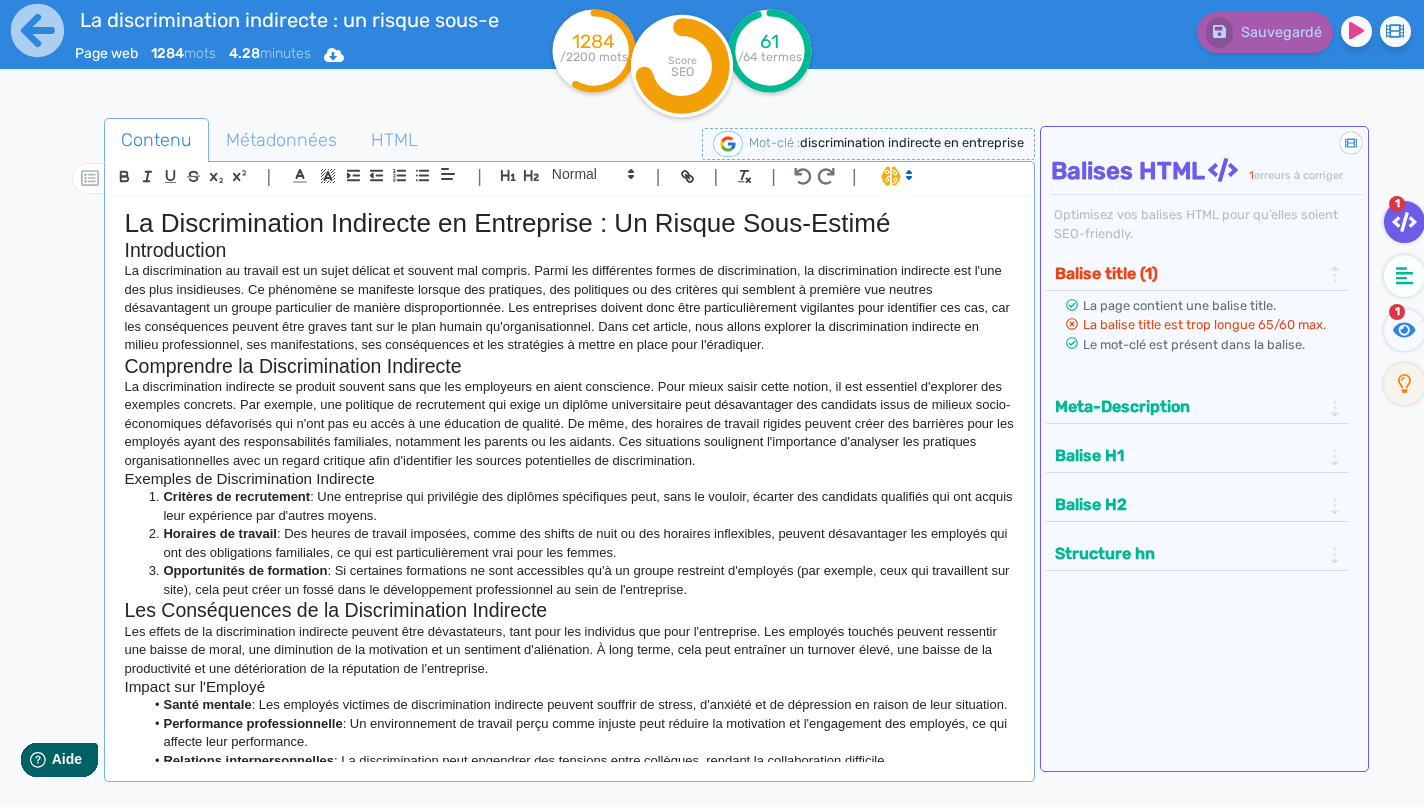 click on "La discrimination au travail est un sujet délicat et souvent mal compris. Parmi les différentes formes de discrimination, la discrimination indirecte est l'une des plus insidieuses. Ce phénomène se manifeste lorsque des pratiques, des politiques ou des critères qui semblent à première vue neutres désavantagent un groupe particulier de manière disproportionnée. Les entreprises doivent donc être particulièrement vigilantes pour identifier ces cas, car les conséquences peuvent être graves tant sur le plan humain qu'organisationnel. Dans cet article, nous allons explorer la discrimination indirecte en milieu professionnel, ses manifestations, ses conséquences et les stratégies à mettre en place pour l'éradiquer." at bounding box center (569, 308) 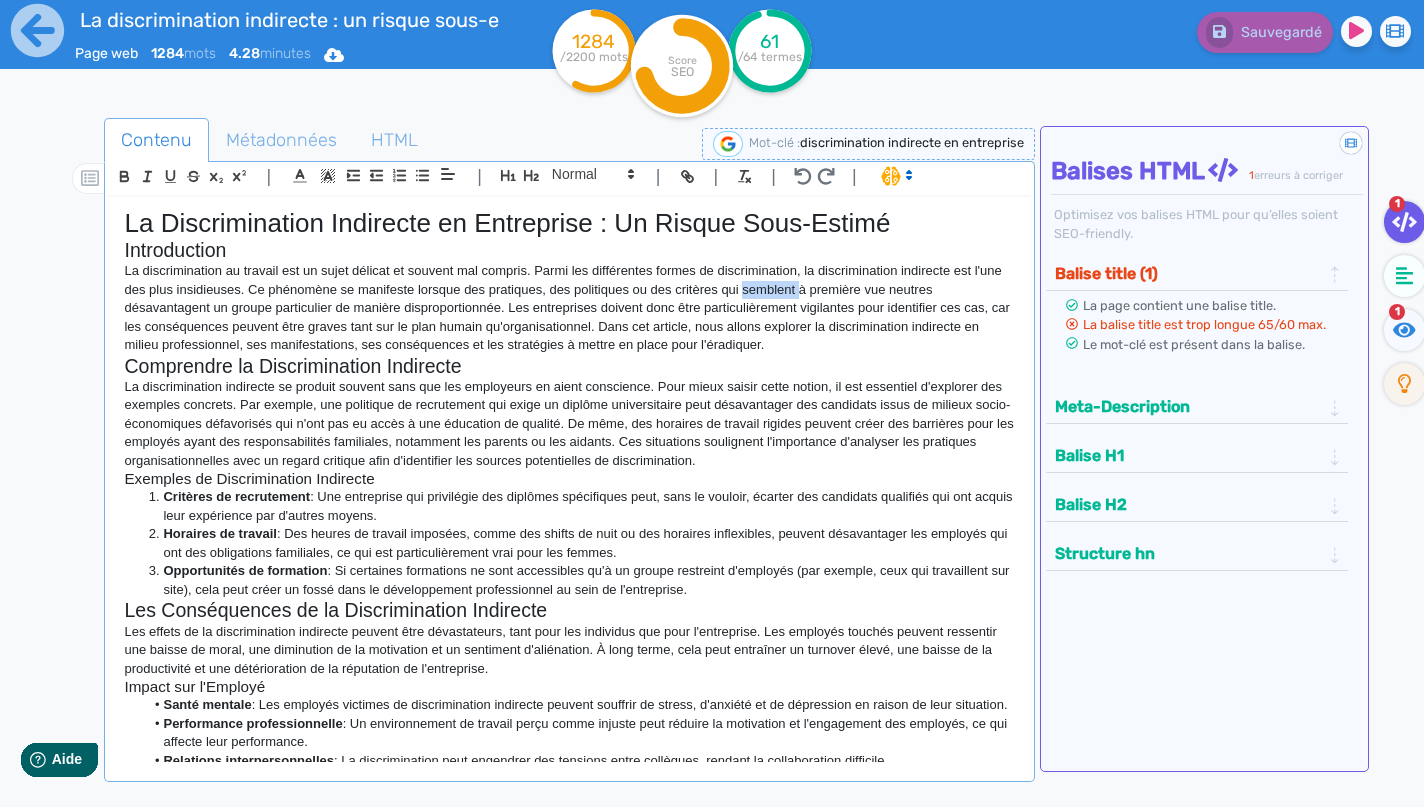 drag, startPoint x: 753, startPoint y: 290, endPoint x: 808, endPoint y: 289, distance: 55.00909 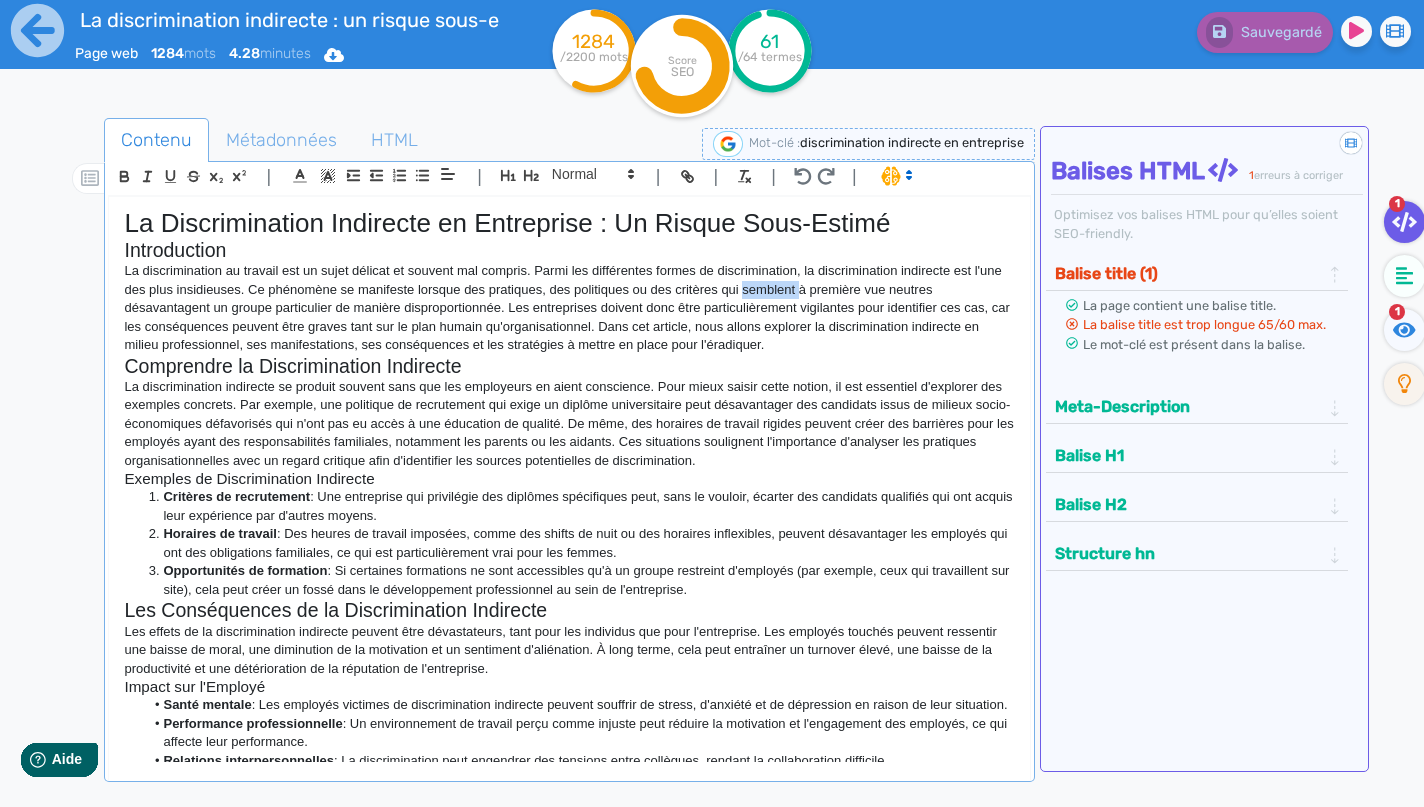 click on "La discrimination au travail est un sujet délicat et souvent mal compris. Parmi les différentes formes de discrimination, la discrimination indirecte est l'une des plus insidieuses. Ce phénomène se manifeste lorsque des pratiques, des politiques ou des critères qui semblent à première vue neutres désavantagent un groupe particulier de manière disproportionnée. Les entreprises doivent donc être particulièrement vigilantes pour identifier ces cas, car les conséquences peuvent être graves tant sur le plan humain qu'organisationnel. Dans cet article, nous allons explorer la discrimination indirecte en milieu professionnel, ses manifestations, ses conséquences et les stratégies à mettre en place pour l'éradiquer." at bounding box center (569, 308) 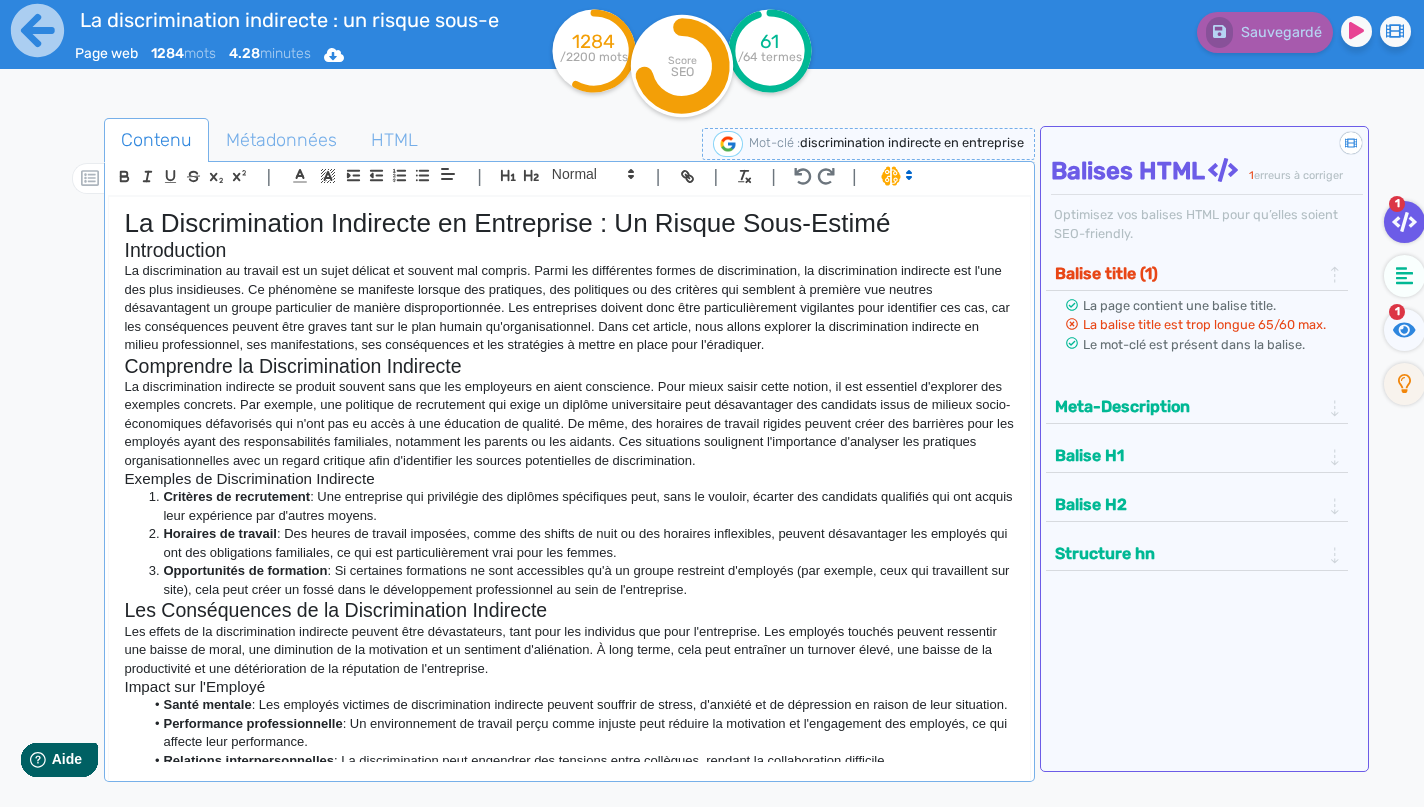click on "La discrimination au travail est un sujet délicat et souvent mal compris. Parmi les différentes formes de discrimination, la discrimination indirecte est l'une des plus insidieuses. Ce phénomène se manifeste lorsque des pratiques, des politiques ou des critères qui semblent à première vue neutres désavantagent un groupe particulier de manière disproportionnée. Les entreprises doivent donc être particulièrement vigilantes pour identifier ces cas, car les conséquences peuvent être graves tant sur le plan humain qu'organisationnel. Dans cet article, nous allons explorer la discrimination indirecte en milieu professionnel, ses manifestations, ses conséquences et les stratégies à mettre en place pour l'éradiquer." at bounding box center [569, 308] 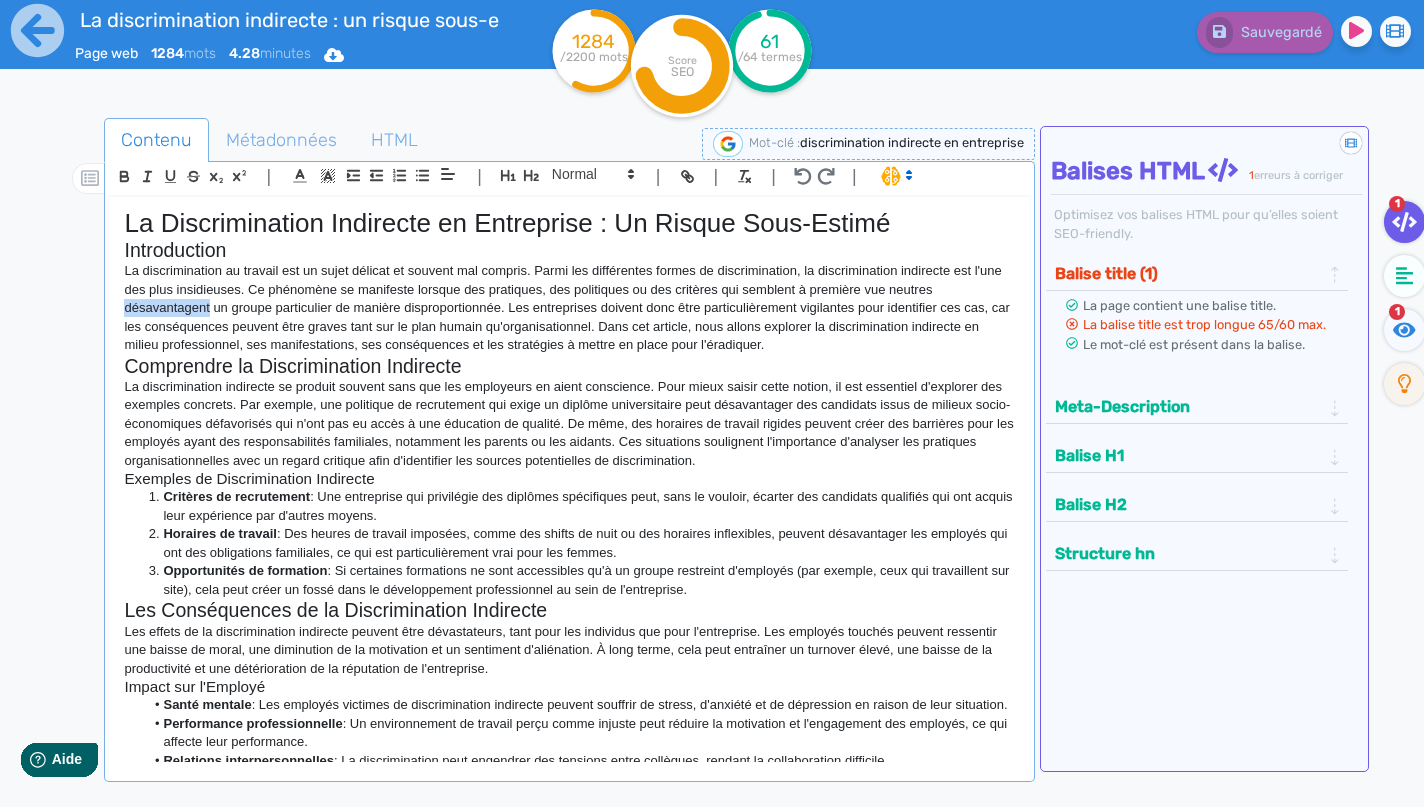 drag, startPoint x: 211, startPoint y: 304, endPoint x: 115, endPoint y: 306, distance: 96.02083 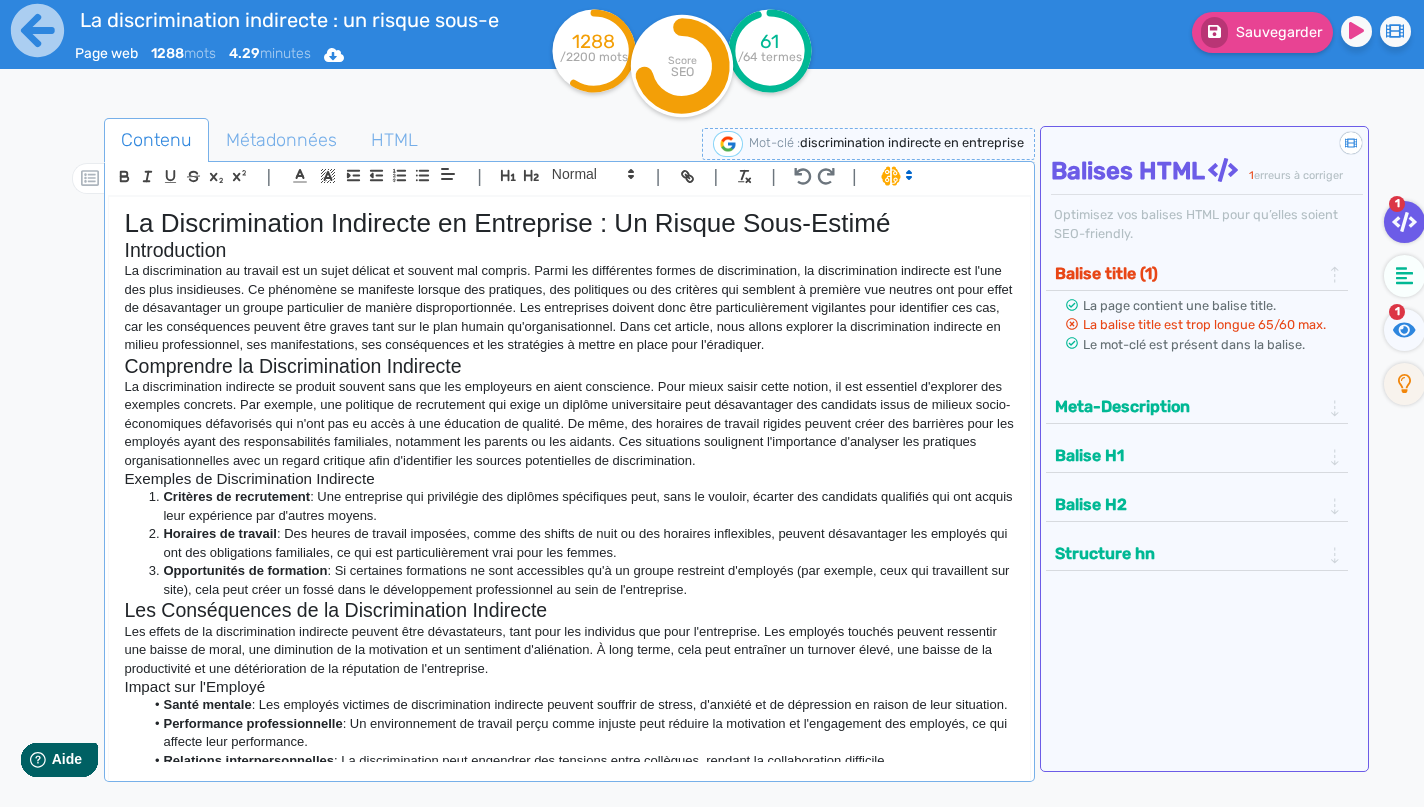 click on "La discrimination au travail est un sujet délicat et souvent mal compris. Parmi les différentes formes de discrimination, la discrimination indirecte est l'une des plus insidieuses. Ce phénomène se manifeste lorsque des pratiques, des politiques ou des critères qui semblent à première vue neutres ont pour effet de désavantager un groupe particulier de manière disproportionnée. Les entreprises doivent donc être particulièrement vigilantes pour identifier ces cas, car les conséquences peuvent être graves tant sur le plan humain qu'organisationnel. Dans cet article, nous allons explorer la discrimination indirecte en milieu professionnel, ses manifestations, ses conséquences et les stratégies à mettre en place pour l'éradiquer." at bounding box center (569, 308) 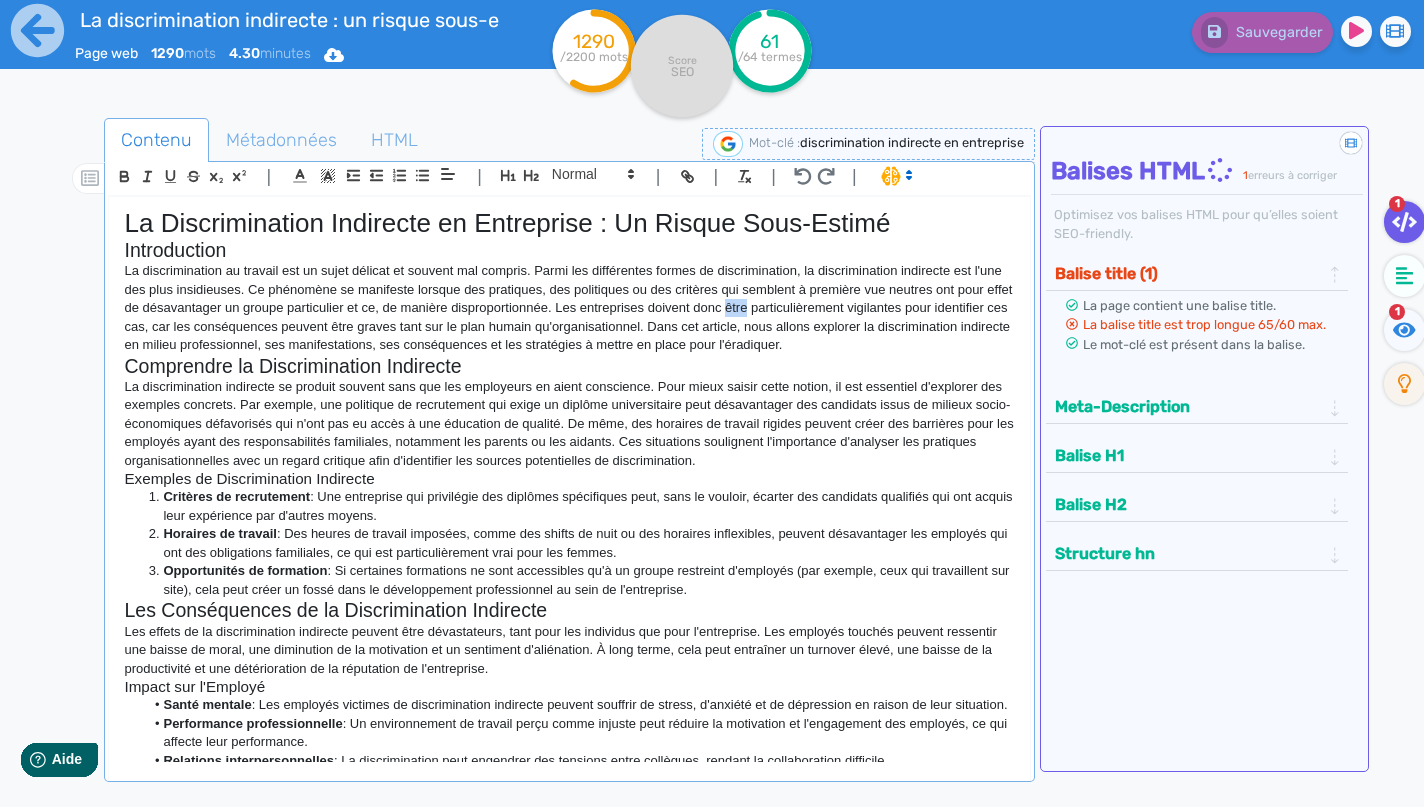 drag, startPoint x: 765, startPoint y: 307, endPoint x: 784, endPoint y: 308, distance: 19.026299 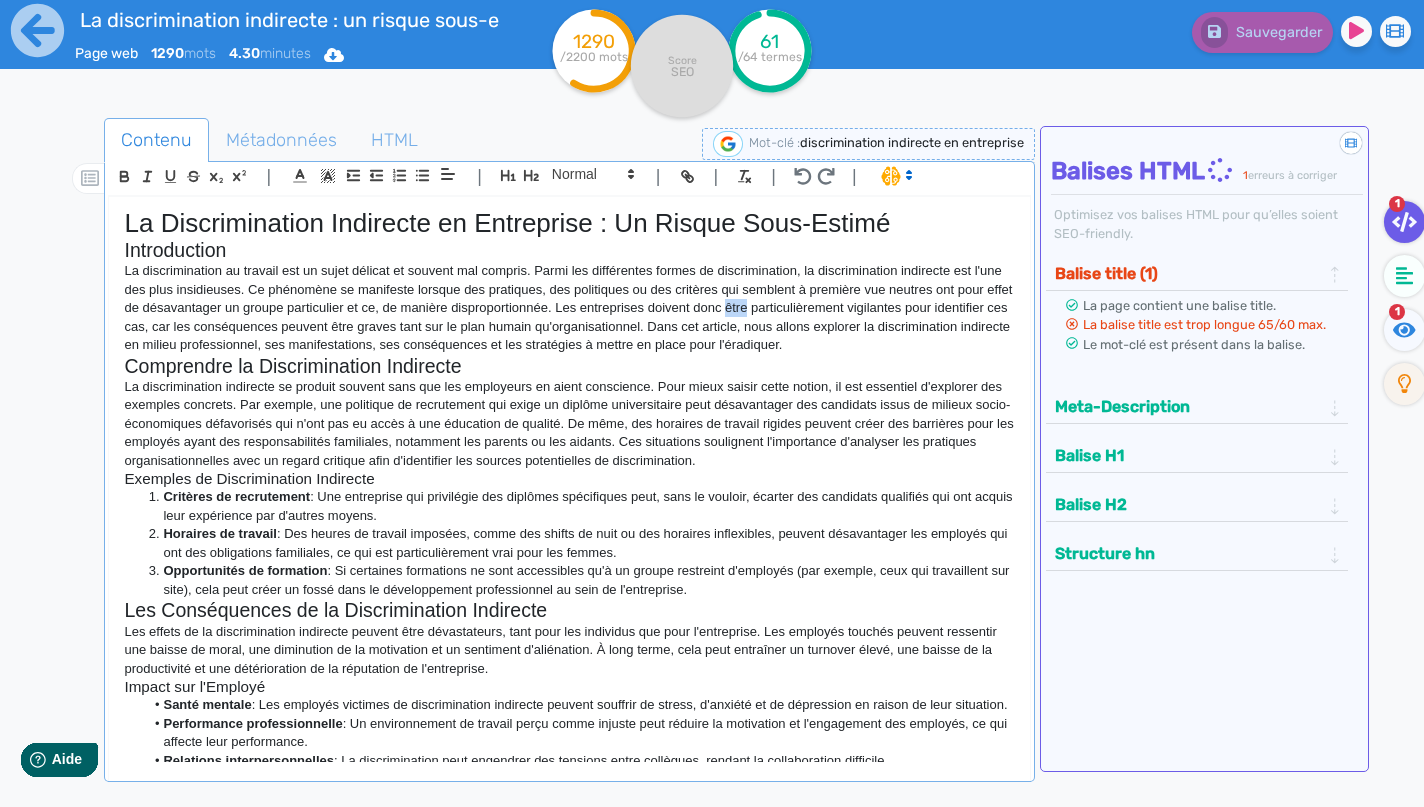 click on "La discrimination au travail est un sujet délicat et souvent mal compris. Parmi les différentes formes de discrimination, la discrimination indirecte est l'une des plus insidieuses. Ce phénomène se manifeste lorsque des pratiques, des politiques ou des critères qui semblent à première vue neutres ont pour effet de désavantager un groupe particulier et ce, de manière disproportionnée. Les entreprises doivent donc être particulièrement vigilantes pour identifier ces cas, car les conséquences peuvent être graves tant sur le plan humain qu'organisationnel. Dans cet article, nous allons explorer la discrimination indirecte en milieu professionnel, ses manifestations, ses conséquences et les stratégies à mettre en place pour l'éradiquer." at bounding box center (569, 308) 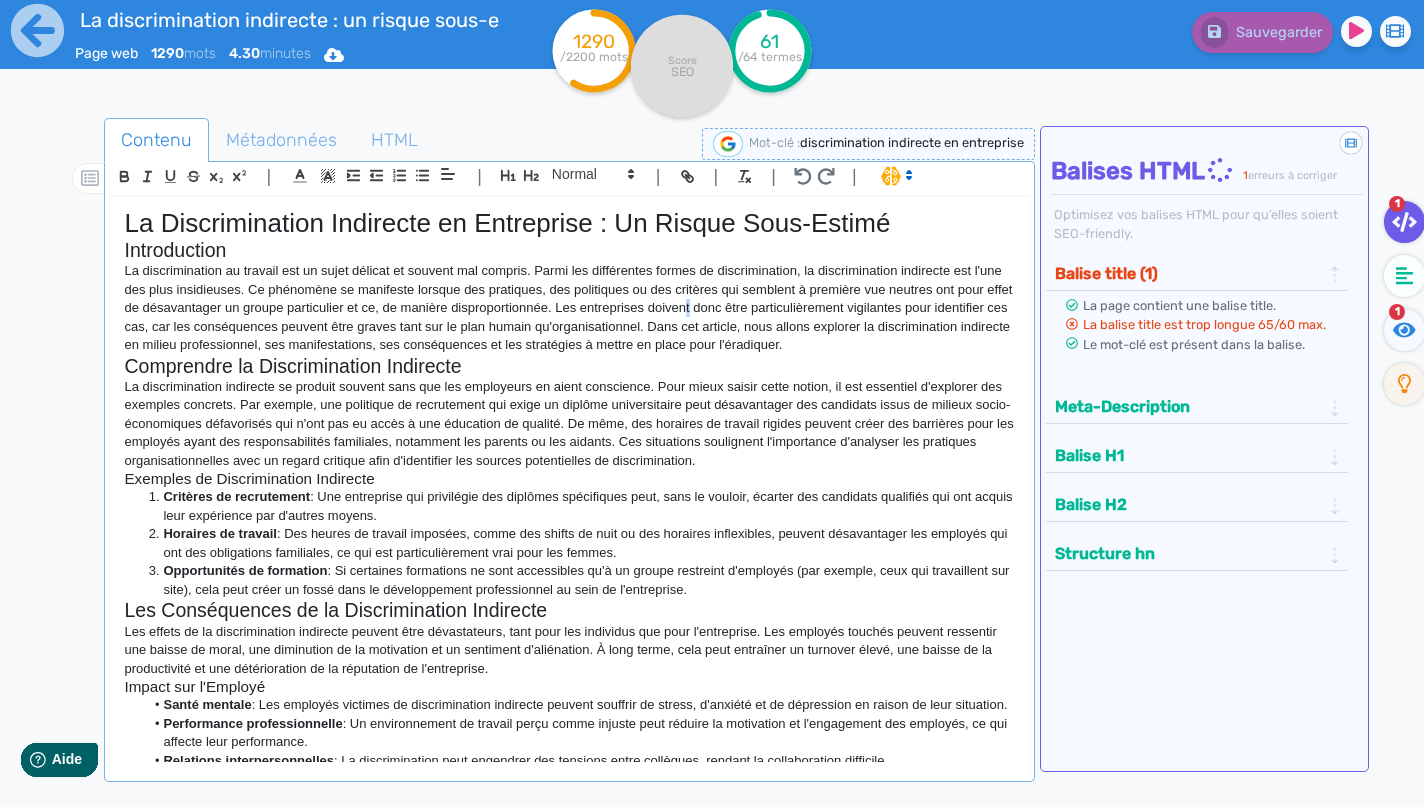 click on "La discrimination au travail est un sujet délicat et souvent mal compris. Parmi les différentes formes de discrimination, la discrimination indirecte est l'une des plus insidieuses. Ce phénomène se manifeste lorsque des pratiques, des politiques ou des critères qui semblent à première vue neutres ont pour effet de désavantager un groupe particulier et ce, de manière disproportionnée. Les entreprises doivent donc être particulièrement vigilantes pour identifier ces cas, car les conséquences peuvent être graves tant sur le plan humain qu'organisationnel. Dans cet article, nous allons explorer la discrimination indirecte en milieu professionnel, ses manifestations, ses conséquences et les stratégies à mettre en place pour l'éradiquer." at bounding box center [569, 308] 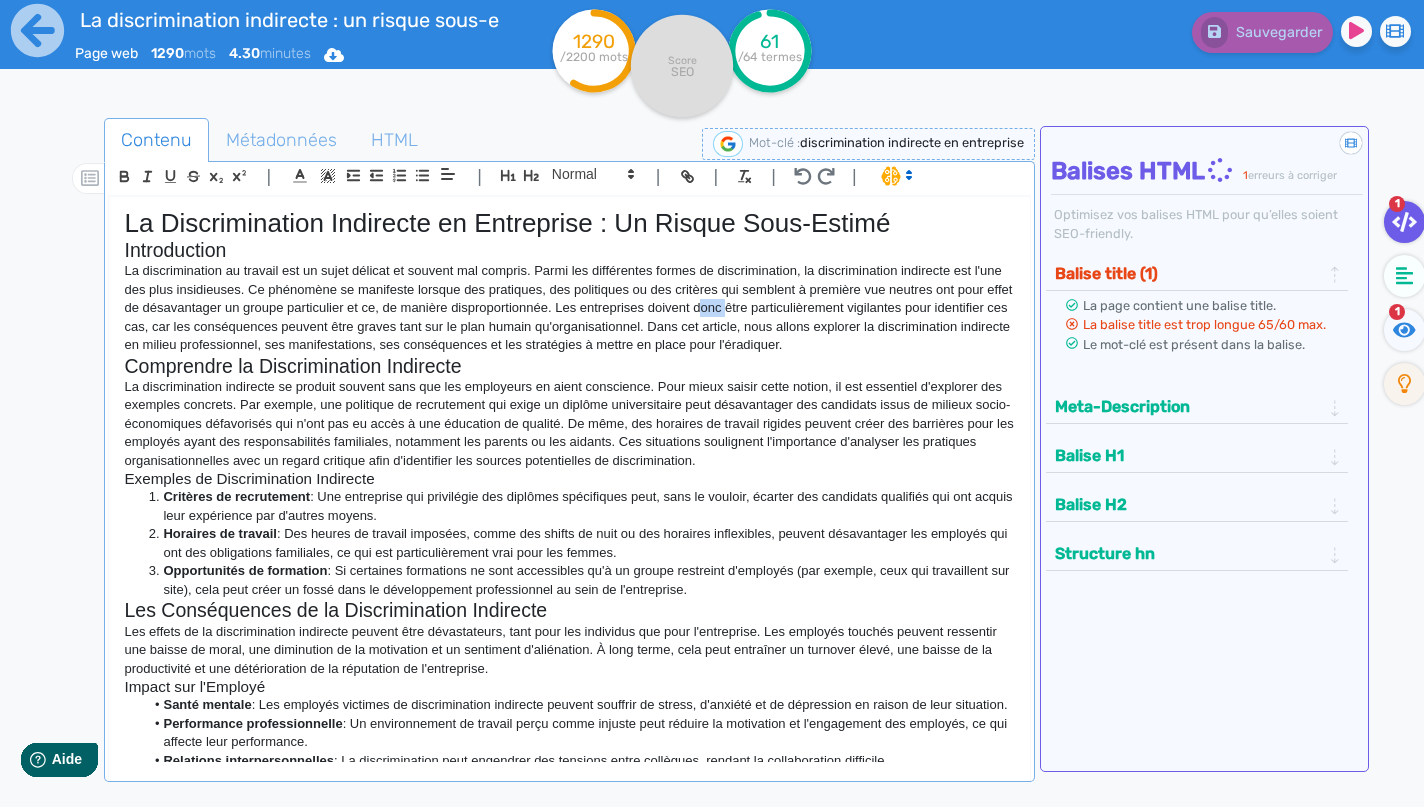 drag, startPoint x: 736, startPoint y: 311, endPoint x: 764, endPoint y: 311, distance: 28 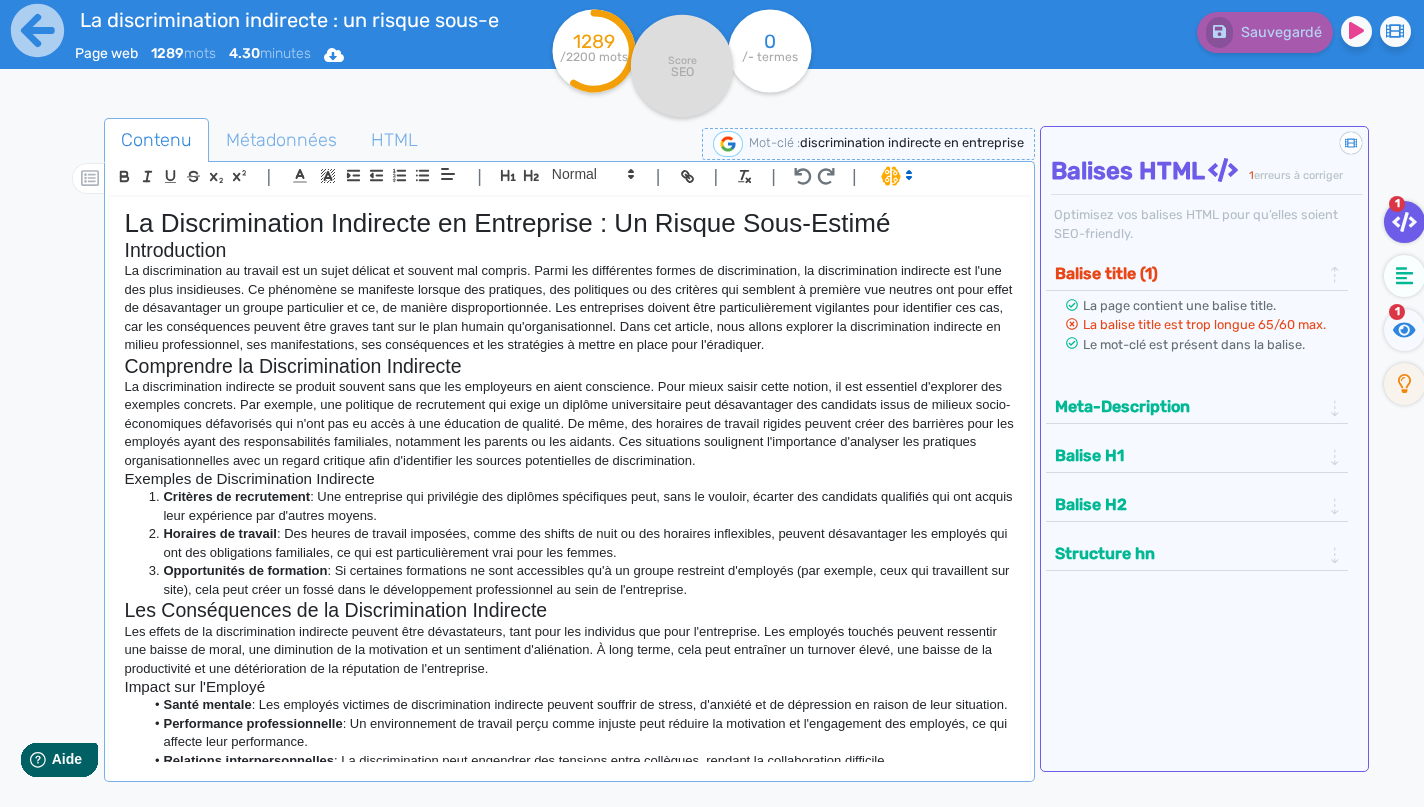 click on "La discrimination au travail est un sujet délicat et souvent mal compris. Parmi les différentes formes de discrimination, la discrimination indirecte est l'une des plus insidieuses. Ce phénomène se manifeste lorsque des pratiques, des politiques ou des critères qui semblent à première vue neutres ont pour effet de désavantager un groupe particulier et ce, de manière disproportionnée. Les entreprises doivent être particulièrement vigilantes pour identifier ces cas, car les conséquences peuvent être graves tant sur le plan humain qu'organisationnel. Dans cet article, nous allons explorer la discrimination indirecte en milieu professionnel, ses manifestations, ses conséquences et les stratégies à mettre en place pour l'éradiquer." at bounding box center [569, 308] 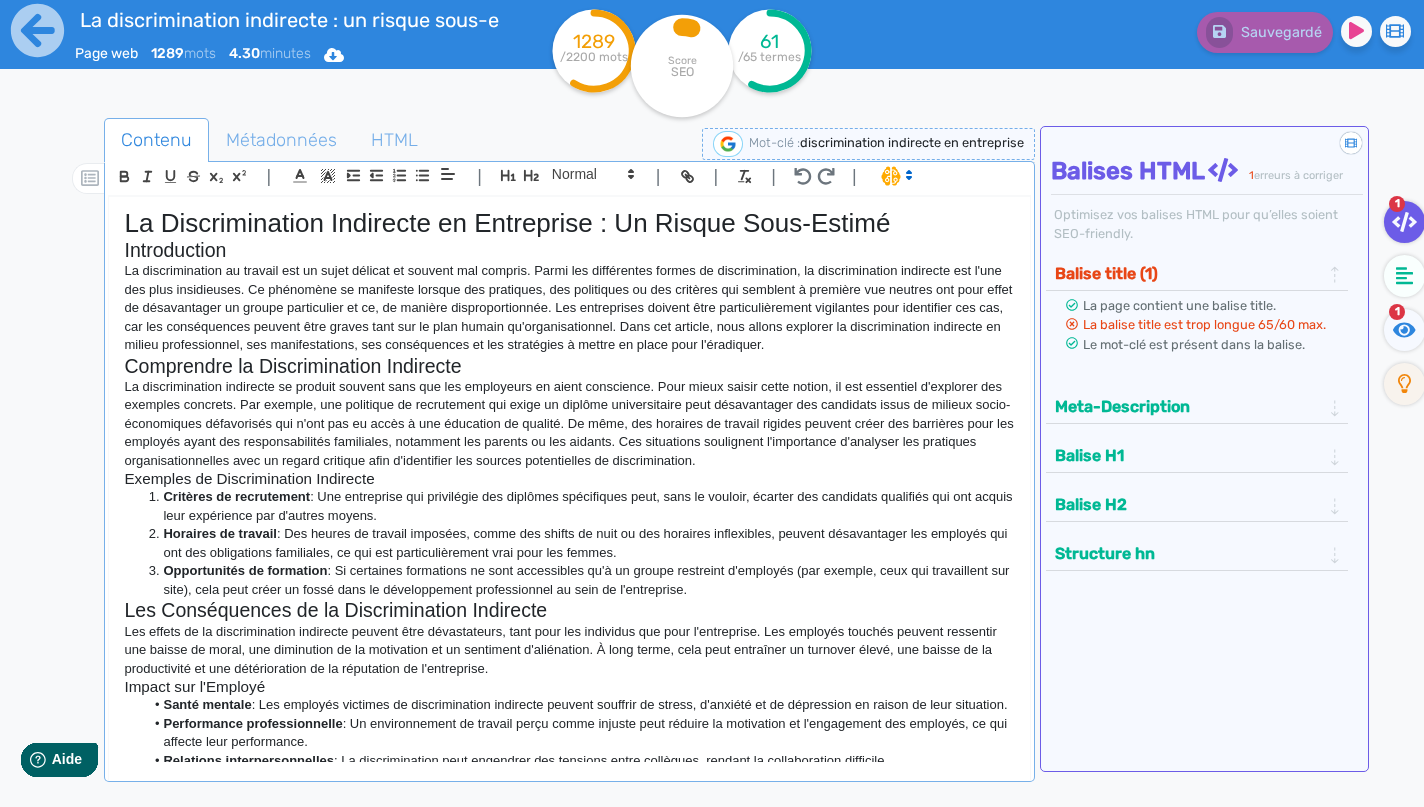 click on "La discrimination au travail est un sujet délicat et souvent mal compris. Parmi les différentes formes de discrimination, la discrimination indirecte est l'une des plus insidieuses. Ce phénomène se manifeste lorsque des pratiques, des politiques ou des critères qui semblent à première vue neutres ont pour effet de désavantager un groupe particulier et ce, de manière disproportionnée. Les entreprises doivent être particulièrement vigilantes pour identifier ces cas, car les conséquences peuvent être graves tant sur le plan humain qu'organisationnel. Dans cet article, nous allons explorer la discrimination indirecte en milieu professionnel, ses manifestations, ses conséquences et les stratégies à mettre en place pour l'éradiquer." at bounding box center [569, 308] 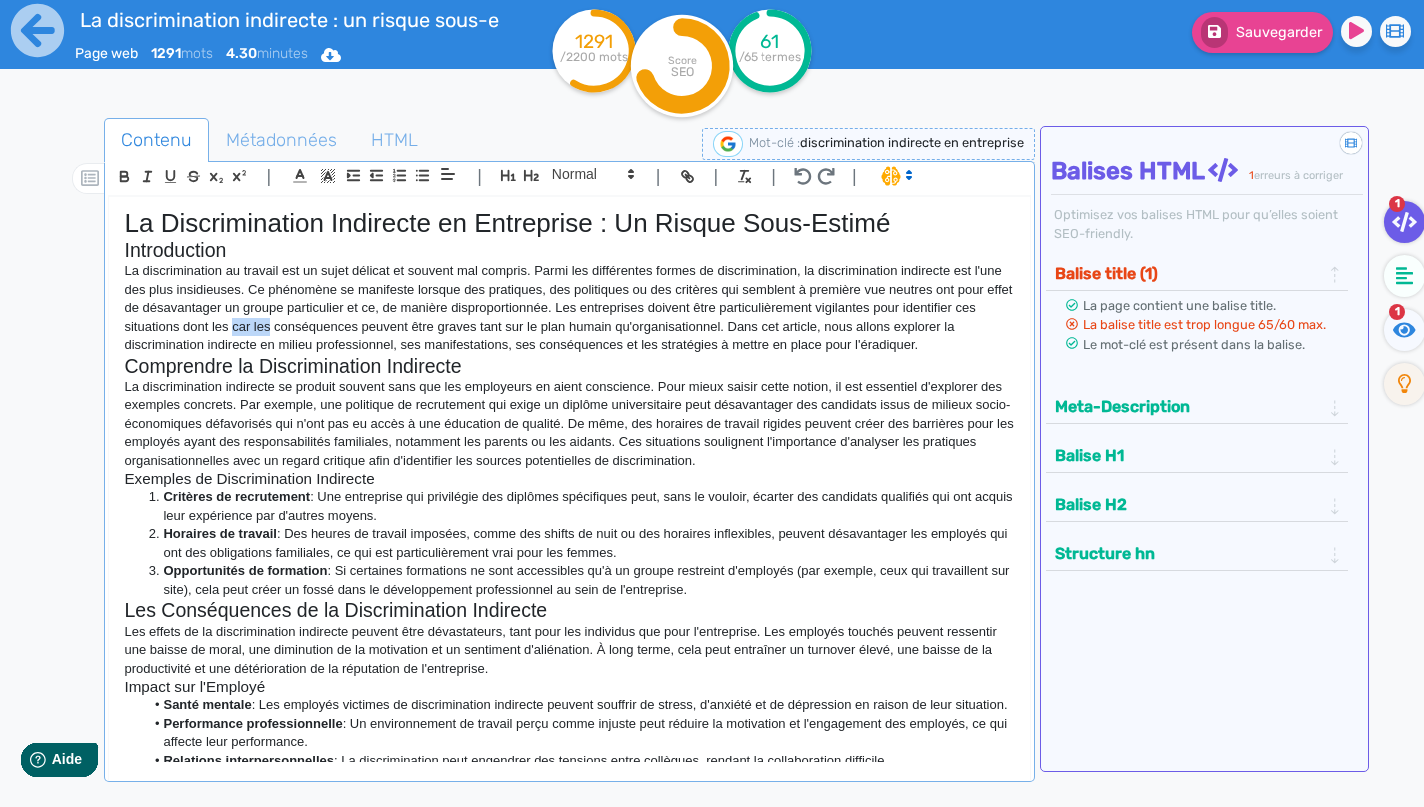drag, startPoint x: 259, startPoint y: 324, endPoint x: 296, endPoint y: 325, distance: 37.01351 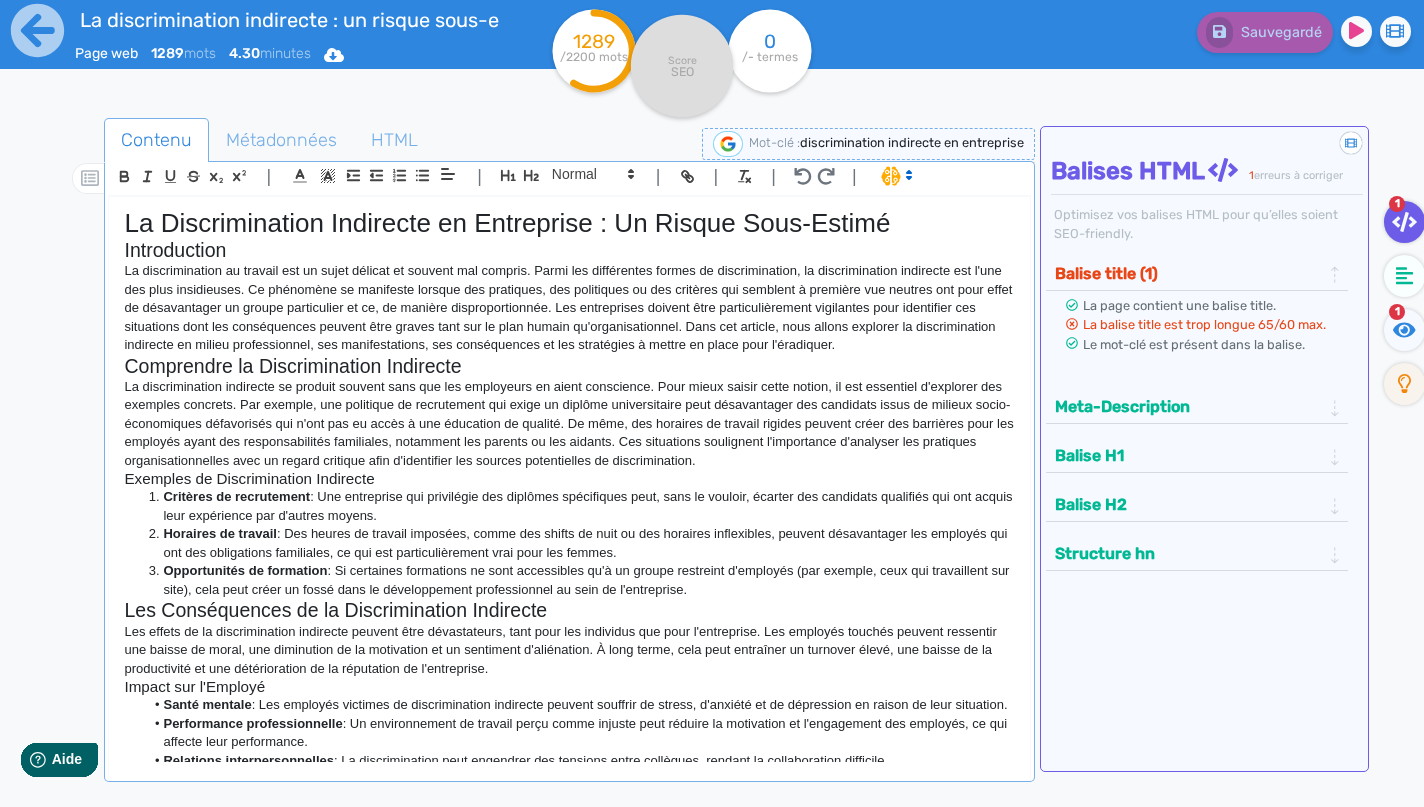 click on "La discrimination au travail est un sujet délicat et souvent mal compris. Parmi les différentes formes de discrimination, la discrimination indirecte est l'une des plus insidieuses. Ce phénomène se manifeste lorsque des pratiques, des politiques ou des critères qui semblent à première vue neutres ont pour effet de désavantager un groupe particulier et ce, de manière disproportionnée. Les entreprises doivent être particulièrement vigilantes pour identifier ces situations dont les conséquences peuvent être graves tant sur le plan humain qu'organisationnel. Dans cet article, nous allons explorer la discrimination indirecte en milieu professionnel, ses manifestations, ses conséquences et les stratégies à mettre en place pour l'éradiquer." at bounding box center (569, 308) 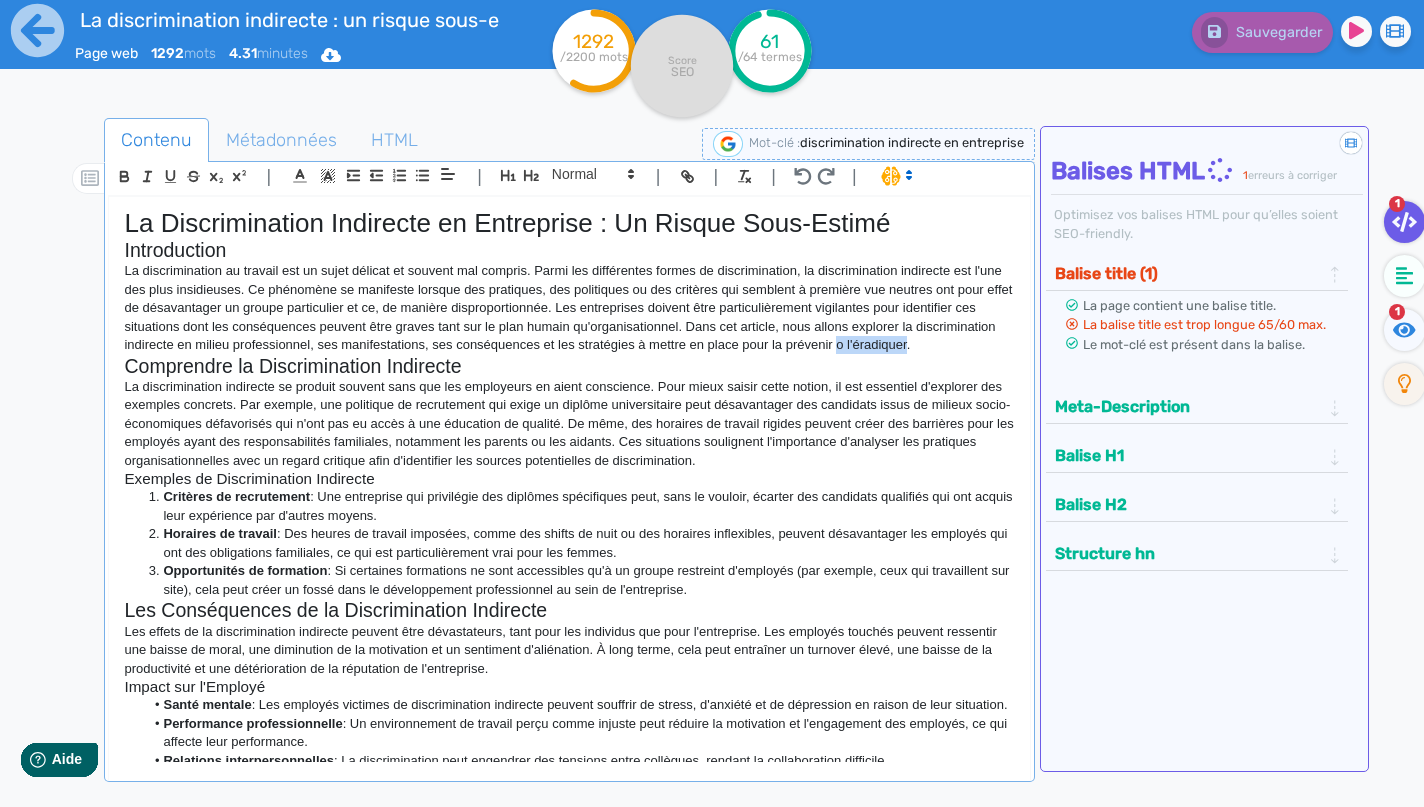 drag, startPoint x: 929, startPoint y: 342, endPoint x: 1001, endPoint y: 347, distance: 72.1734 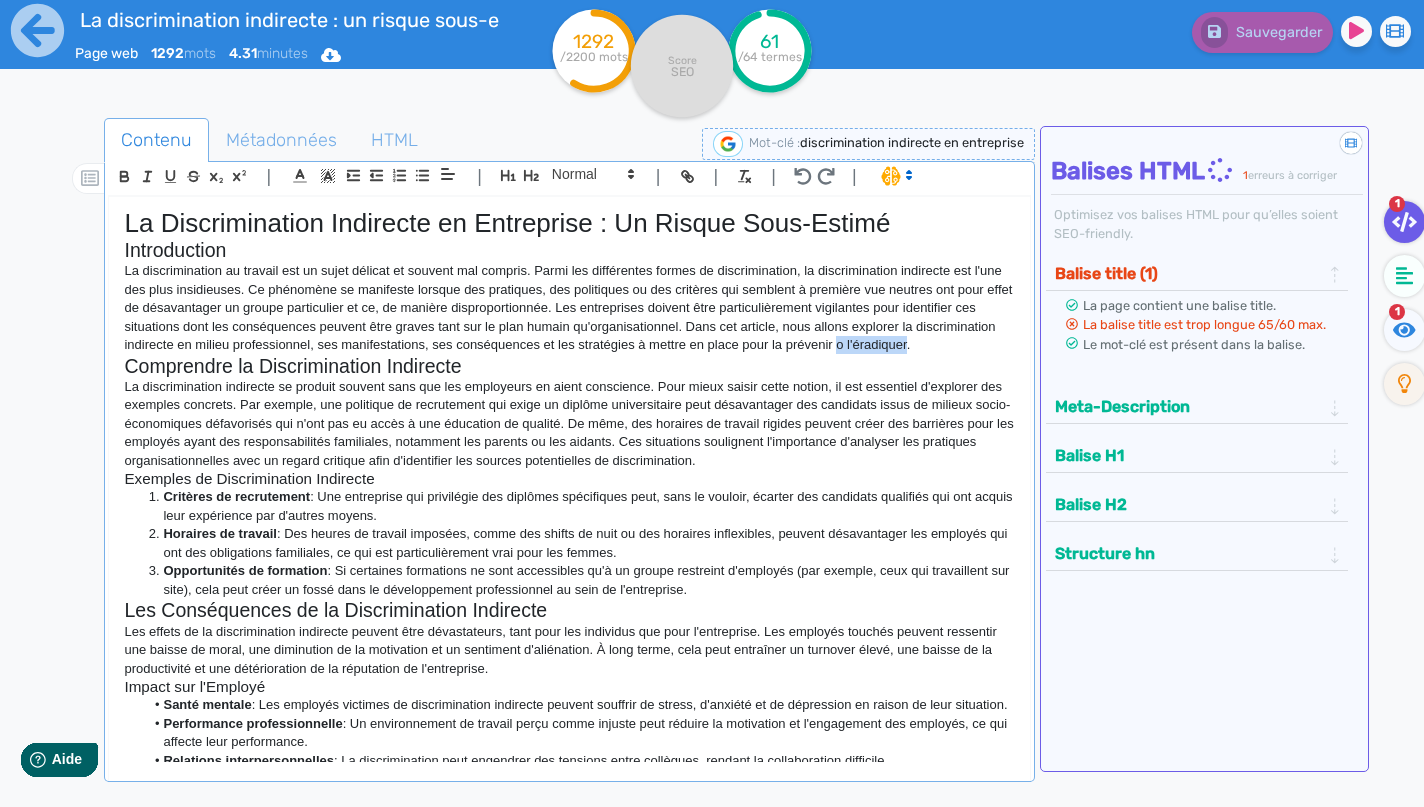 click on "La discrimination au travail est un sujet délicat et souvent mal compris. Parmi les différentes formes de discrimination, la discrimination indirecte est l'une des plus insidieuses. Ce phénomène se manifeste lorsque des pratiques, des politiques ou des critères qui semblent à première vue neutres ont pour effet de désavantager un groupe particulier et ce, de manière disproportionnée. Les entreprises doivent être particulièrement vigilantes pour identifier ces situations dont les conséquences peuvent être graves tant sur le plan humain qu'organisationnel. Dans cet article, nous allons explorer la discrimination indirecte en milieu professionnel, ses manifestations, ses conséquences et les stratégies à mettre en place pour la prévenir o l'éradiquer." at bounding box center (569, 308) 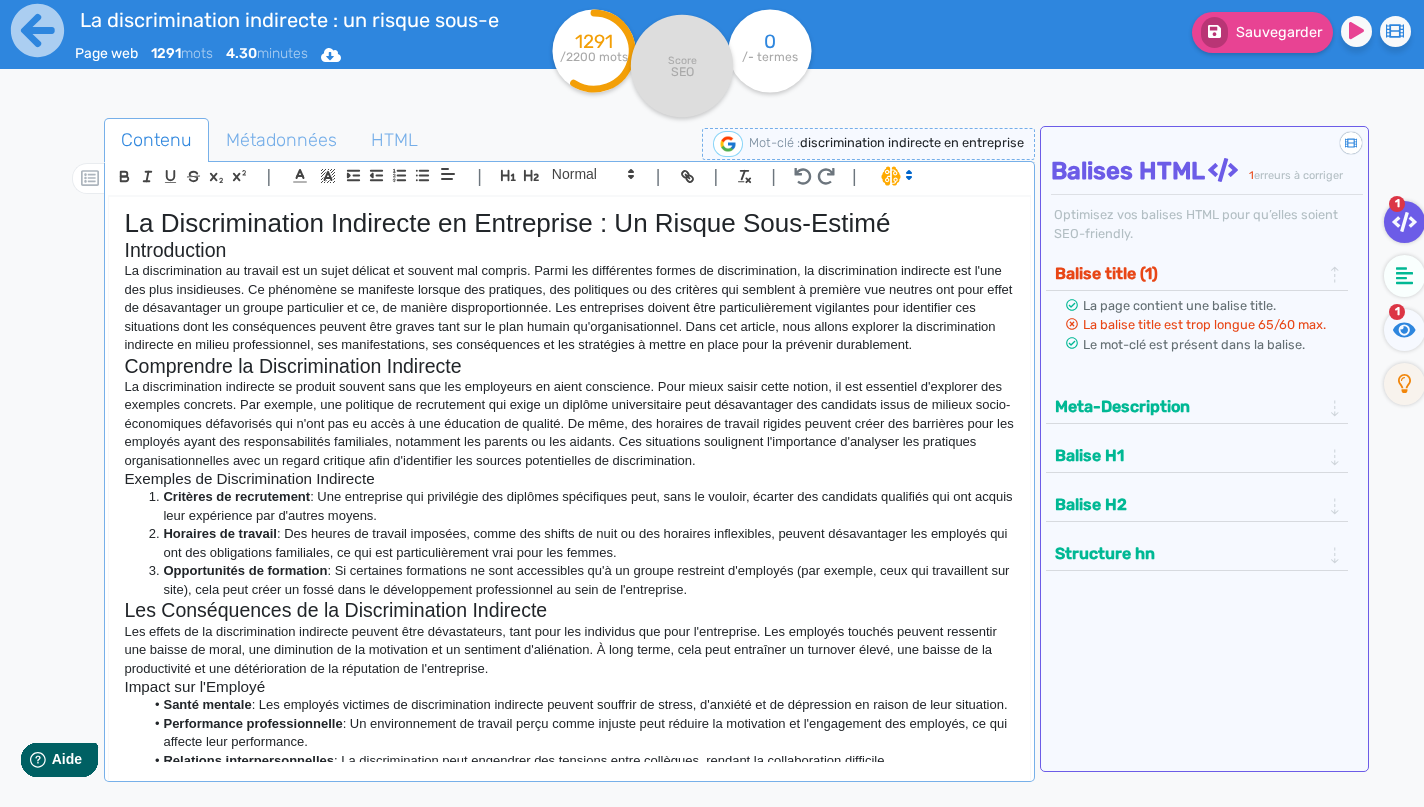click on "Critères de recrutement : Une entreprise qui privilégie des diplômes spécifiques peut, sans le vouloir, écarter des candidats qualifiés qui ont acquis leur expérience par d'autres moyens." at bounding box center (579, 506) 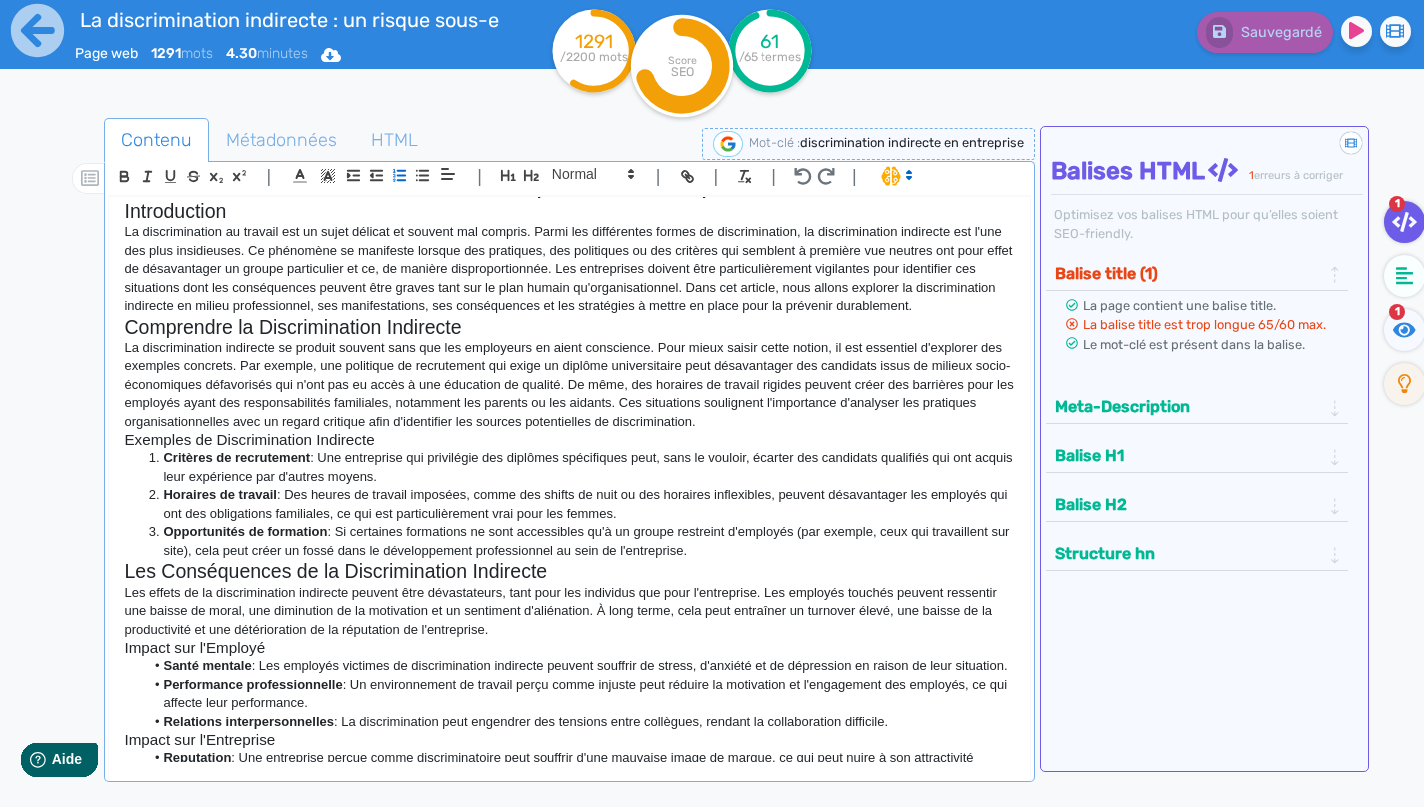 scroll, scrollTop: 47, scrollLeft: 0, axis: vertical 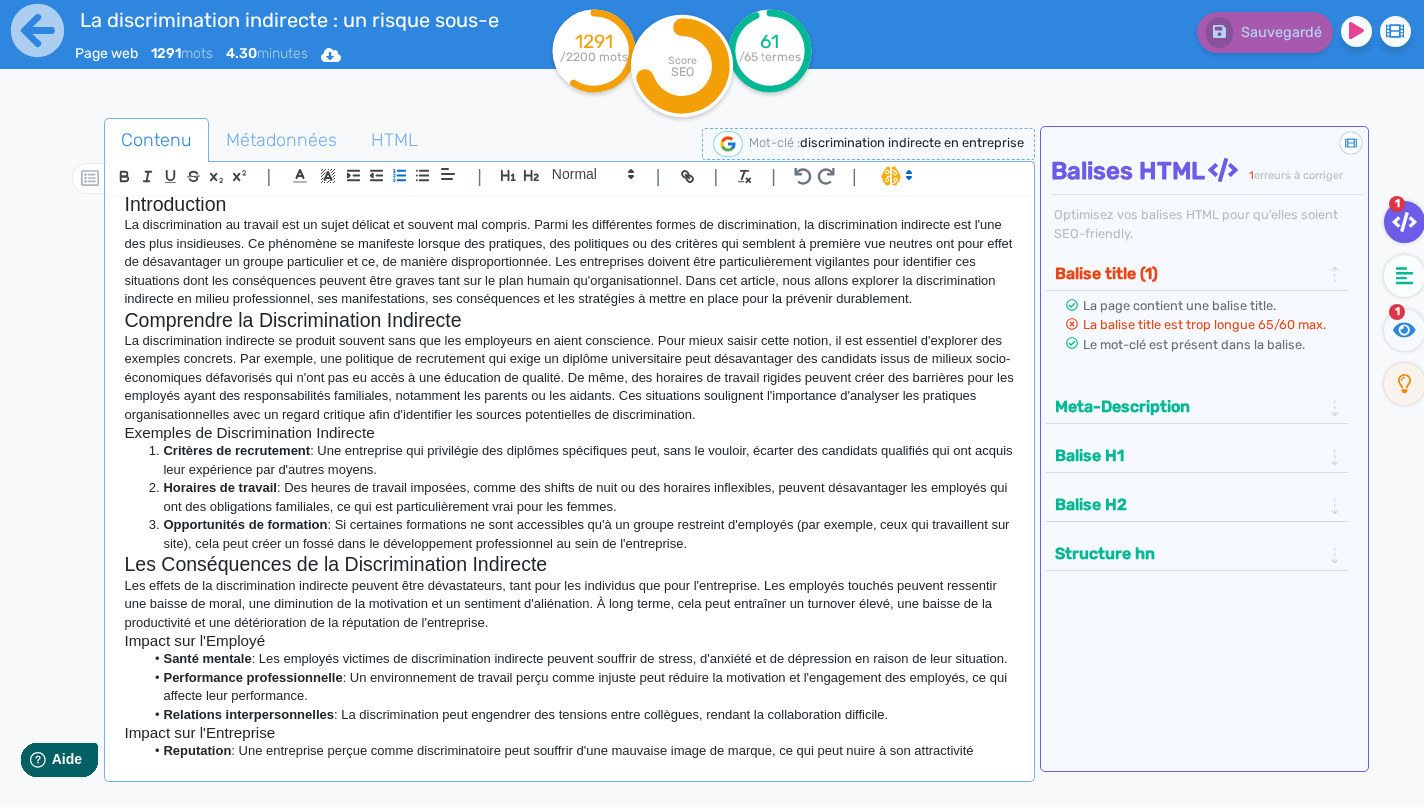 drag, startPoint x: 127, startPoint y: 342, endPoint x: 796, endPoint y: 532, distance: 695.4574 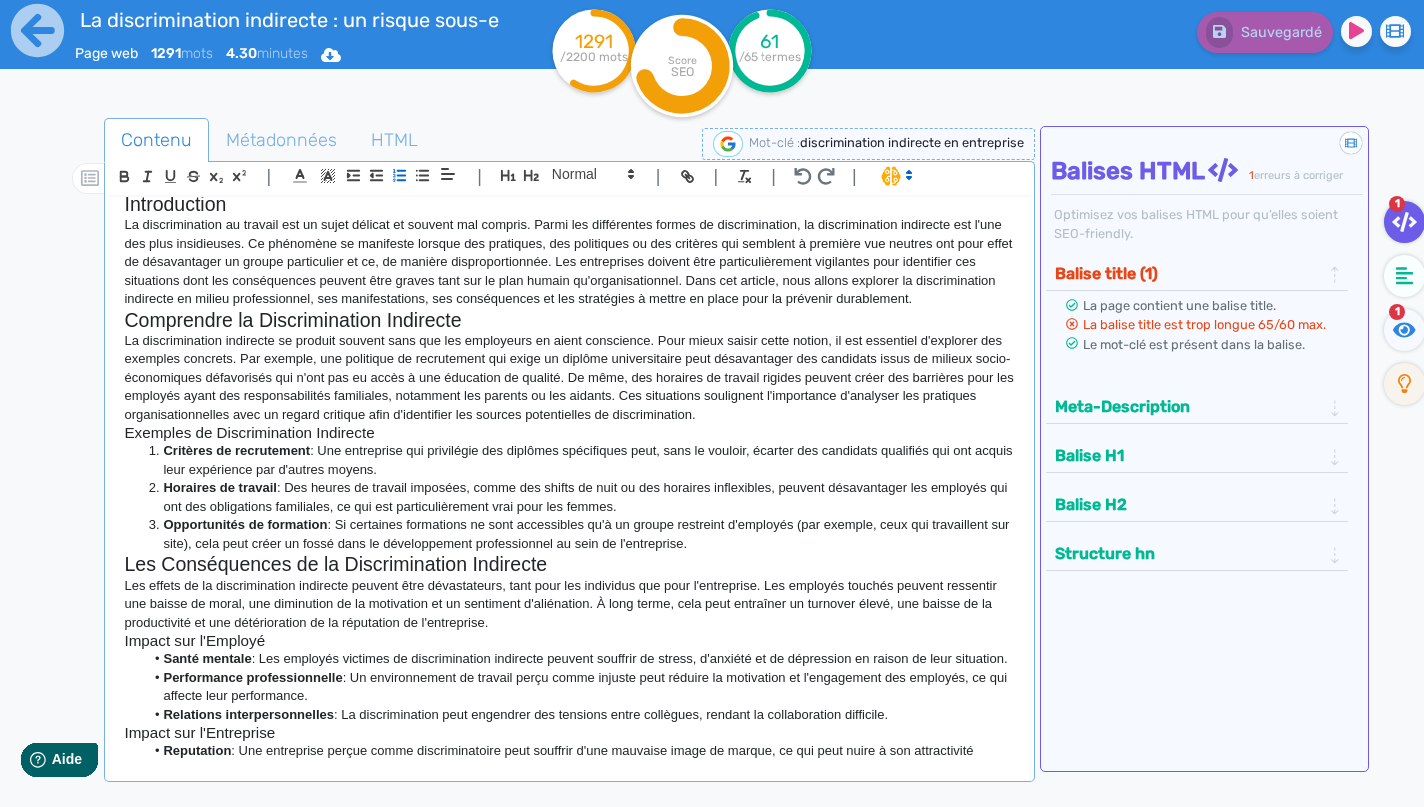 click on "La Discrimination Indirecte en Entreprise : Un Risque Sous-Estimé  Introduction La discrimination au travail est un sujet délicat et souvent mal compris. Parmi les différentes formes de discrimination, la discrimination indirecte est l'une des plus insidieuses. Ce phénomène se manifeste lorsque des pratiques, des politiques ou des critères qui semblent à première vue neutres ont pour effet de désavantager un groupe particulier et ce, de manière disproportionnée. Les entreprises doivent être particulièrement vigilantes pour identifier ces situations dont les conséquences peuvent être graves tant sur le plan humain qu'organisationnel. Dans cet article, nous allons explorer la discrimination indirecte en milieu professionnel, ses manifestations, ses conséquences et les stratégies à mettre en place pour la prévenir durablement. Comprendre la Discrimination Indirecte Exemples de Discrimination Indirecte Critères de recrutement Horaires de travail Opportunités de formation Impact sur l'Employé" at bounding box center (569, 479) 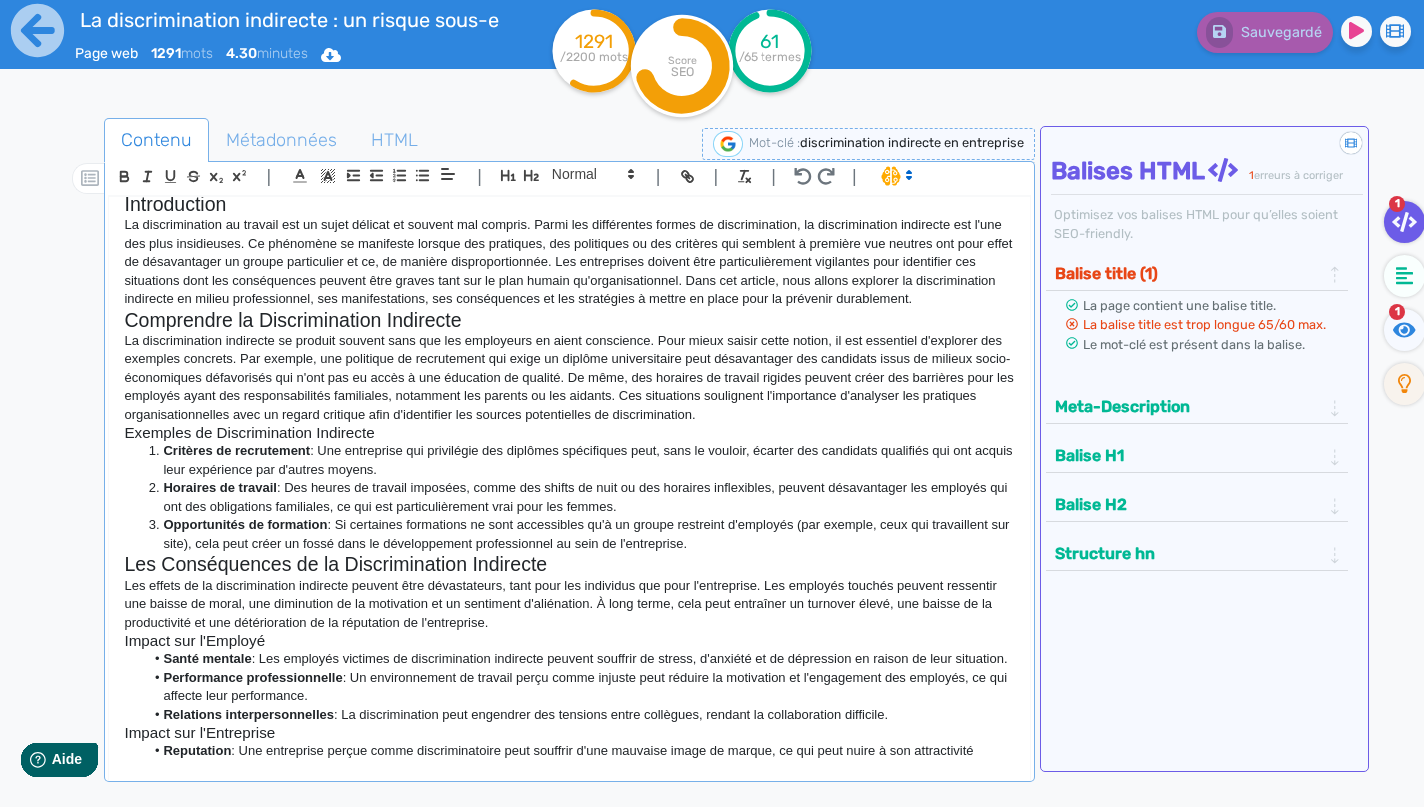 click at bounding box center (895, 175) 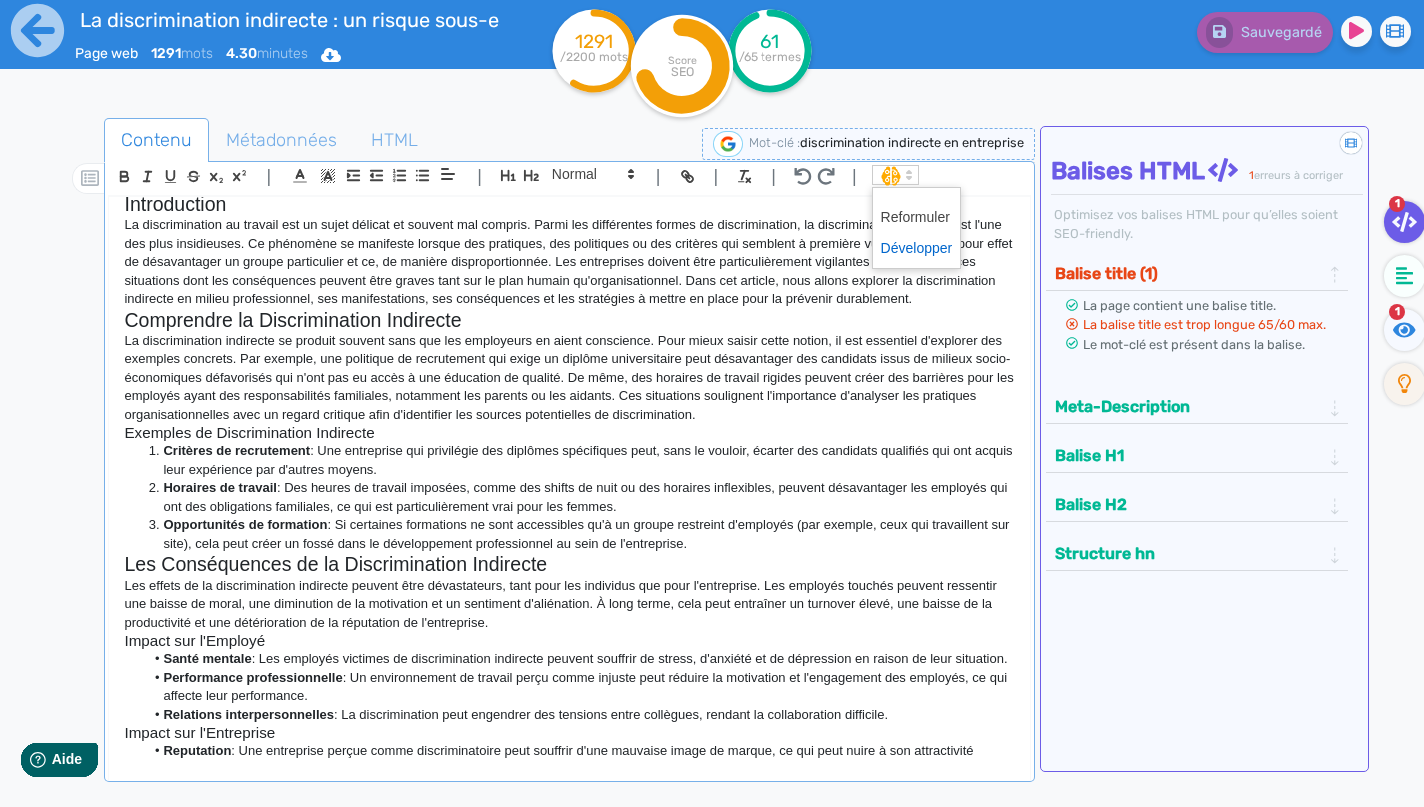 click at bounding box center (917, 248) 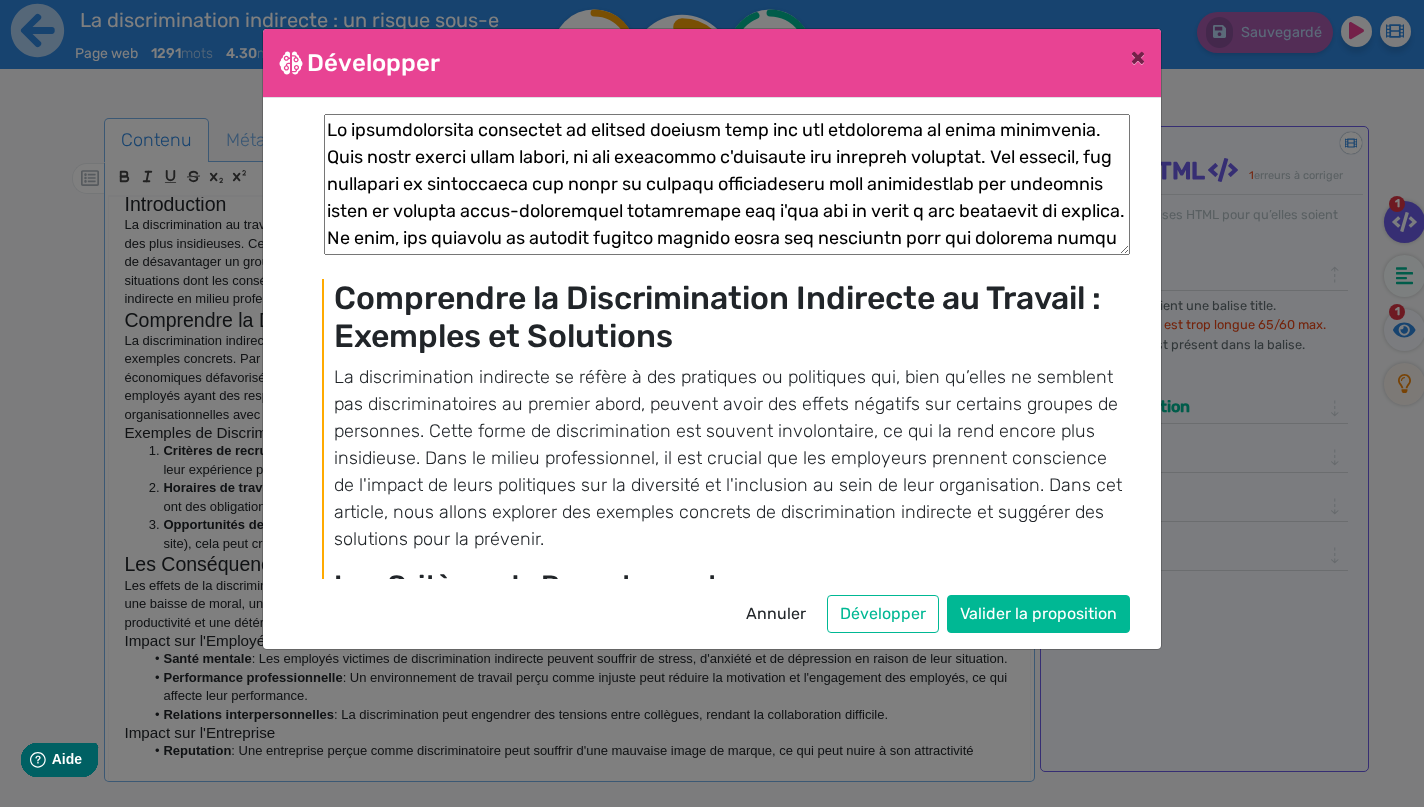 scroll, scrollTop: 0, scrollLeft: 0, axis: both 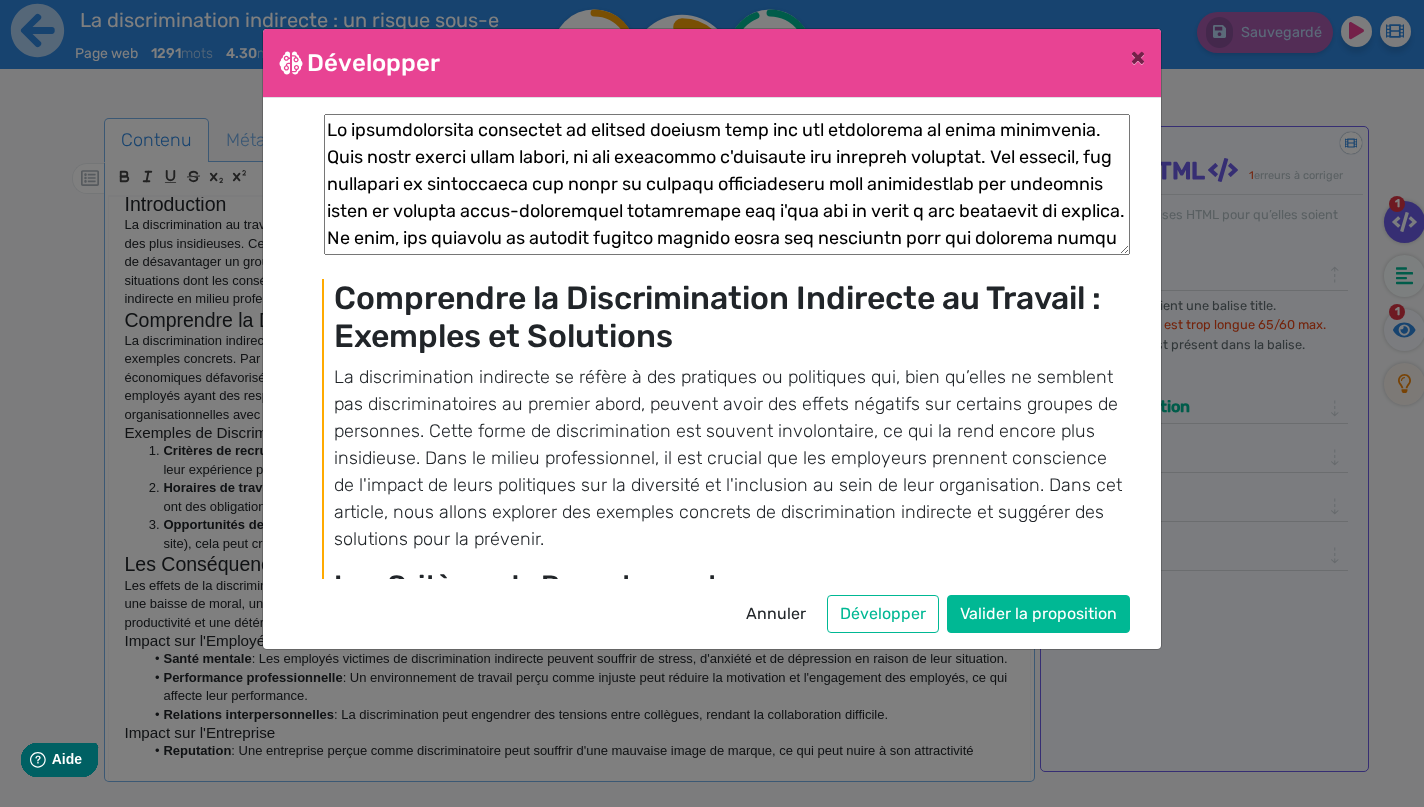 click on "Annuler" at bounding box center (776, 614) 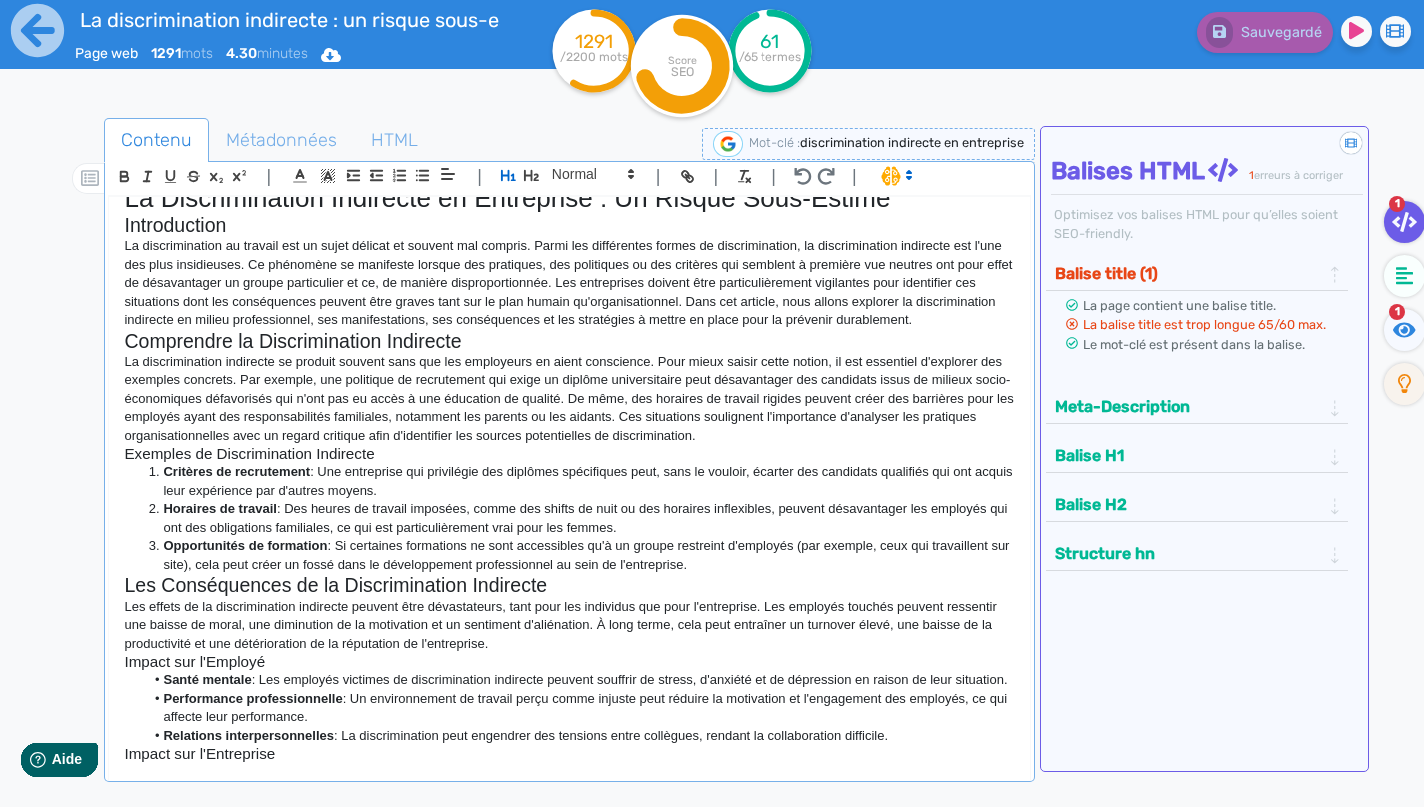 scroll, scrollTop: 27, scrollLeft: 0, axis: vertical 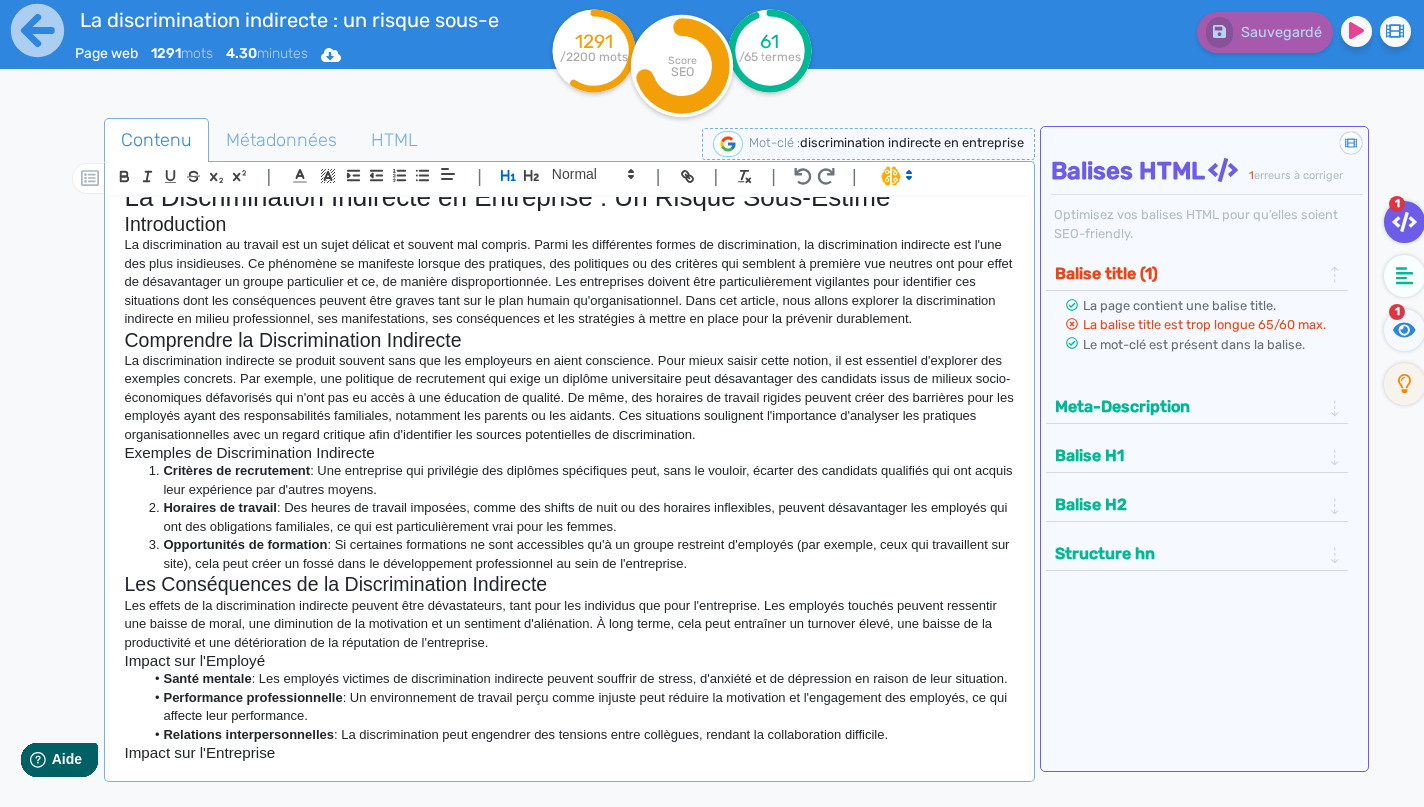 drag, startPoint x: 126, startPoint y: 442, endPoint x: 774, endPoint y: 561, distance: 658.8361 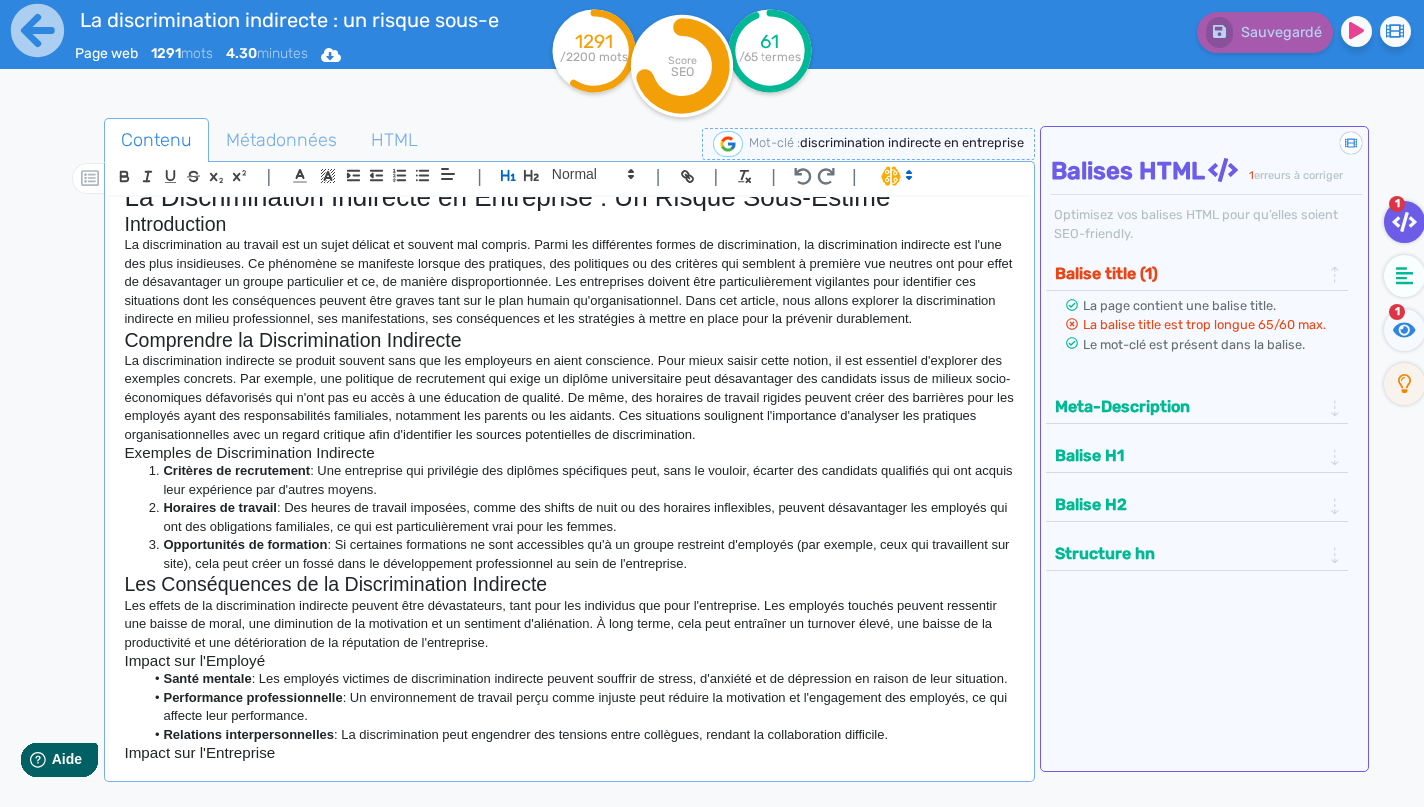 click on "La Discrimination Indirecte en Entreprise : Un Risque Sous-Estimé  Introduction La discrimination au travail est un sujet délicat et souvent mal compris. Parmi les différentes formes de discrimination, la discrimination indirecte est l'une des plus insidieuses. Ce phénomène se manifeste lorsque des pratiques, des politiques ou des critères qui semblent à première vue neutres ont pour effet de désavantager un groupe particulier et ce, de manière disproportionnée. Les entreprises doivent être particulièrement vigilantes pour identifier ces situations dont les conséquences peuvent être graves tant sur le plan humain qu'organisationnel. Dans cet article, nous allons explorer la discrimination indirecte en milieu professionnel, ses manifestations, ses conséquences et les stratégies à mettre en place pour la prévenir durablement. Comprendre la Discrimination Indirecte Exemples de Discrimination Indirecte Critères de recrutement Horaires de travail Opportunités de formation Impact sur l'Employé" at bounding box center (569, 479) 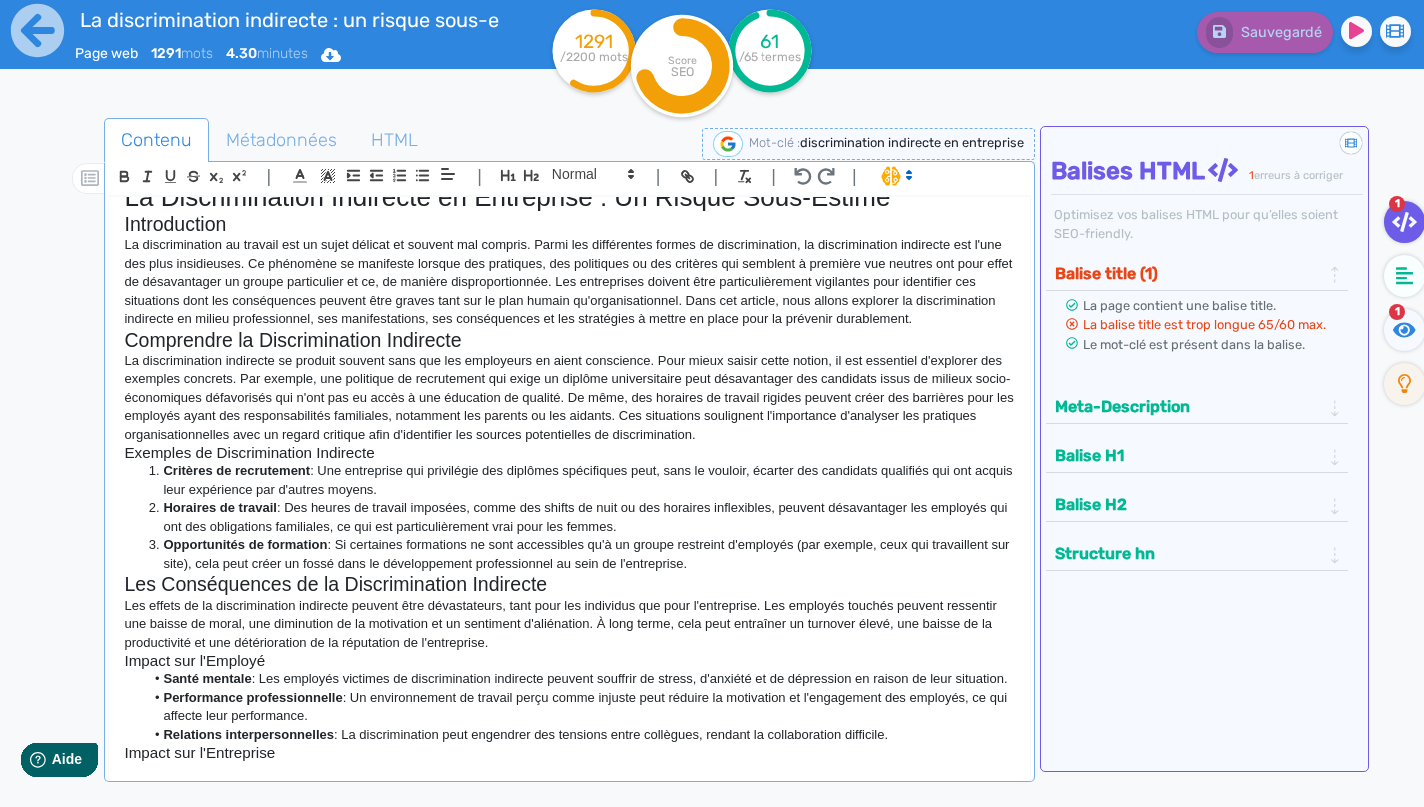 click at bounding box center [895, 175] 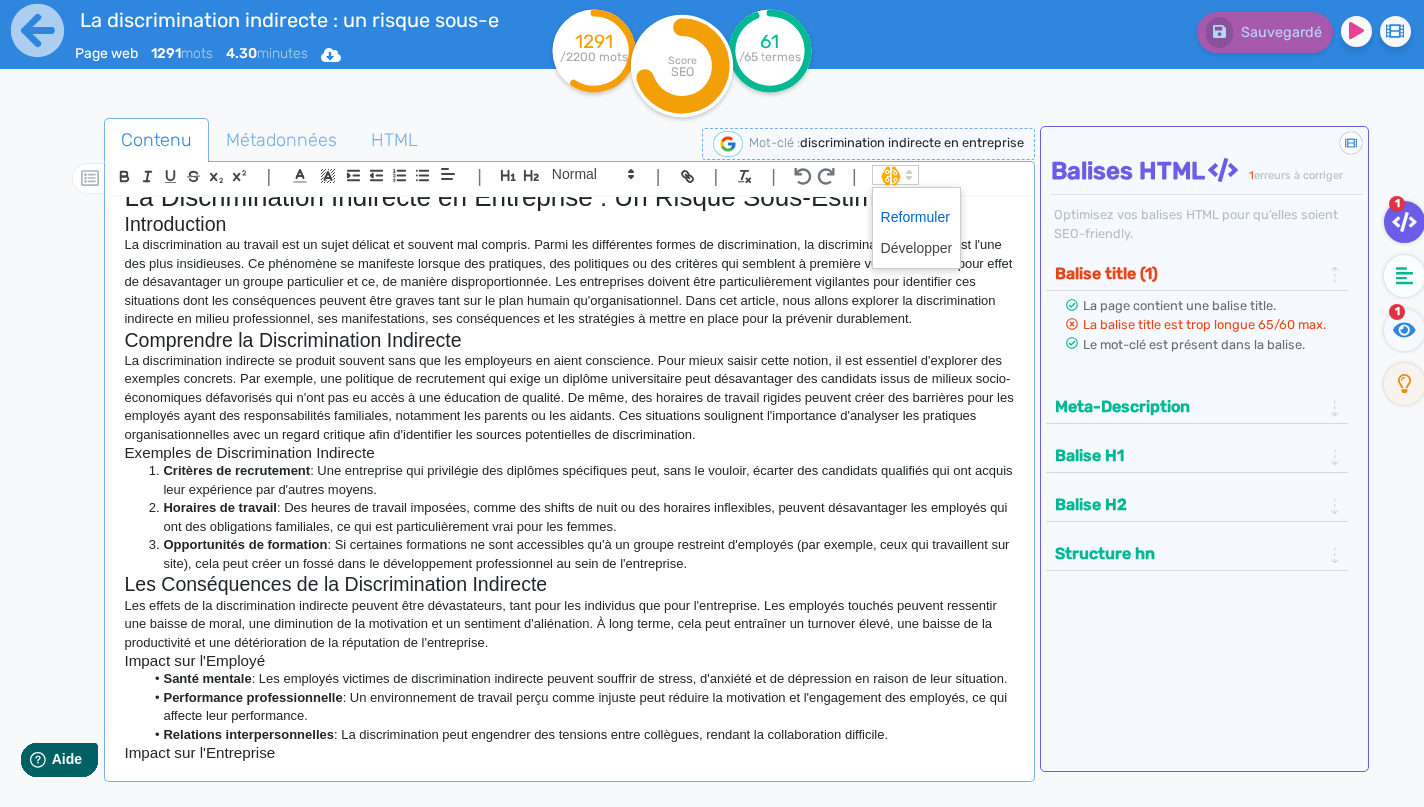 click at bounding box center (917, 217) 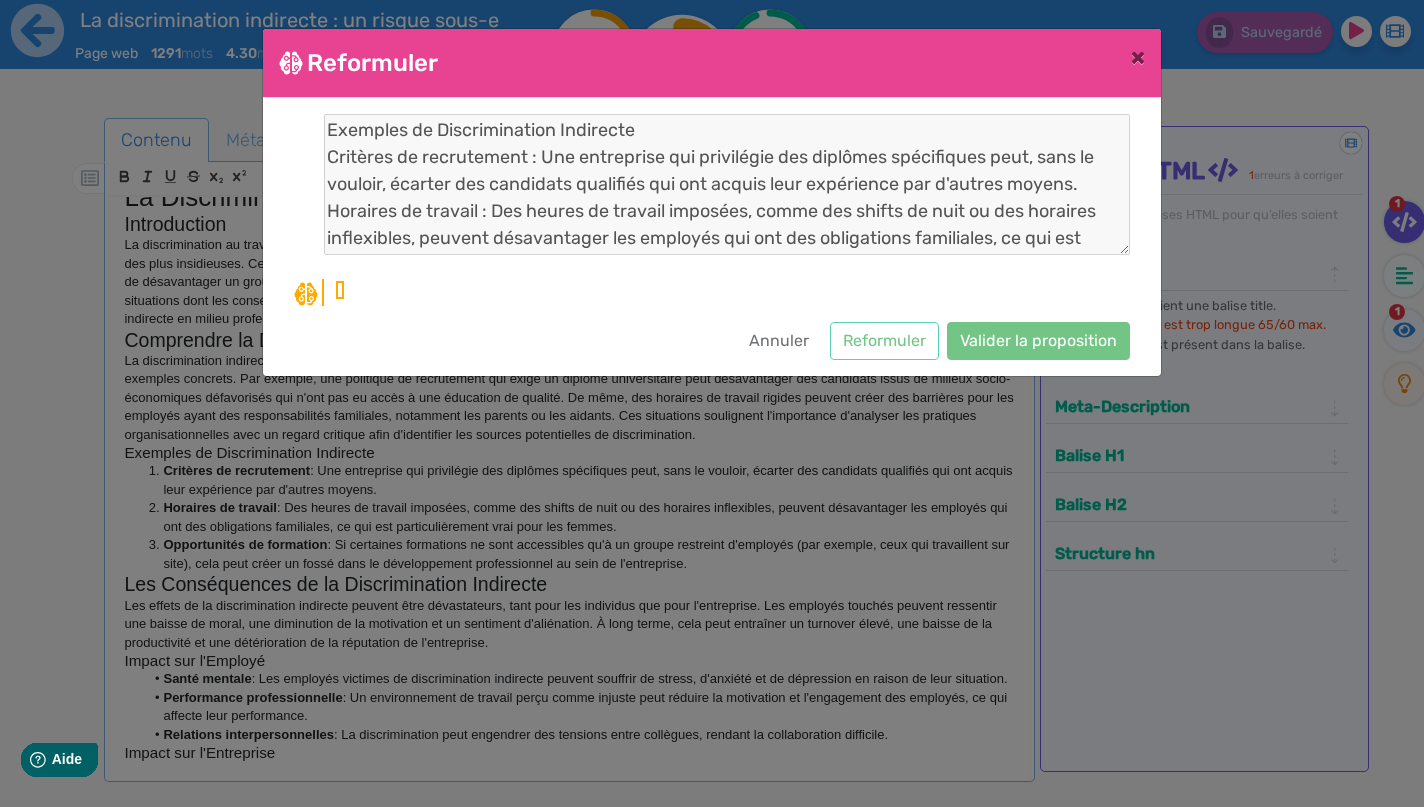 scroll, scrollTop: 27, scrollLeft: 0, axis: vertical 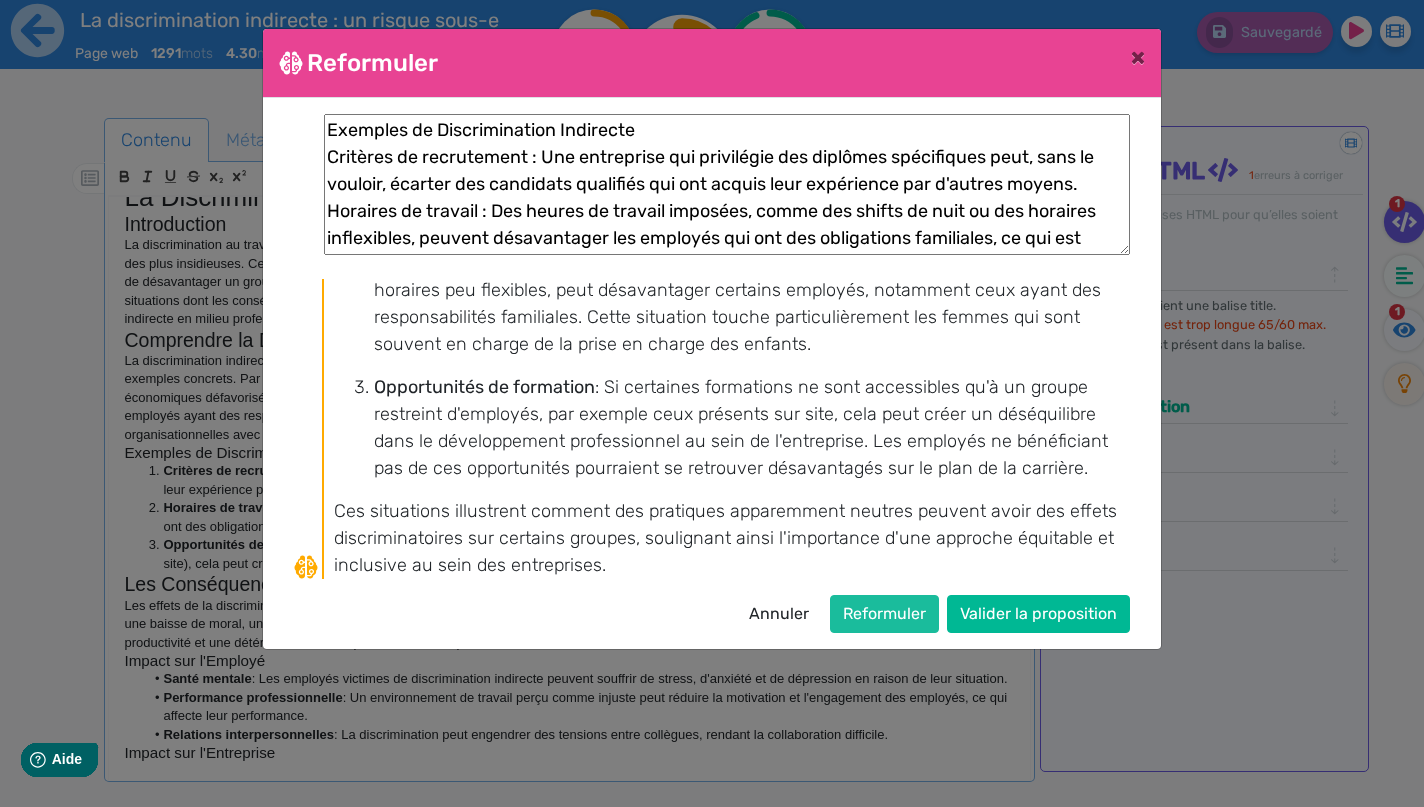 click on "Reformuler" at bounding box center [884, 614] 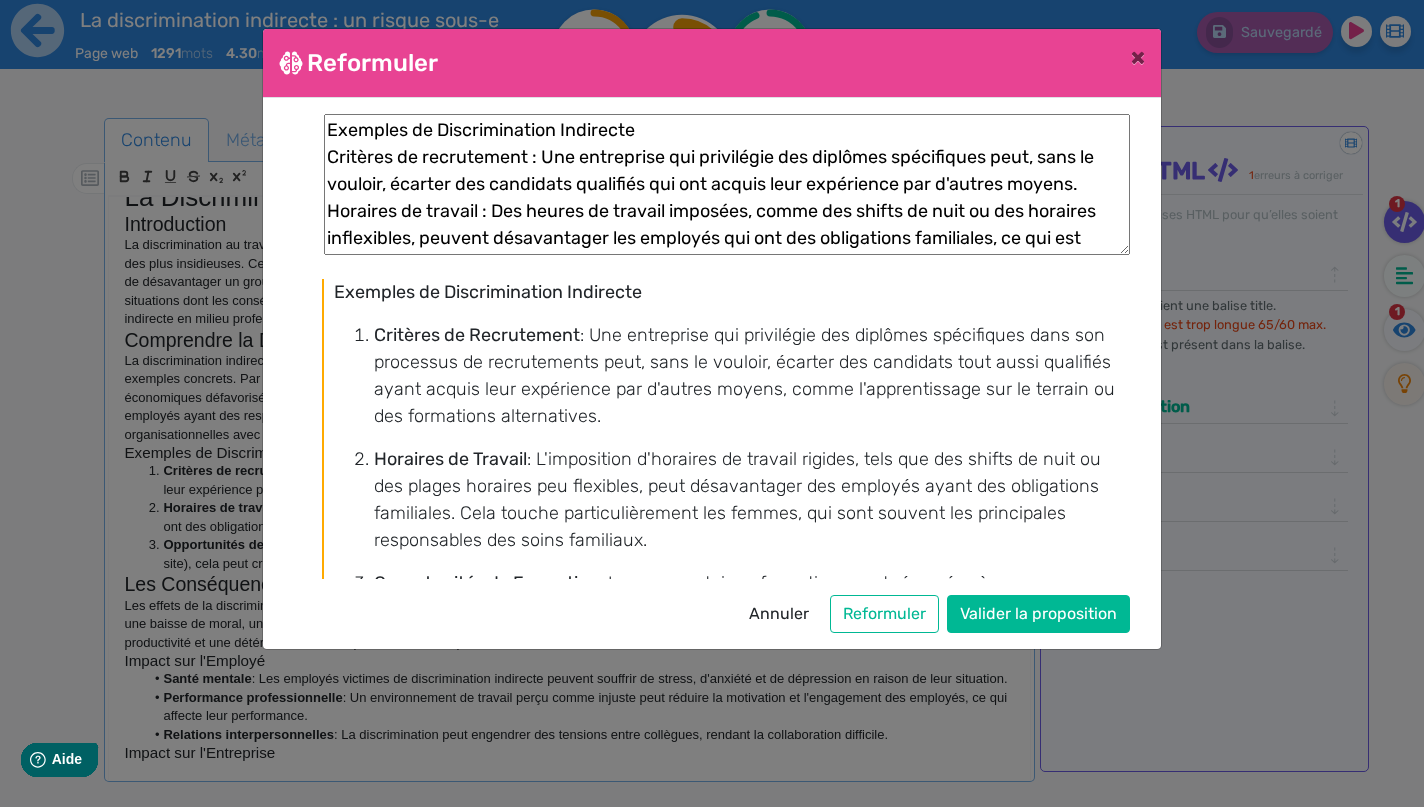 scroll, scrollTop: 0, scrollLeft: 0, axis: both 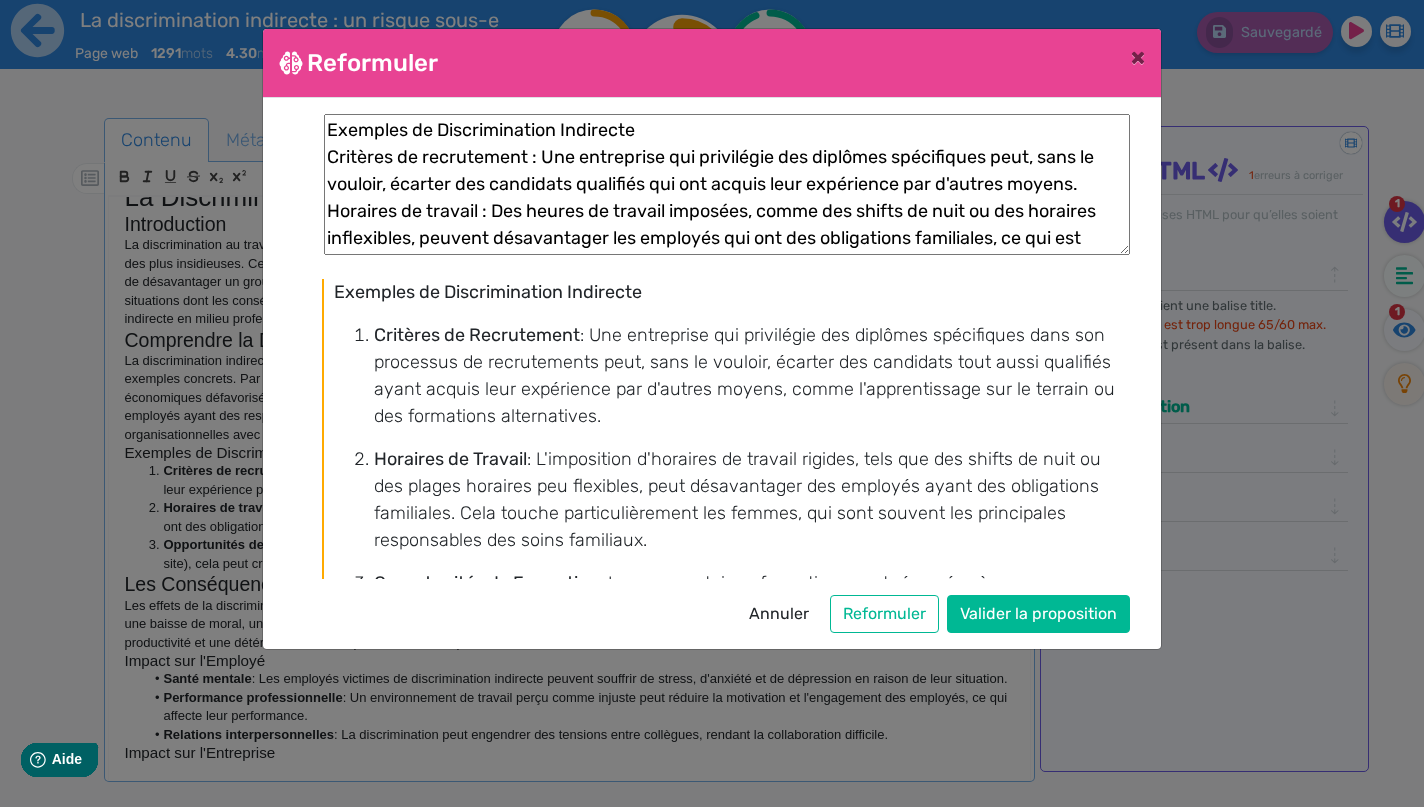 click on "Critères de Recrutement  : Une entreprise qui privilégie des diplômes spécifiques dans son processus de recrutements peut, sans le vouloir, écarter des candidats tout aussi qualifiés ayant acquis leur expérience par d'autres moyens, comme l'apprentissage sur le terrain ou des formations alternatives." at bounding box center [751, 376] 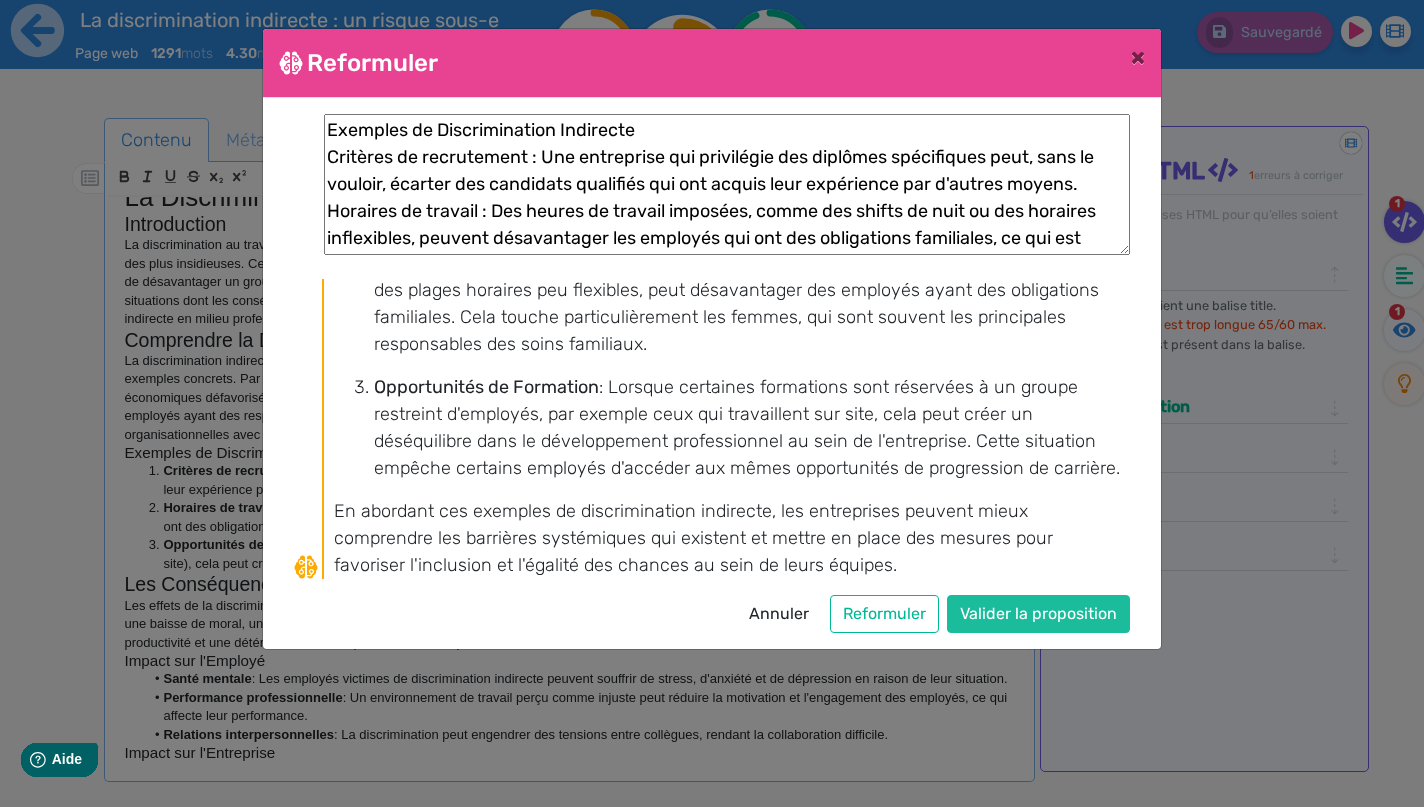 scroll, scrollTop: 196, scrollLeft: 0, axis: vertical 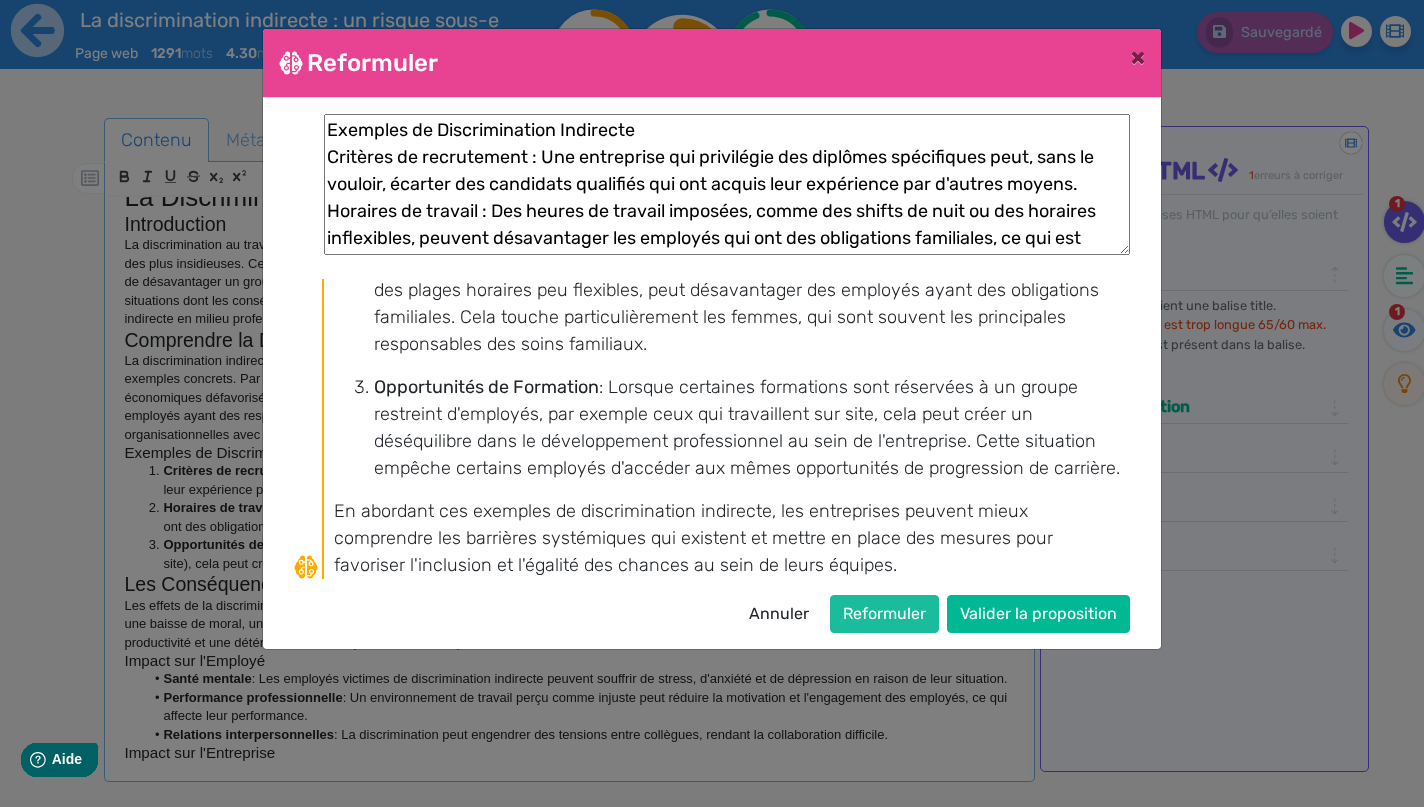 click on "Reformuler" at bounding box center (884, 614) 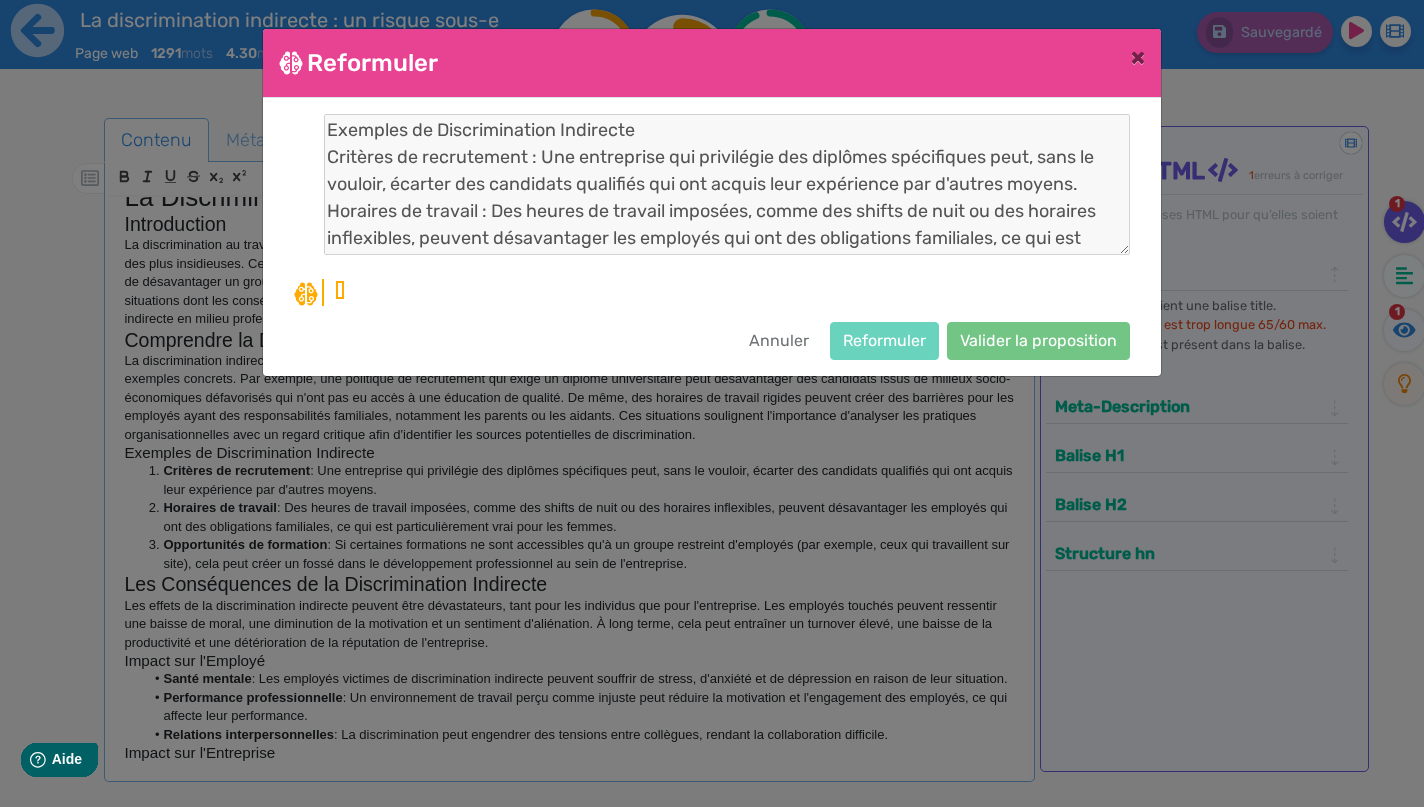 scroll, scrollTop: 0, scrollLeft: 0, axis: both 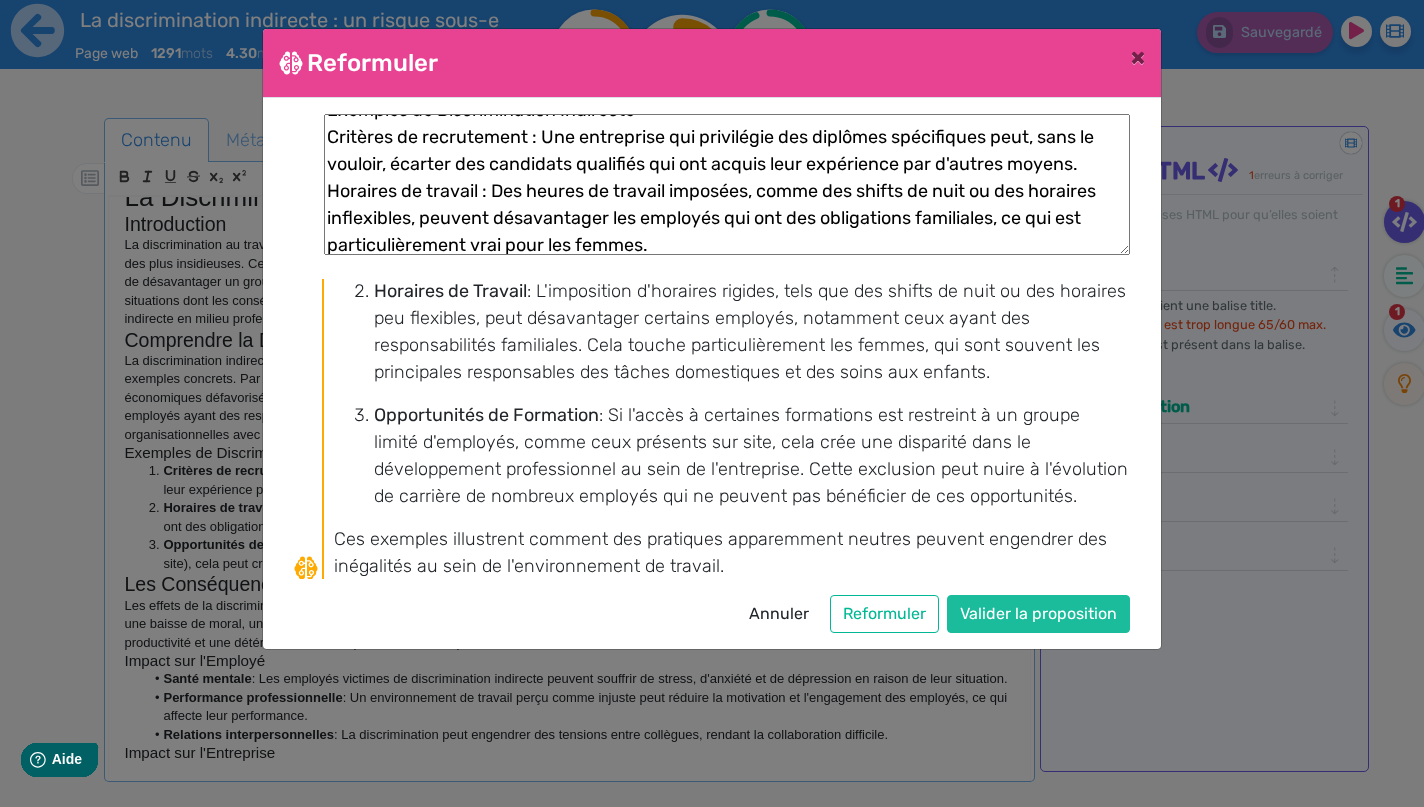 click on "Valider la proposition" at bounding box center (1038, 614) 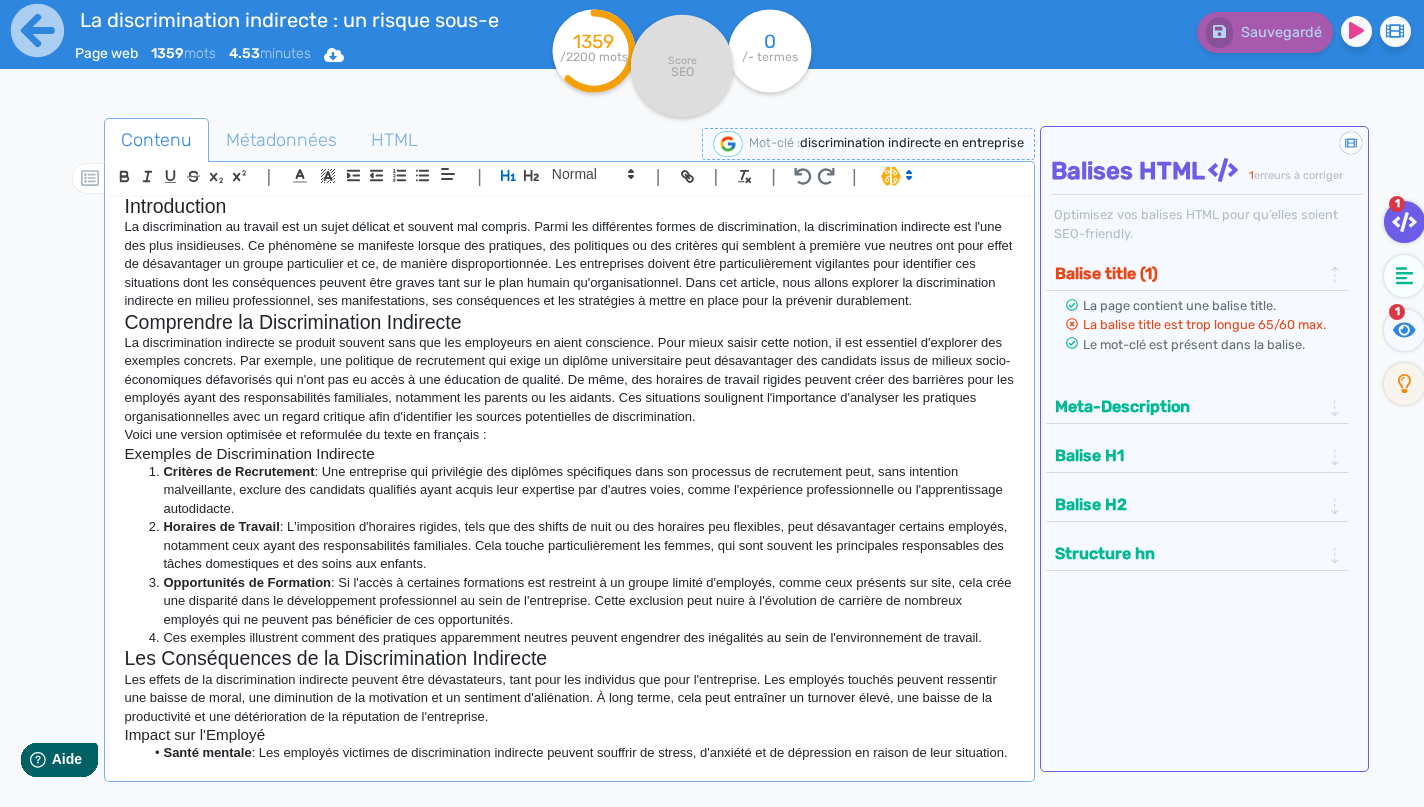 scroll, scrollTop: 46, scrollLeft: 0, axis: vertical 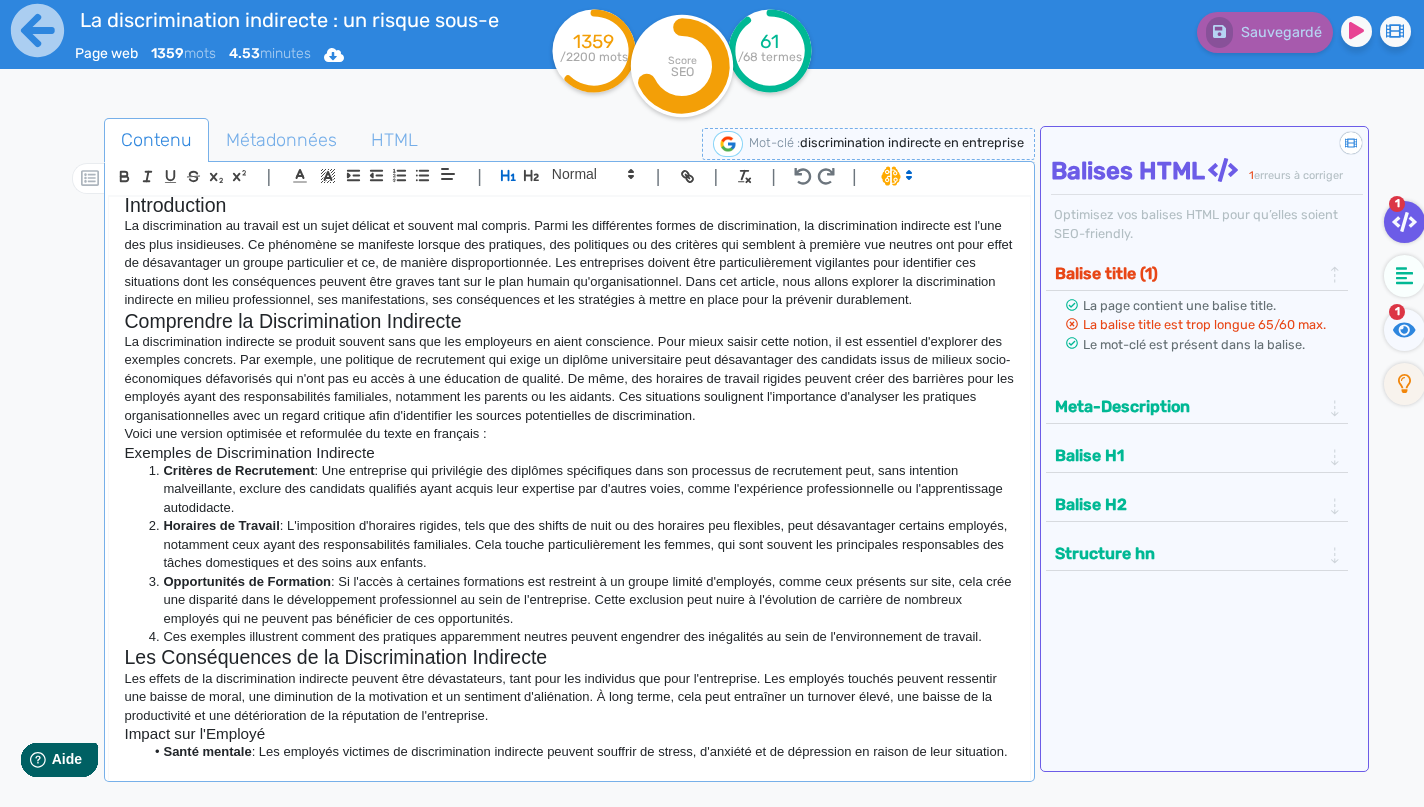 click on "La discrimination au travail est un sujet délicat et souvent mal compris. Parmi les différentes formes de discrimination, la discrimination indirecte est l'une des plus insidieuses. Ce phénomène se manifeste lorsque des pratiques, des politiques ou des critères qui semblent à première vue neutres ont pour effet de désavantager un groupe particulier et ce, de manière disproportionnée. Les entreprises doivent être particulièrement vigilantes pour identifier ces situations dont les conséquences peuvent être graves tant sur le plan humain qu'organisationnel. Dans cet article, nous allons explorer la discrimination indirecte en milieu professionnel, ses manifestations, ses conséquences et les stratégies à mettre en place pour la prévenir durablement." at bounding box center [569, 263] 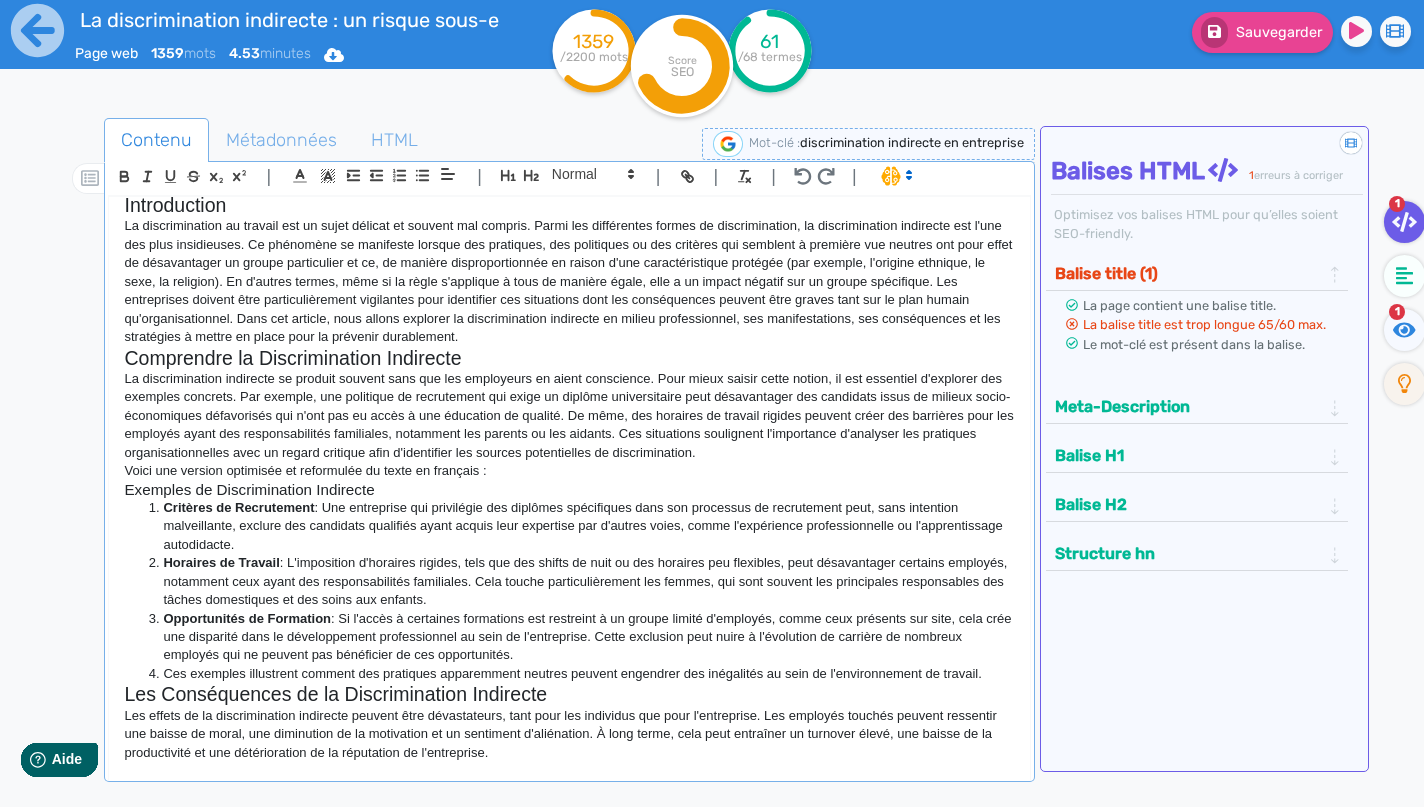 scroll, scrollTop: 9, scrollLeft: 1, axis: both 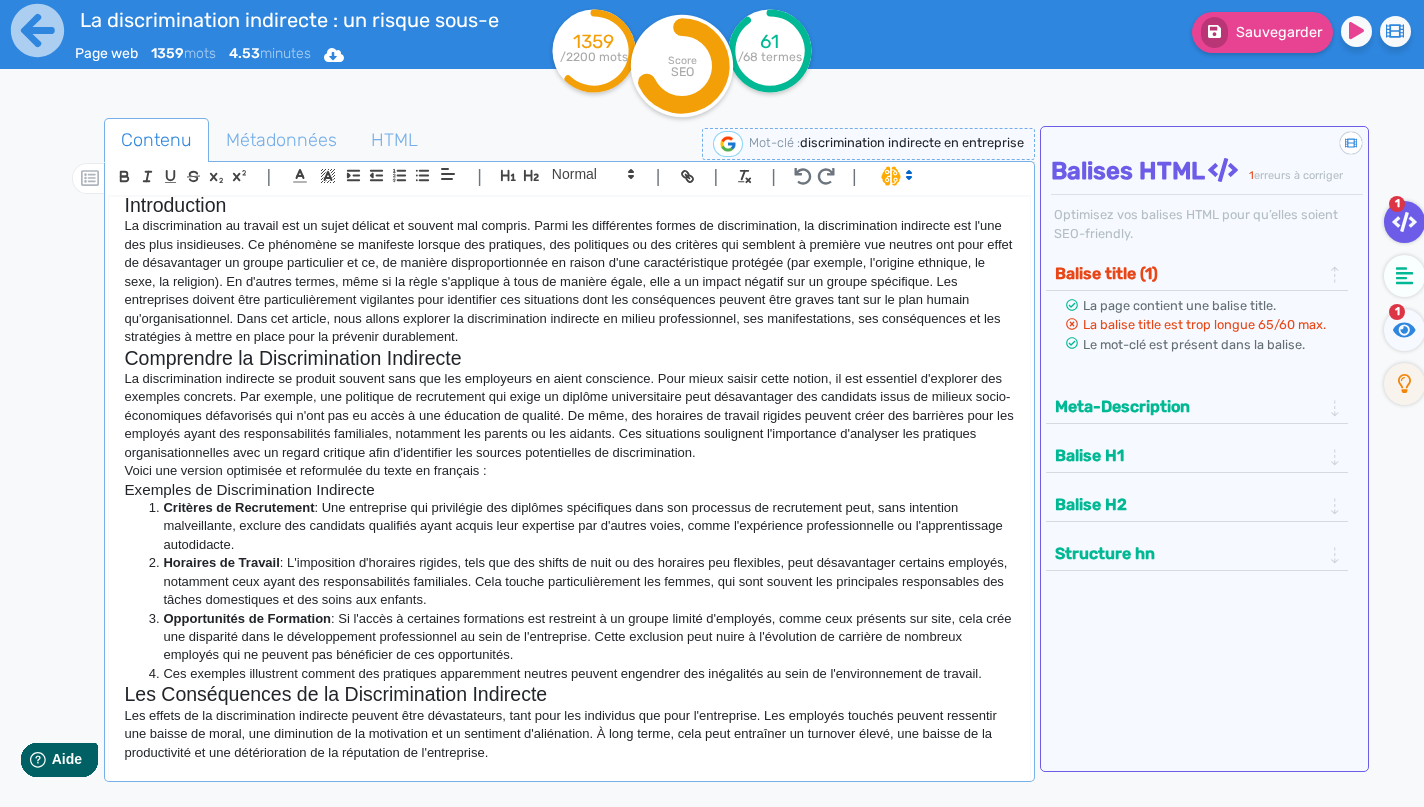 click on "La discrimination au travail est un sujet délicat et souvent mal compris. Parmi les différentes formes de discrimination, la discrimination indirecte est l'une des plus insidieuses. Ce phénomène se manifeste lorsque des pratiques, des politiques ou des critères qui semblent à première vue neutres ont pour effet de désavantager un groupe particulier et ce, de manière disproportionnée en raison d'une caractéristique protégée (par exemple, l'origine ethnique, le sexe, la religion). En d'autres termes, même si la règle s'applique à tous de manière égale, elle a un impact négatif sur un groupe spécifique. Les entreprises doivent être particulièrement vigilantes pour identifier ces situations dont les conséquences peuvent être graves tant sur le plan humain qu'organisationnel. Dans cet article, nous allons explorer la discrimination indirecte en milieu professionnel, ses manifestations, ses conséquences et les stratégies à mettre en place pour la prévenir durablement." at bounding box center [569, 281] 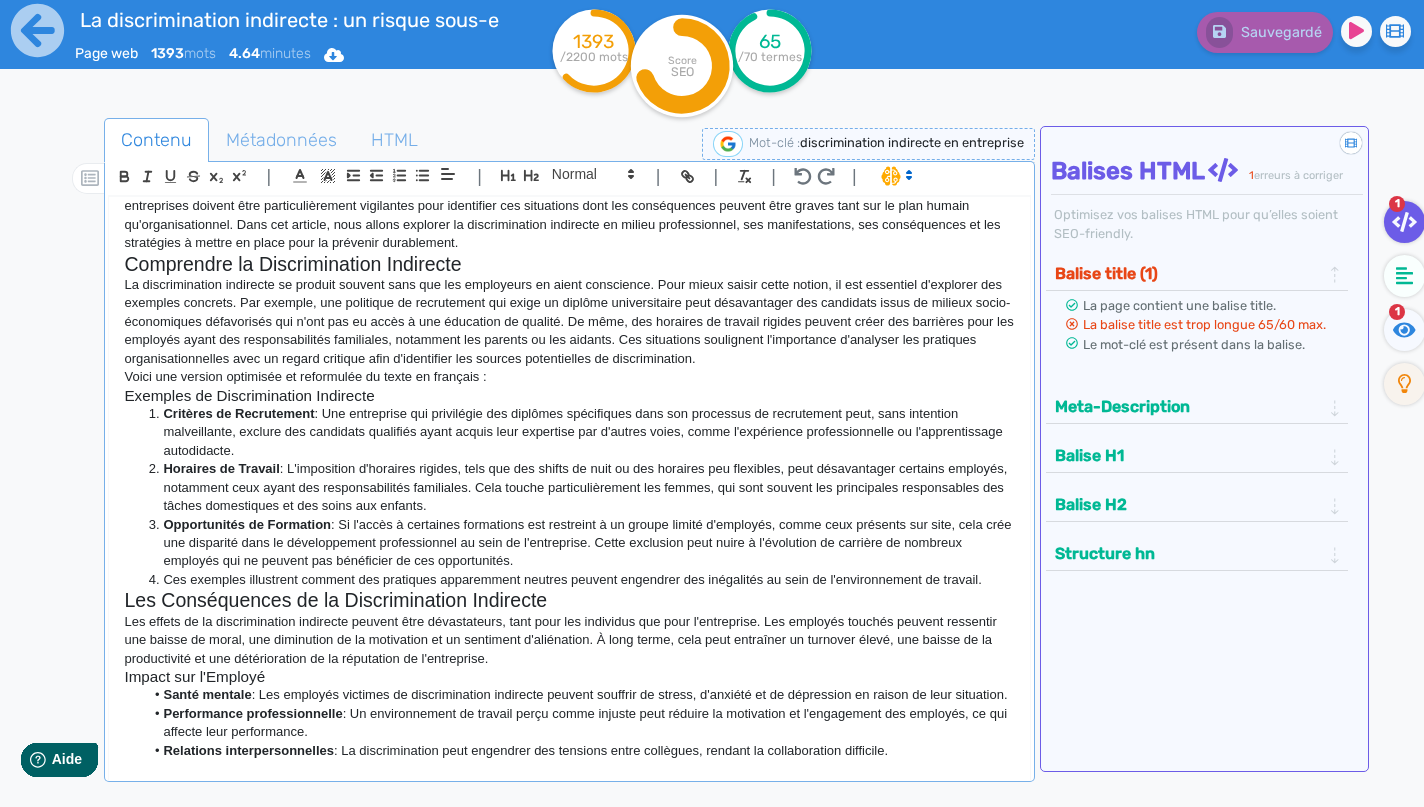 scroll, scrollTop: 143, scrollLeft: 0, axis: vertical 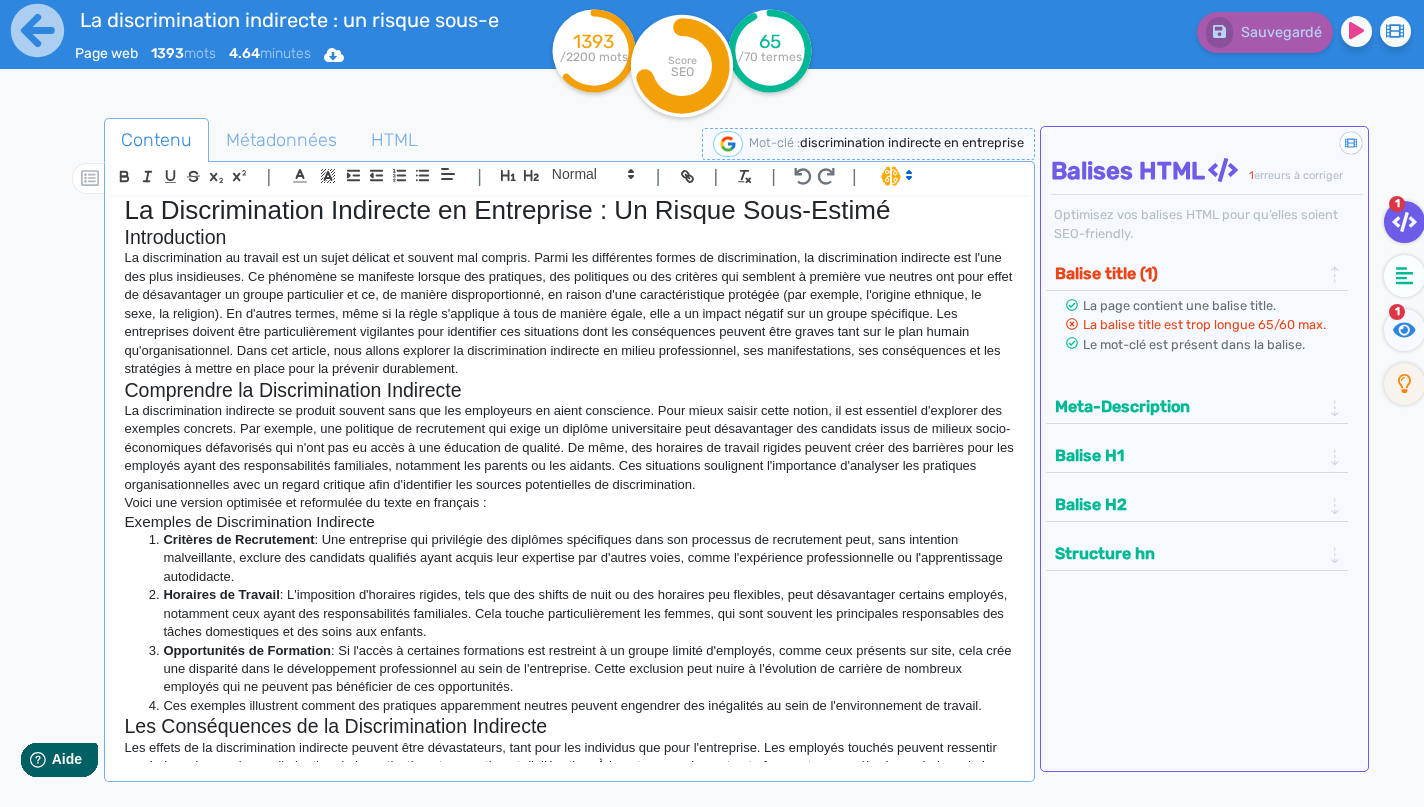 click on "La discrimination au travail est un sujet délicat et souvent mal compris. Parmi les différentes formes de discrimination, la discrimination indirecte est l'une des plus insidieuses. Ce phénomène se manifeste lorsque des pratiques, des politiques ou des critères qui semblent à première vue neutres ont pour effet de désavantager un groupe particulier et ce, de manière disproportionné, en raison d'une caractéristique protégée (par exemple, l'origine ethnique, le sexe, la religion). En d'autres termes, même si la règle s'applique à tous de manière égale, elle a un impact négatif sur un groupe spécifique. Les entreprises doivent être particulièrement vigilantes pour identifier ces situations dont les conséquences peuvent être graves tant sur le plan humain qu'organisationnel. Dans cet article, nous allons explorer la discrimination indirecte en milieu professionnel, ses manifestations, ses conséquences et les stratégies à mettre en place pour la prévenir durablement." at bounding box center (569, 313) 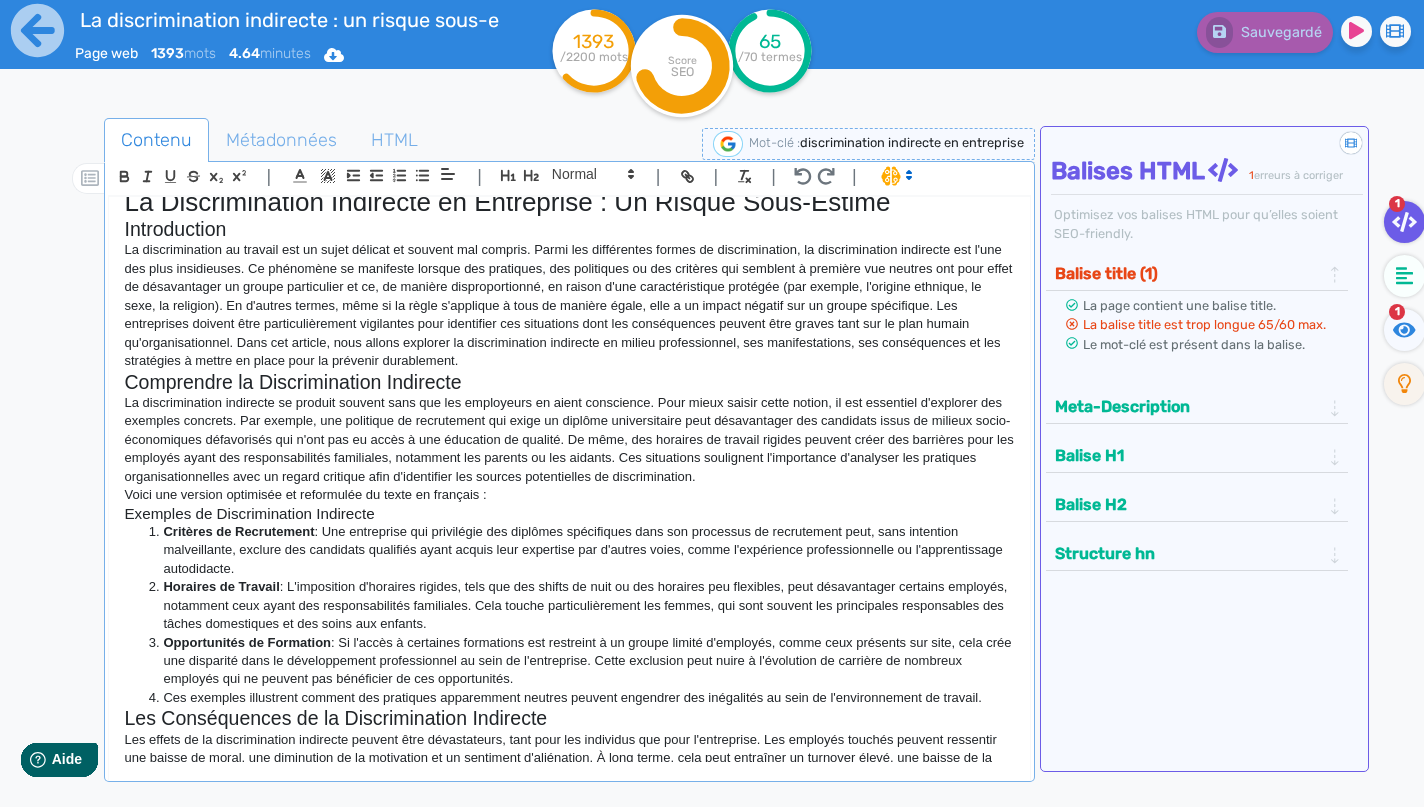 scroll, scrollTop: 25, scrollLeft: 0, axis: vertical 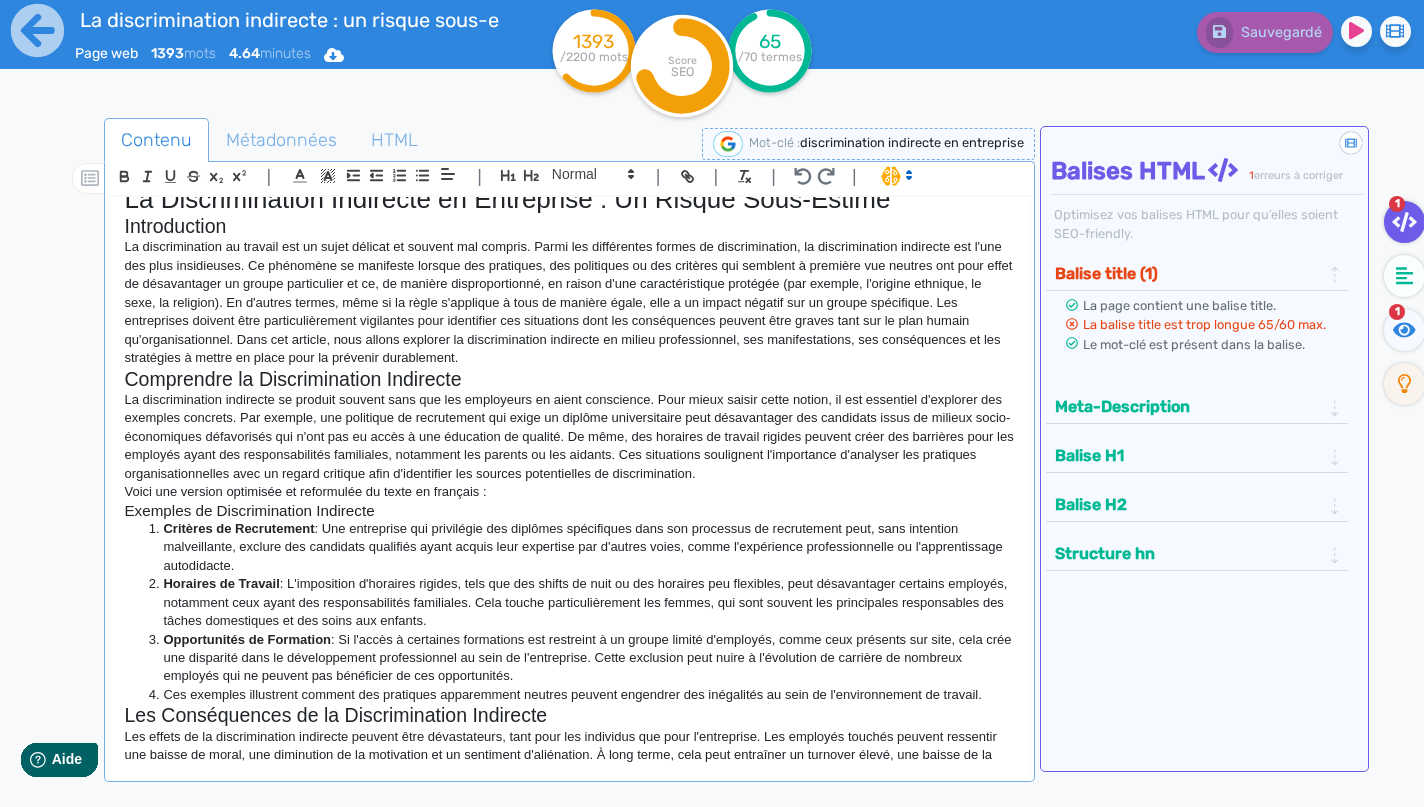 click on "La discrimination indirecte se produit souvent sans que les employeurs en aient conscience. Pour mieux saisir cette notion, il est essentiel d'explorer des exemples concrets. Par exemple, une politique de recrutement qui exige un diplôme universitaire peut désavantager des candidats issus de milieux socio-économiques défavorisés qui n'ont pas eu accès à une éducation de qualité. De même, des horaires de travail rigides peuvent créer des barrières pour les employés ayant des responsabilités familiales, notamment les parents ou les aidants. Ces situations soulignent l'importance d'analyser les pratiques organisationnelles avec un regard critique afin d'identifier les sources potentielles de discrimination." at bounding box center (569, 437) 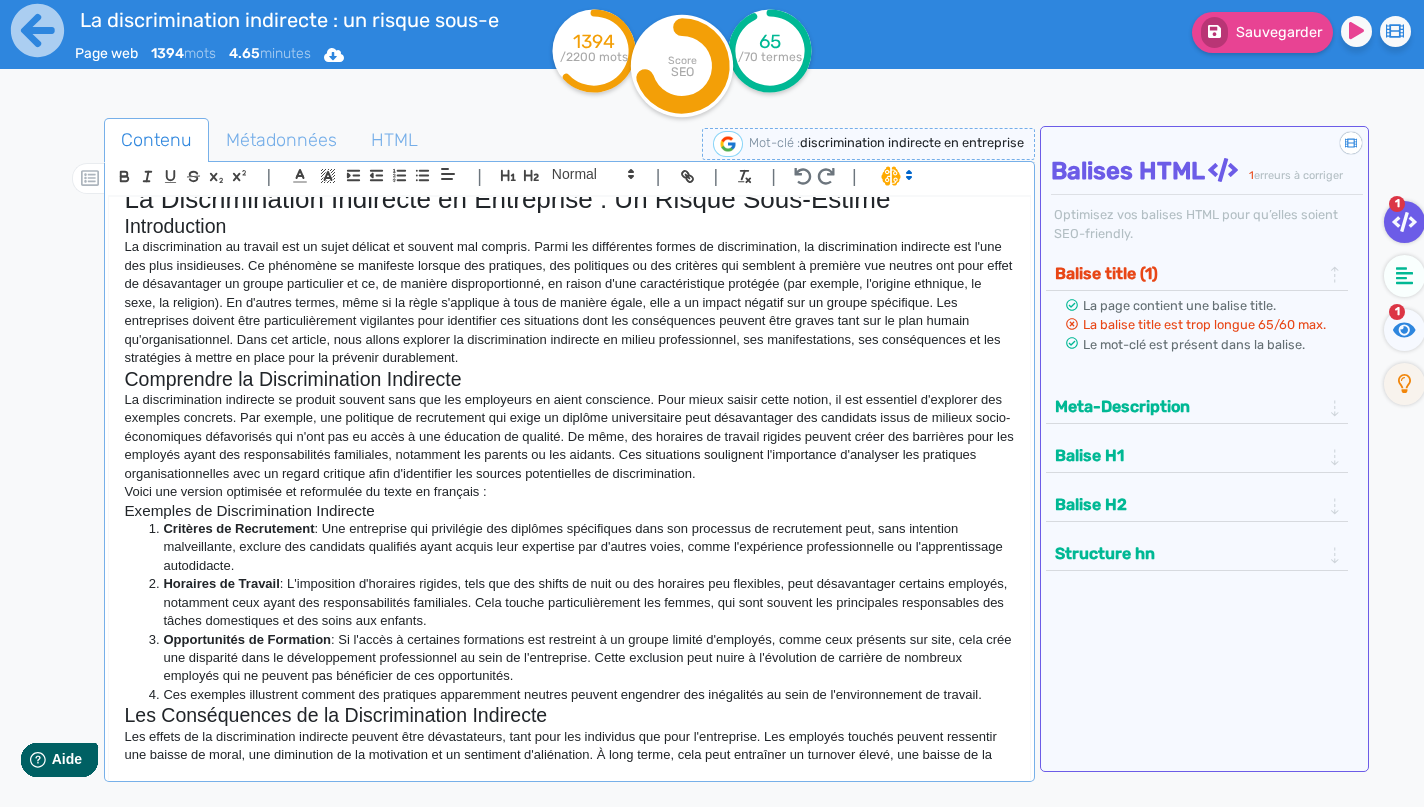 click on "La discrimination indirecte se produit souvent sans que les employeurs en aient conscience. Pour mieux saisir cette notion, il est essentiel d'explorer des exemples concrets. Par exemple, une politique de recrutement qui exige un diplôme universitaire peut désavantager des candidats issus de milieux socio-économiques défavorisés qui n'ont pas eu accès à une éducation de qualité. De même, des horaires de travail rigides peuvent créer des barrières pour les employés ayant des responsabilités familiales, notamment les parents ou les aidants. Ces situations soulignent l'importance d'analyser les pratiques organisationnelles avec un regard critique afin d'identifier les sources potentielles de discrimination." at bounding box center [569, 437] 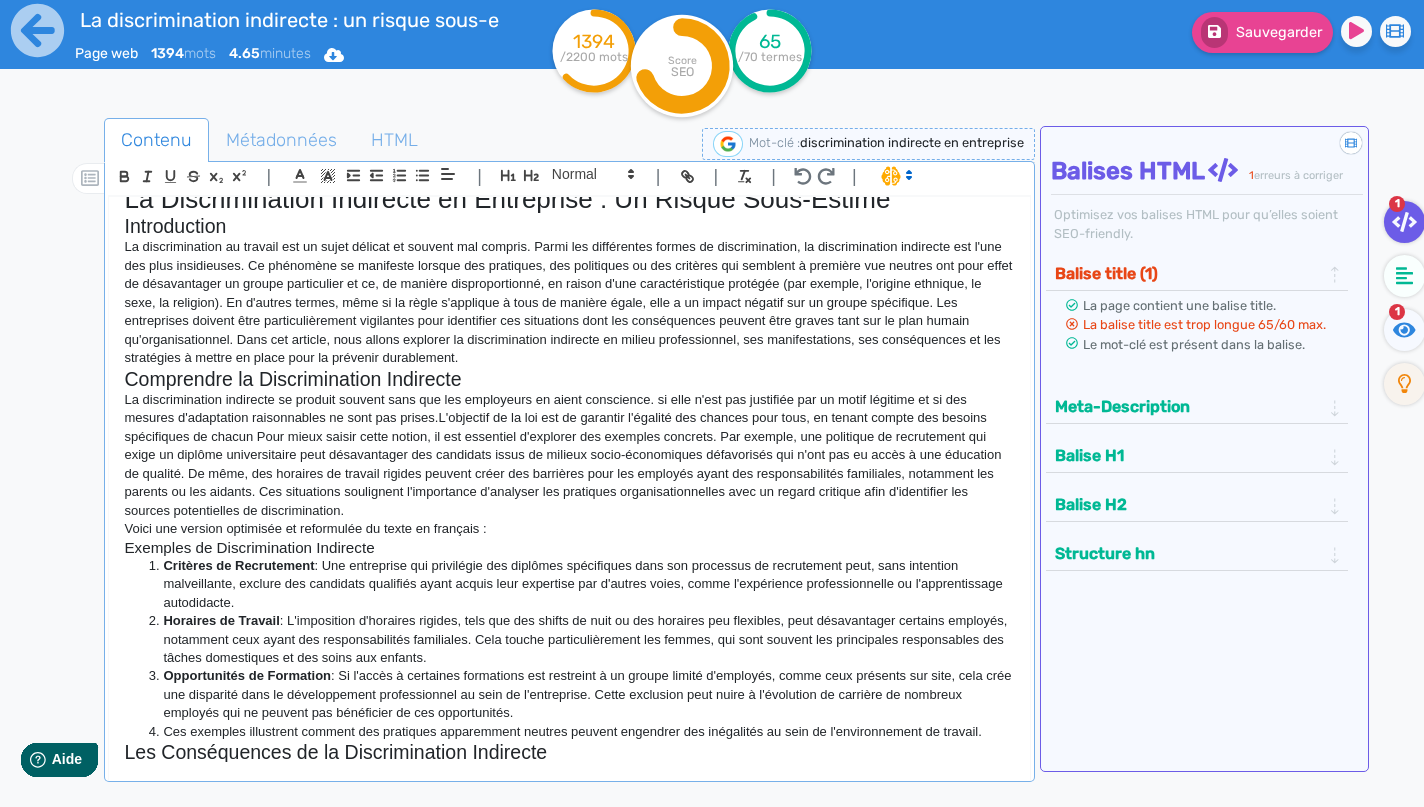 scroll, scrollTop: 18, scrollLeft: 1, axis: both 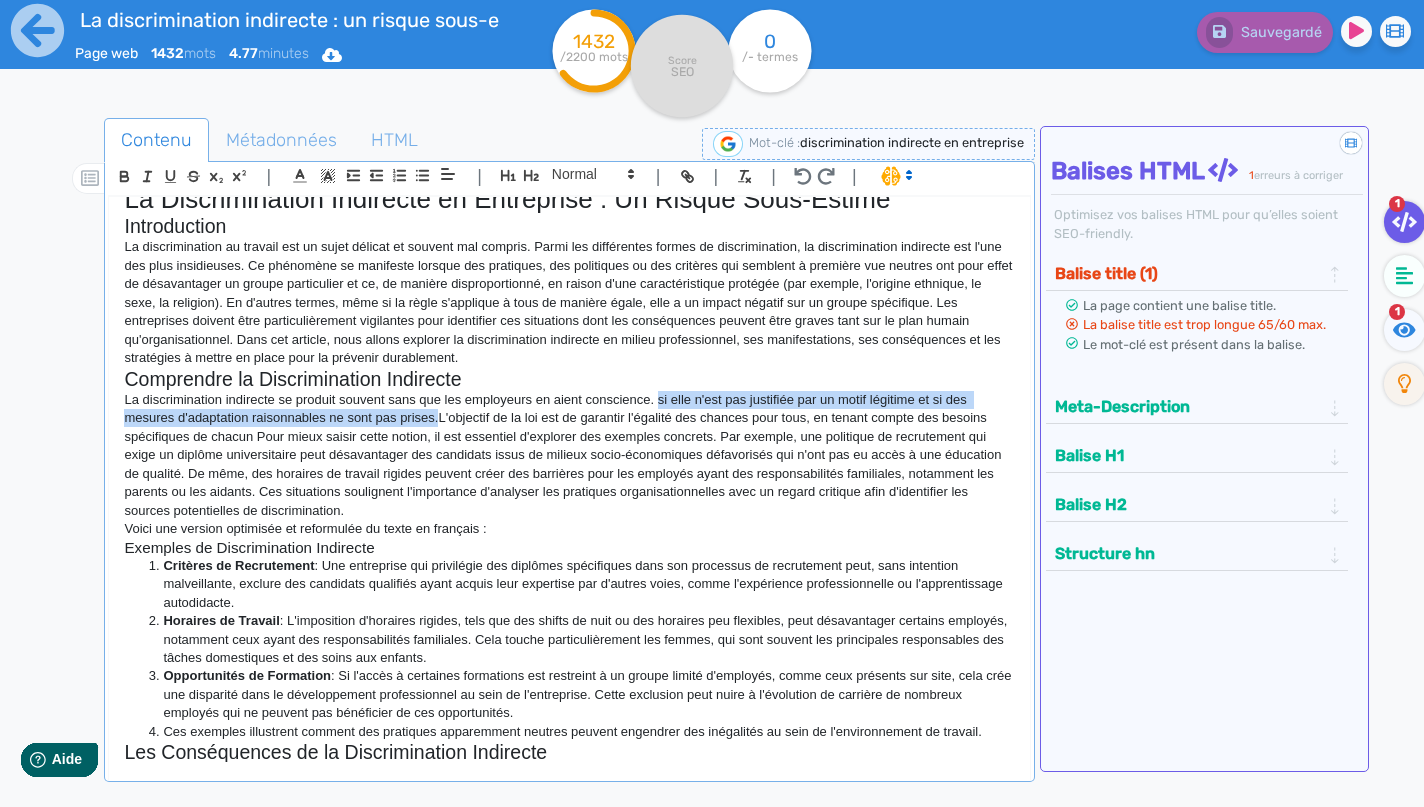 drag, startPoint x: 668, startPoint y: 393, endPoint x: 442, endPoint y: 417, distance: 227.27077 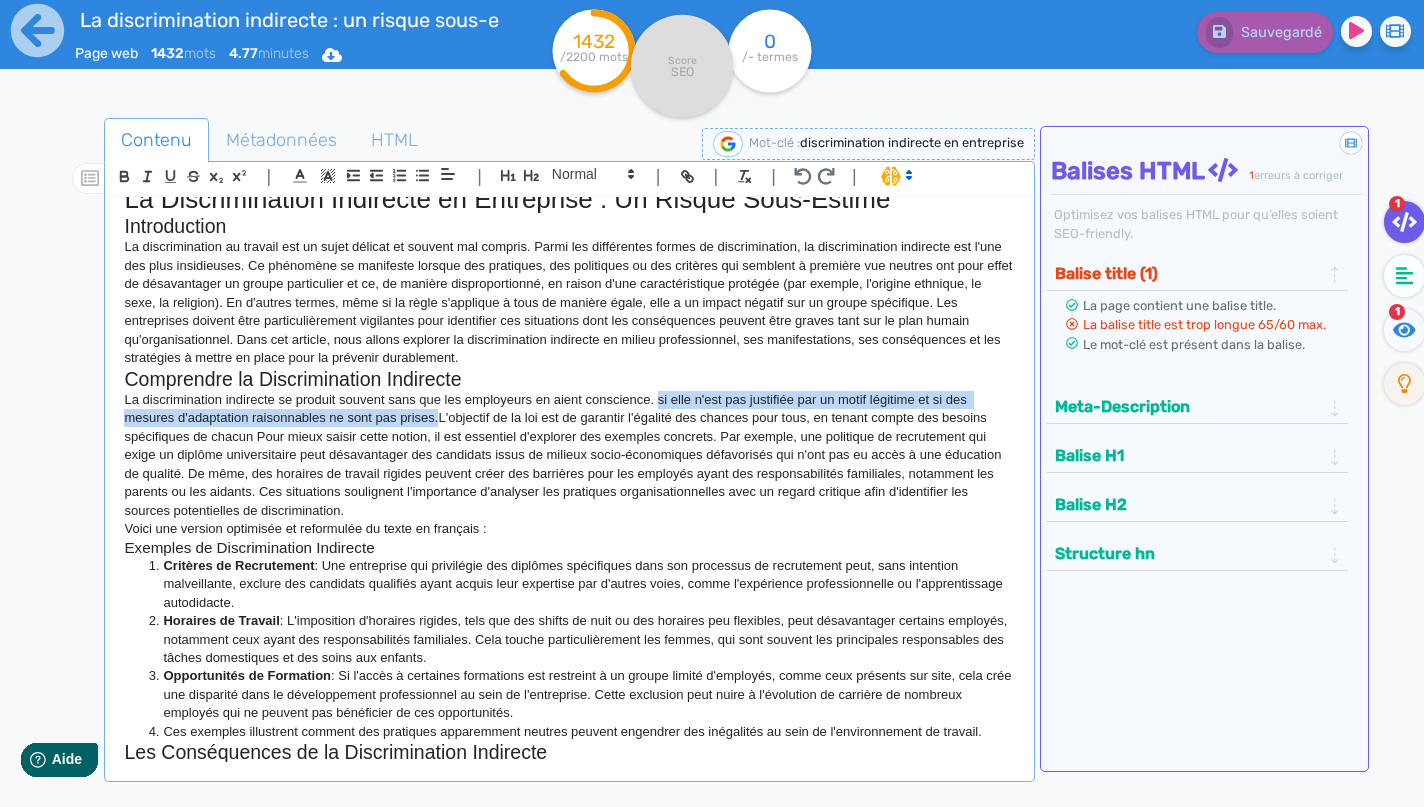 click on "La discrimination indirecte se produit souvent sans que les employeurs en aient conscience. si elle n'est pas justifiée par un motif légitime et si des mesures d'adaptation raisonnables ne sont pas prises.L'objectif de la loi est de garantir l'égalité des chances pour tous, en tenant compte des besoins spécifiques de chacun Pour mieux saisir cette notion, il est essentiel d'explorer des exemples concrets. Par exemple, une politique de recrutement qui exige un diplôme universitaire peut désavantager des candidats issus de milieux socio-économiques défavorisés qui n'ont pas eu accès à une éducation de qualité. De même, des horaires de travail rigides peuvent créer des barrières pour les employés ayant des responsabilités familiales, notamment les parents ou les aidants. Ces situations soulignent l'importance d'analyser les pratiques organisationnelles avec un regard critique afin d'identifier les sources potentielles de discrimination." at bounding box center (569, 455) 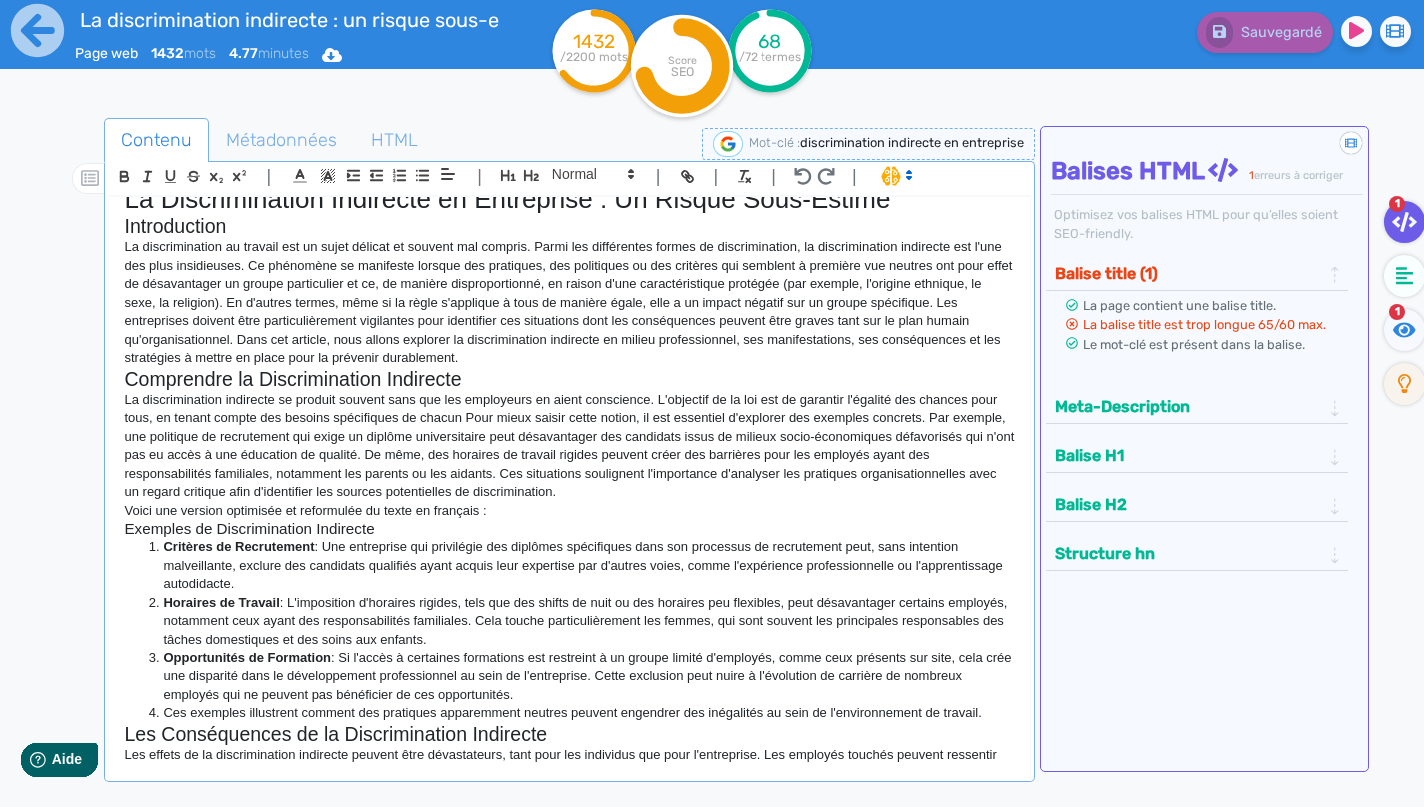 click on "La discrimination indirecte se produit souvent sans que les employeurs en aient conscience. L'objectif de la loi est de garantir l'égalité des chances pour tous, en tenant compte des besoins spécifiques de chacun Pour mieux saisir cette notion, il est essentiel d'explorer des exemples concrets. Par exemple, une politique de recrutement qui exige un diplôme universitaire peut désavantager des candidats issus de milieux socio-économiques défavorisés qui n'ont pas eu accès à une éducation de qualité. De même, des horaires de travail rigides peuvent créer des barrières pour les employés ayant des responsabilités familiales, notamment les parents ou les aidants. Ces situations soulignent l'importance d'analyser les pratiques organisationnelles avec un regard critique afin d'identifier les sources potentielles de discrimination." at bounding box center [569, 446] 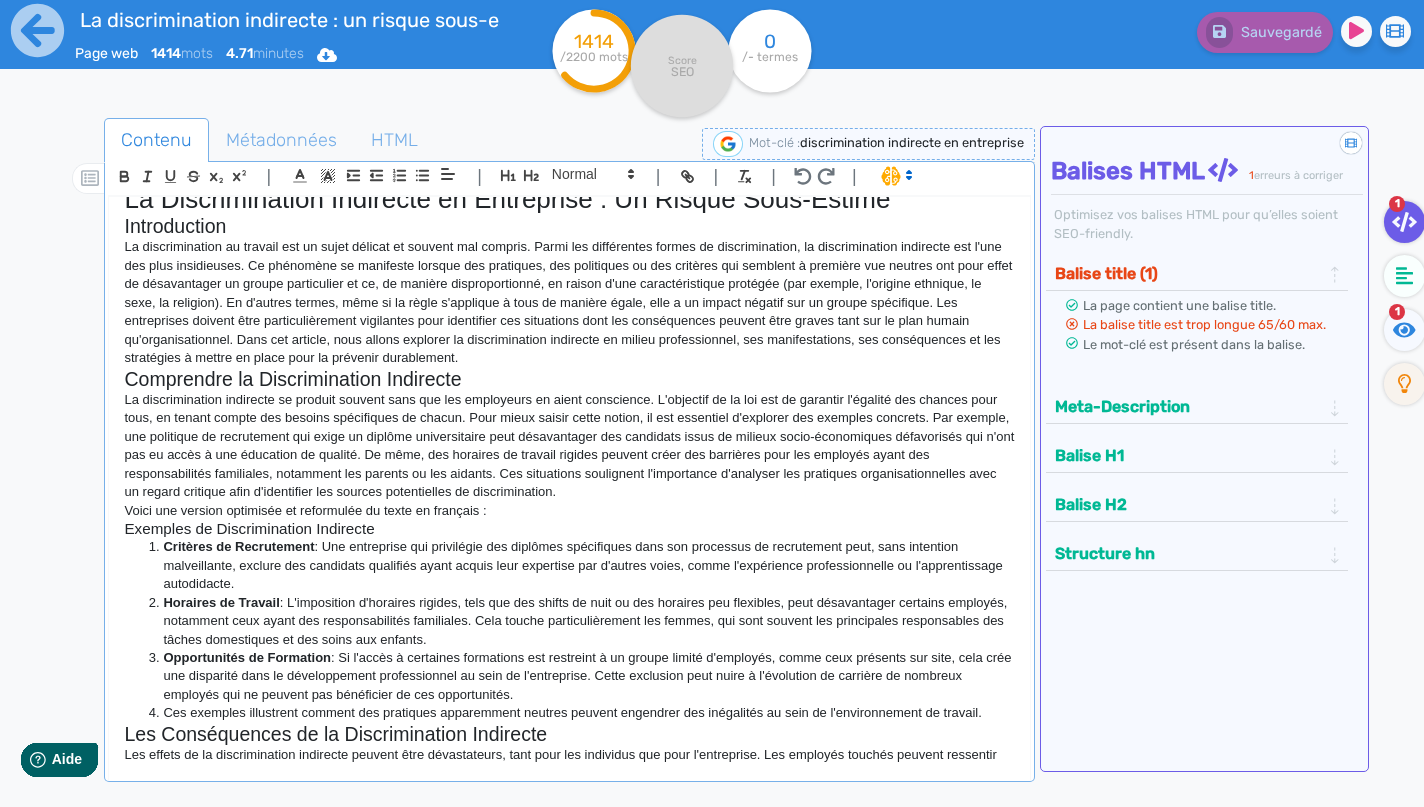 click on "La discrimination indirecte se produit souvent sans que les employeurs en aient conscience. L'objectif de la loi est de garantir l'égalité des chances pour tous, en tenant compte des besoins spécifiques de chacun. Pour mieux saisir cette notion, il est essentiel d'explorer des exemples concrets. Par exemple, une politique de recrutement qui exige un diplôme universitaire peut désavantager des candidats issus de milieux socio-économiques défavorisés qui n'ont pas eu accès à une éducation de qualité. De même, des horaires de travail rigides peuvent créer des barrières pour les employés ayant des responsabilités familiales, notamment les parents ou les aidants. Ces situations soulignent l'importance d'analyser les pratiques organisationnelles avec un regard critique afin d'identifier les sources potentielles de discrimination." at bounding box center [569, 446] 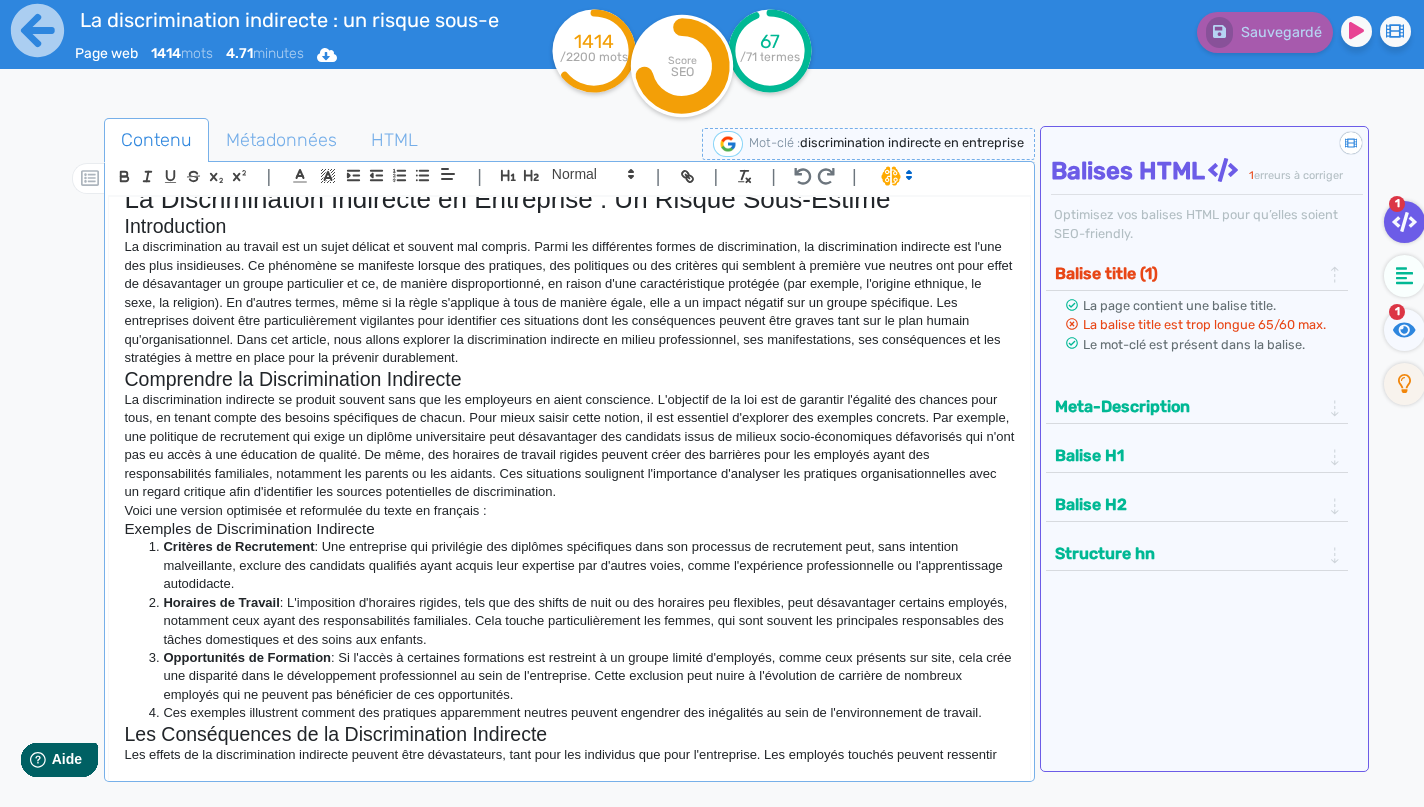 click on "La discrimination indirecte se produit souvent sans que les employeurs en aient conscience. L'objectif de la loi est de garantir l'égalité des chances pour tous, en tenant compte des besoins spécifiques de chacun. Pour mieux saisir cette notion, il est essentiel d'explorer des exemples concrets. Par exemple, une politique de recrutement qui exige un diplôme universitaire peut désavantager des candidats issus de milieux socio-économiques défavorisés qui n'ont pas eu accès à une éducation de qualité. De même, des horaires de travail rigides peuvent créer des barrières pour les employés ayant des responsabilités familiales, notamment les parents ou les aidants. Ces situations soulignent l'importance d'analyser les pratiques organisationnelles avec un regard critique afin d'identifier les sources potentielles de discrimination." at bounding box center [569, 446] 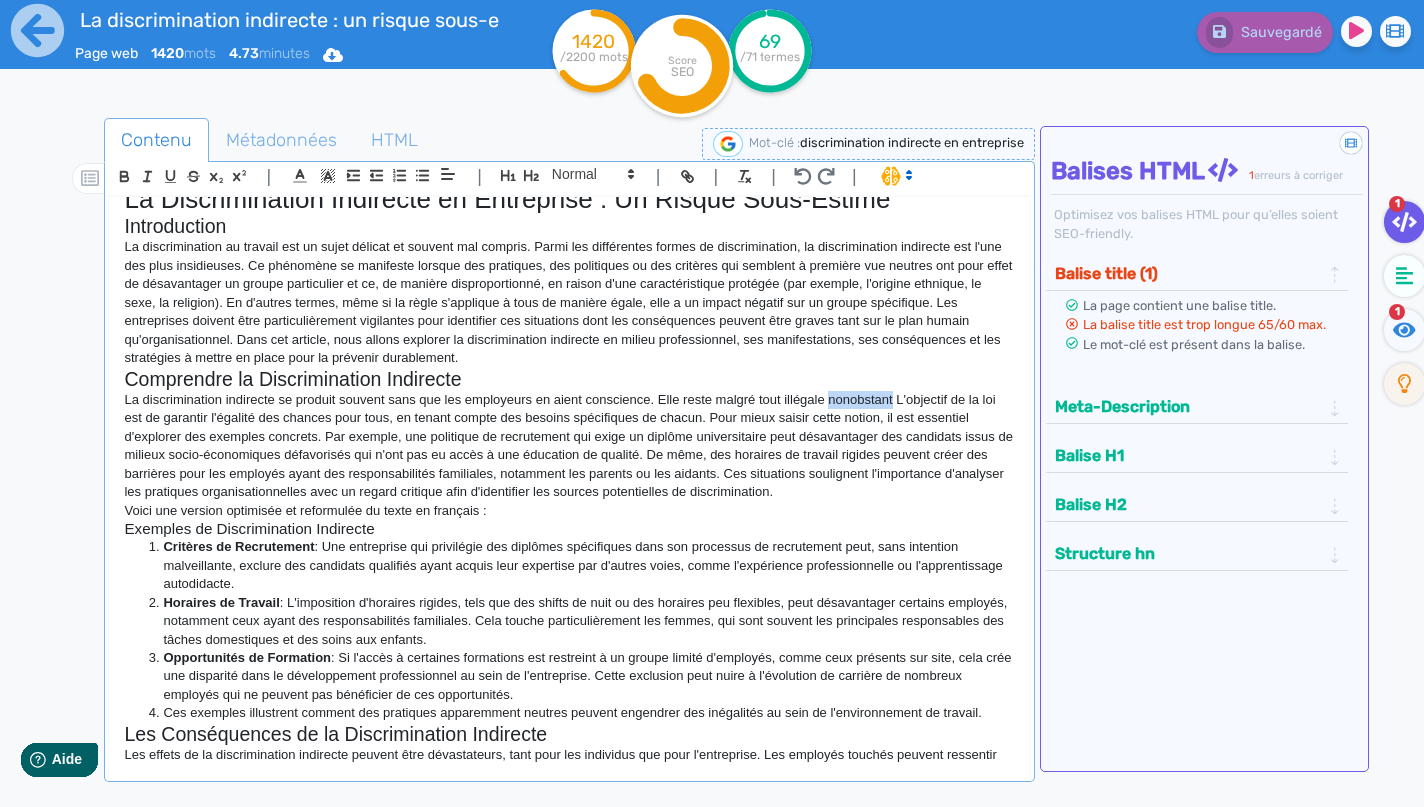 drag, startPoint x: 836, startPoint y: 395, endPoint x: 902, endPoint y: 396, distance: 66.007576 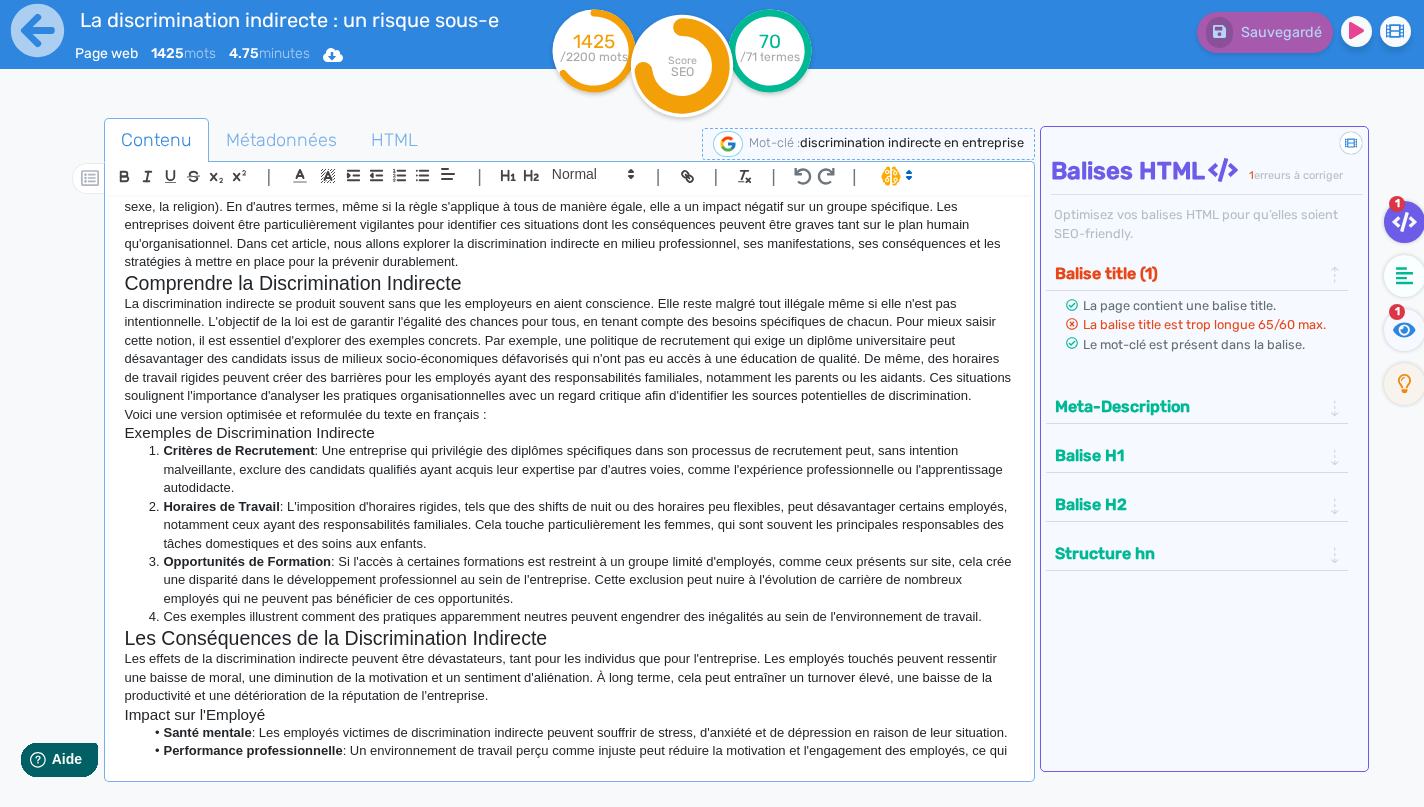 scroll, scrollTop: 160, scrollLeft: 0, axis: vertical 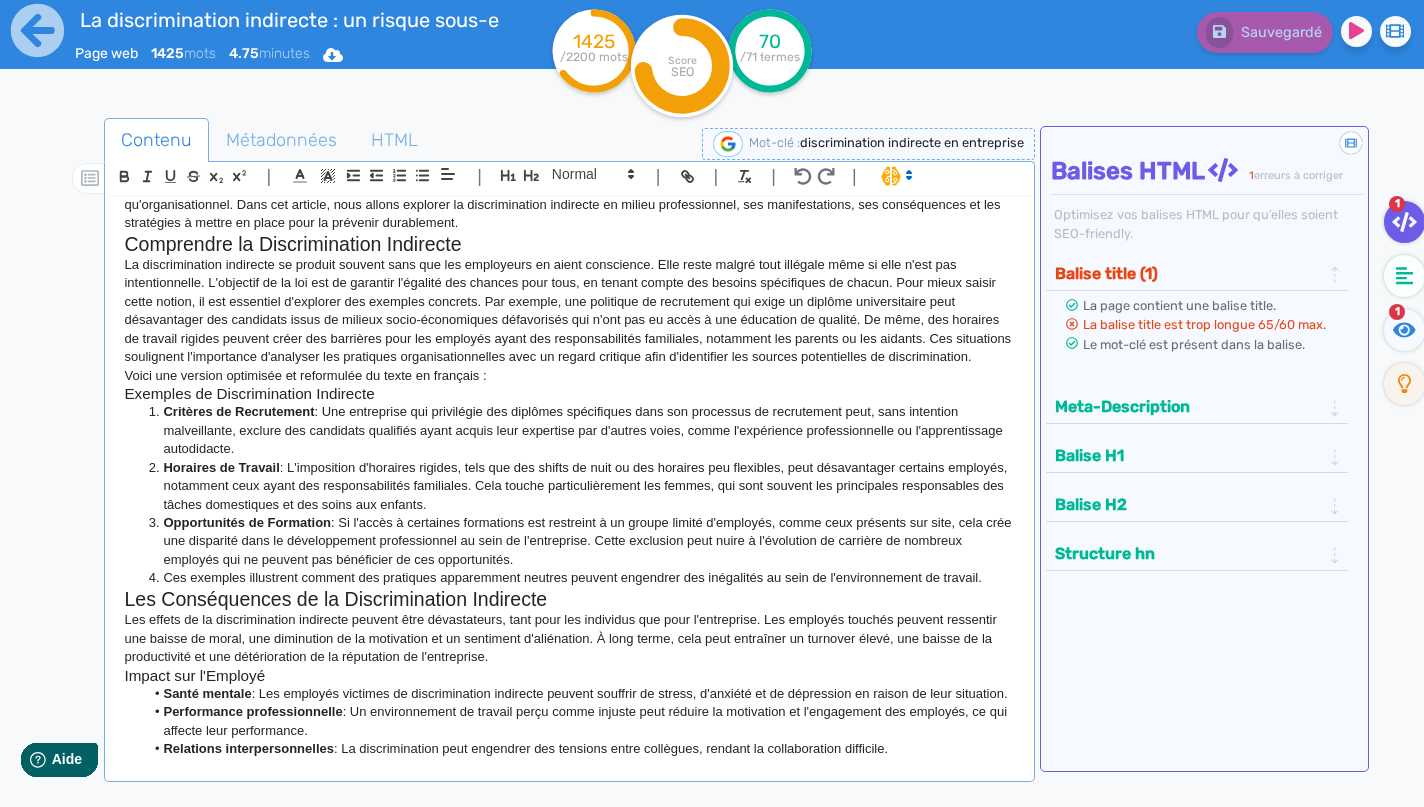 click on "Critères de Recrutement  : Une entreprise qui privilégie des diplômes spécifiques dans son processus de recrutement peut, sans intention malveillante, exclure des candidats qualifiés ayant acquis leur expertise par d'autres voies, comme l'expérience professionnelle ou l'apprentissage autodidacte." at bounding box center (579, 430) 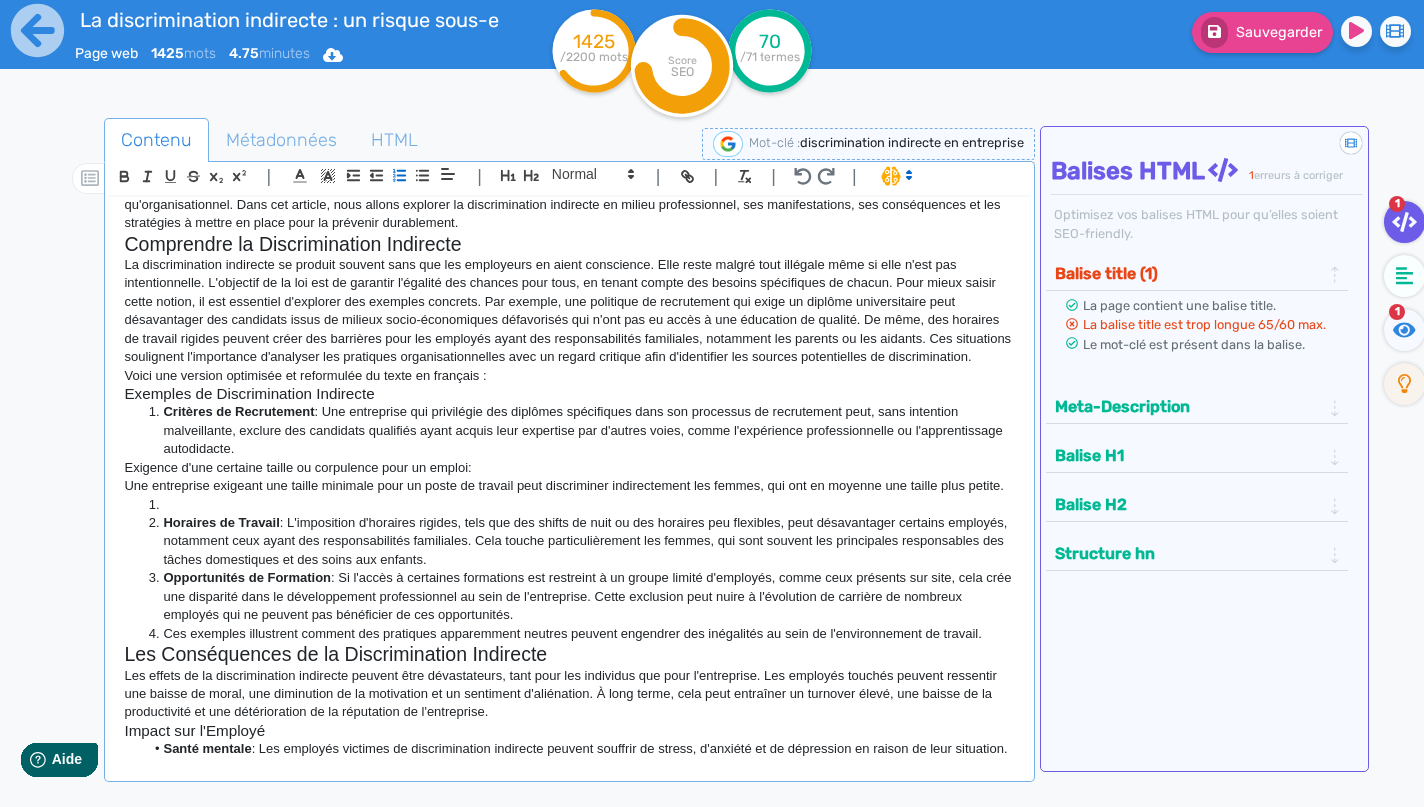 scroll, scrollTop: 19, scrollLeft: 0, axis: vertical 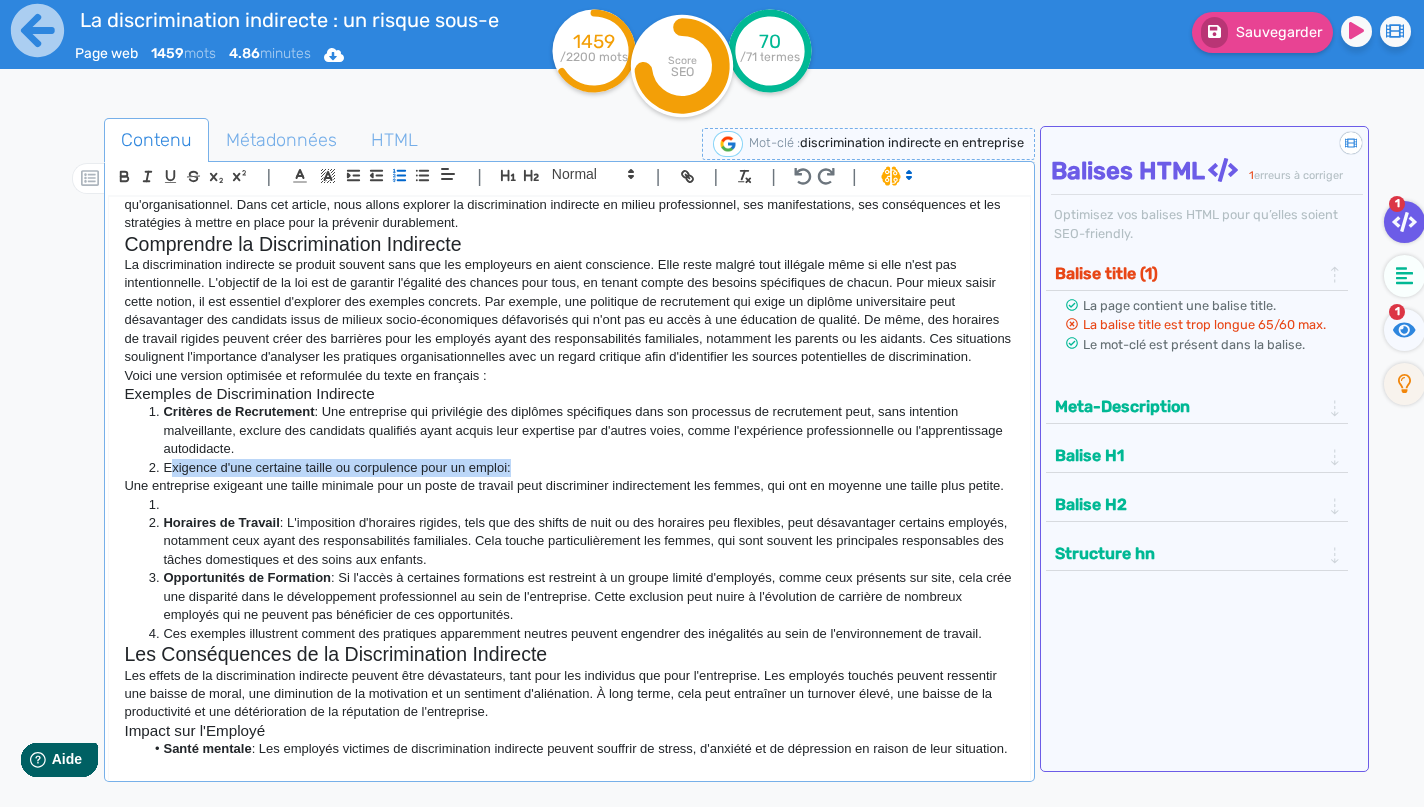 drag, startPoint x: 168, startPoint y: 479, endPoint x: 519, endPoint y: 471, distance: 351.09116 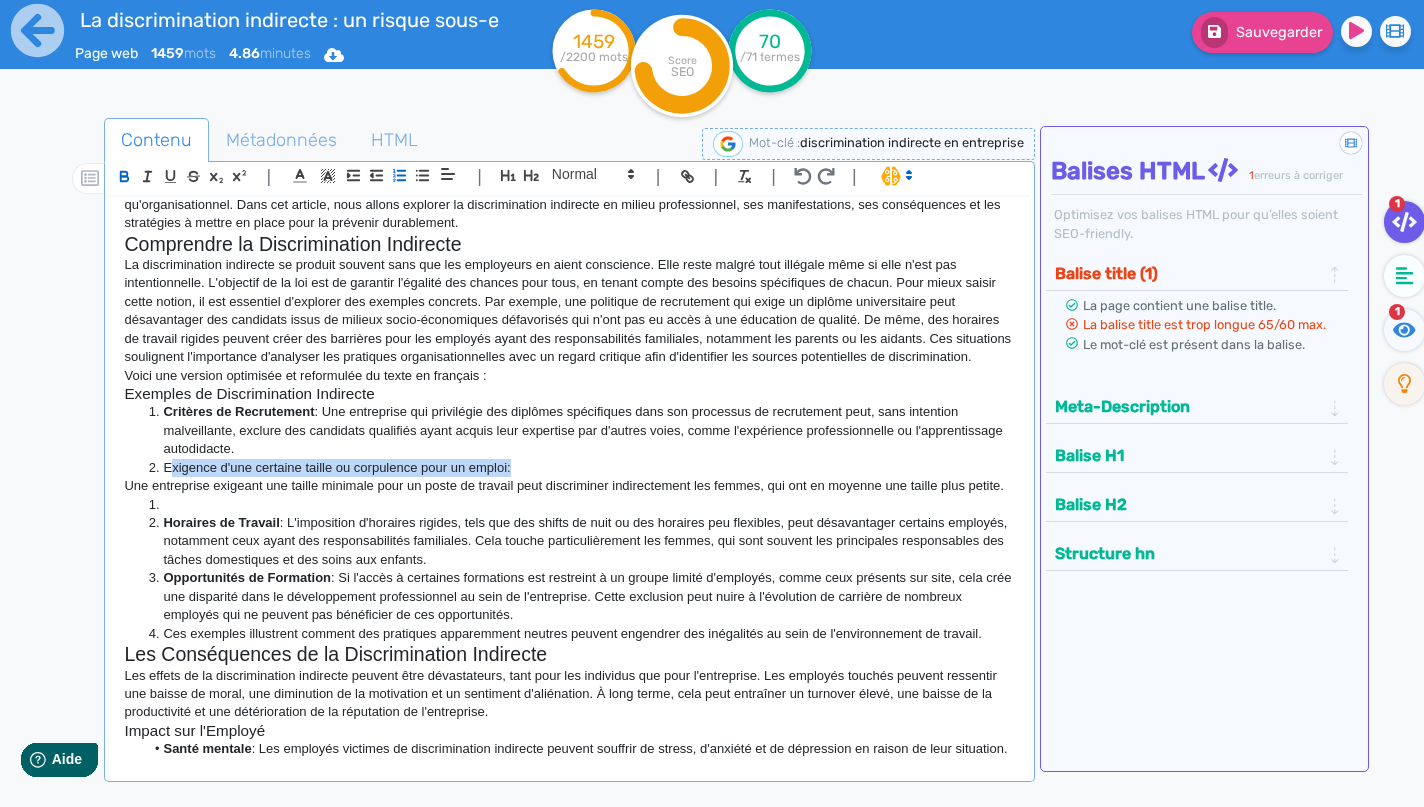 click at bounding box center [124, 176] 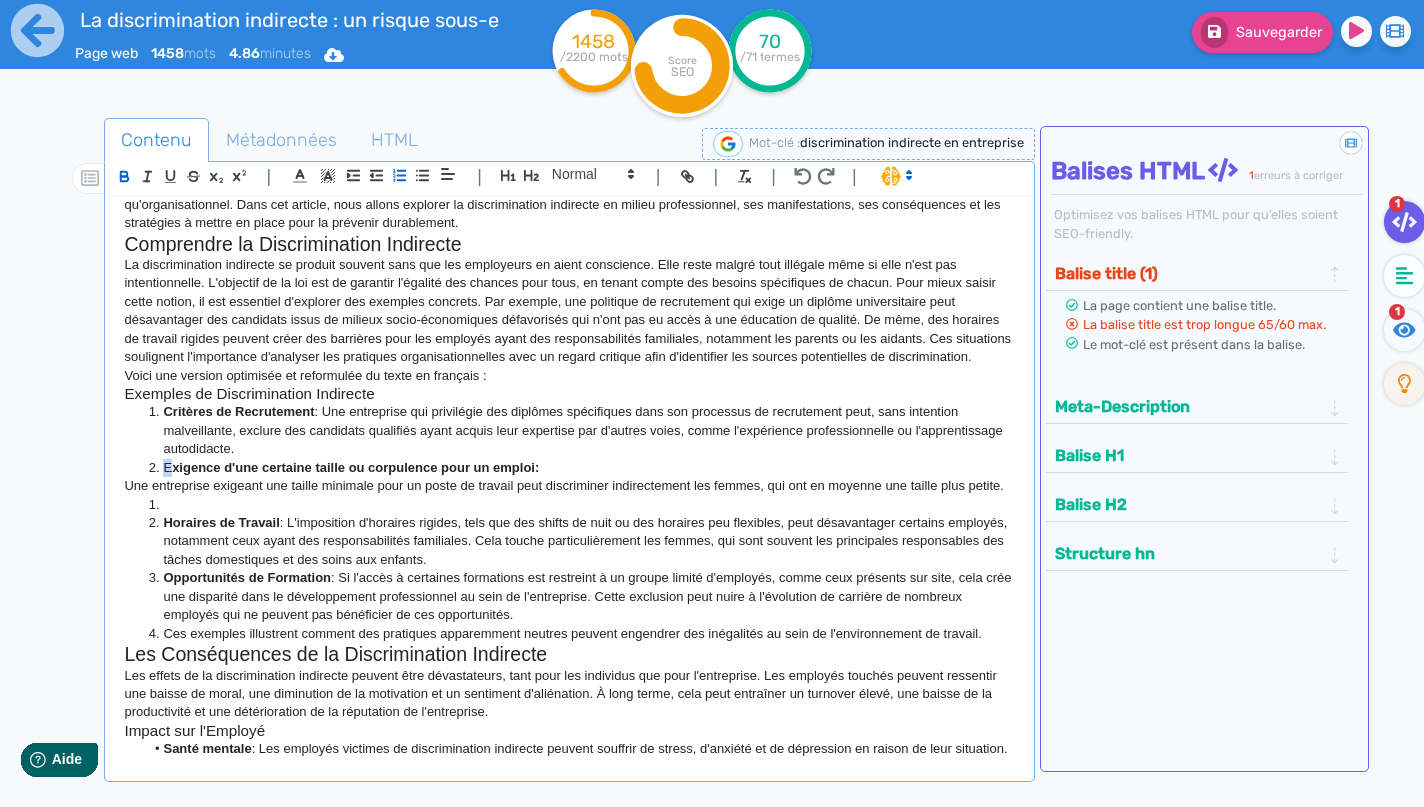 click on "E xigence d'une certaine taille ou corpulence pour un emploi:" at bounding box center [579, 468] 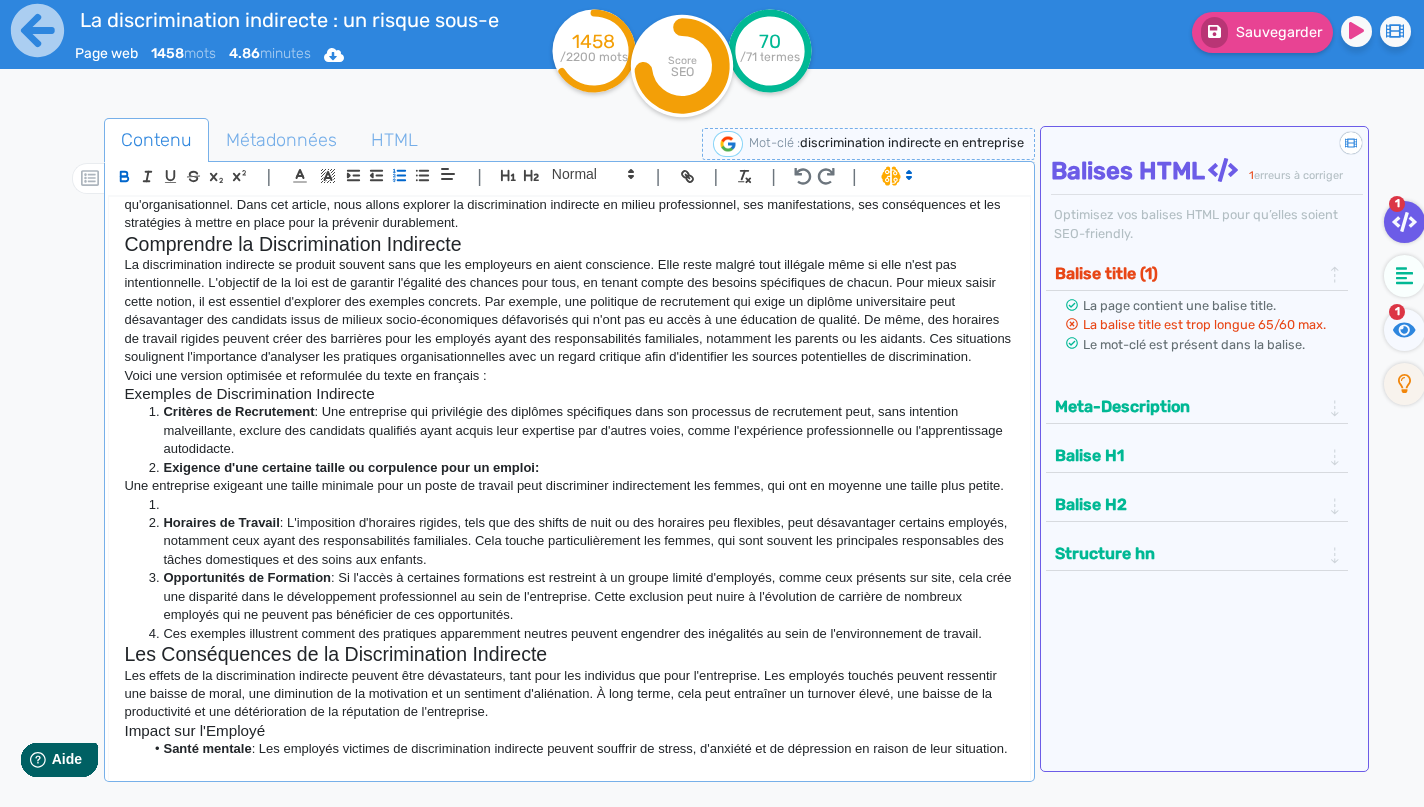 click on "La Discrimination Indirecte en Entreprise : Un Risque Sous-Estimé  Introduction Comprendre la Discrimination Indirecte Voici une version optimisée et reformulée du texte en français : Exemples de Discrimination Indirecte Critères de Recrutement  : Une entreprise qui privilégie des diplômes spécifiques dans son processus de recrutement peut, sans intention malveillante, exclure des candidats qualifiés ayant acquis leur expertise par d'autres voies, comme l'expérience professionnelle ou l'apprentissage autodidacte. Exigence d'une certaine taille ou corpulence pour un emploi: Une entreprise exigeant une taille minimale pour un poste de travail peut discriminer indirectement les femmes, qui ont en moyenne une taille plus petite.  Horaires de Travail Opportunités de Formation Ces exemples illustrent comment des pratiques apparemment neutres peuvent engendrer des inégalités au sein de l'environnement de travail. Les Conséquences de la Discrimination Indirecte Impact sur l'Employé Santé mentale" at bounding box center [569, 479] 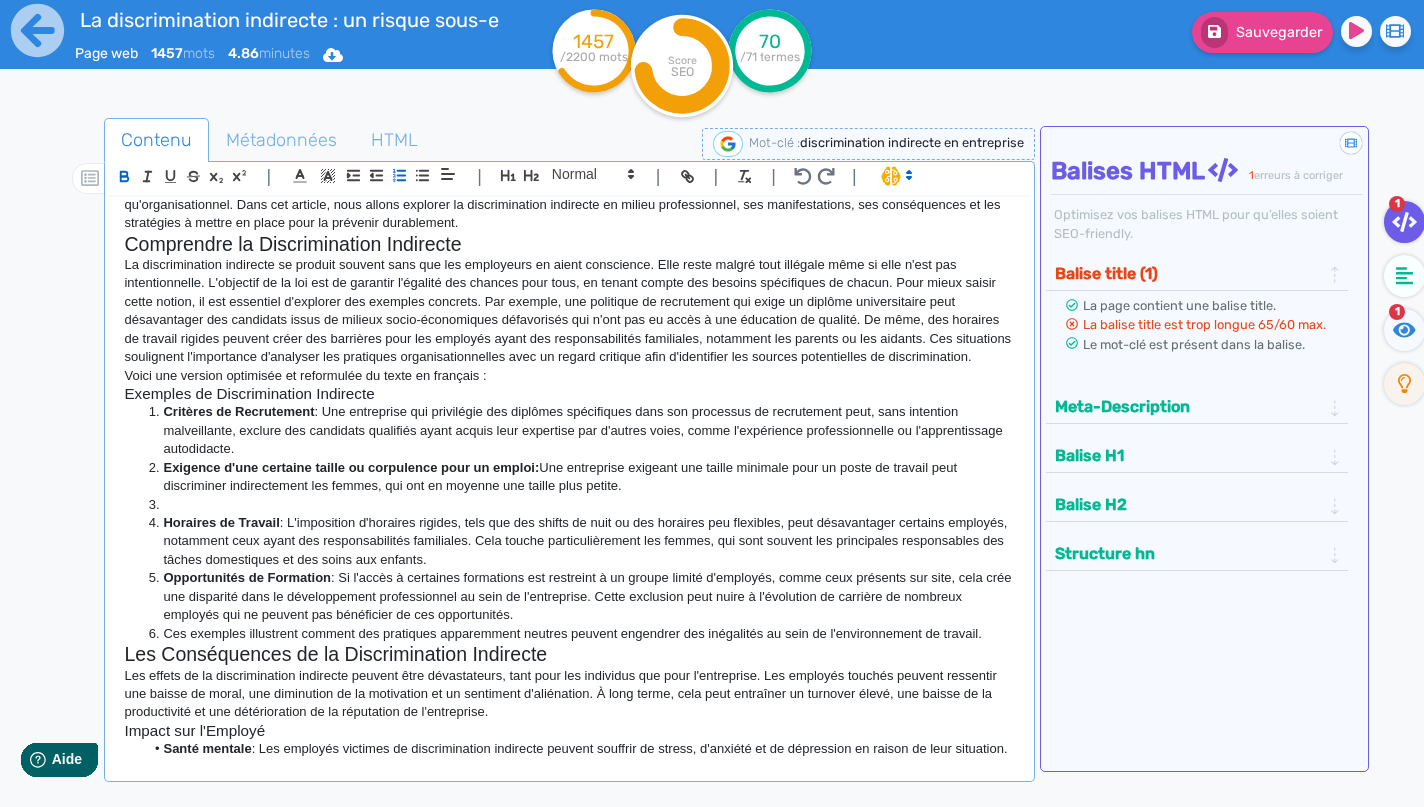click at bounding box center [579, 505] 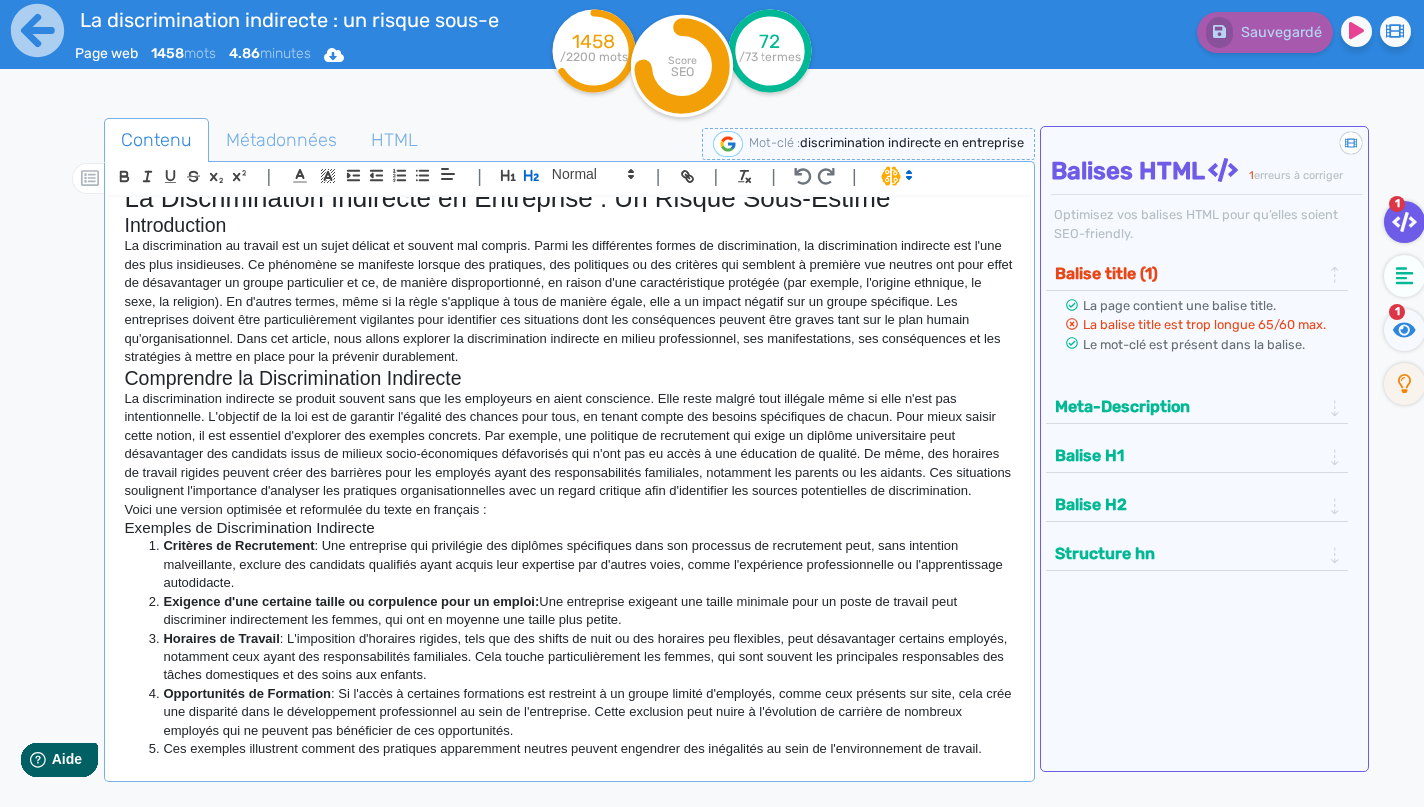 scroll, scrollTop: 10, scrollLeft: 0, axis: vertical 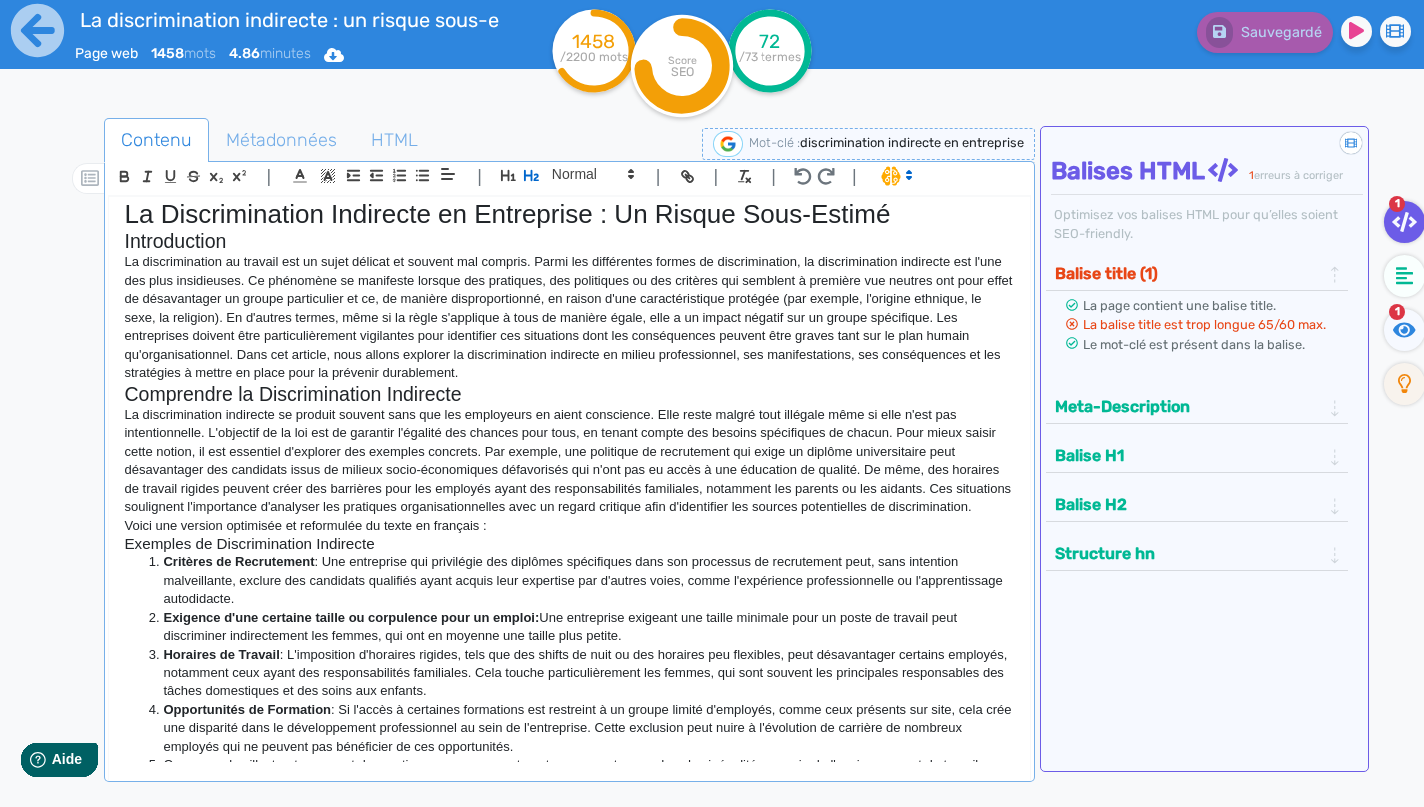 click on "La discrimination indirecte se produit souvent sans que les employeurs en aient conscience. Elle reste malgré tout illégale même si elle n'est pas intentionnelle. L'objectif de la loi est de garantir l'égalité des chances pour tous, en tenant compte des besoins spécifiques de chacun. Pour mieux saisir cette notion, il est essentiel d'explorer des exemples concrets. Par exemple, une politique de recrutement qui exige un diplôme universitaire peut désavantager des candidats issus de milieux socio-économiques défavorisés qui n'ont pas eu accès à une éducation de qualité. De même, des horaires de travail rigides peuvent créer des barrières pour les employés ayant des responsabilités familiales, notamment les parents ou les aidants. Ces situations soulignent l'importance d'analyser les pratiques organisationnelles avec un regard critique afin d'identifier les sources potentielles de discrimination." at bounding box center [569, 461] 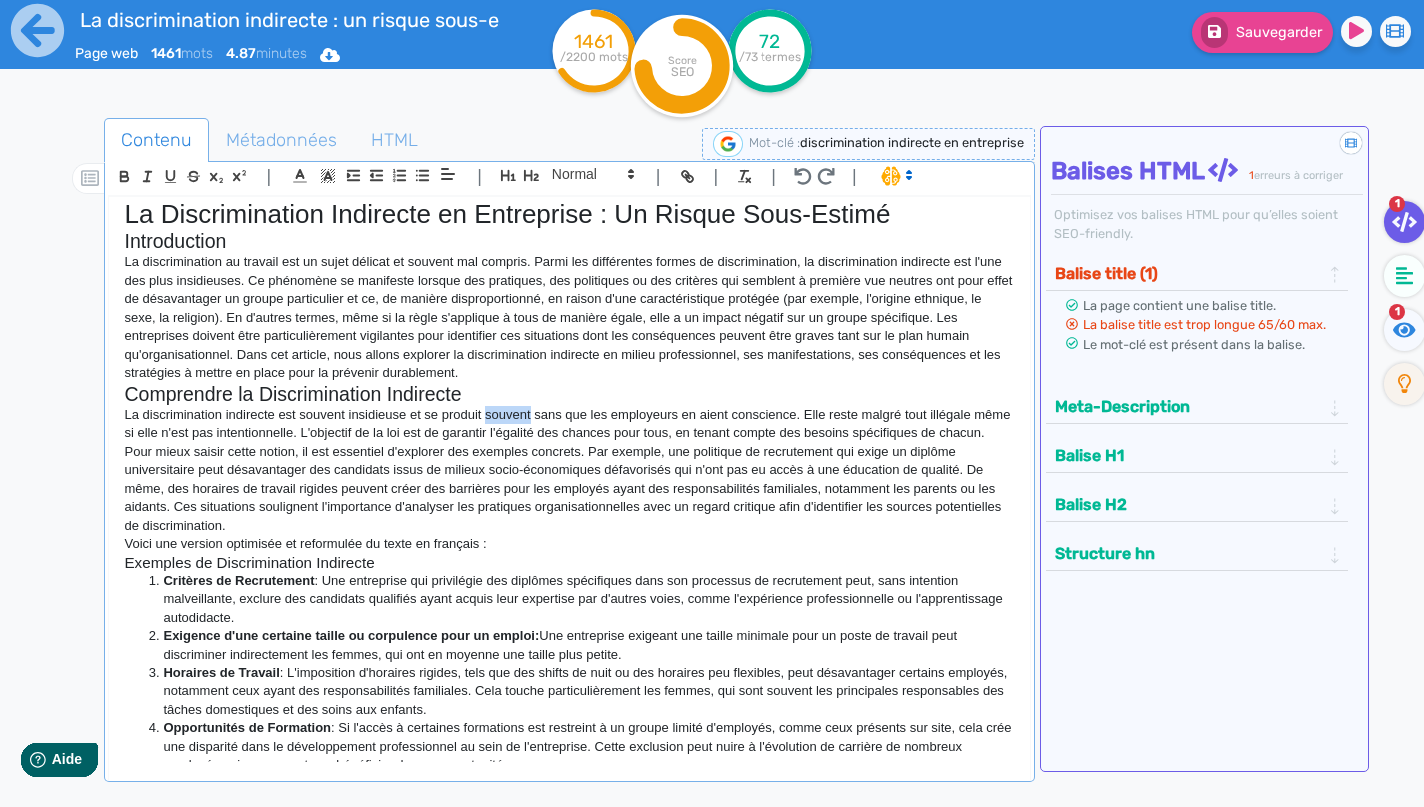 drag, startPoint x: 488, startPoint y: 414, endPoint x: 536, endPoint y: 414, distance: 48 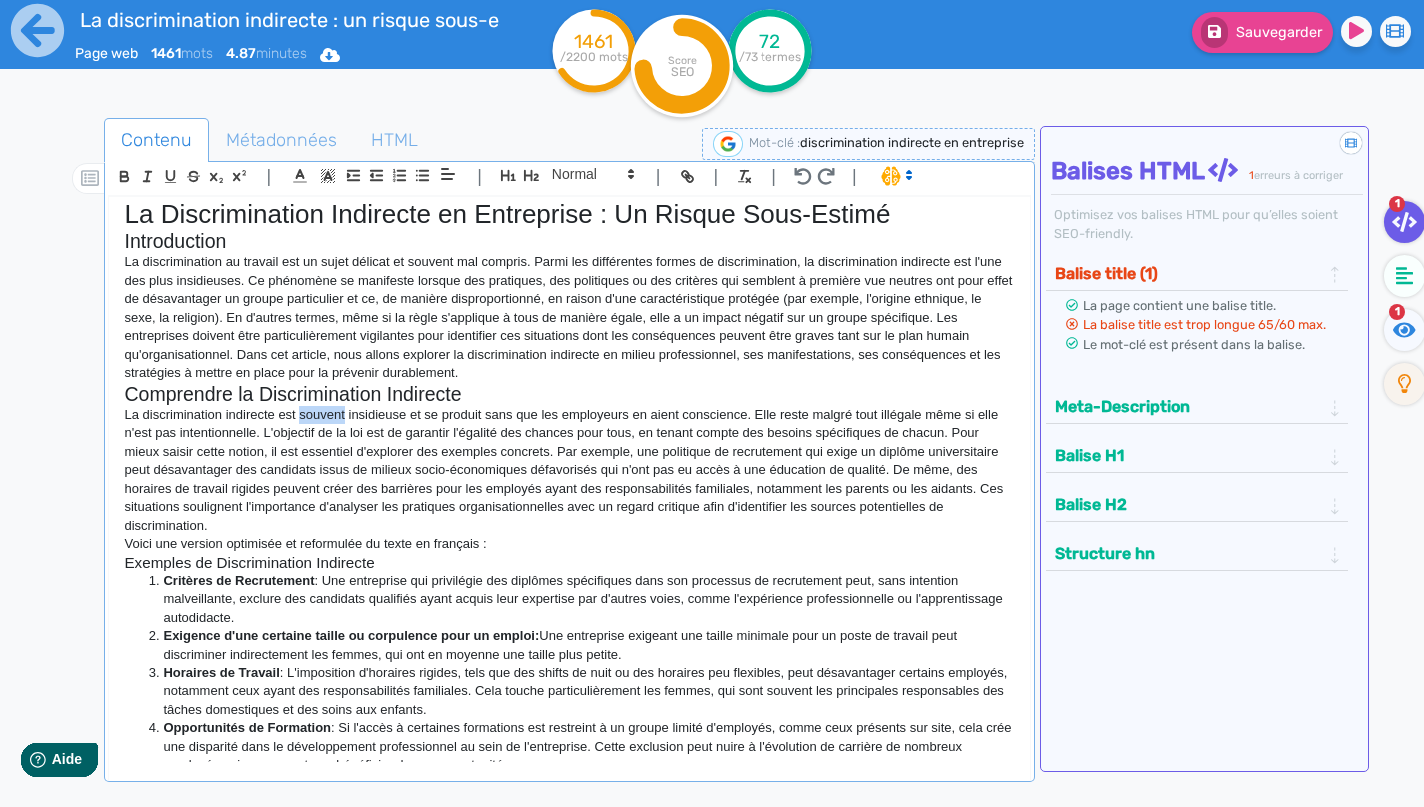 drag, startPoint x: 303, startPoint y: 413, endPoint x: 348, endPoint y: 414, distance: 45.01111 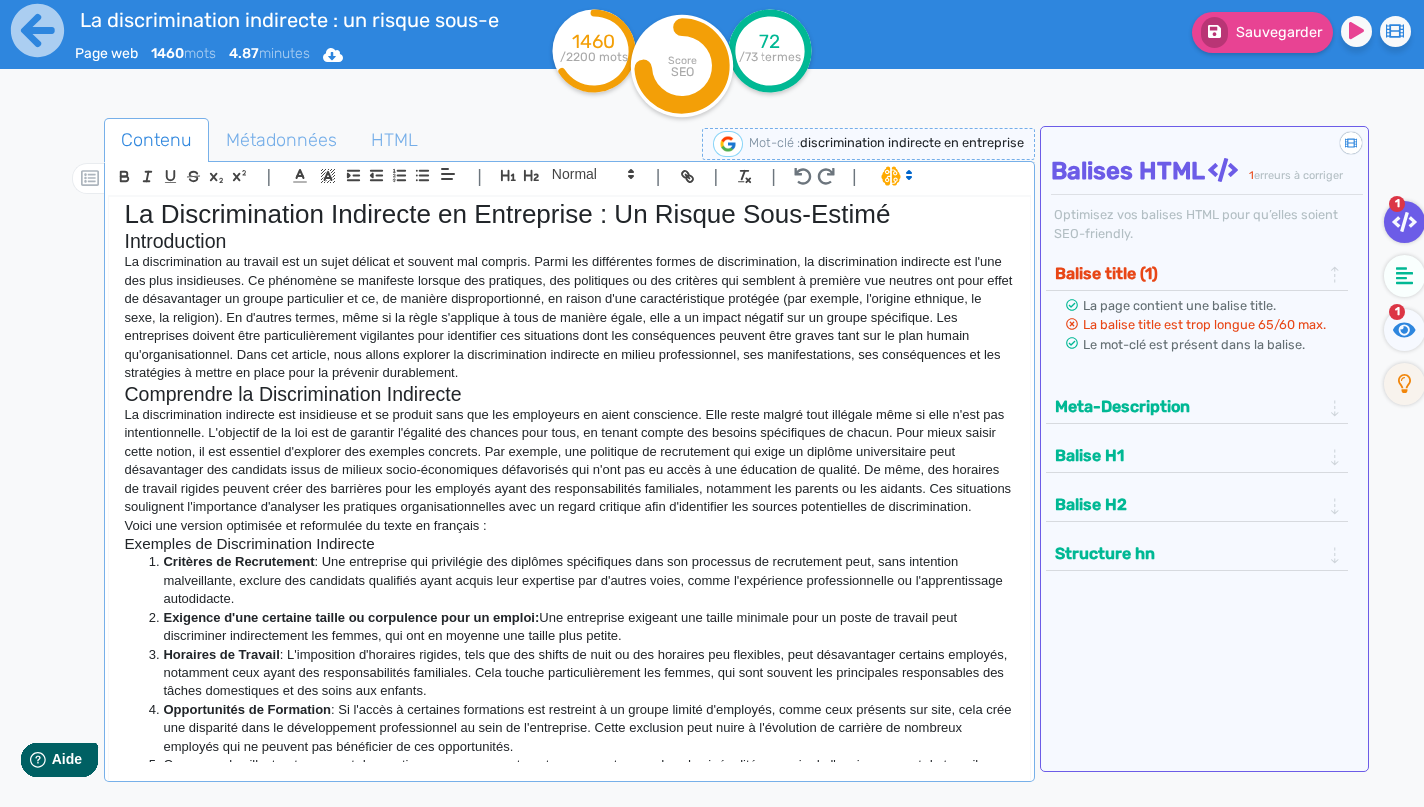 click on "La discrimination indirecte est insidieuse et se produit sans que les employeurs en aient conscience. Elle reste malgré tout illégale même si elle n'est pas intentionnelle. L'objectif de la loi est de garantir l'égalité des chances pour tous, en tenant compte des besoins spécifiques de chacun. Pour mieux saisir cette notion, il est essentiel d'explorer des exemples concrets. Par exemple, une politique de recrutement qui exige un diplôme universitaire peut désavantager des candidats issus de milieux socio-économiques défavorisés qui n'ont pas eu accès à une éducation de qualité. De même, des horaires de travail rigides peuvent créer des barrières pour les employés ayant des responsabilités familiales, notamment les parents ou les aidants. Ces situations soulignent l'importance d'analyser les pratiques organisationnelles avec un regard critique afin d'identifier les sources potentielles de discrimination." at bounding box center [569, 461] 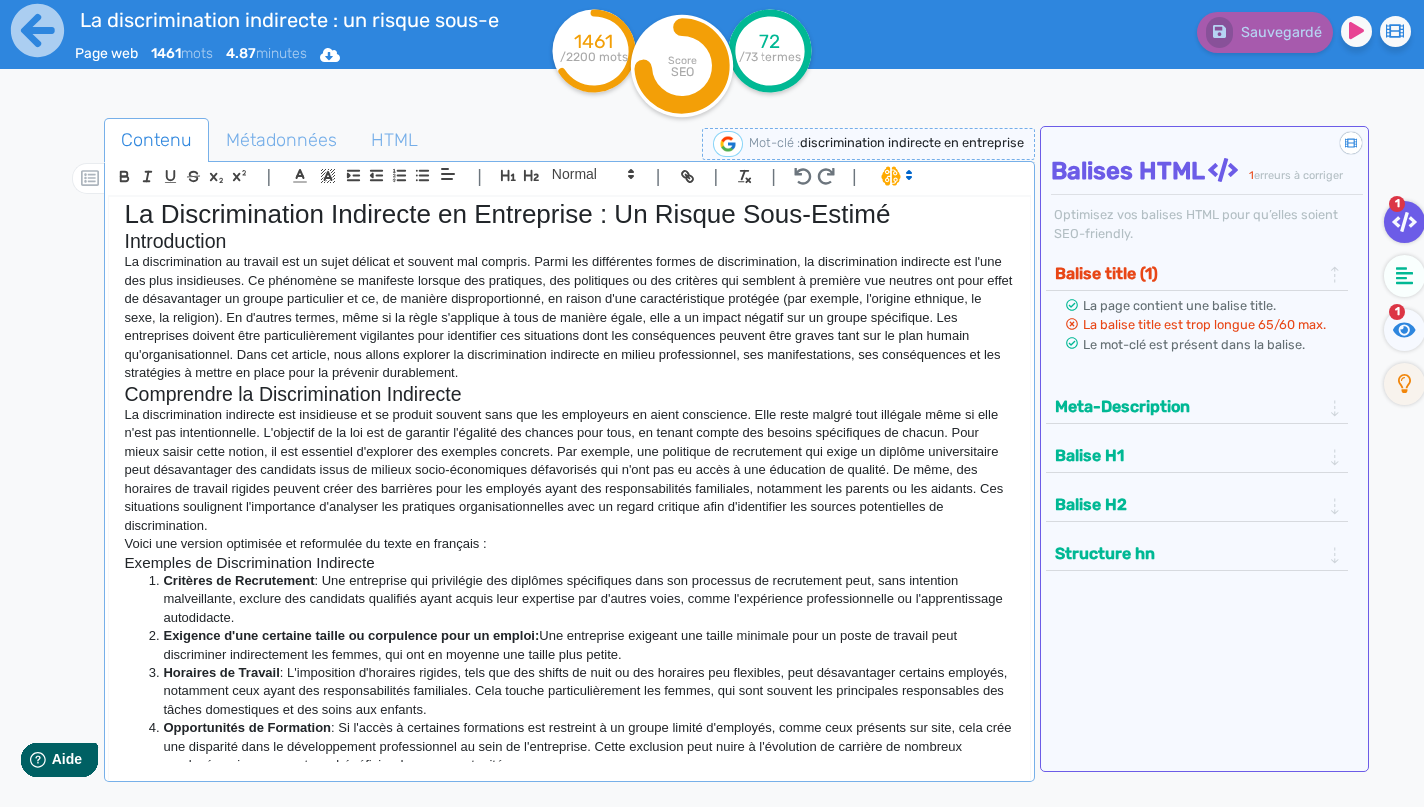 drag, startPoint x: 177, startPoint y: 571, endPoint x: 354, endPoint y: 600, distance: 179.35997 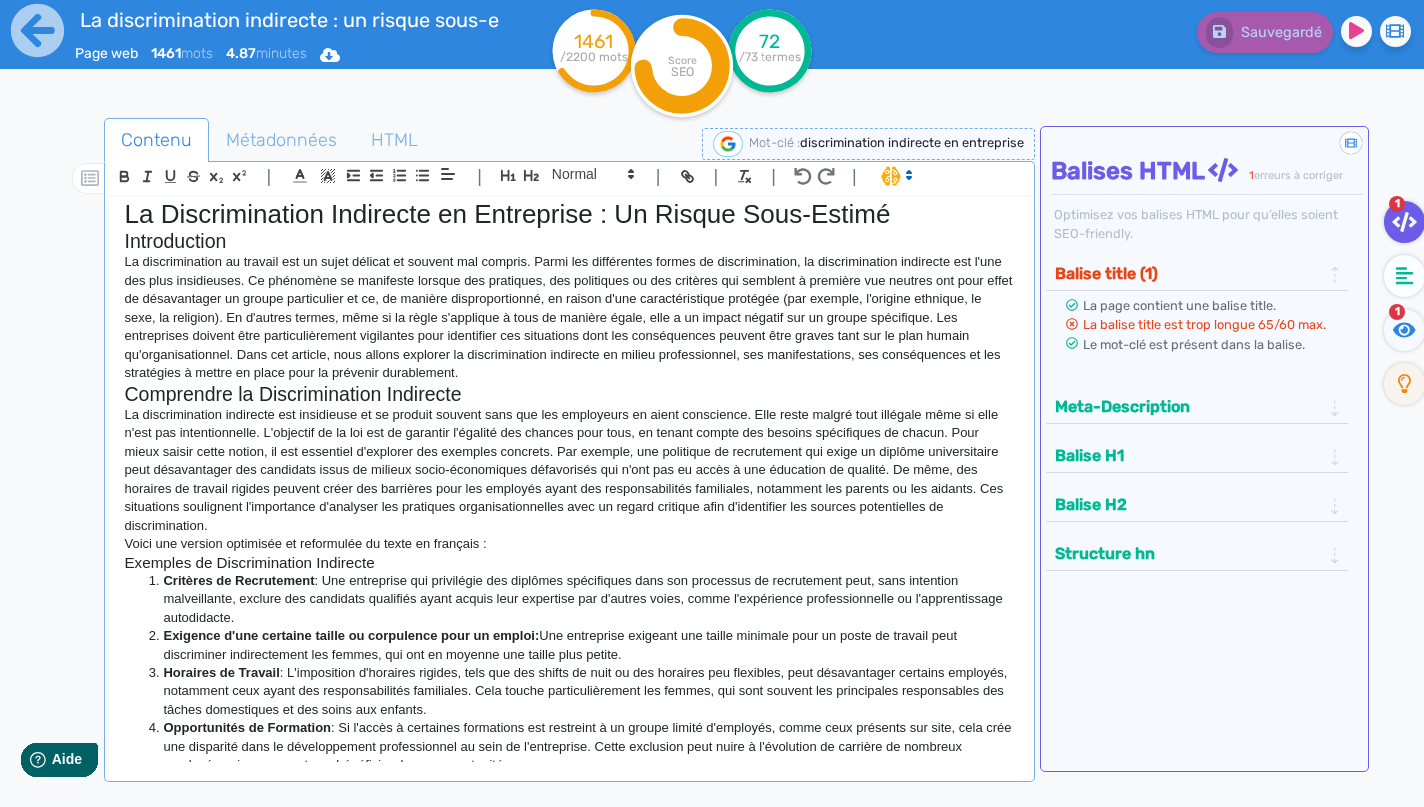 click on "Critères de Recrutement  : Une entreprise qui privilégie des diplômes spécifiques dans son processus de recrutement peut, sans intention malveillante, exclure des candidats qualifiés ayant acquis leur expertise par d'autres voies, comme l'expérience professionnelle ou l'apprentissage autodidacte." at bounding box center (579, 599) 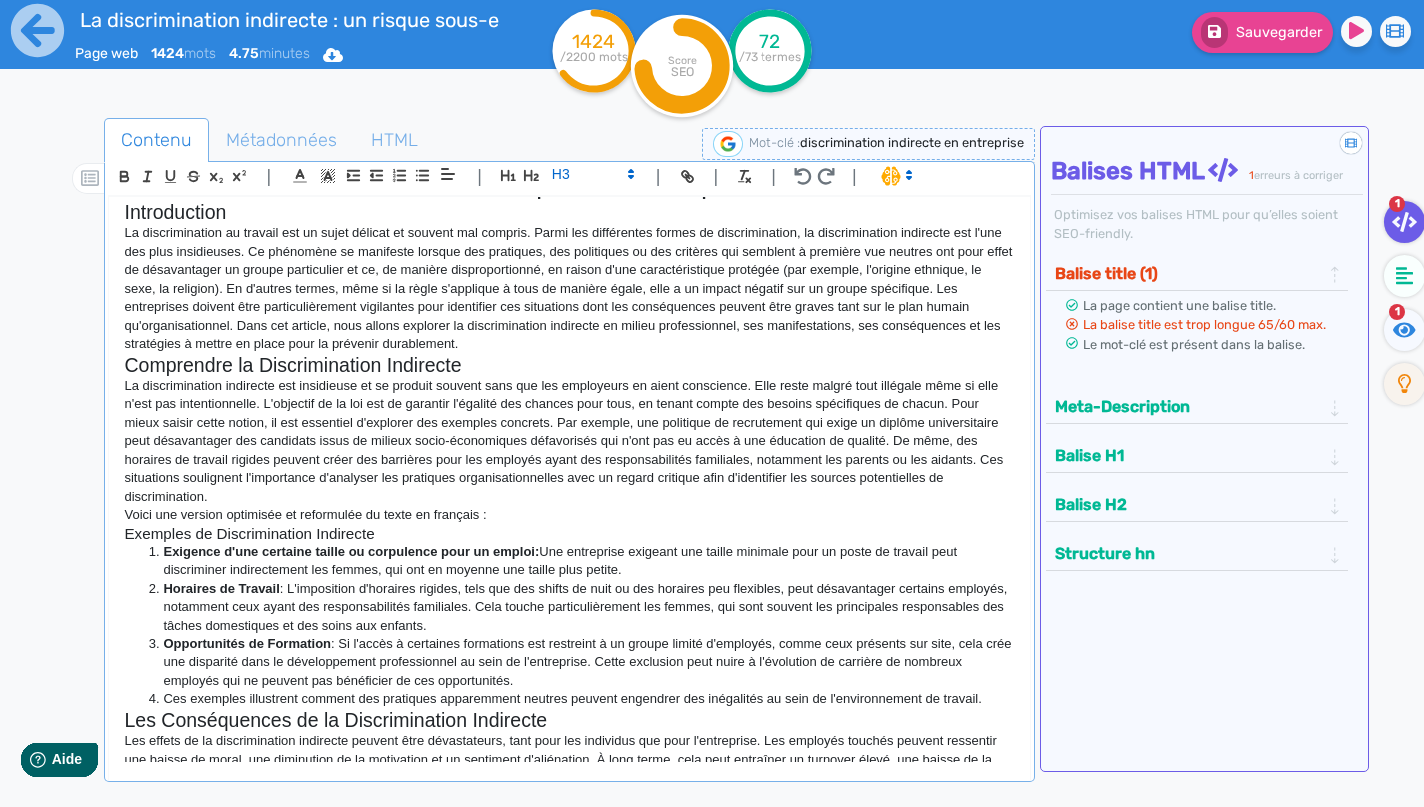 scroll, scrollTop: 60, scrollLeft: 0, axis: vertical 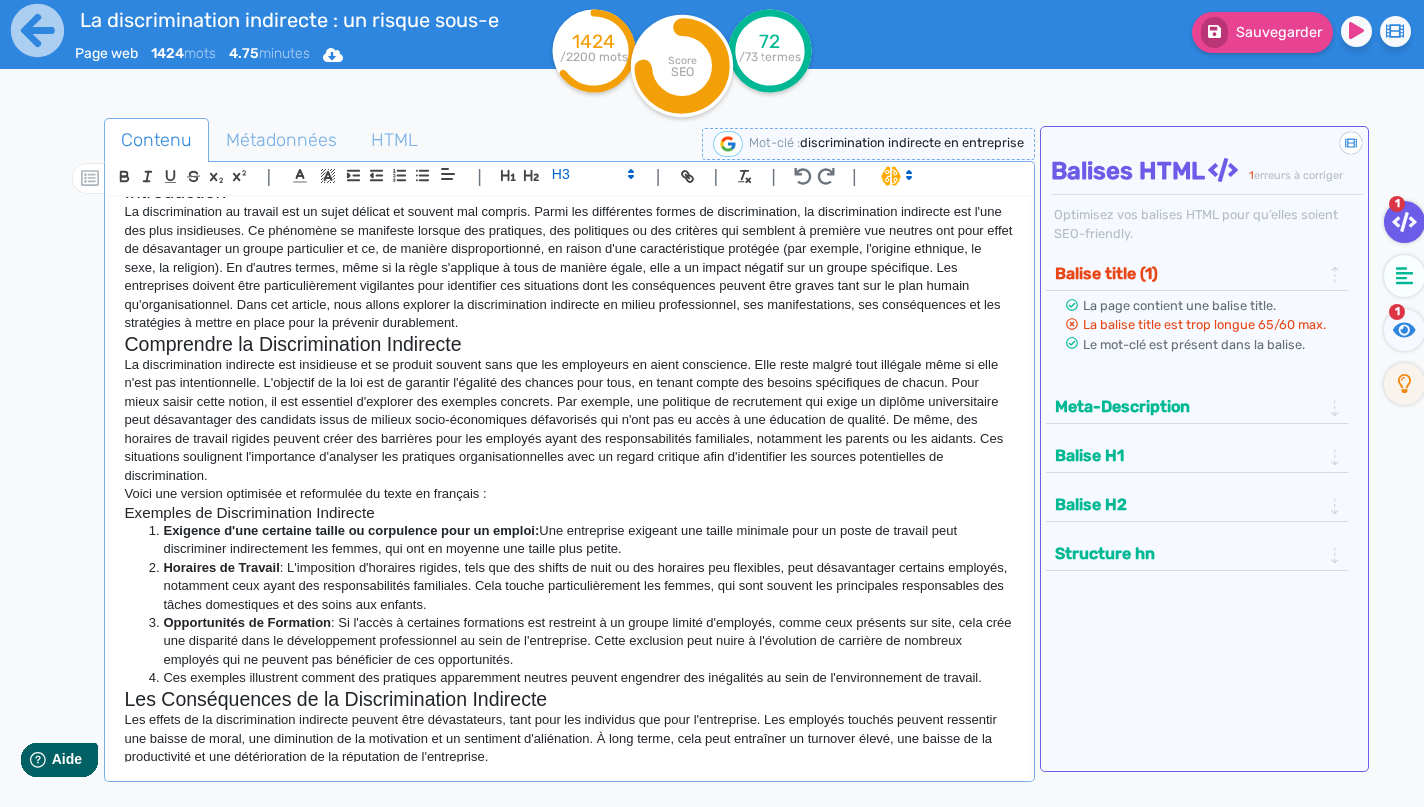 drag, startPoint x: 166, startPoint y: 558, endPoint x: 600, endPoint y: 593, distance: 435.409 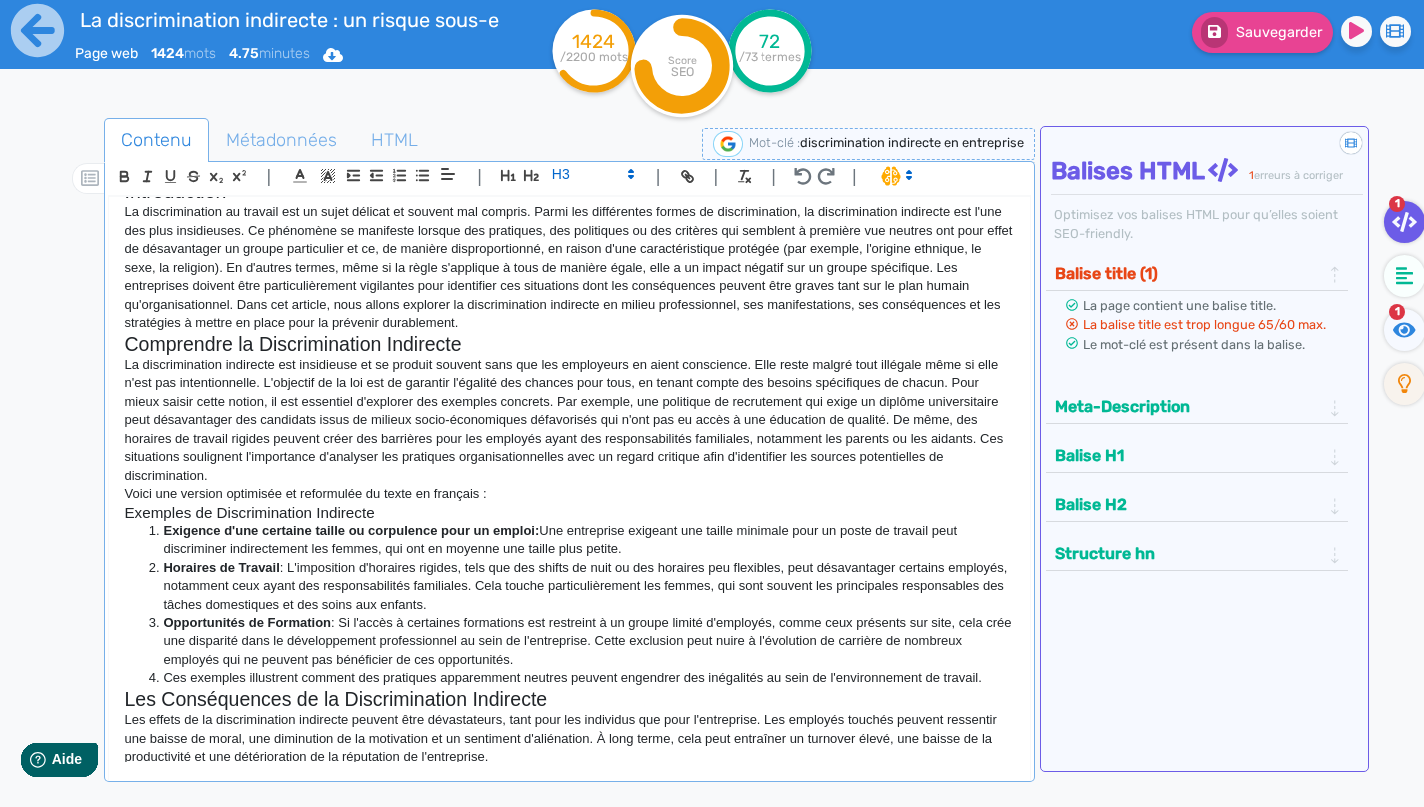click on "Horaires de Travail : L'imposition d'horaires rigides, tels que des shifts de nuit ou des horaires peu flexibles, peut désavantager certains employés, notamment ceux ayant des responsabilités familiales. Cela touche particulièrement les femmes, qui sont souvent les principales responsables des tâches domestiques et des soins aux enfants." at bounding box center [579, 586] 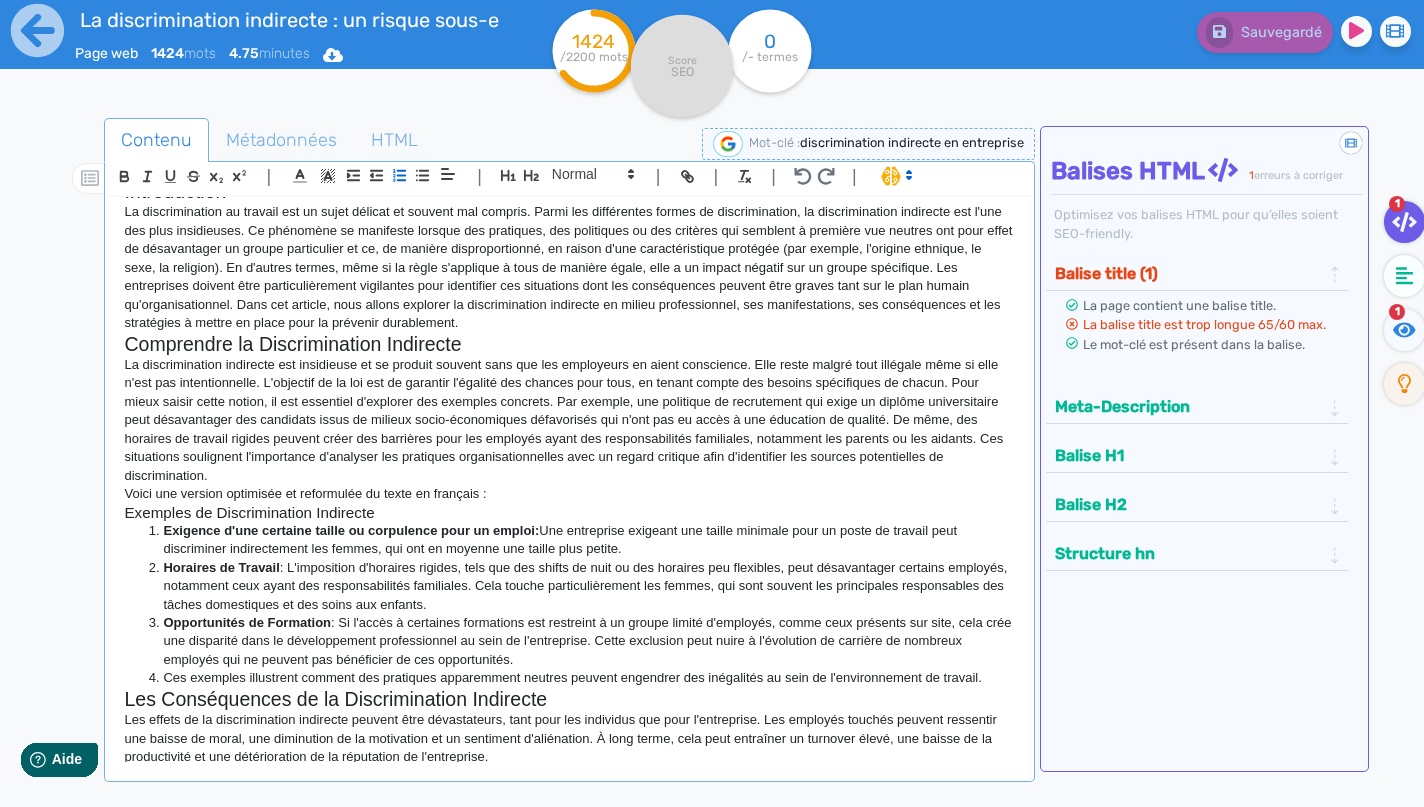 click on "Horaires de Travail : L'imposition d'horaires rigides, tels que des shifts de nuit ou des horaires peu flexibles, peut désavantager certains employés, notamment ceux ayant des responsabilités familiales. Cela touche particulièrement les femmes, qui sont souvent les principales responsables des tâches domestiques et des soins aux enfants." at bounding box center (579, 586) 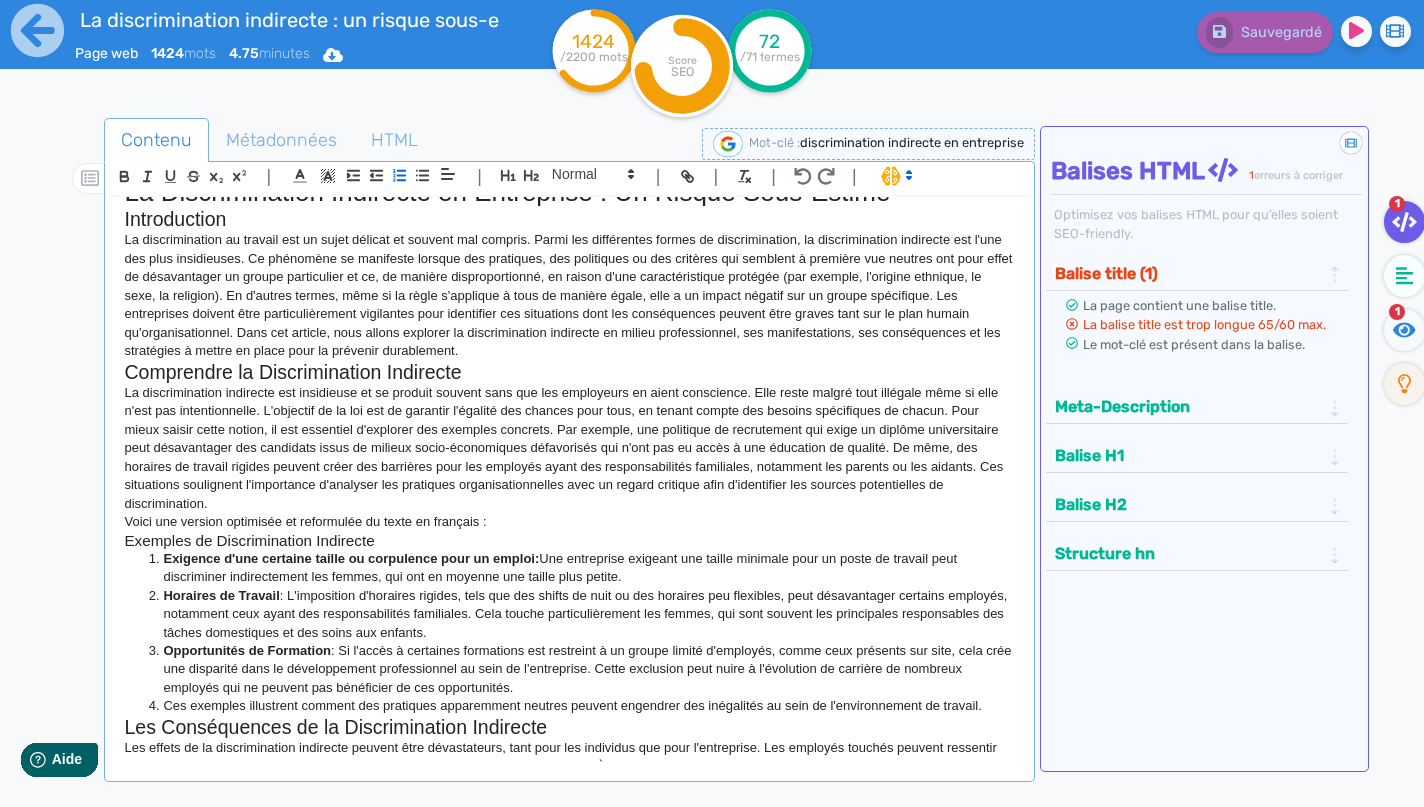 scroll, scrollTop: 35, scrollLeft: 0, axis: vertical 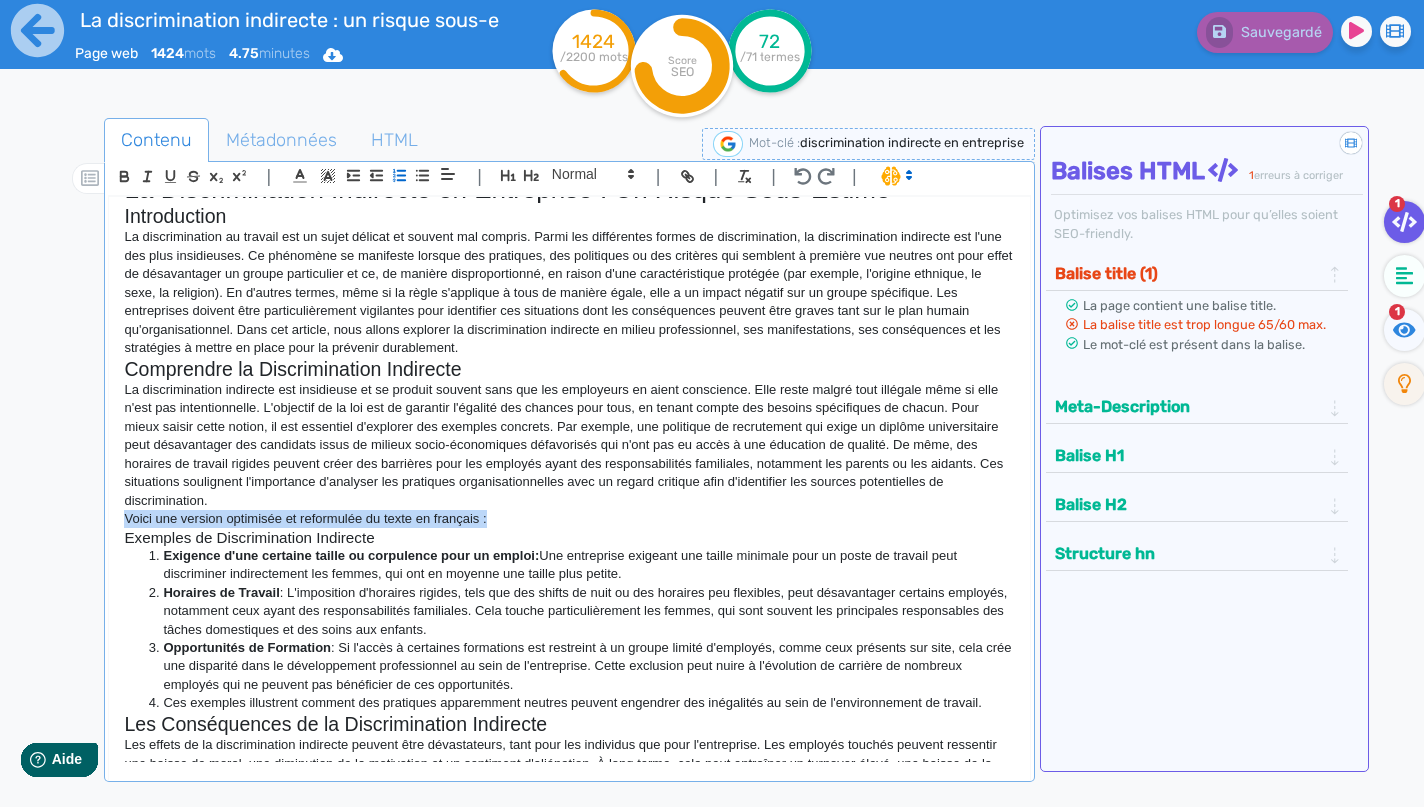 drag, startPoint x: 127, startPoint y: 510, endPoint x: 510, endPoint y: 509, distance: 383.0013 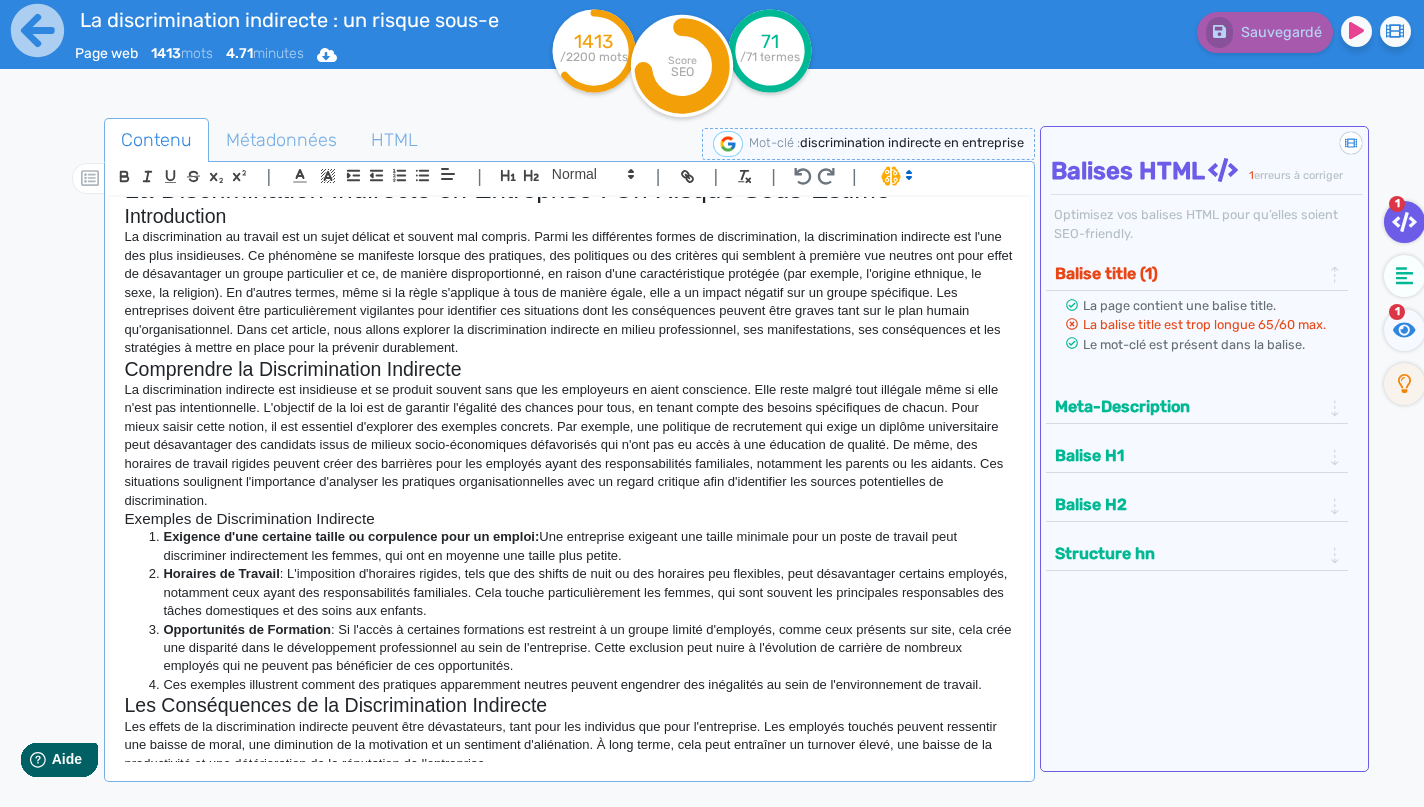 click on "La discrimination indirecte est insidieuse et se produit souvent sans que les employeurs en aient conscience. Elle reste malgré tout illégale même si elle n'est pas intentionnelle. L'objectif de la loi est de garantir l'égalité des chances pour tous, en tenant compte des besoins spécifiques de chacun. Pour mieux saisir cette notion, il est essentiel d'explorer des exemples concrets. Par exemple, une politique de recrutement qui exige un diplôme universitaire peut désavantager des candidats issus de milieux socio-économiques défavorisés qui n'ont pas eu accès à une éducation de qualité. De même, des horaires de travail rigides peuvent créer des barrières pour les employés ayant des responsabilités familiales, notamment les parents ou les aidants. Ces situations soulignent l'importance d'analyser les pratiques organisationnelles avec un regard critique afin d'identifier les sources potentielles de discrimination." at bounding box center (569, 445) 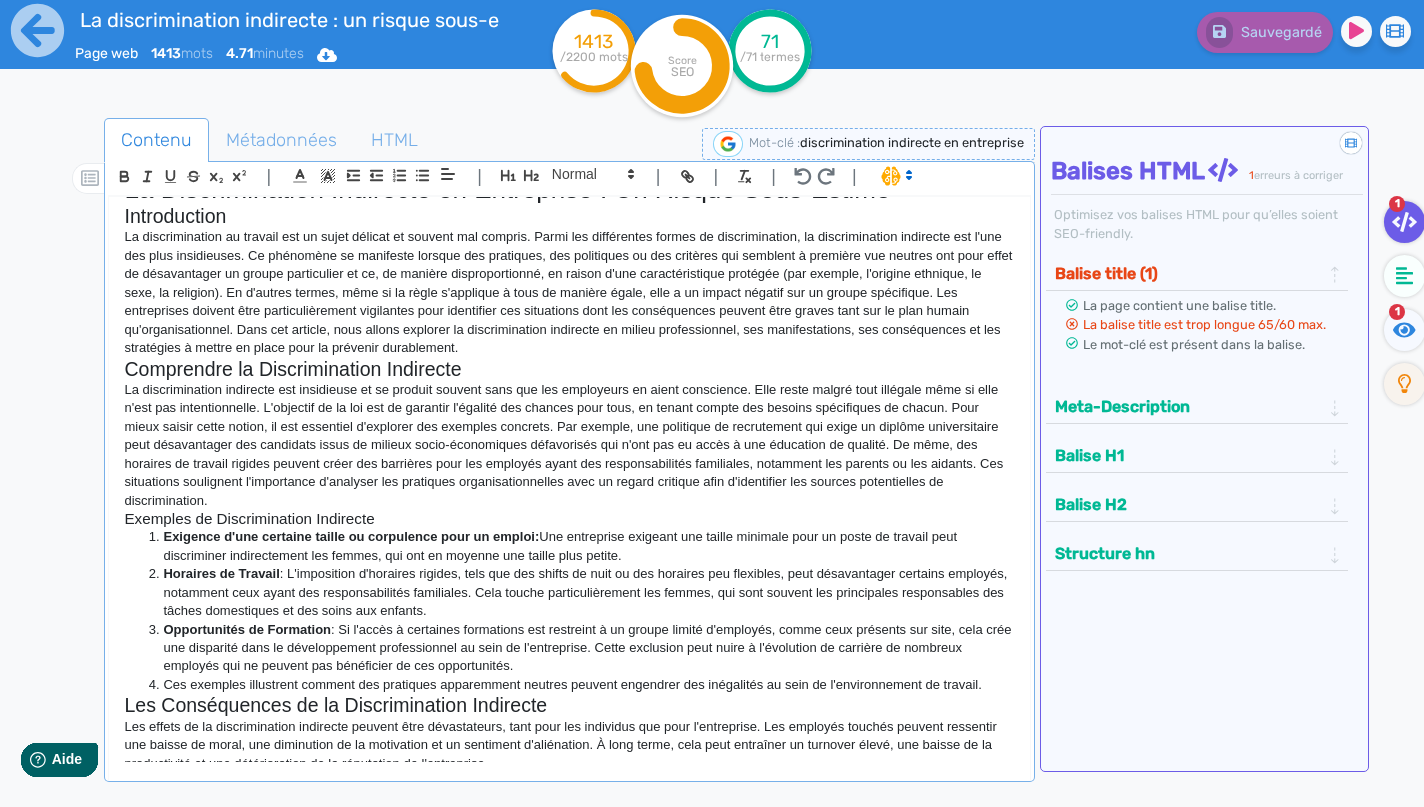 drag, startPoint x: 128, startPoint y: 513, endPoint x: 911, endPoint y: 648, distance: 794.55273 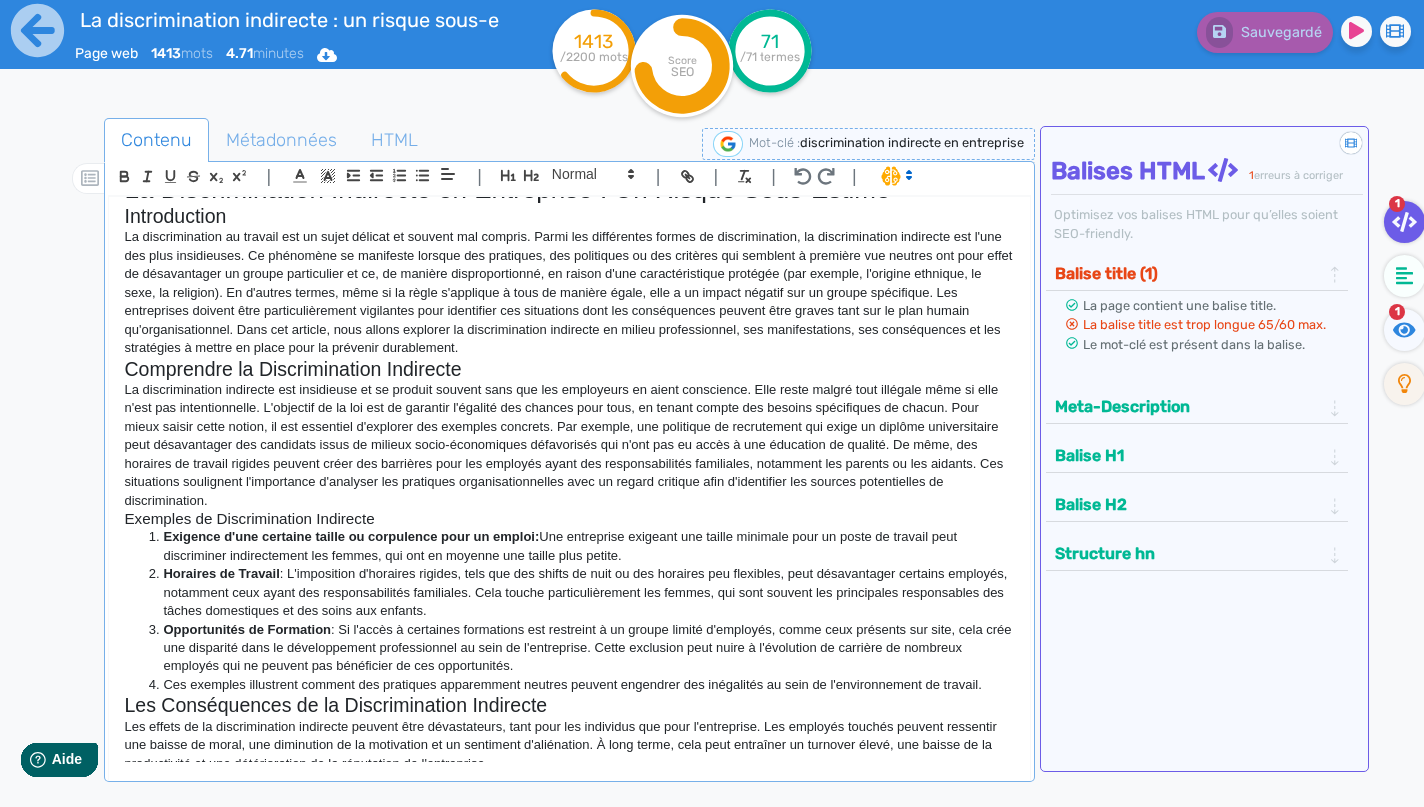 click on "La Discrimination Indirecte en Entreprise : Un Risque Sous-Estimé Introduction Comprendre la Discrimination Indirecte Exemples de Discrimination Indirecte Exigence d'une certaine taille ou corpulence pour un emploi: Une entreprise exigeant une taille minimale pour un poste de travail peut discriminer indirectement les femmes, qui ont en moyenne une taille plus petite. Horaires de Travail : L'imposition d'horaires rigides, tels que des shifts de nuit ou des horaires peu flexibles, peut désavantager certains employés, notamment ceux ayant des responsabilités familiales. Cela touche particulièrement les femmes, qui sont souvent les principales responsables des tâches domestiques et des soins aux enfants. Opportunités de Formation Ces exemples illustrent comment des pratiques apparemment neutres peuvent engendrer des inégalités au sein de l'environnement de travail. Les Conséquences de la Discrimination Indirecte Impact sur l'Employé Santé mentale Performance professionnelle Reputation Coûts" at bounding box center (569, 479) 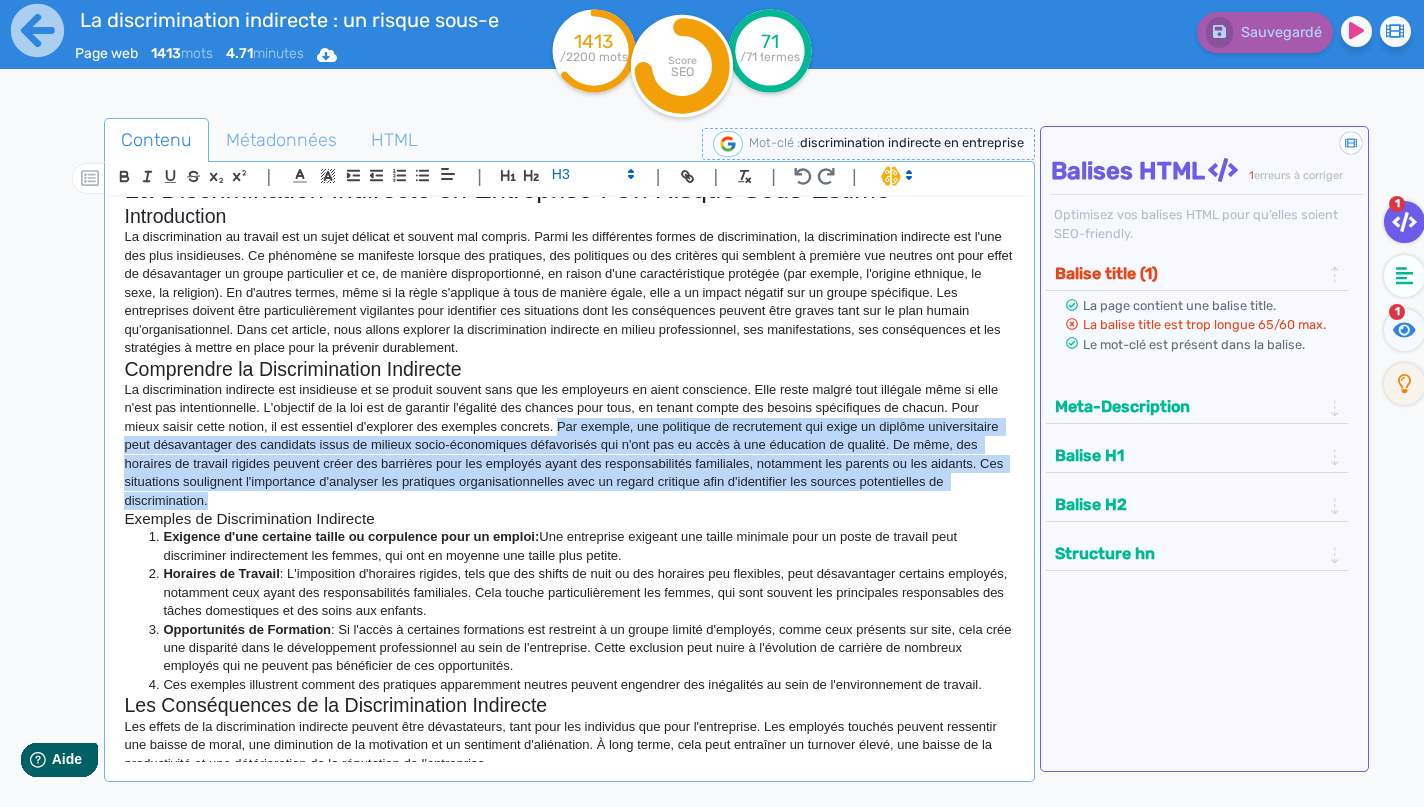 drag, startPoint x: 562, startPoint y: 424, endPoint x: 588, endPoint y: 492, distance: 72.8011 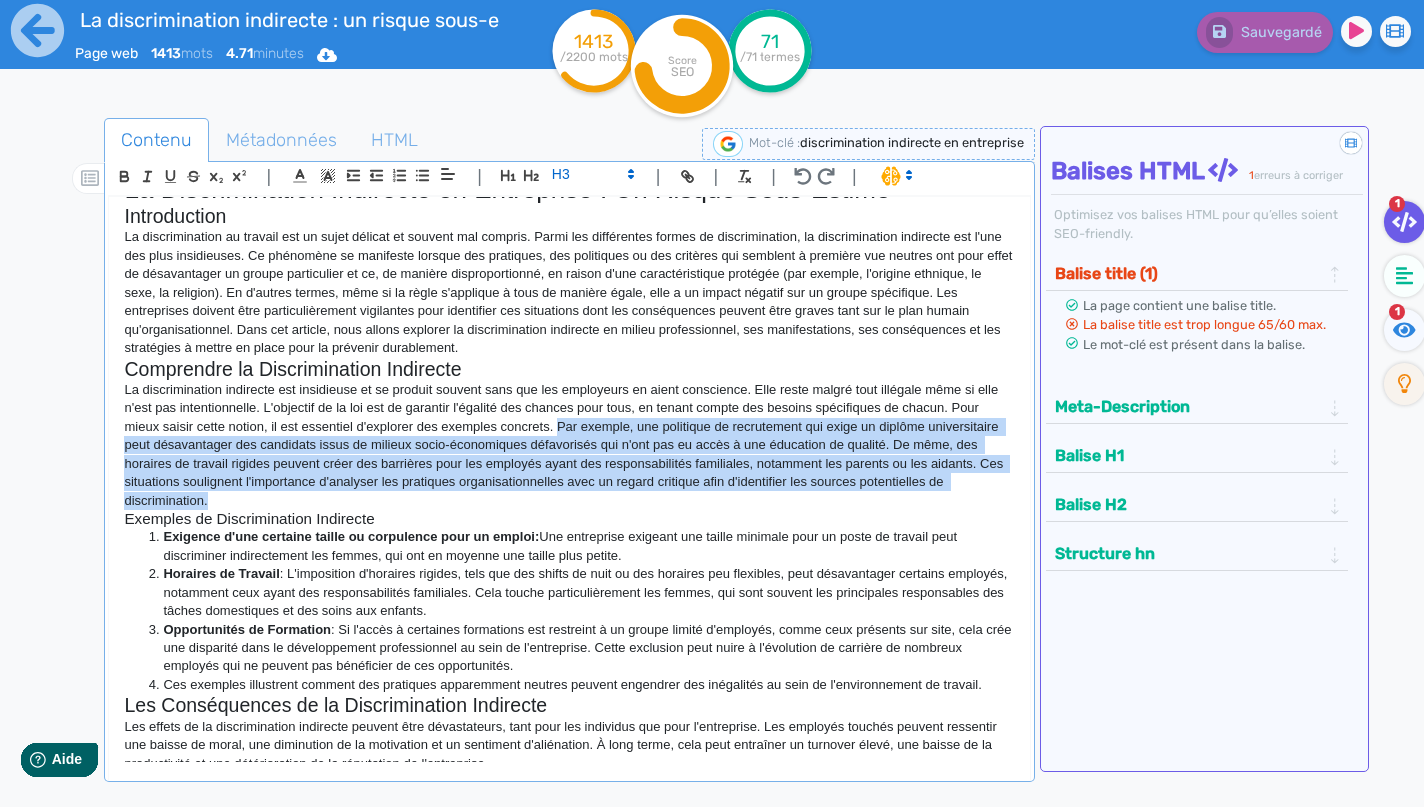 click on "La discrimination indirecte est insidieuse et se produit souvent sans que les employeurs en aient conscience. Elle reste malgré tout illégale même si elle n'est pas intentionnelle. L'objectif de la loi est de garantir l'égalité des chances pour tous, en tenant compte des besoins spécifiques de chacun. Pour mieux saisir cette notion, il est essentiel d'explorer des exemples concrets. Par exemple, une politique de recrutement qui exige un diplôme universitaire peut désavantager des candidats issus de milieux socio-économiques défavorisés qui n'ont pas eu accès à une éducation de qualité. De même, des horaires de travail rigides peuvent créer des barrières pour les employés ayant des responsabilités familiales, notamment les parents ou les aidants. Ces situations soulignent l'importance d'analyser les pratiques organisationnelles avec un regard critique afin d'identifier les sources potentielles de discrimination." at bounding box center (569, 445) 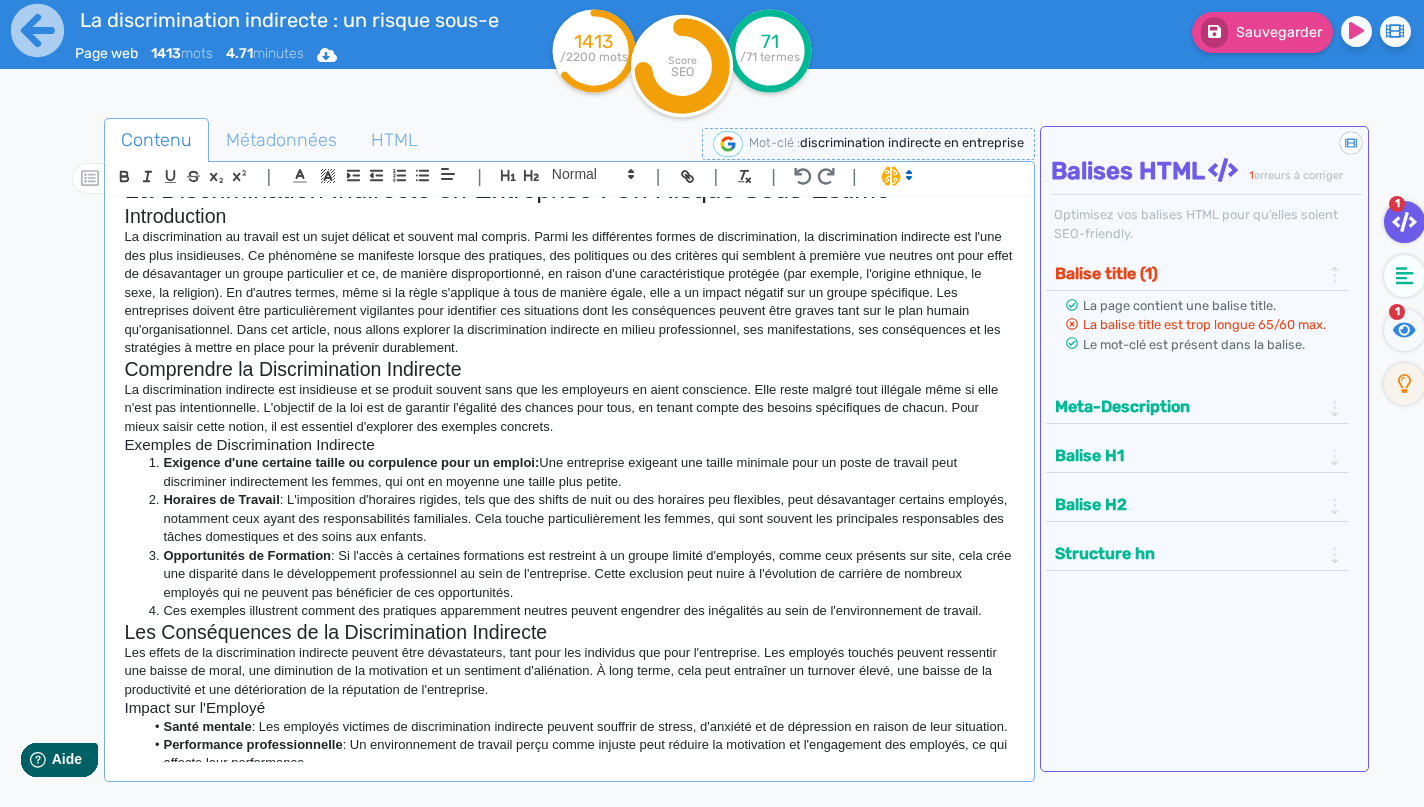 click on "Ces exemples illustrent comment des pratiques apparemment neutres peuvent engendrer des inégalités au sein de l'environnement de travail." at bounding box center (579, 611) 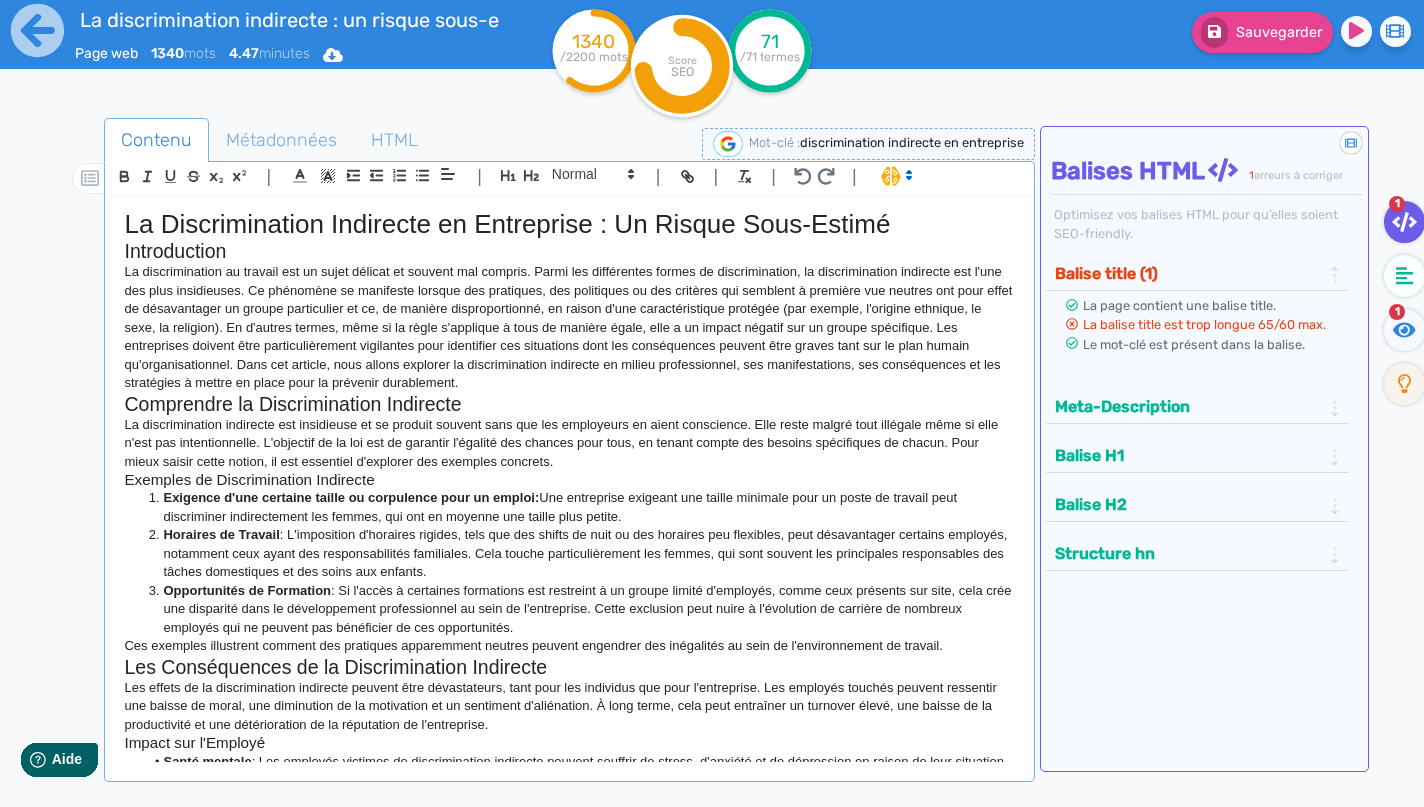 scroll, scrollTop: 0, scrollLeft: 0, axis: both 